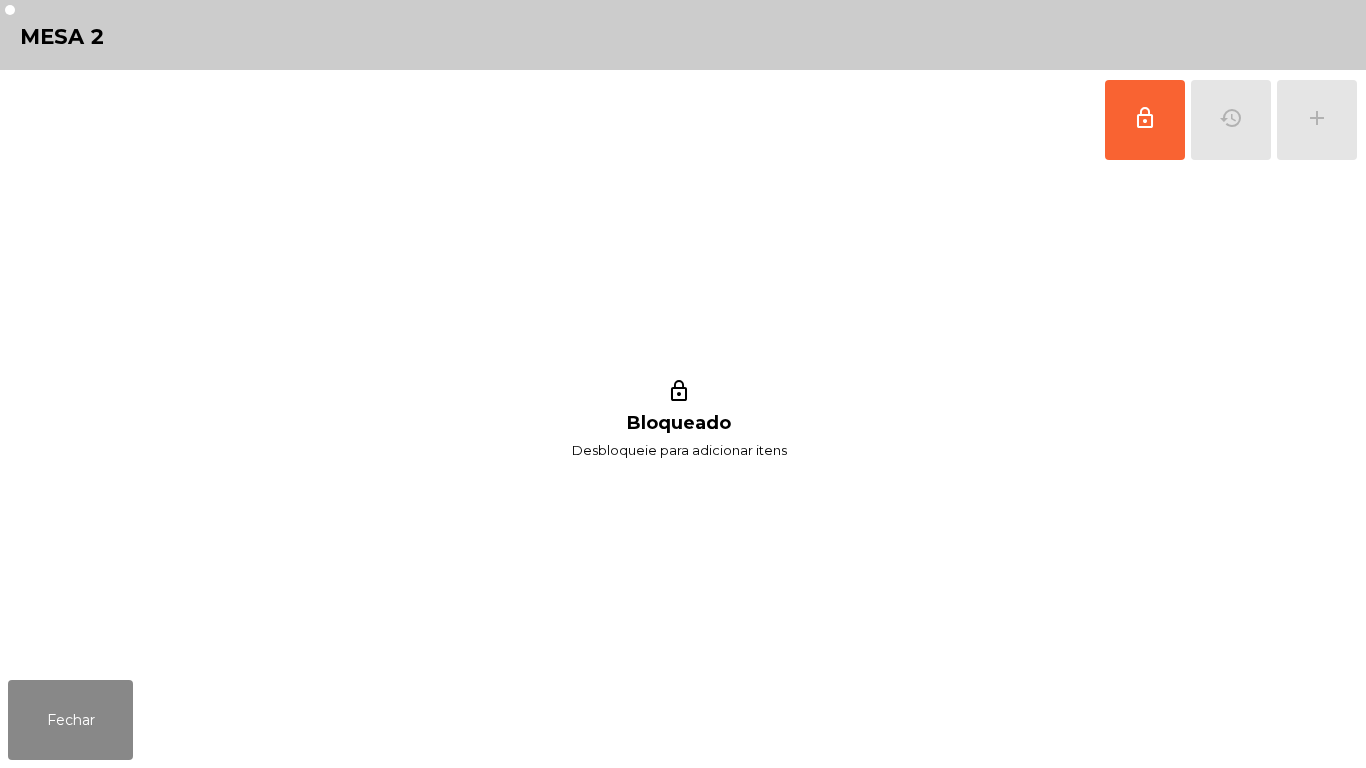 scroll, scrollTop: 0, scrollLeft: 0, axis: both 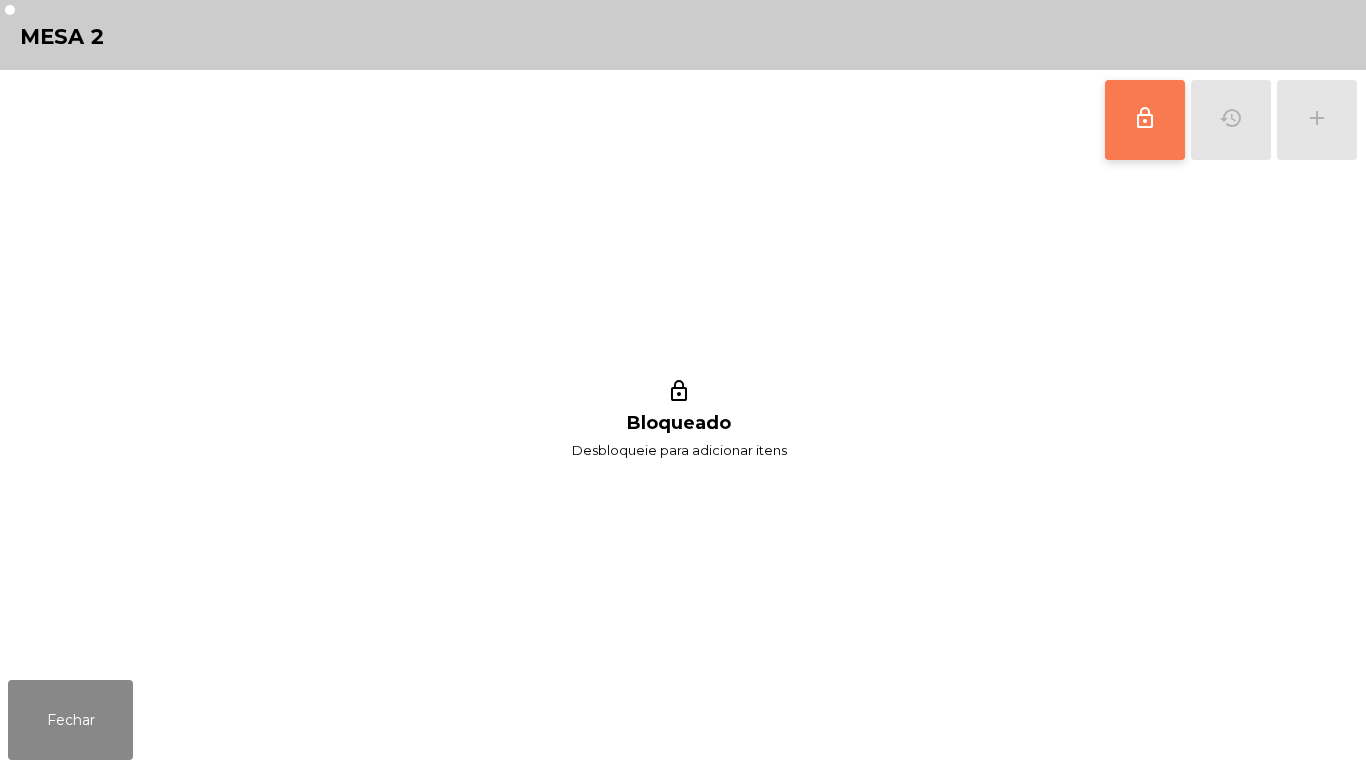click on "lock_outline" 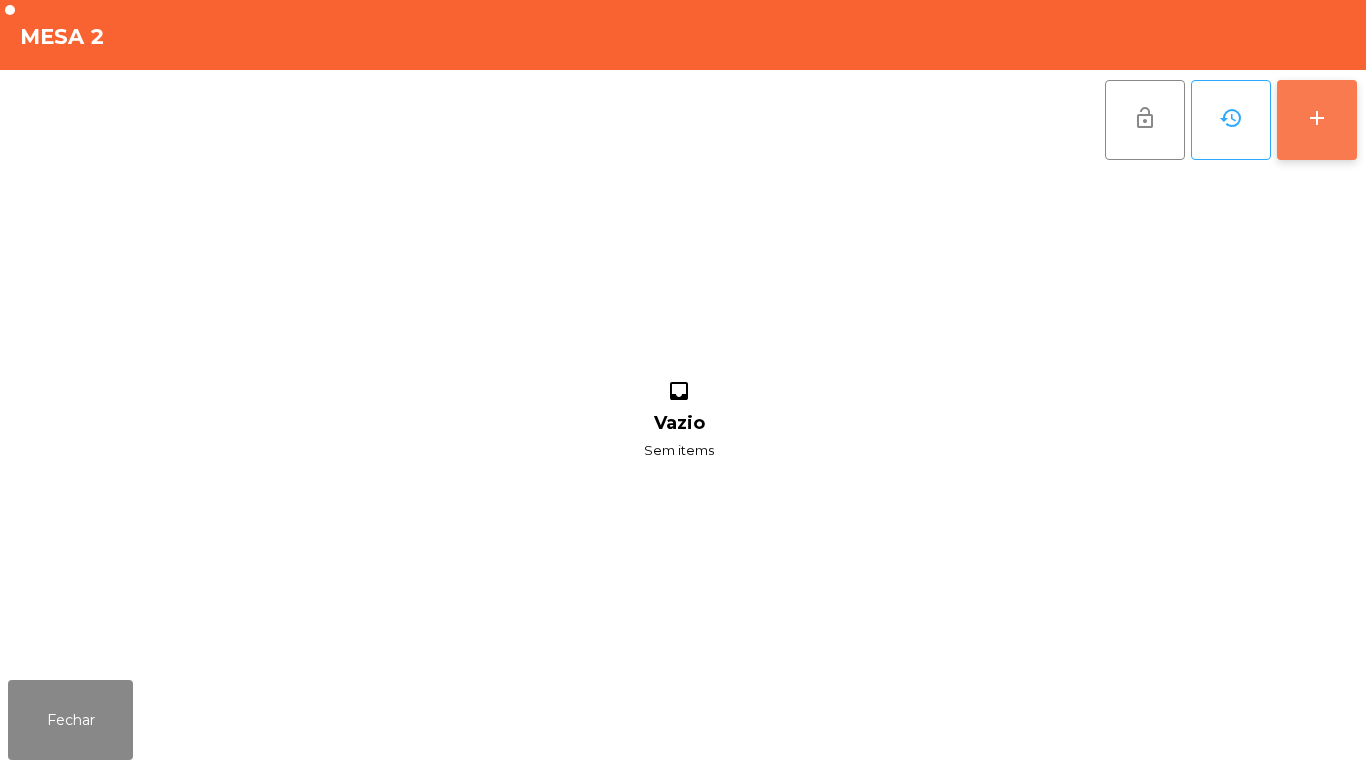 click on "add" 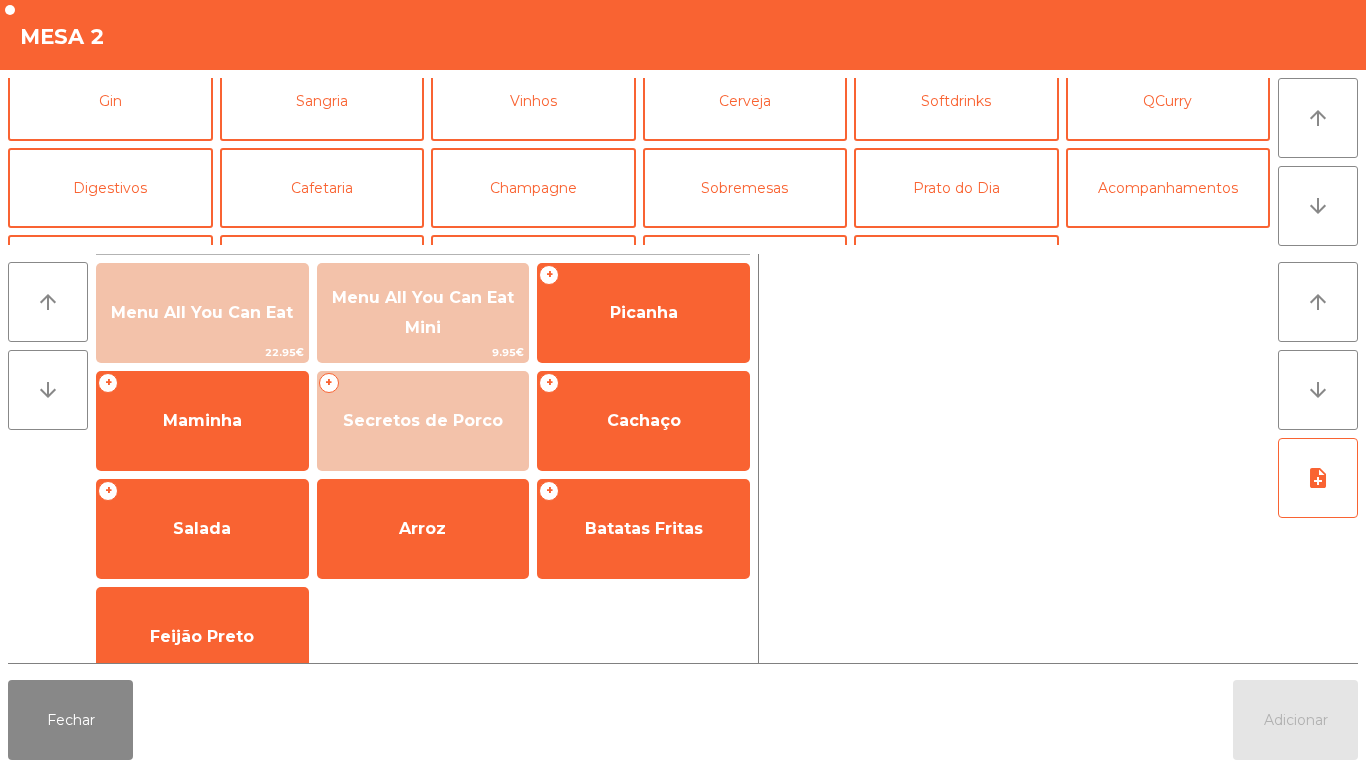 scroll, scrollTop: 129, scrollLeft: 0, axis: vertical 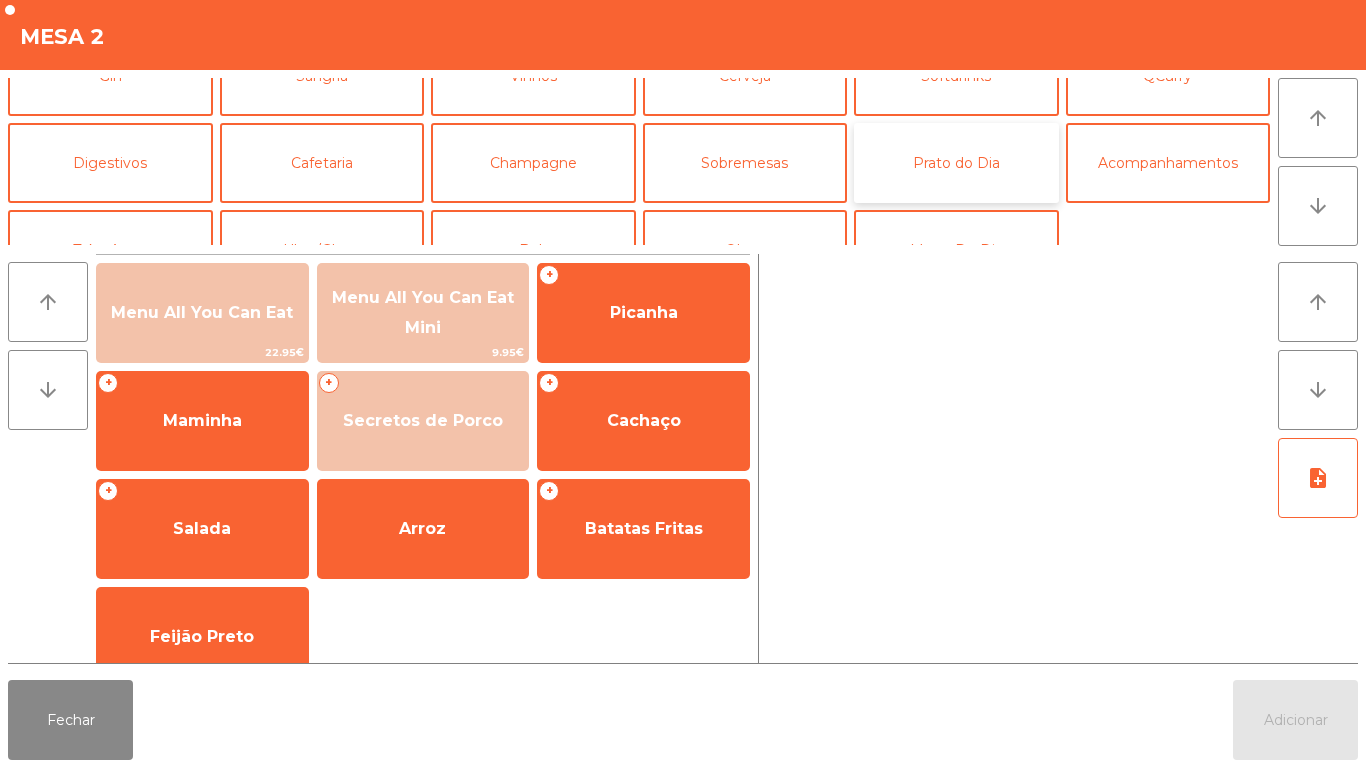 click on "Prato do Dia" 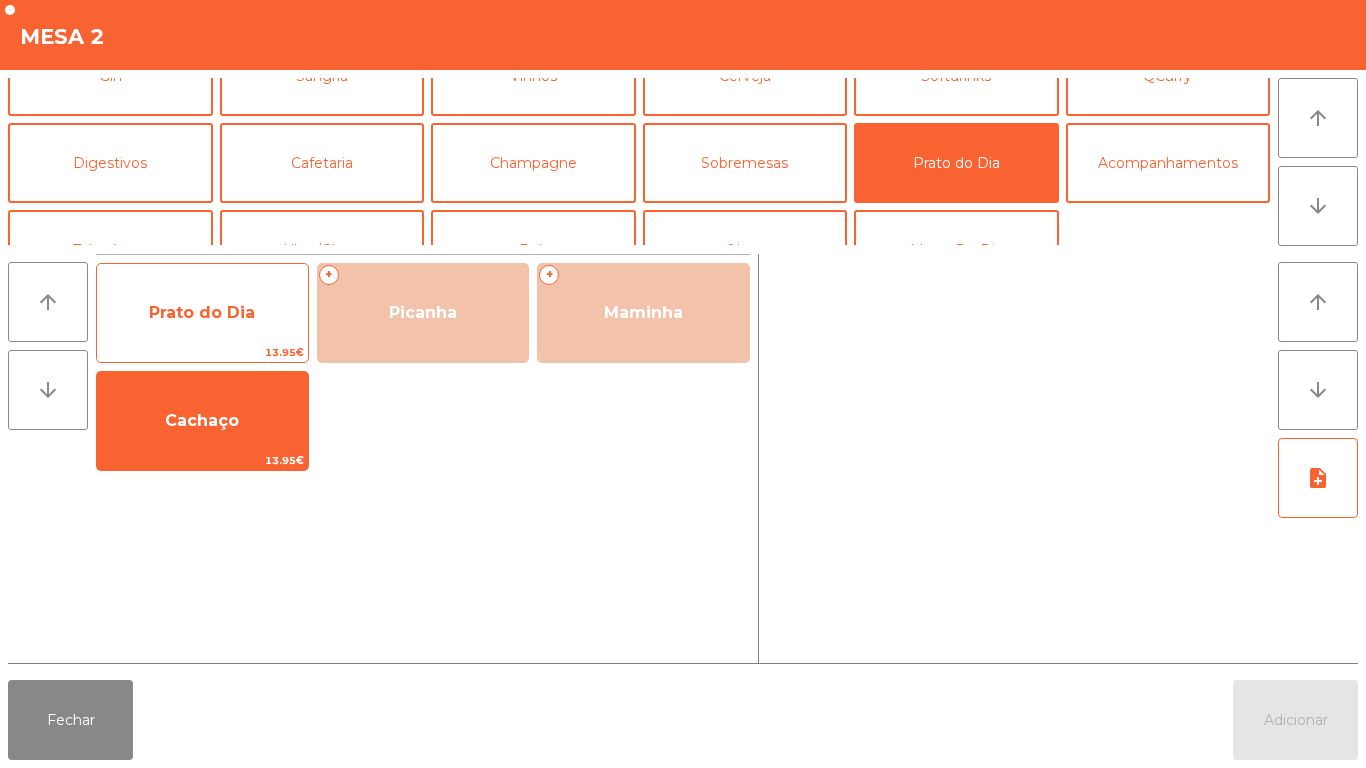 click on "Prato do Dia" 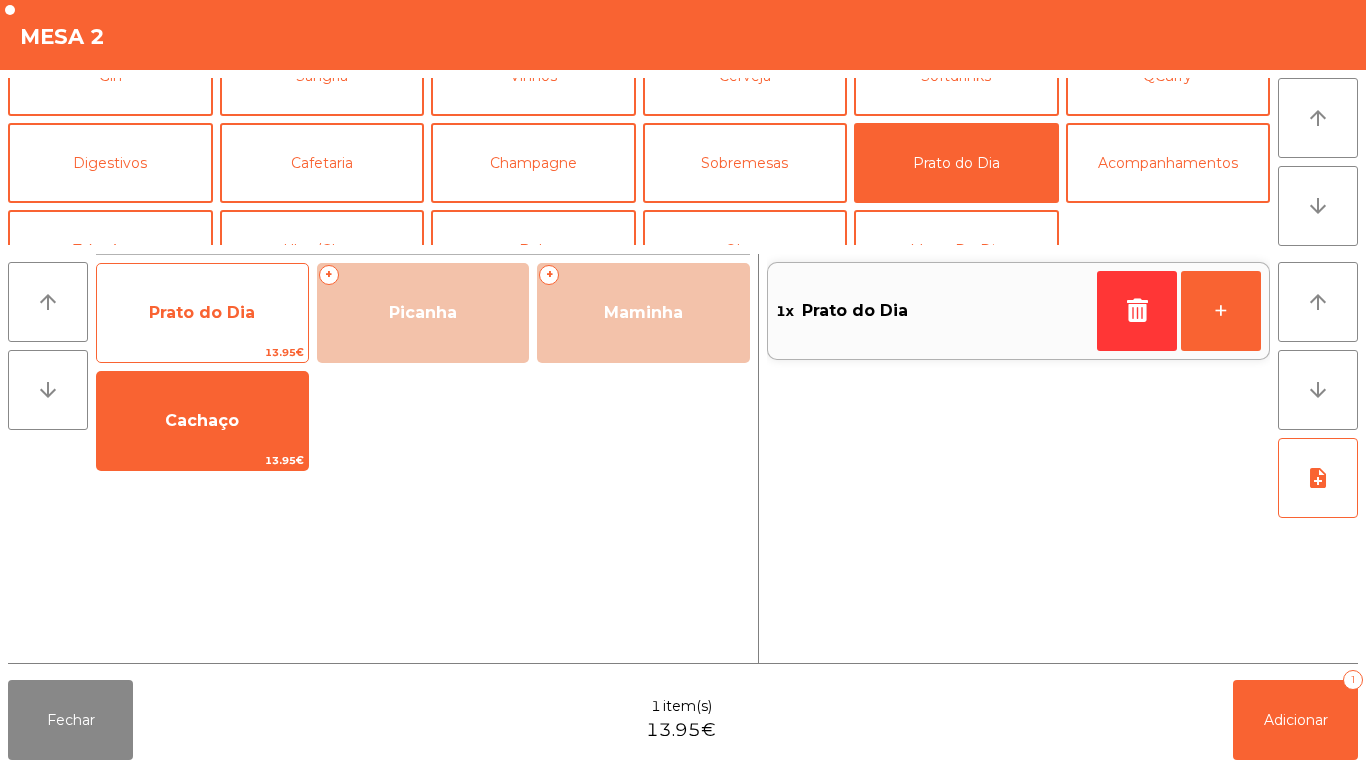 click on "Prato do Dia" 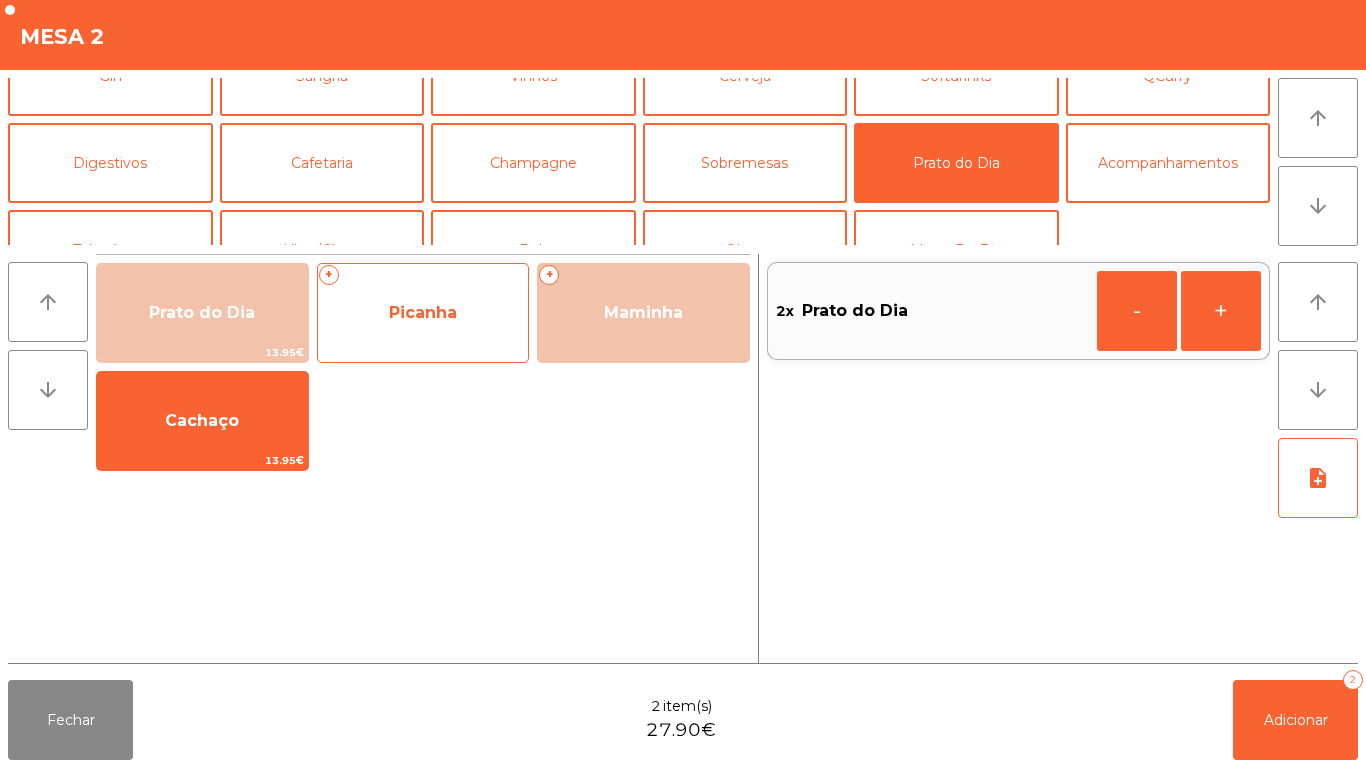 click on "Picanha" 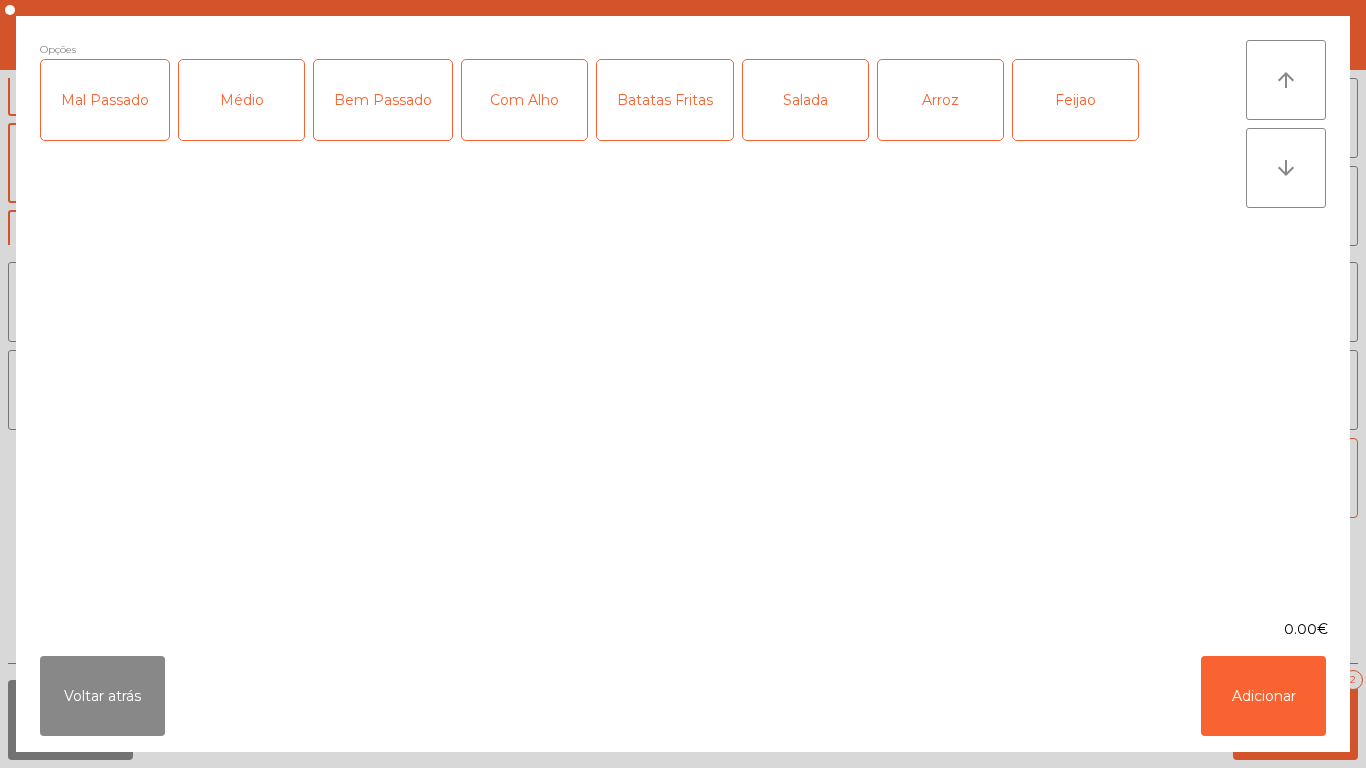 click on "Mal Passado" 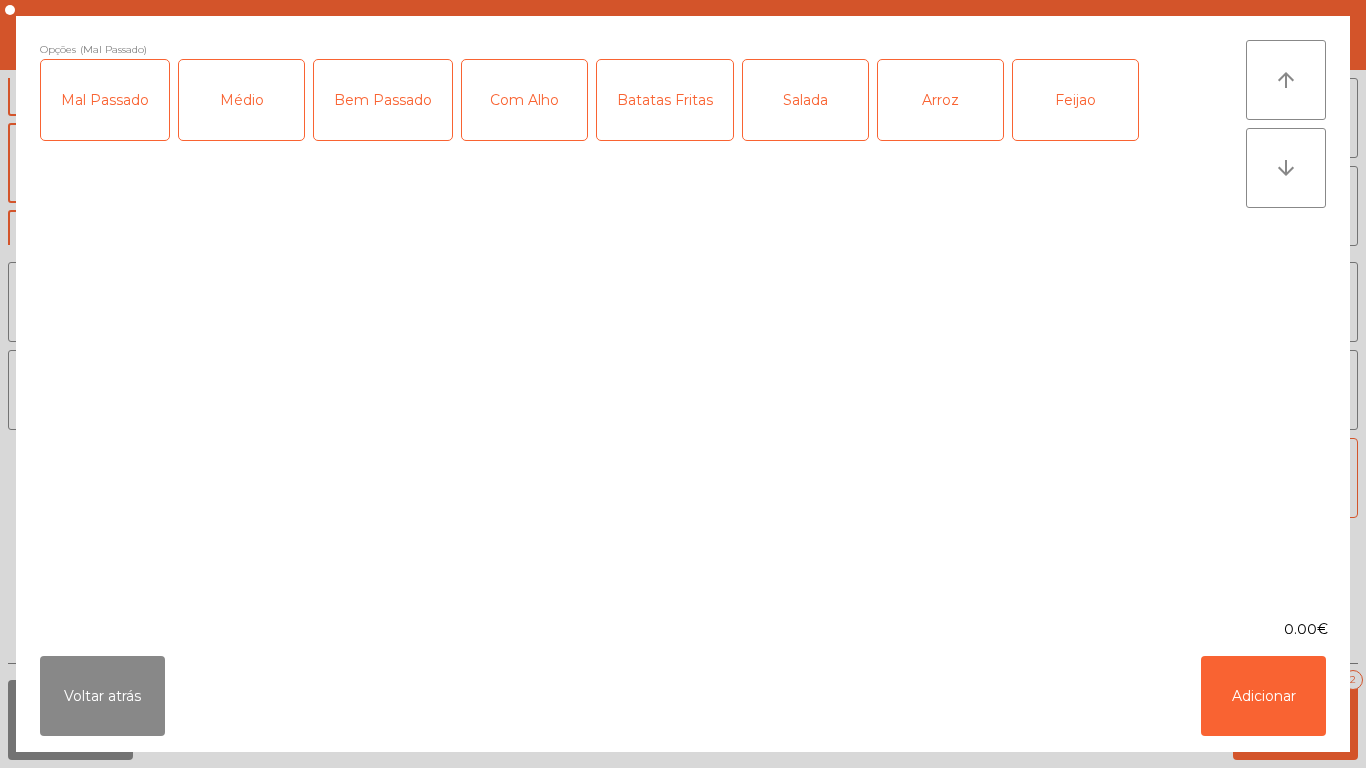 click on "Com Alho" 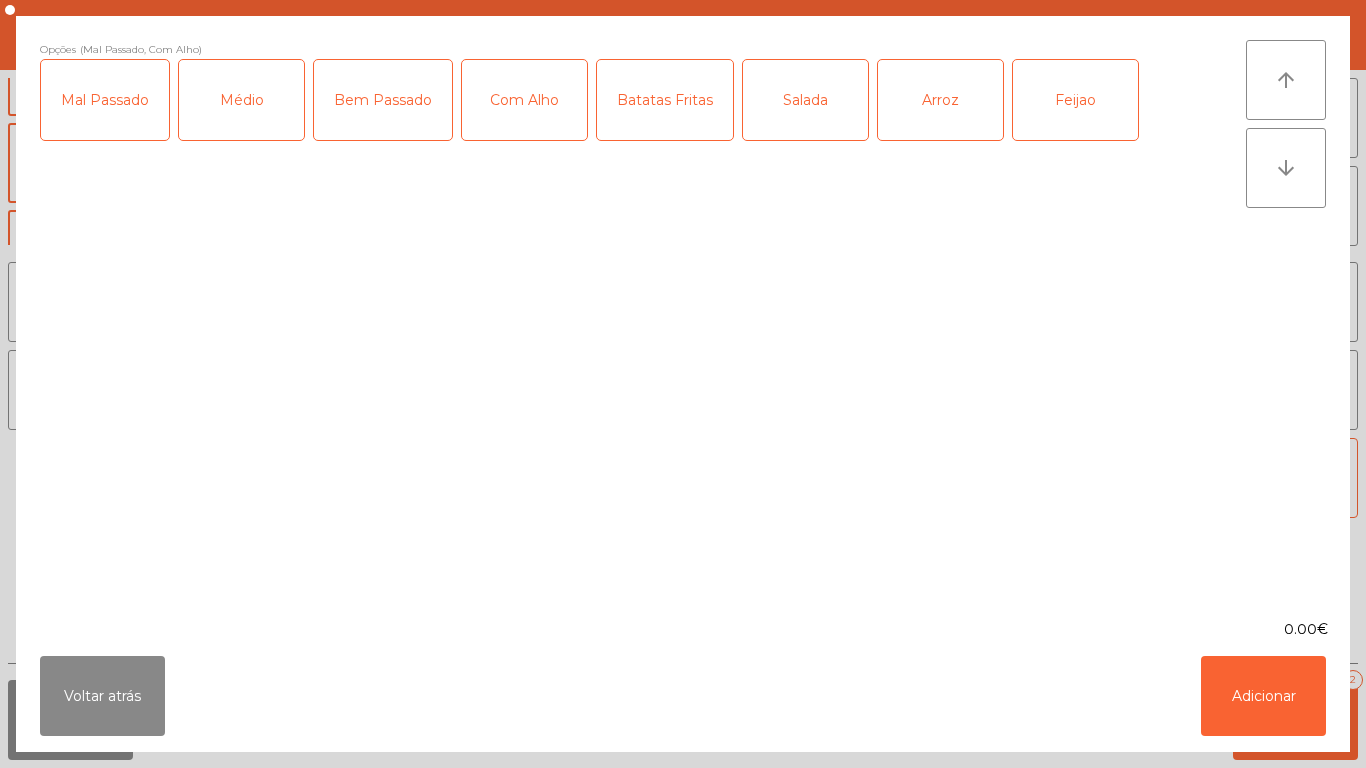 click on "Batatas Fritas" 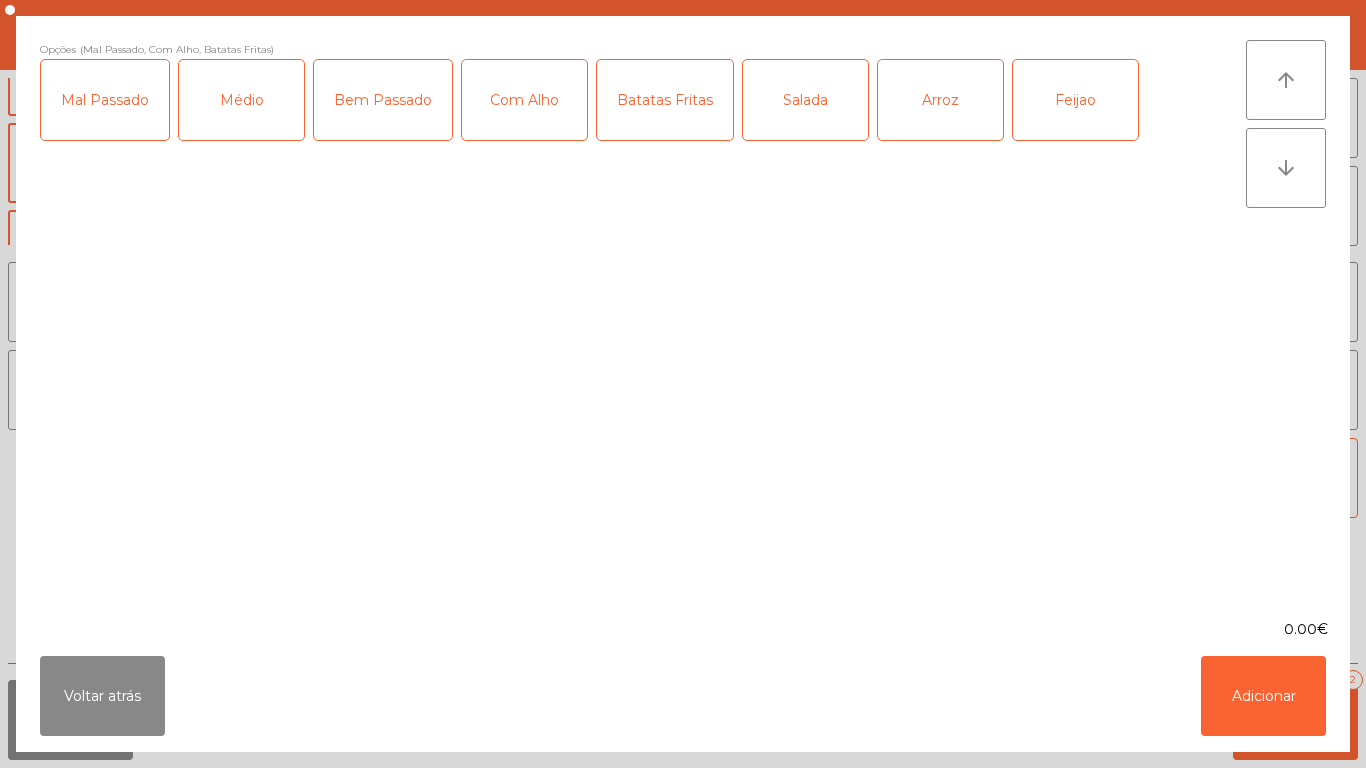 click on "Arroz" 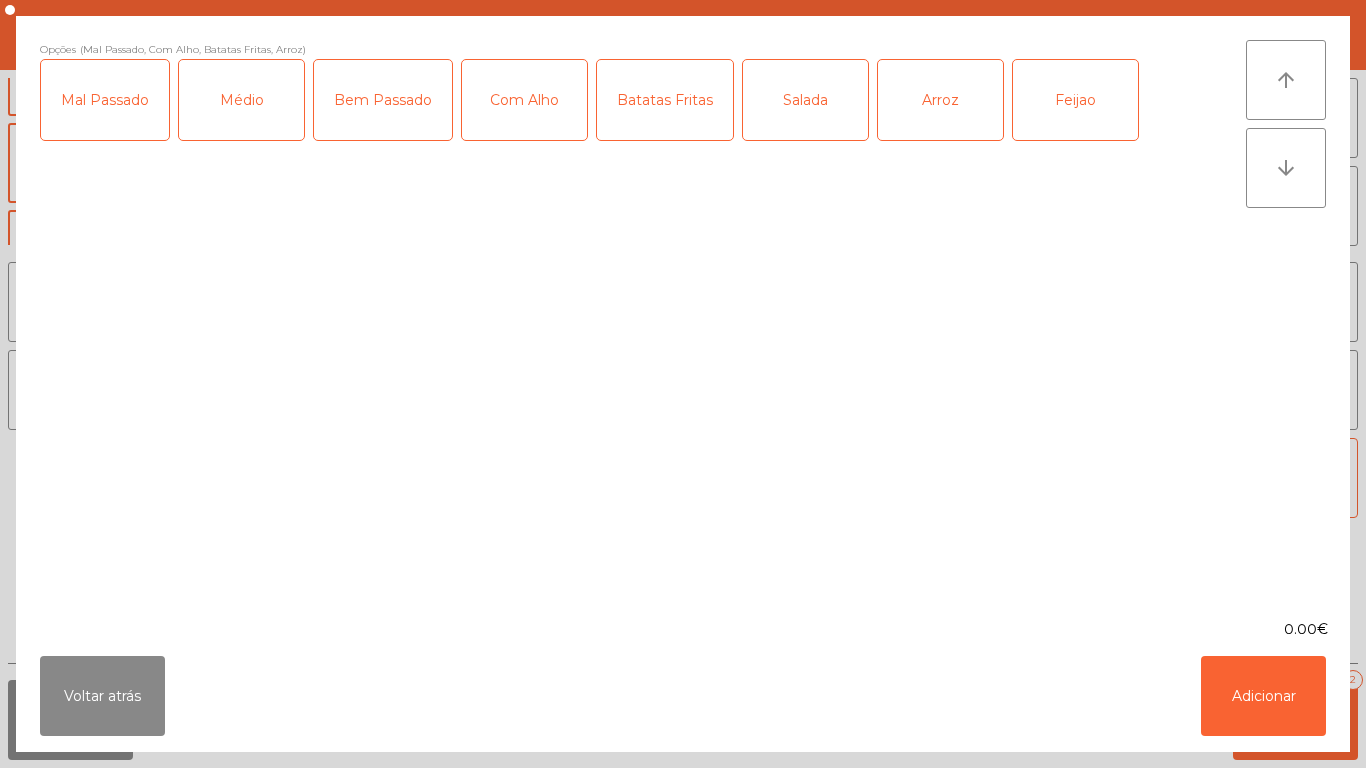 click on "Feijao" 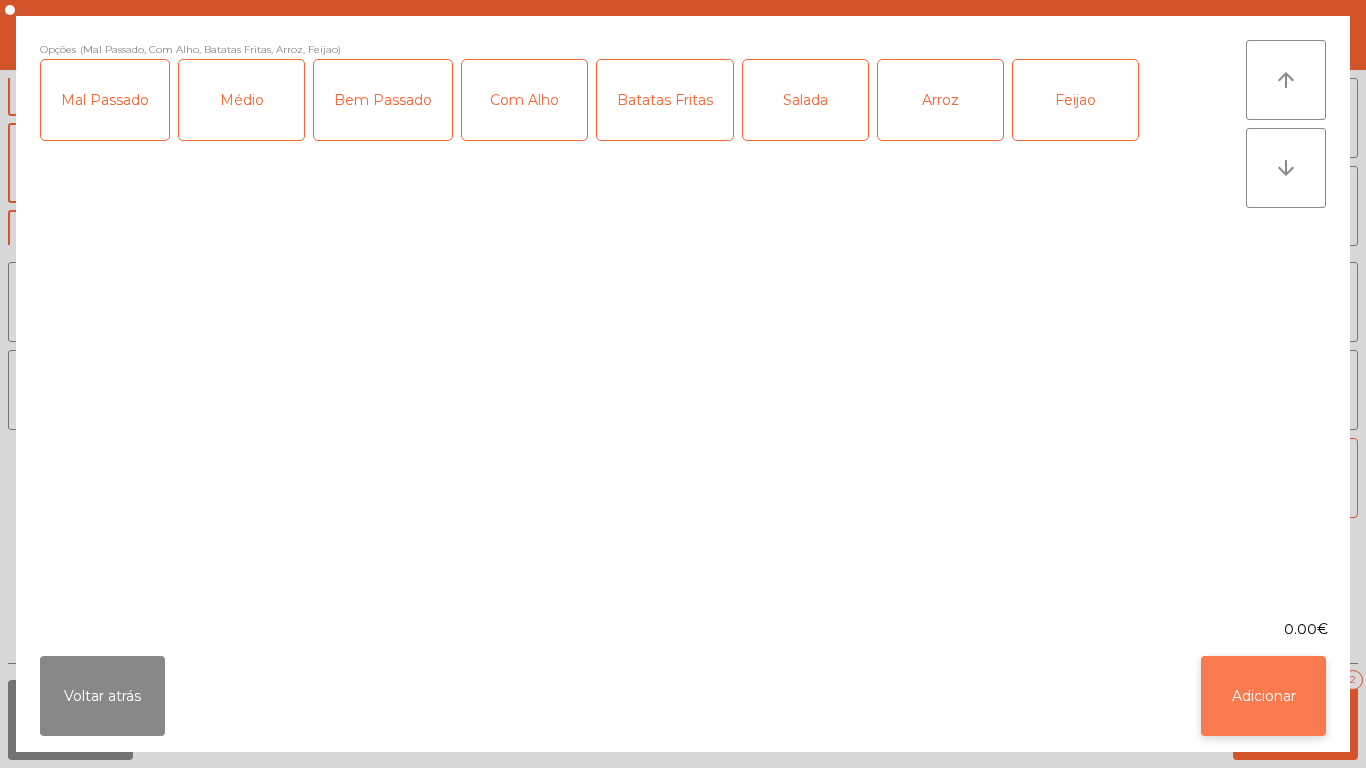 click on "Adicionar" 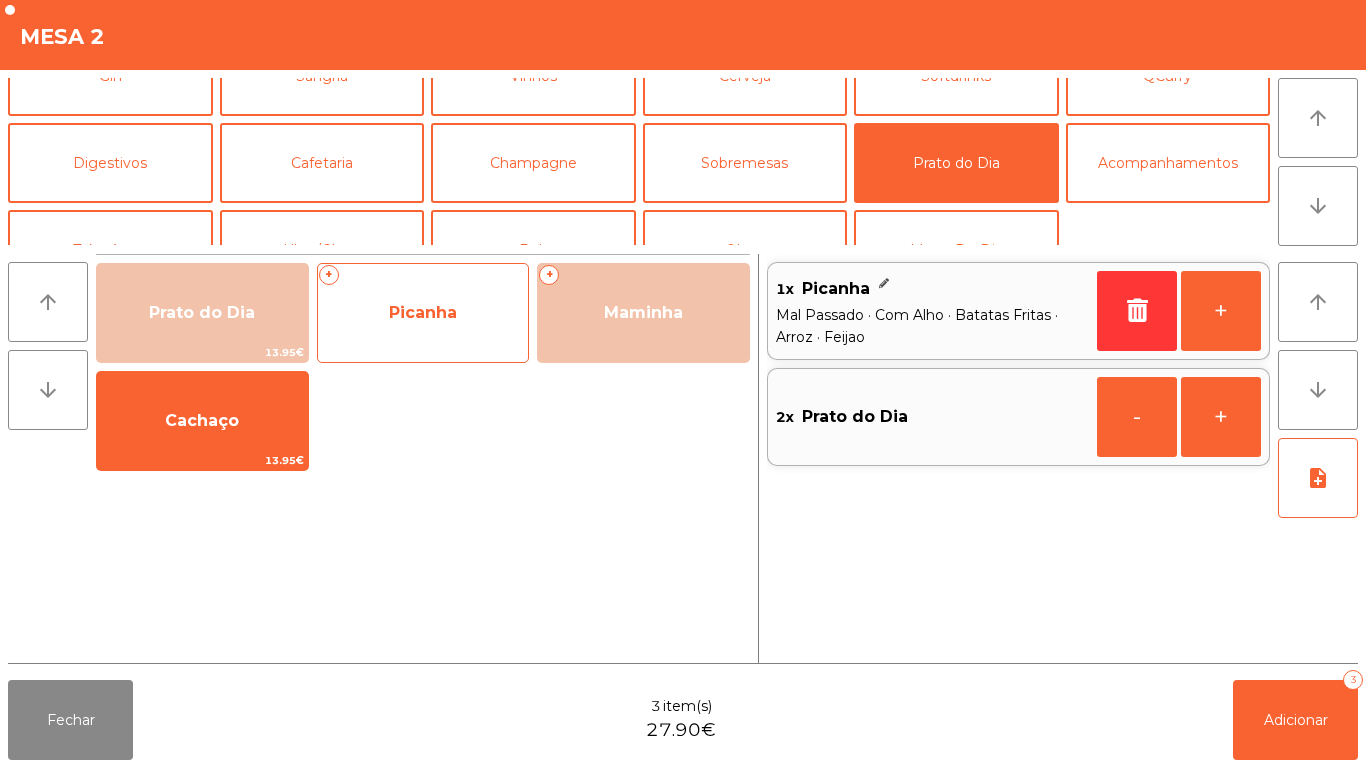 click on "Picanha" 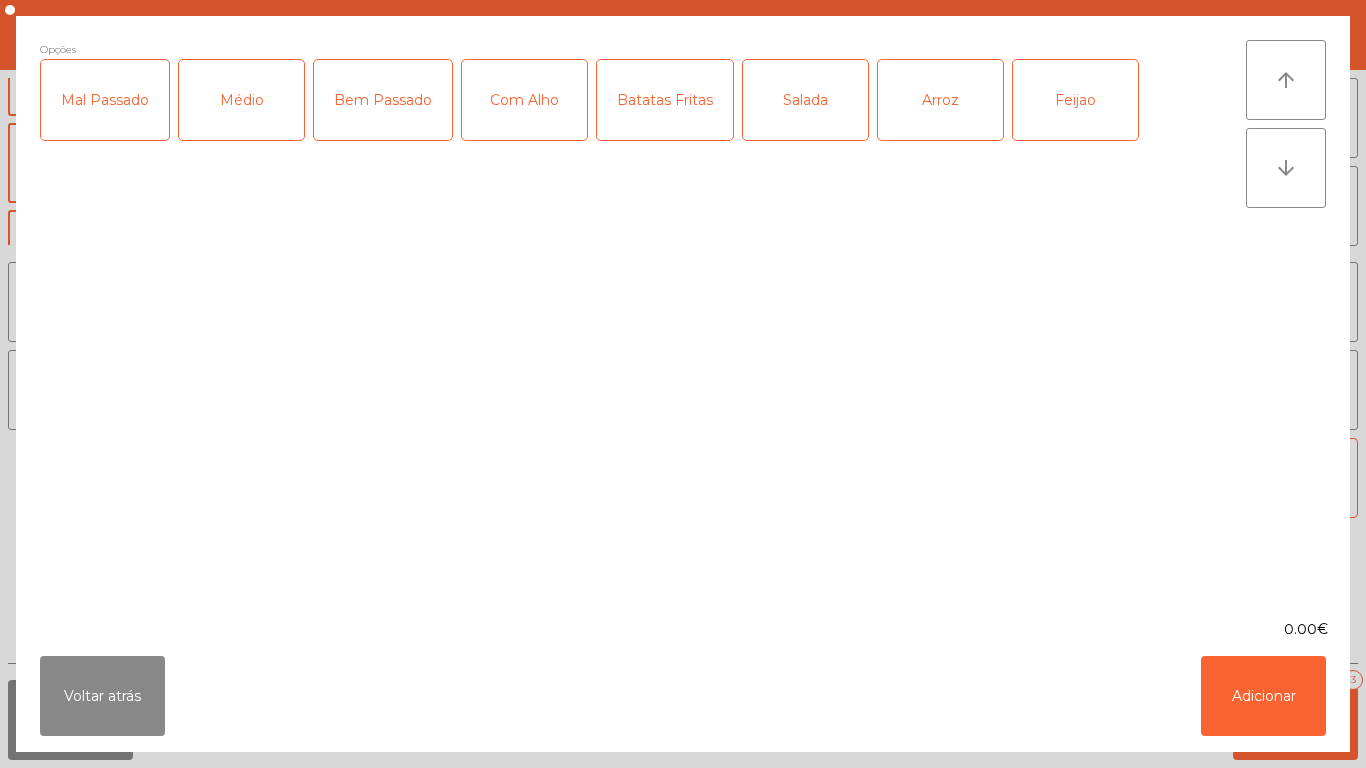 click on "Mal Passado" 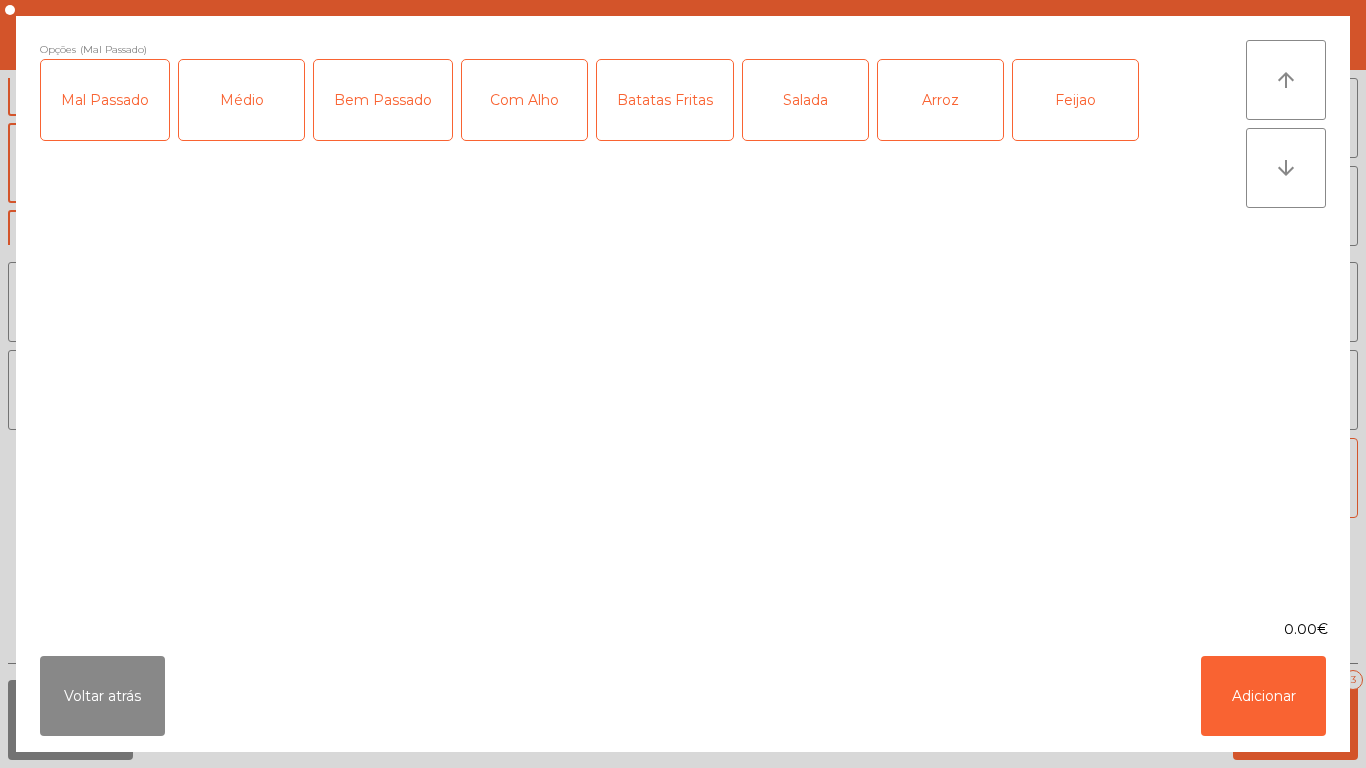 click on "Com Alho" 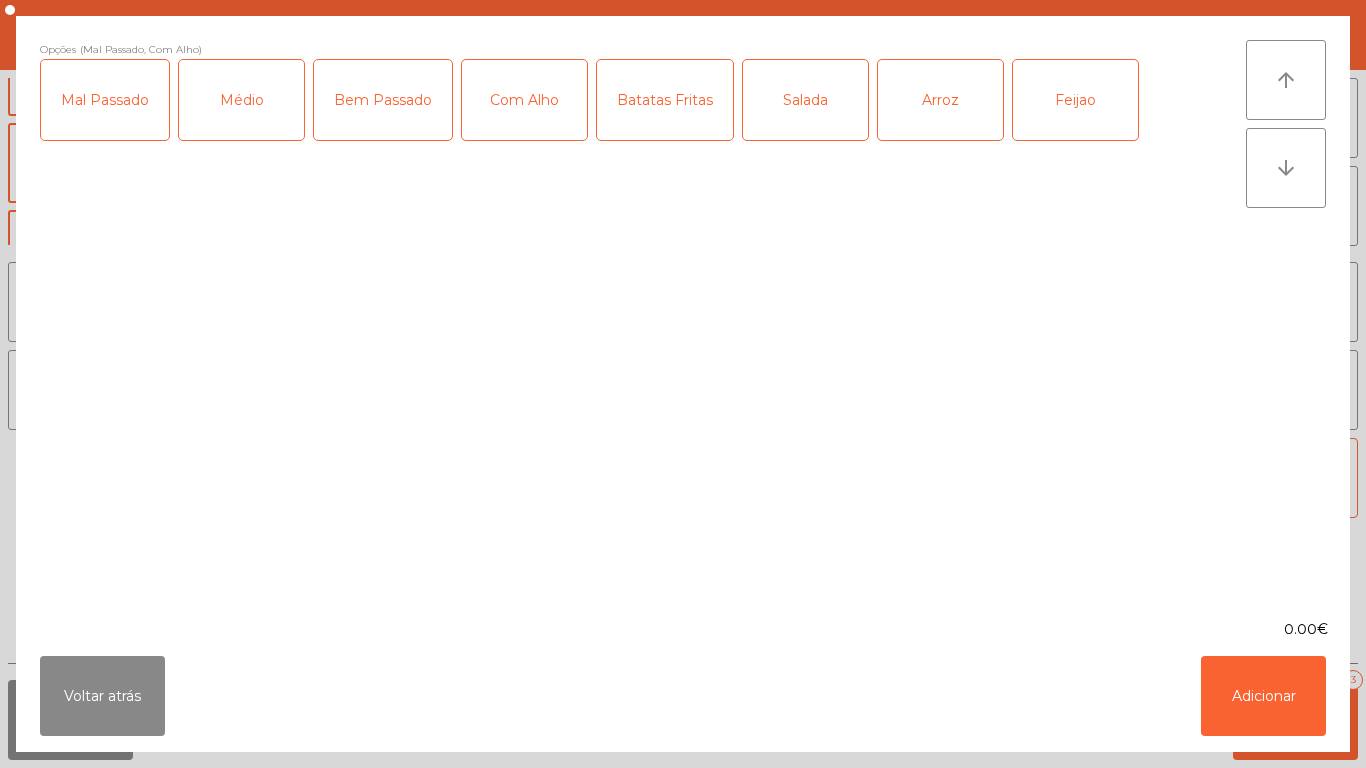 click on "Arroz" 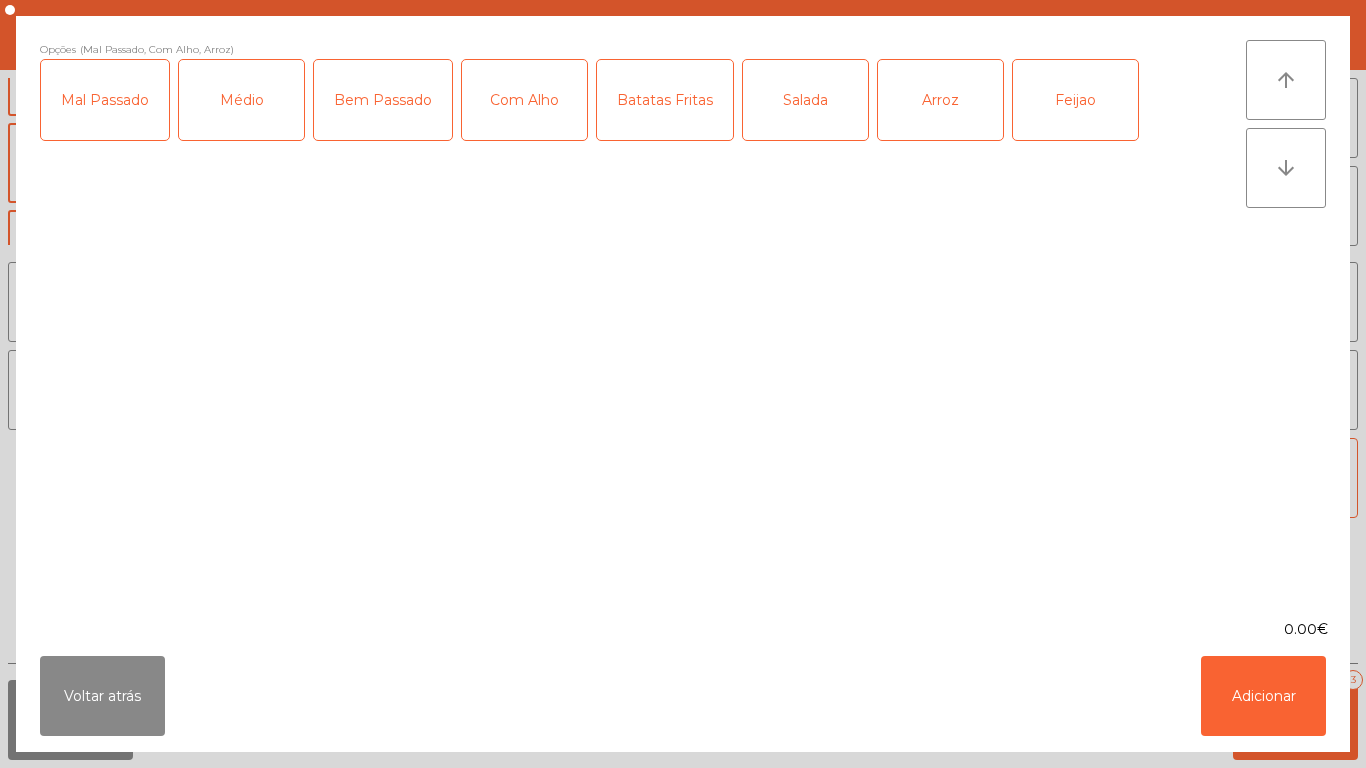 click on "Batatas Fritas" 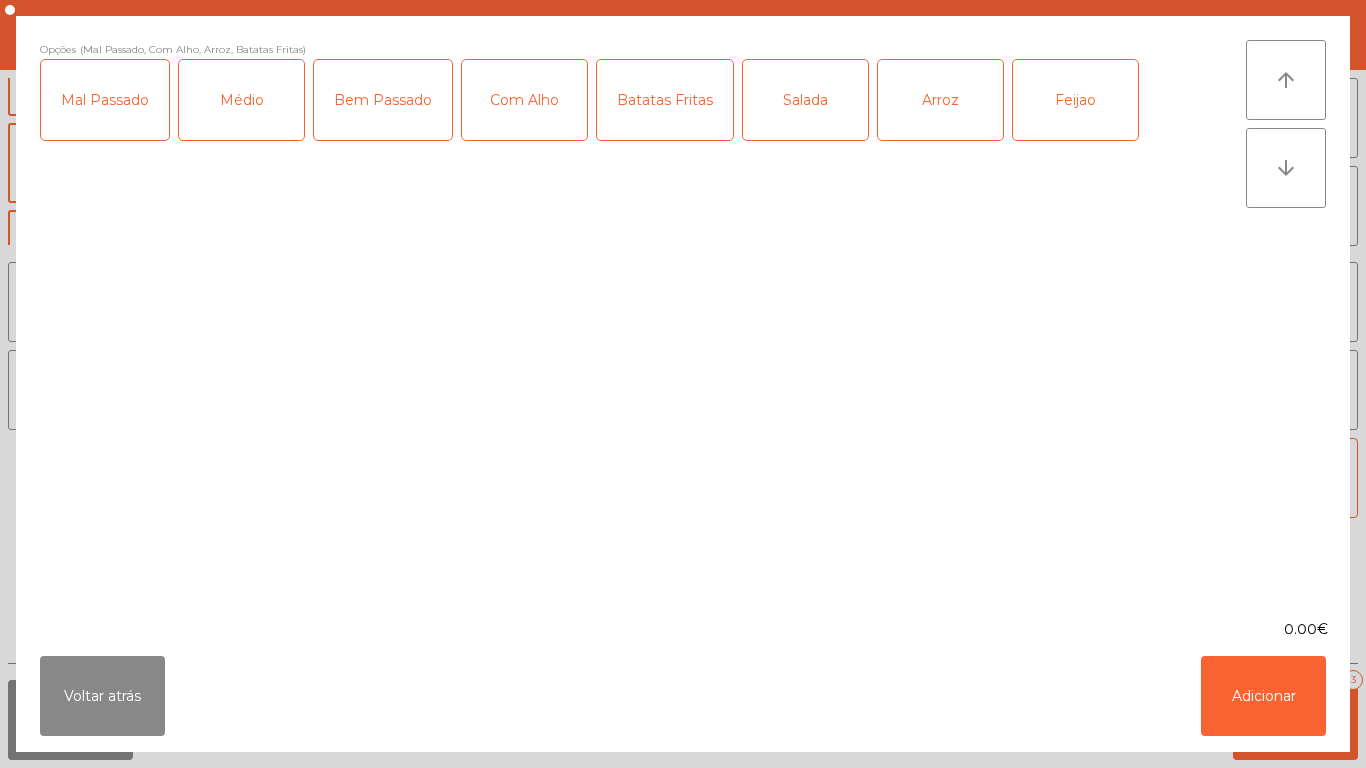 click on "Salada" 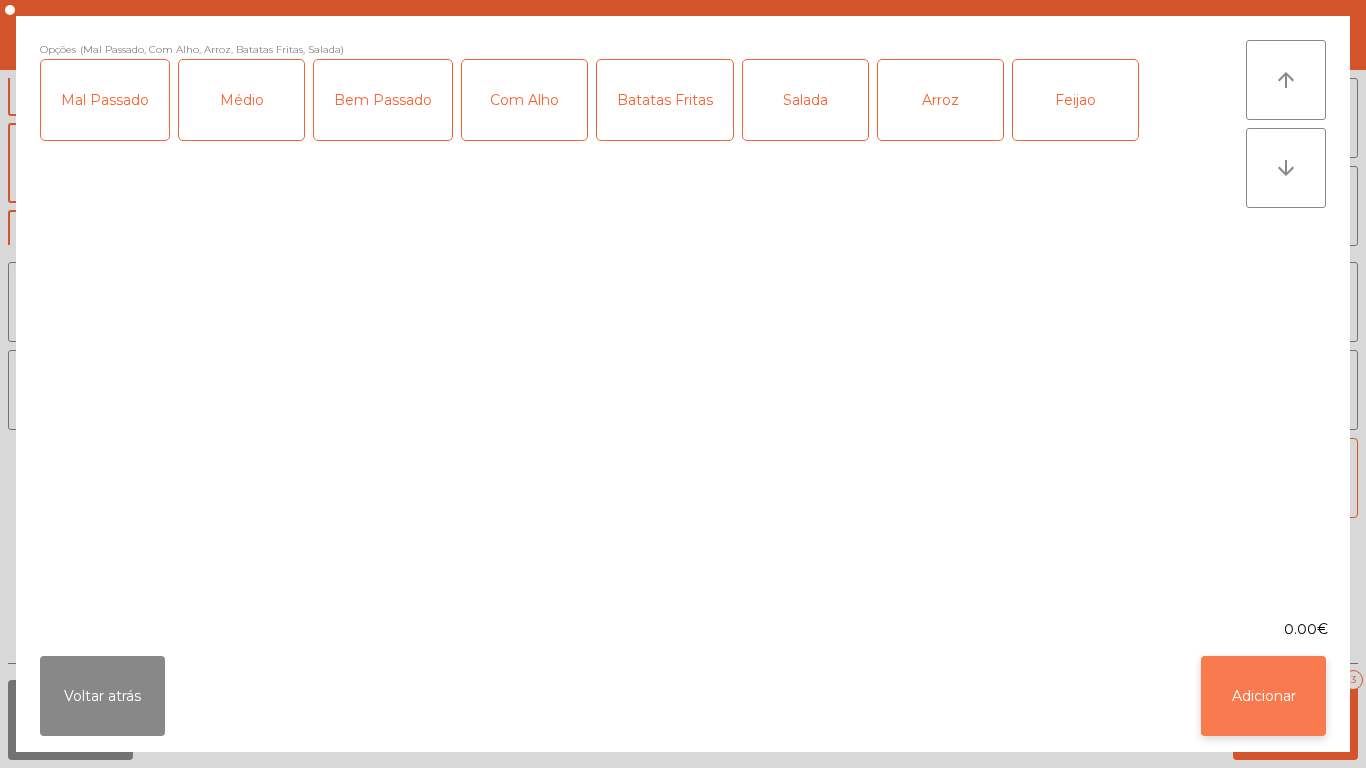 click on "Adicionar" 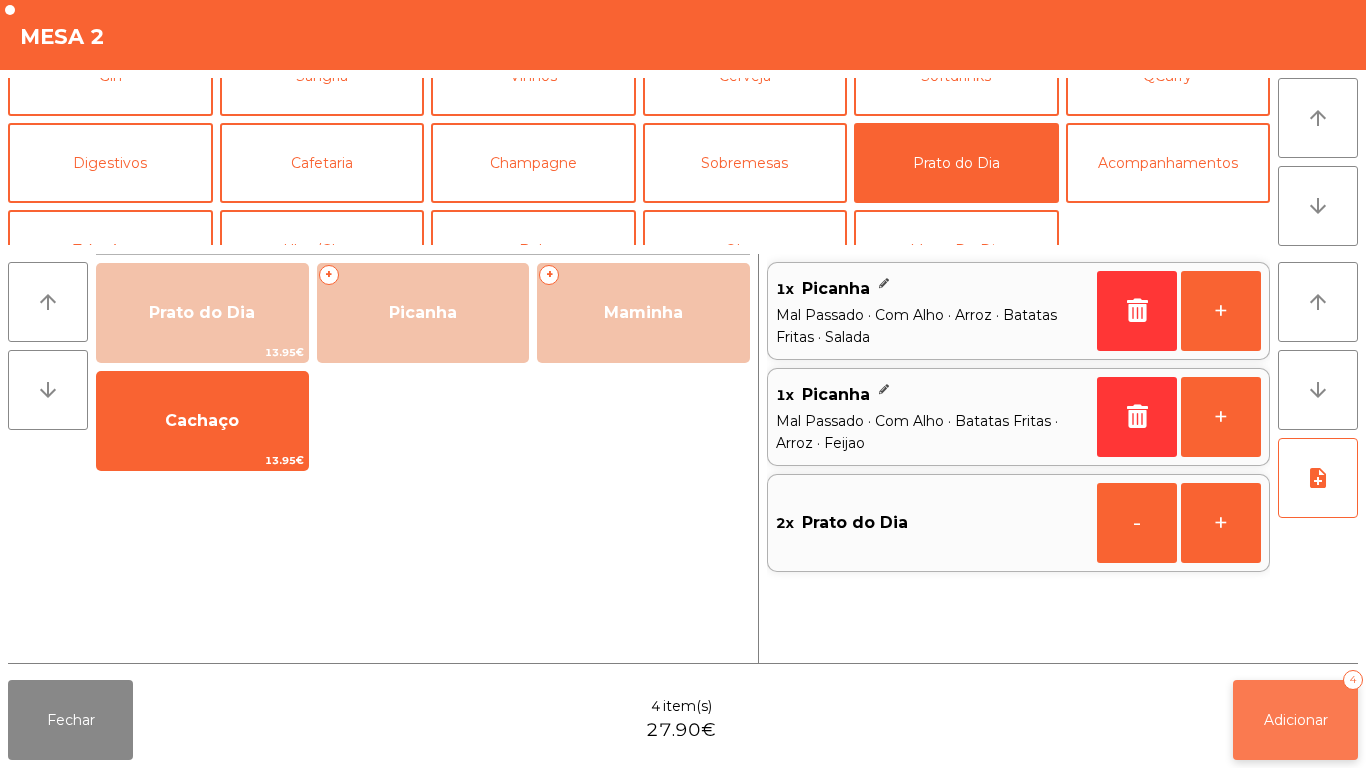 click on "Adicionar" 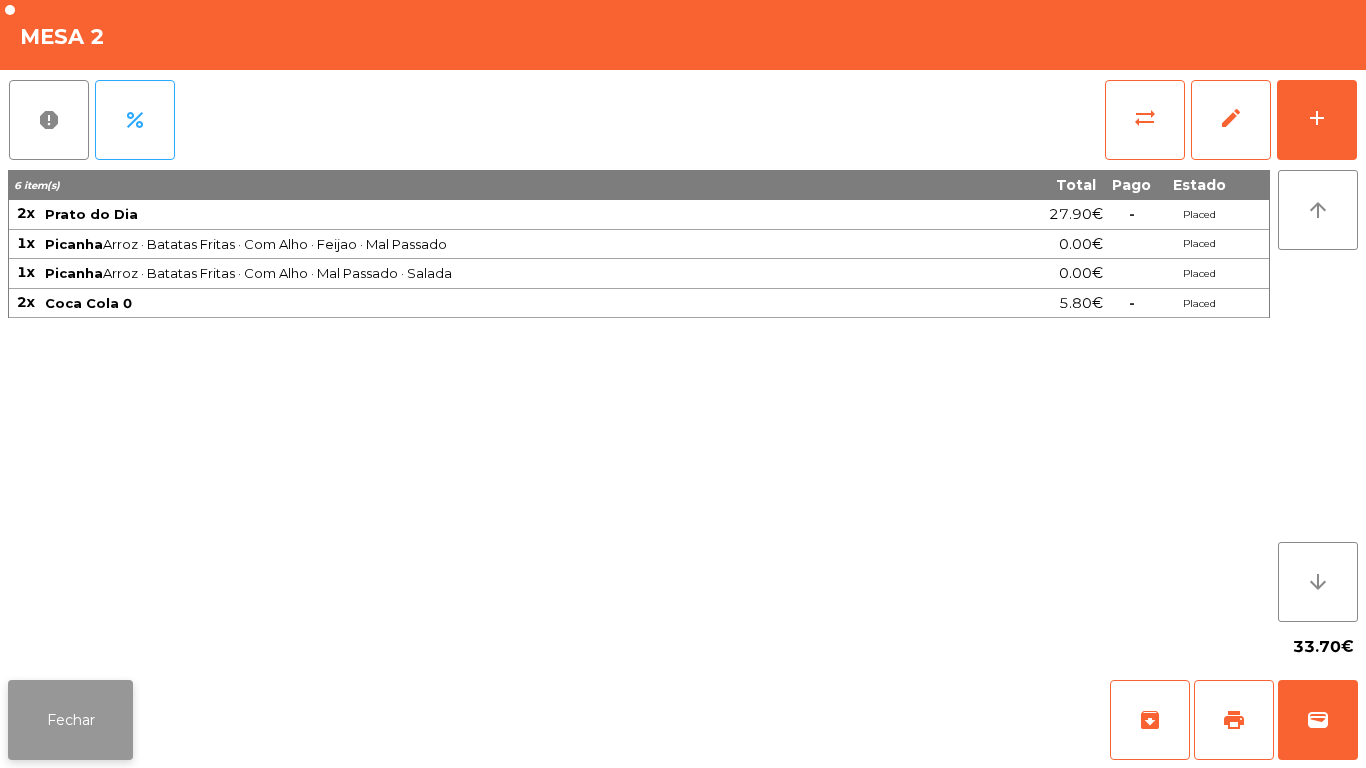 click on "Fechar" 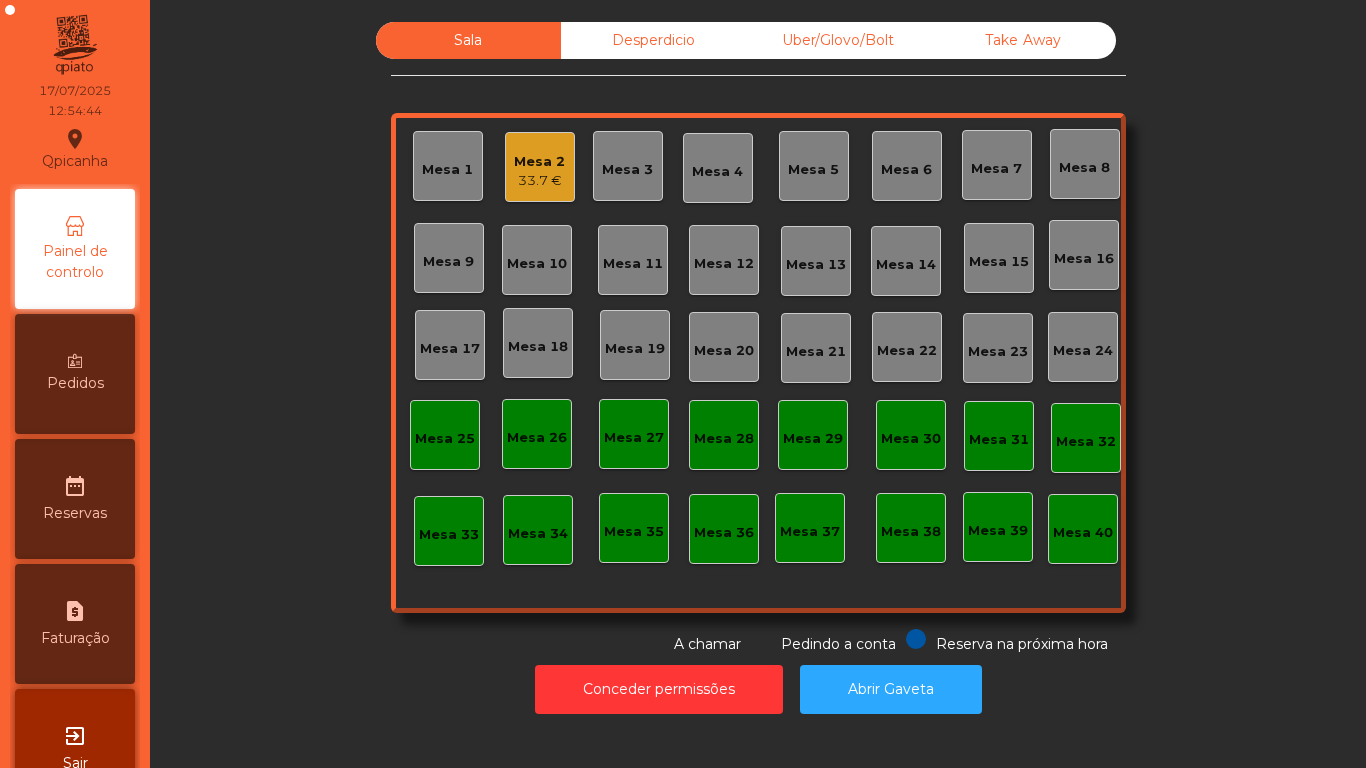 click on "33.7 €" 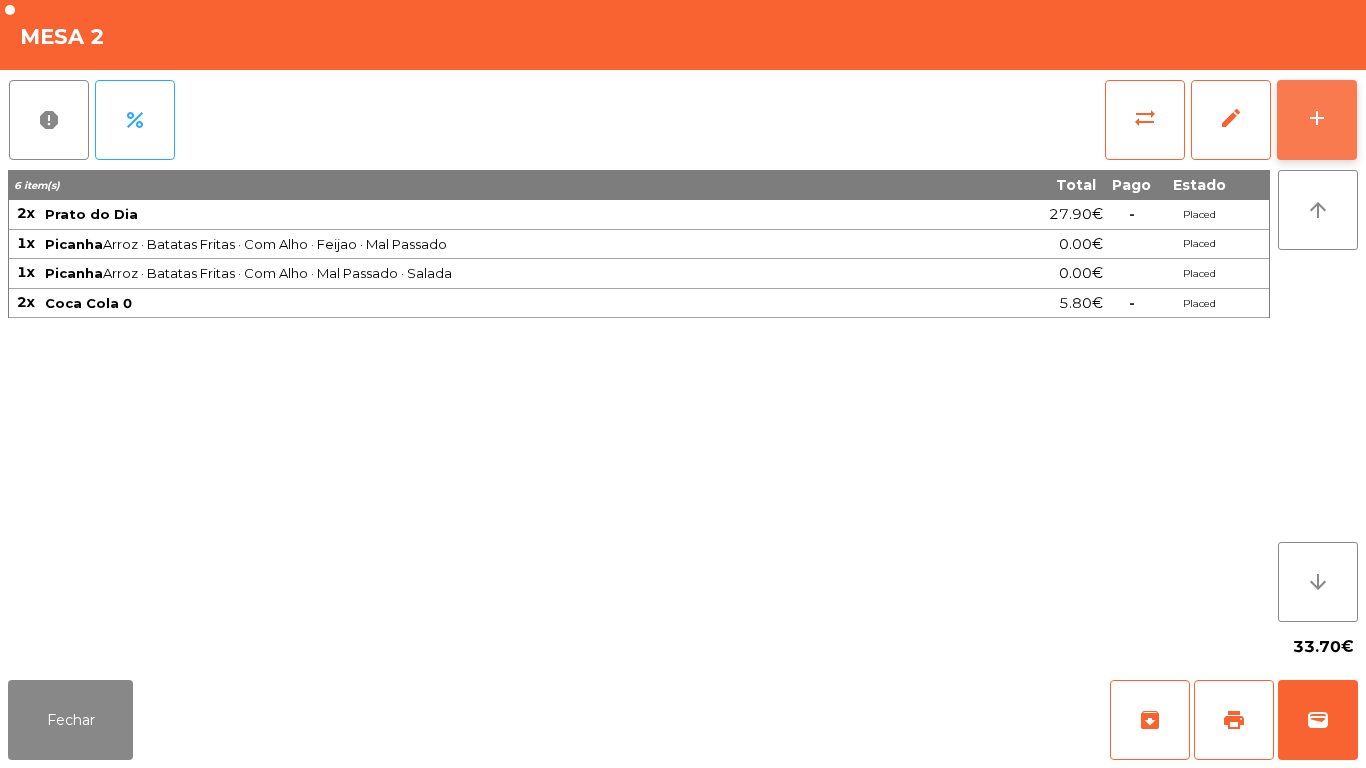 click on "add" 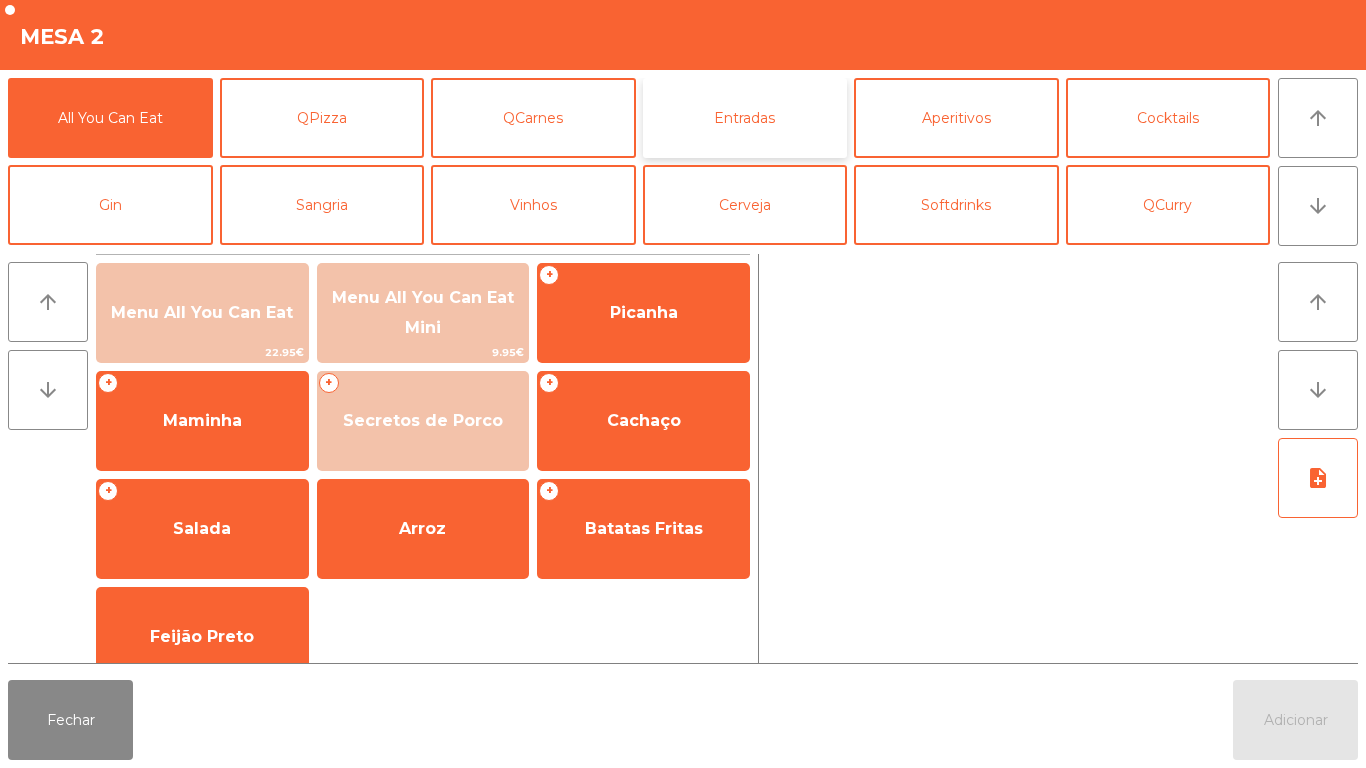 click on "Entradas" 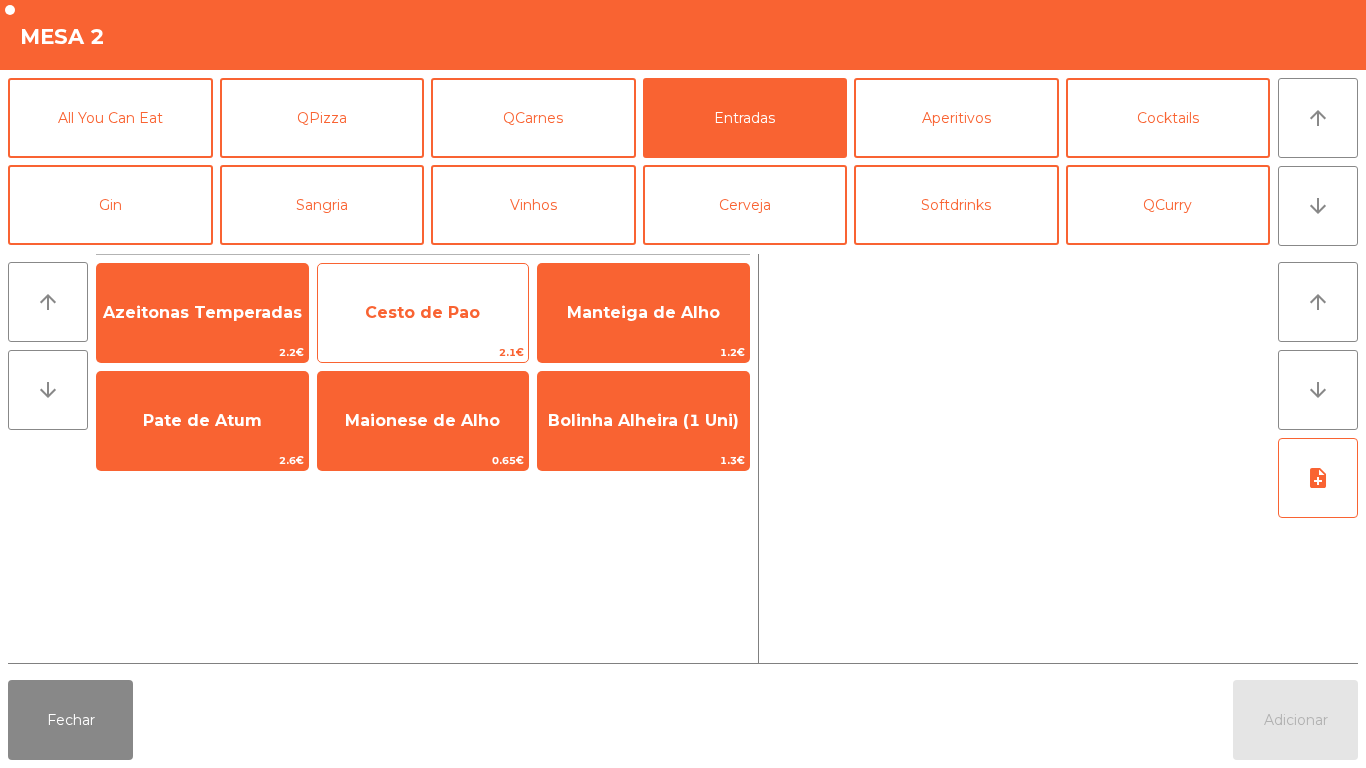click on "Cesto de Pao" 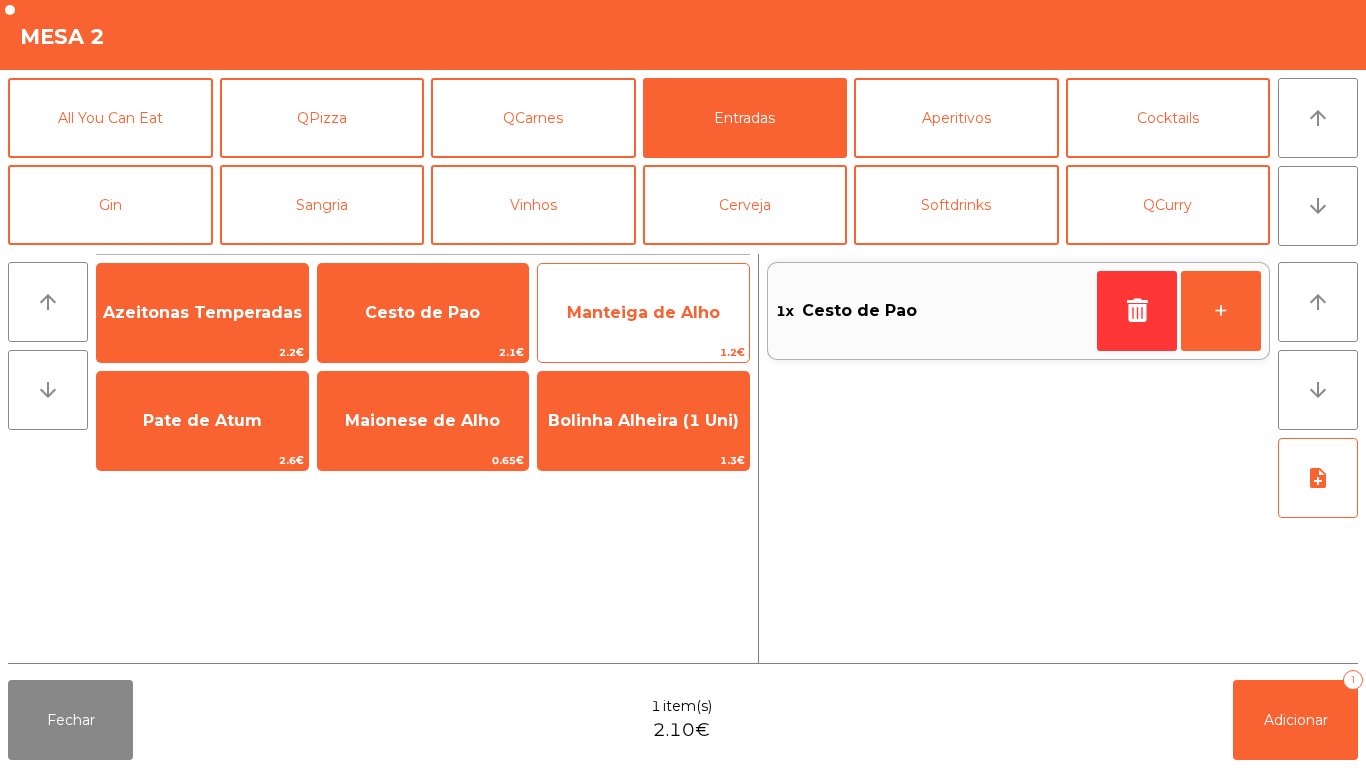 click on "Manteiga de Alho" 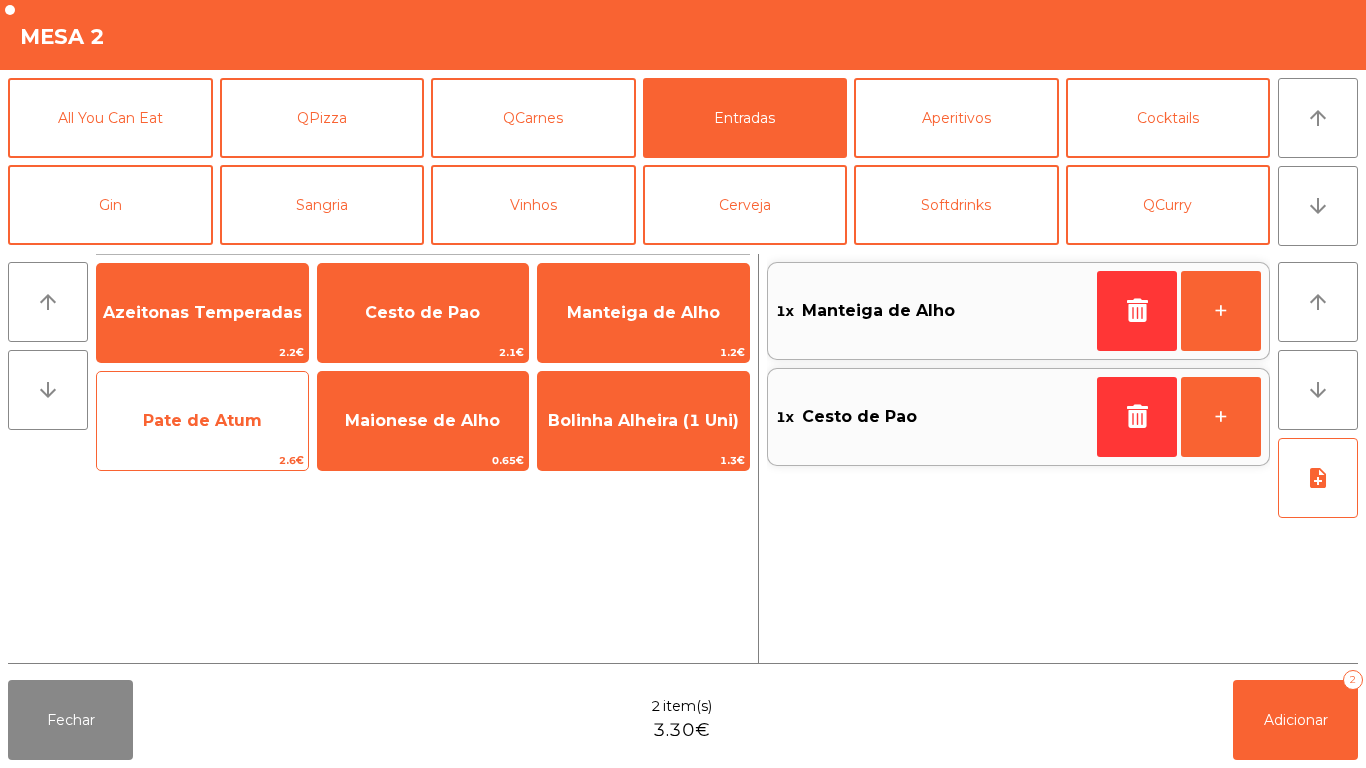click on "Pate de Atum" 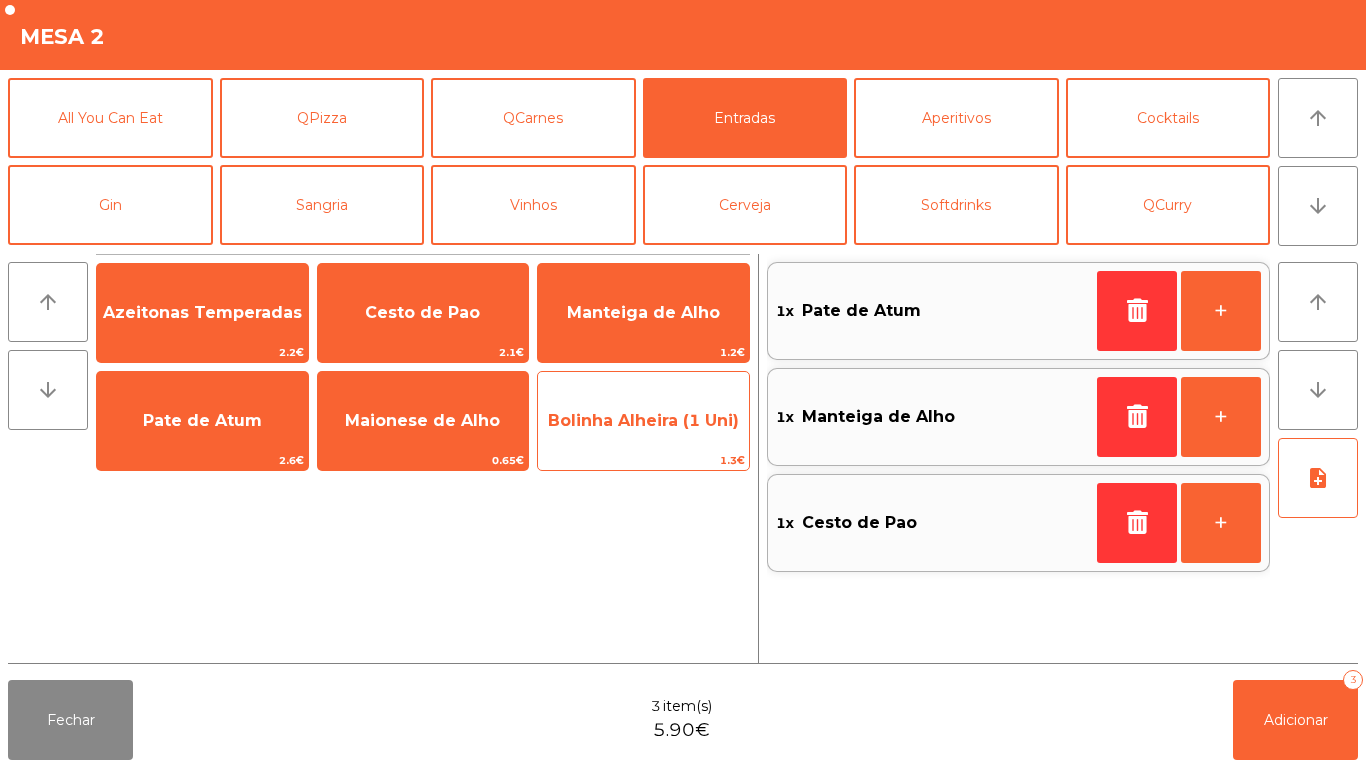 click on "Bolinha Alheira (1 Uni)" 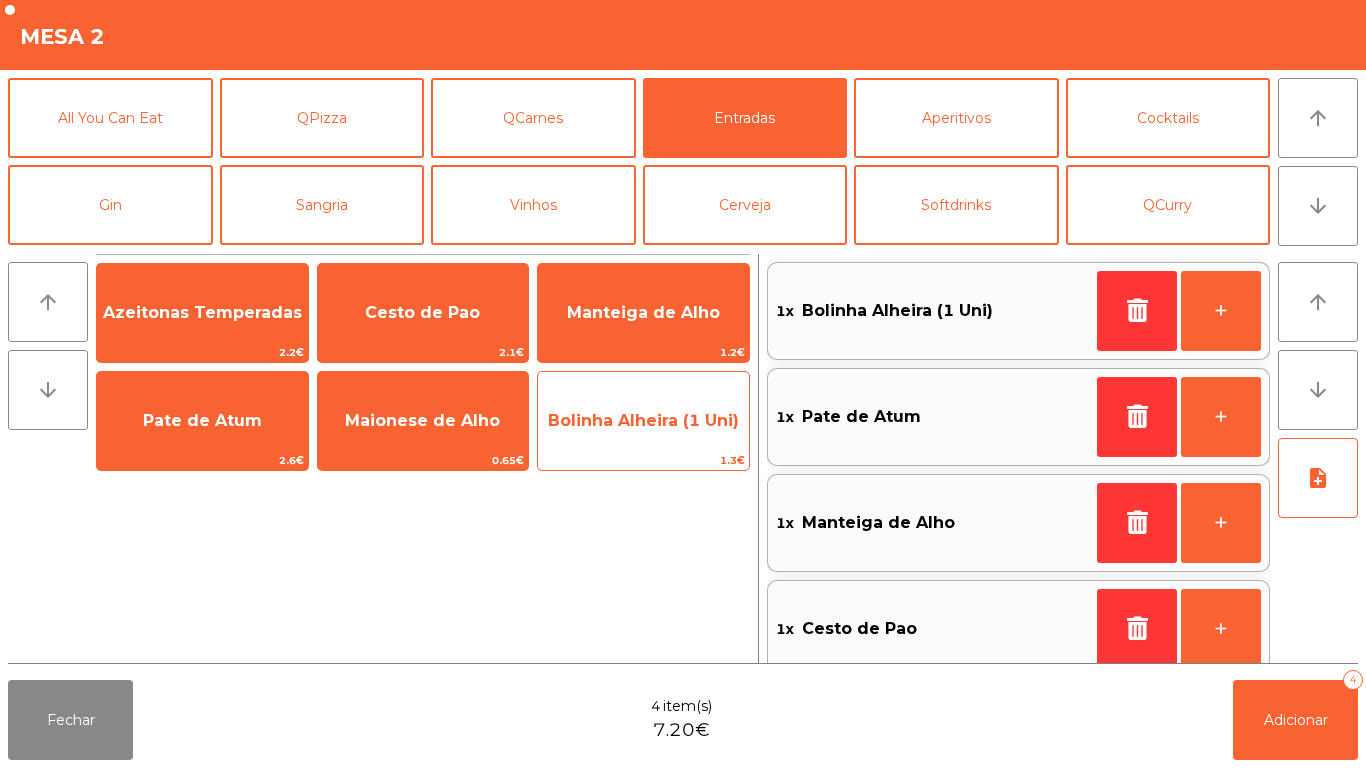 click on "Bolinha Alheira (1 Uni)" 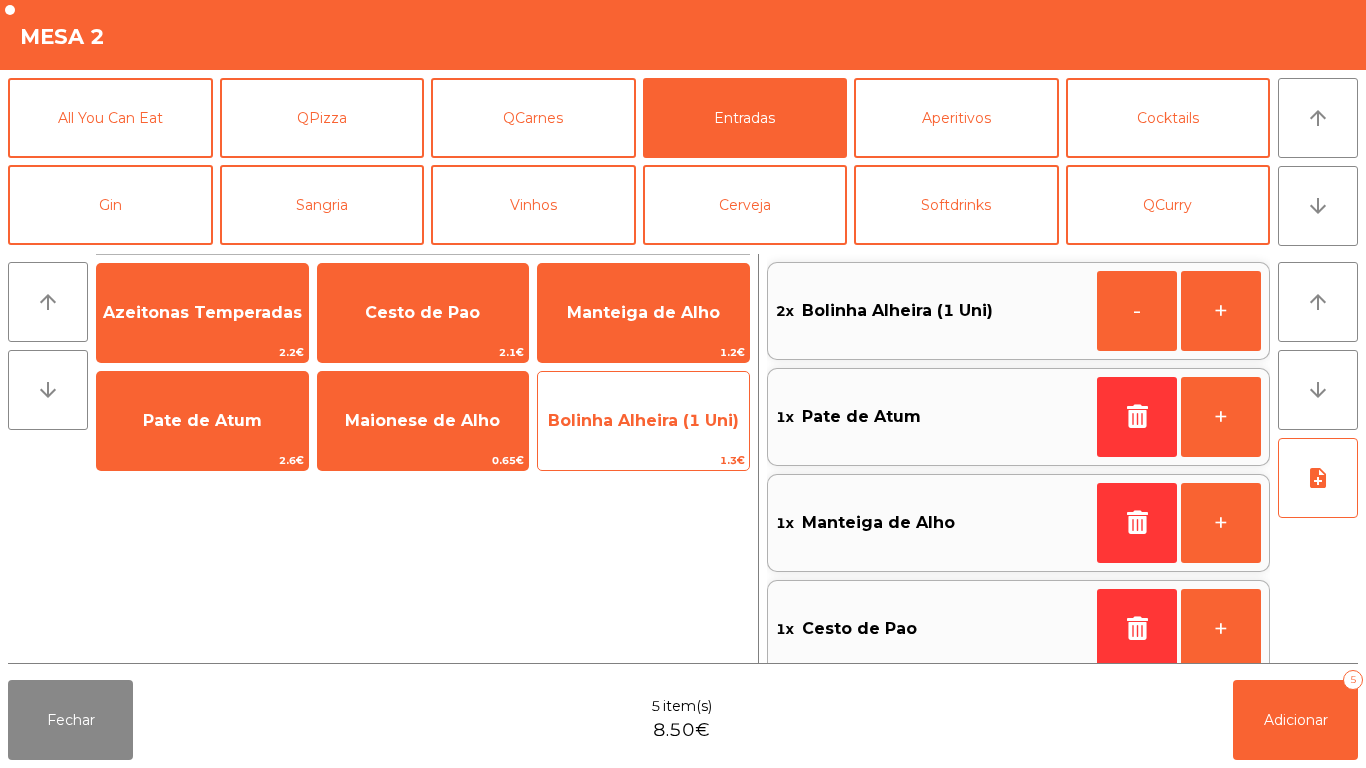 scroll, scrollTop: 8, scrollLeft: 0, axis: vertical 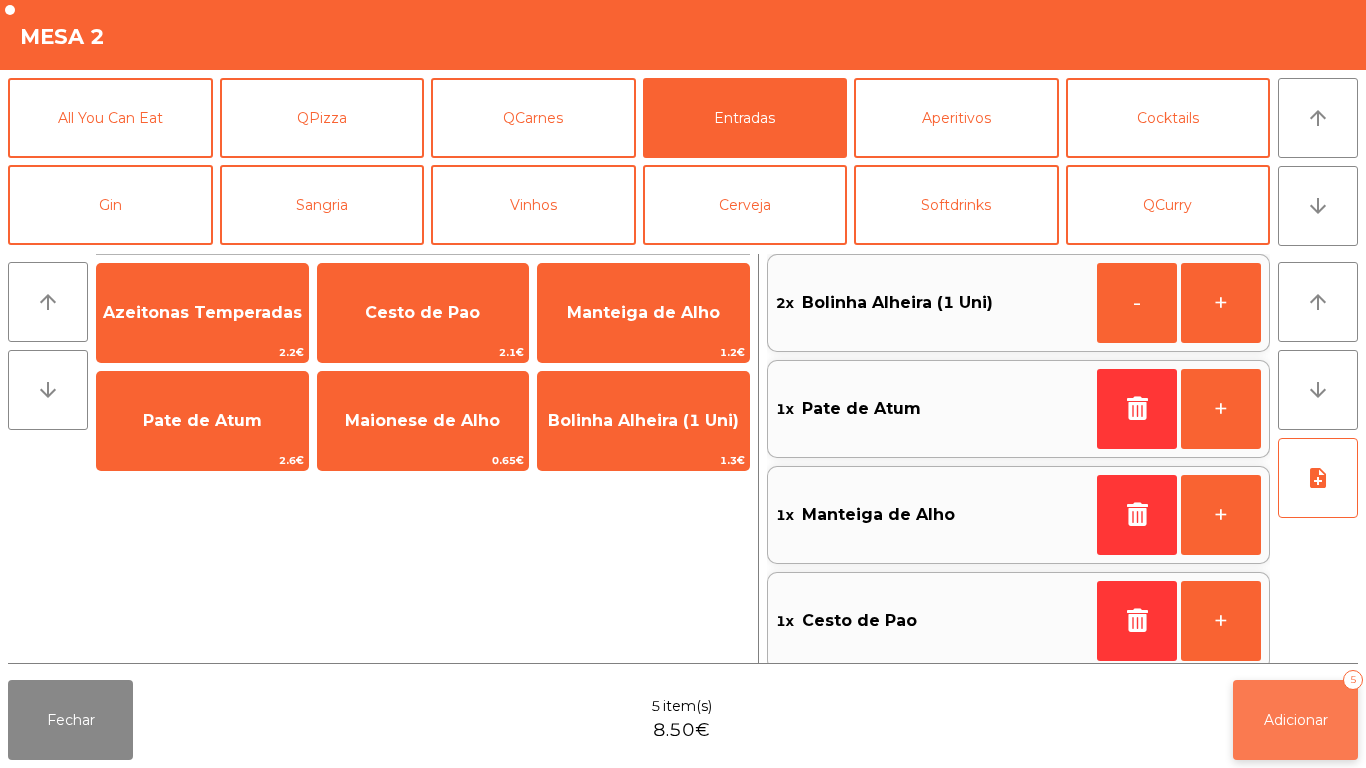 click on "Adicionar   5" 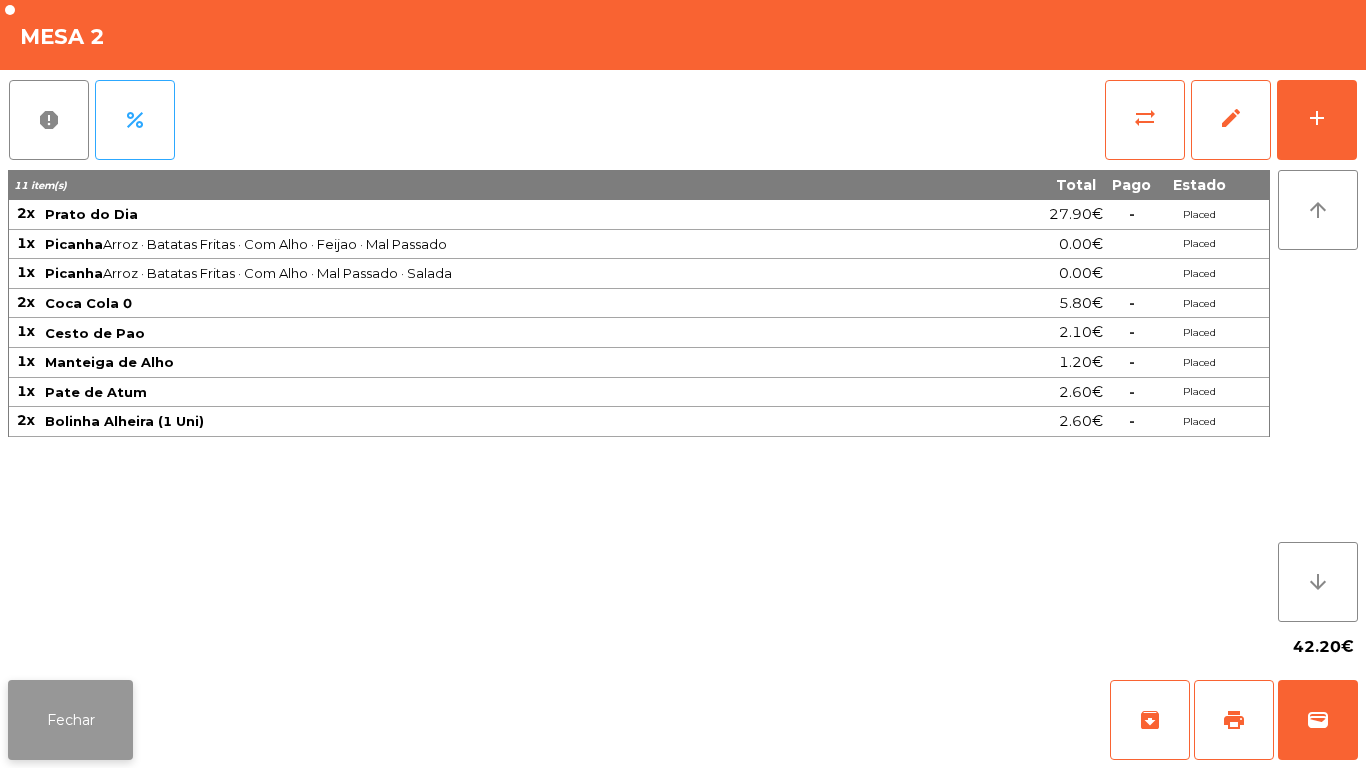 click on "Fechar" 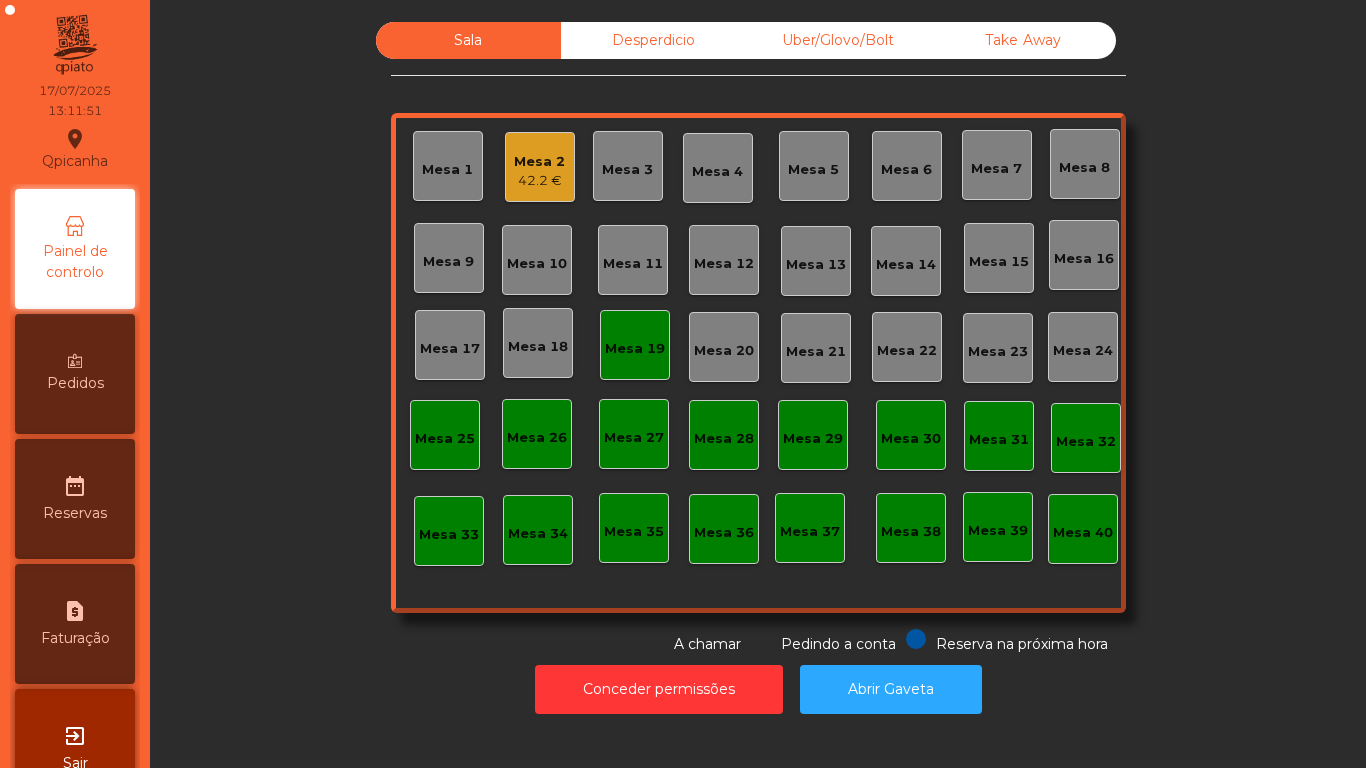 click on "Mesa 19" 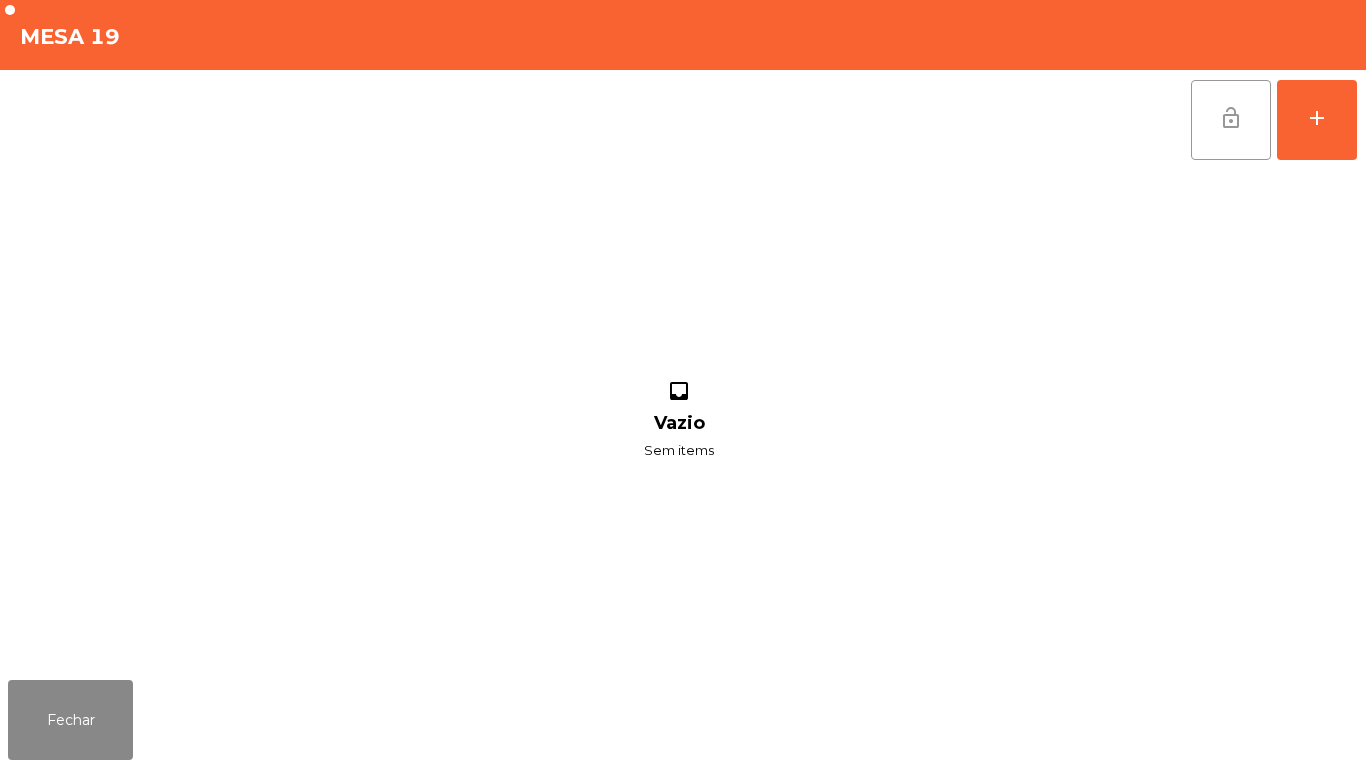 click on "lock_open" 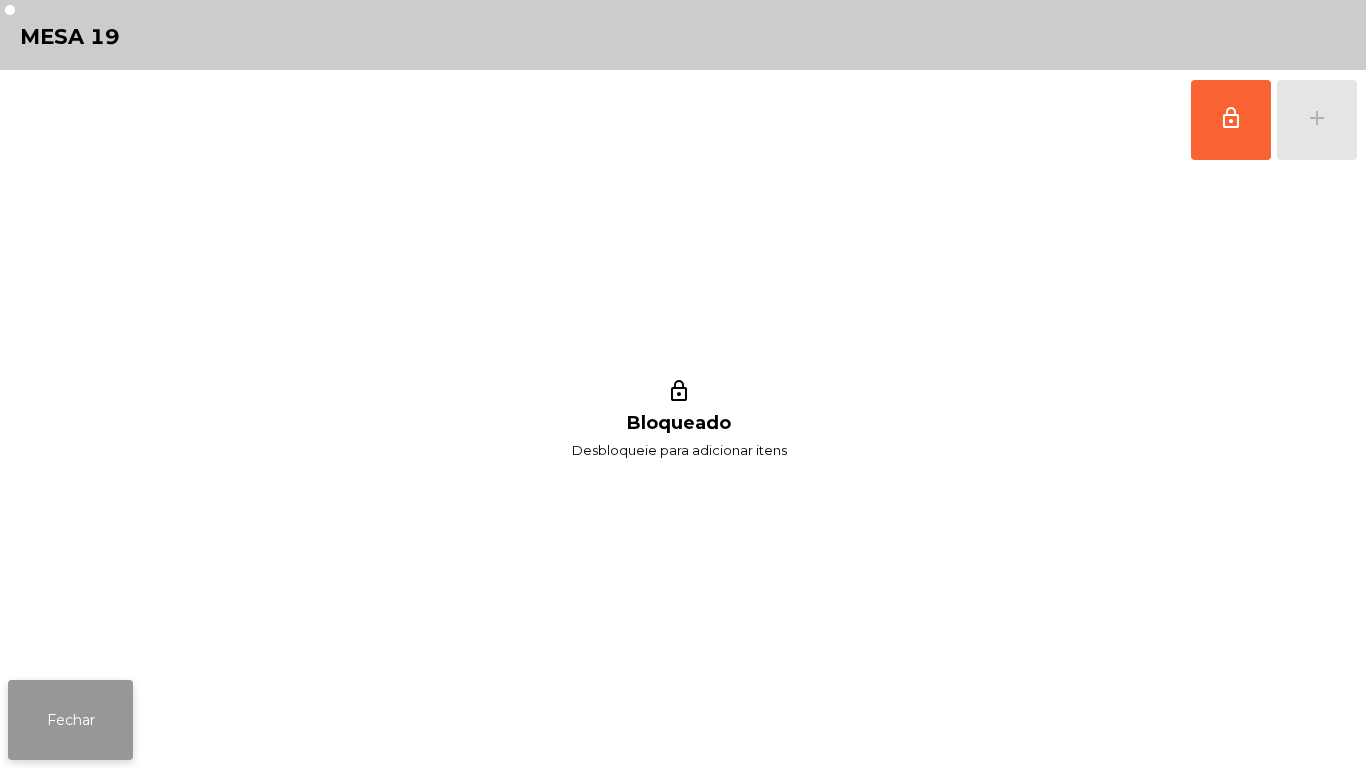 click on "Fechar" 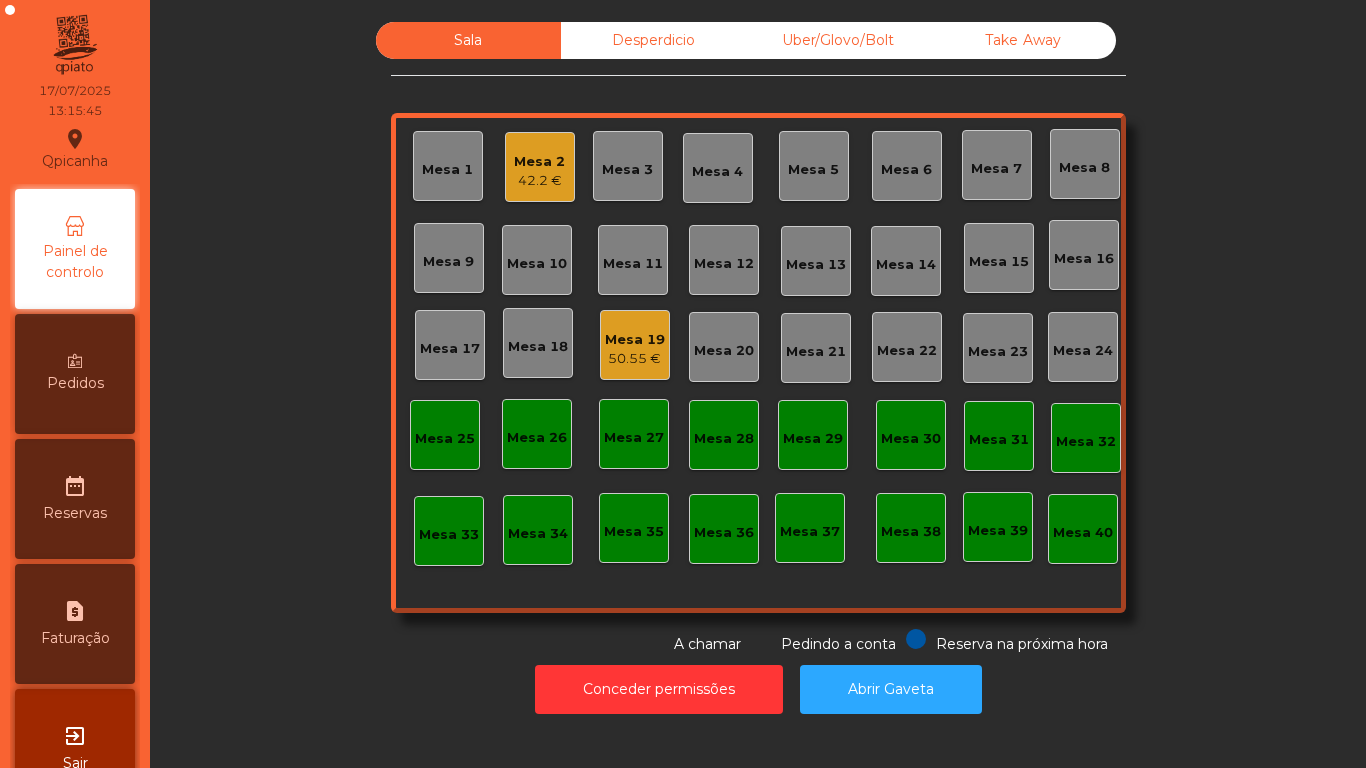 click on "Mesa 19" 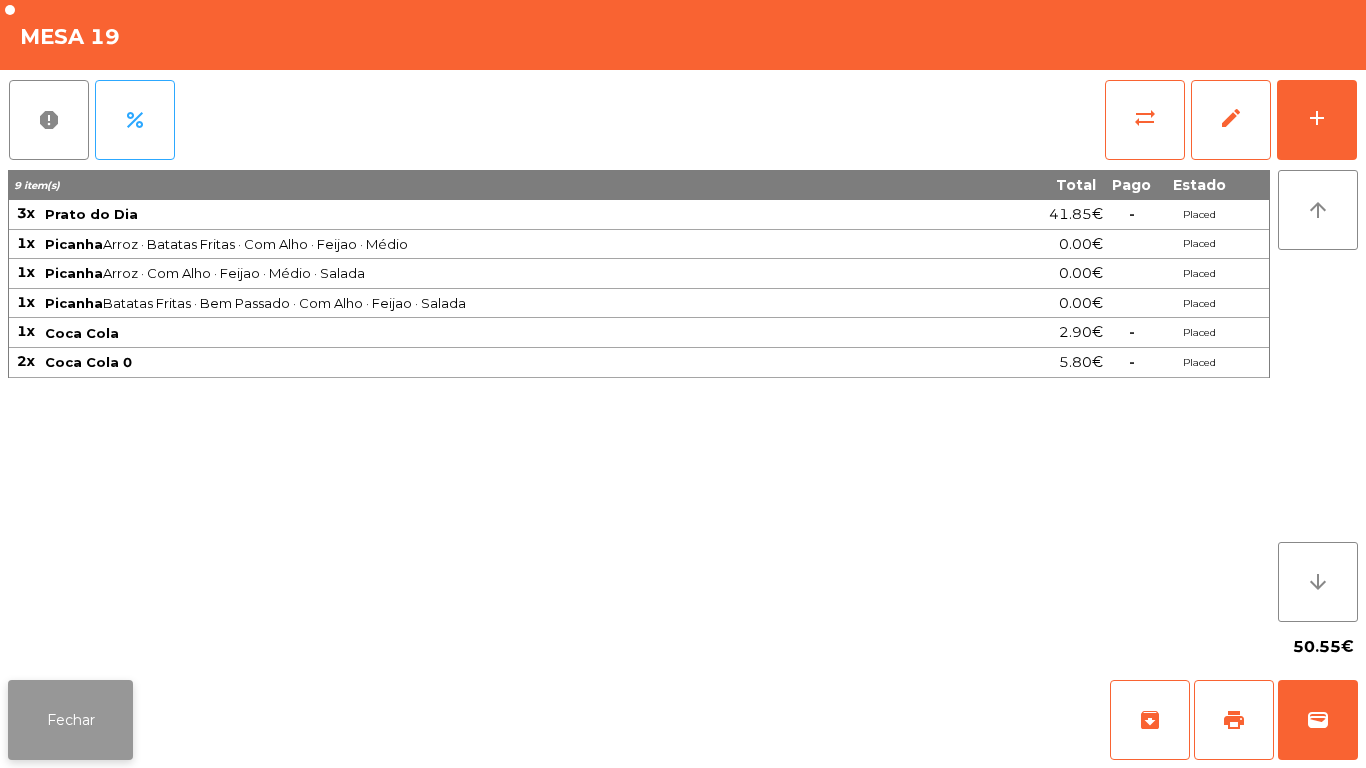click on "Fechar" 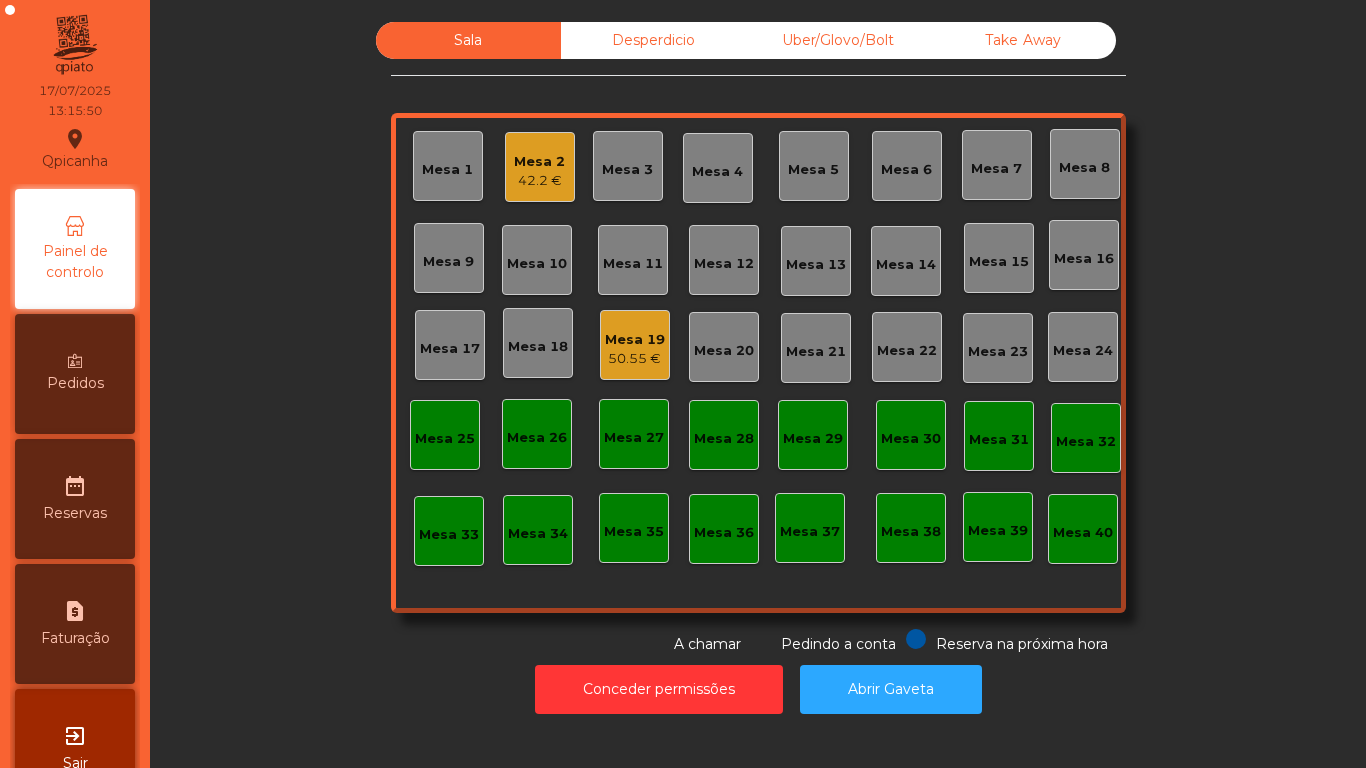 click on "Mesa 19" 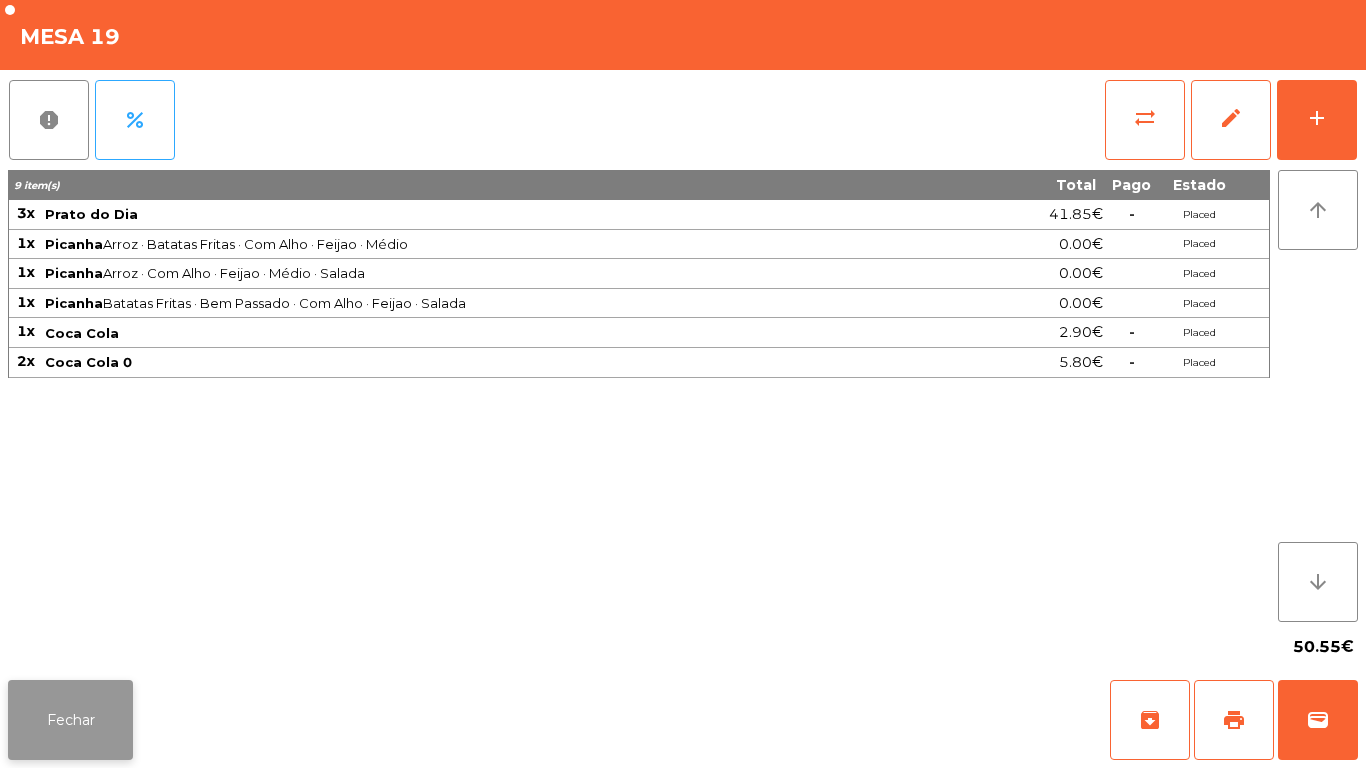 click on "Fechar" 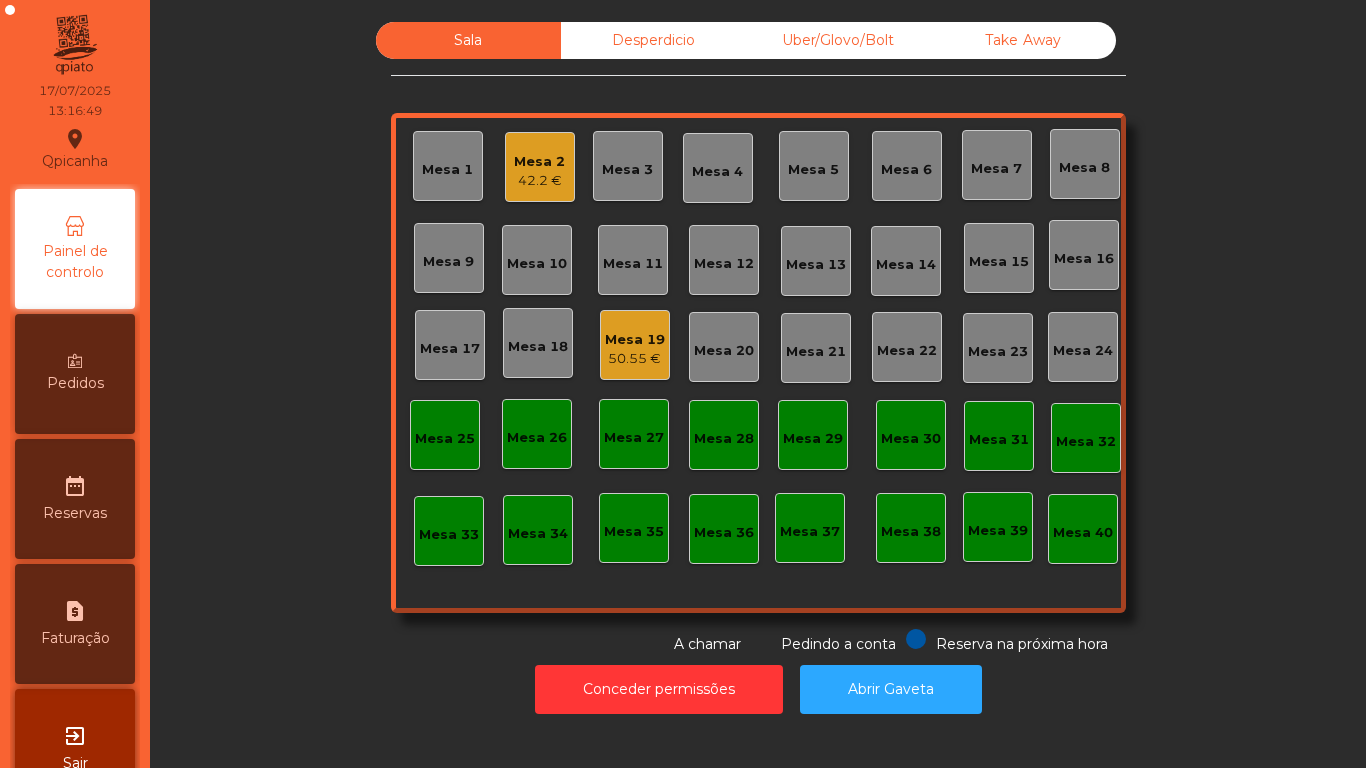 click on "Mesa 2" 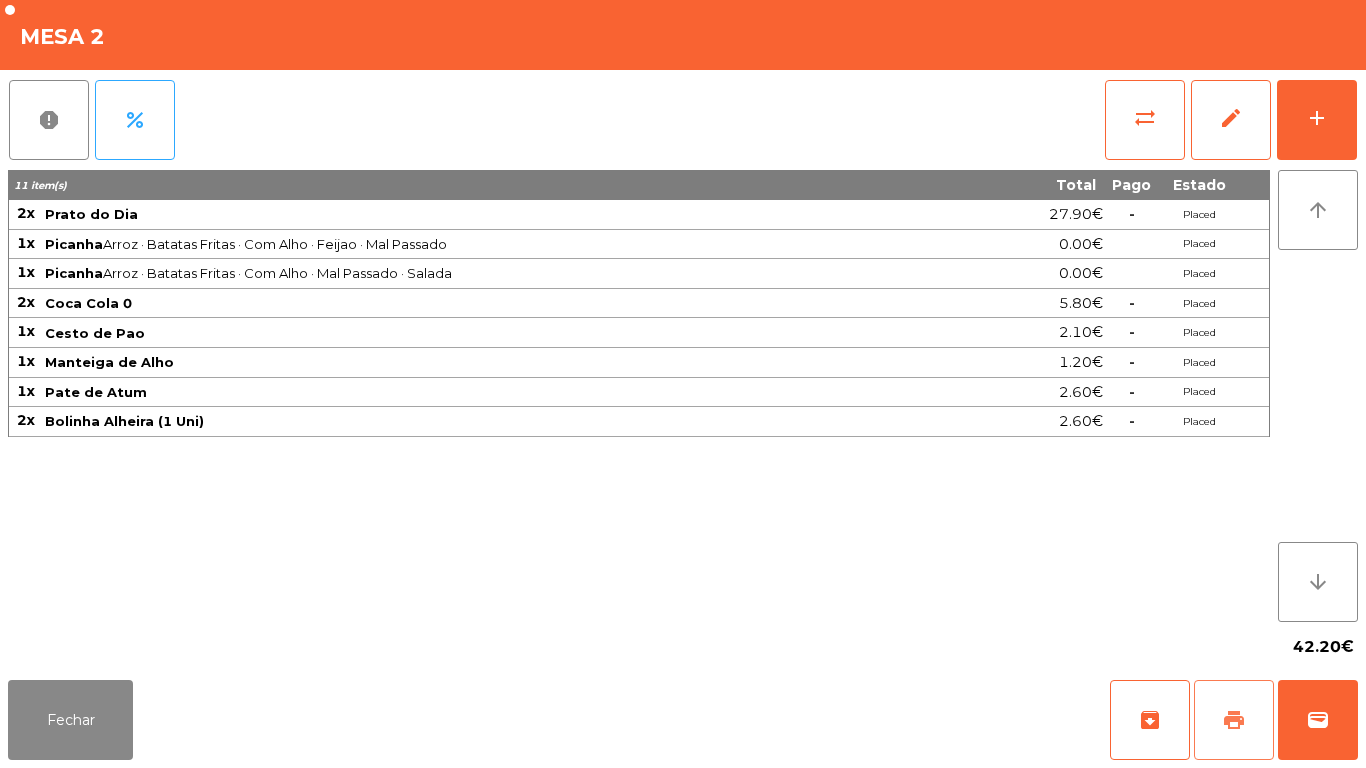 click on "print" 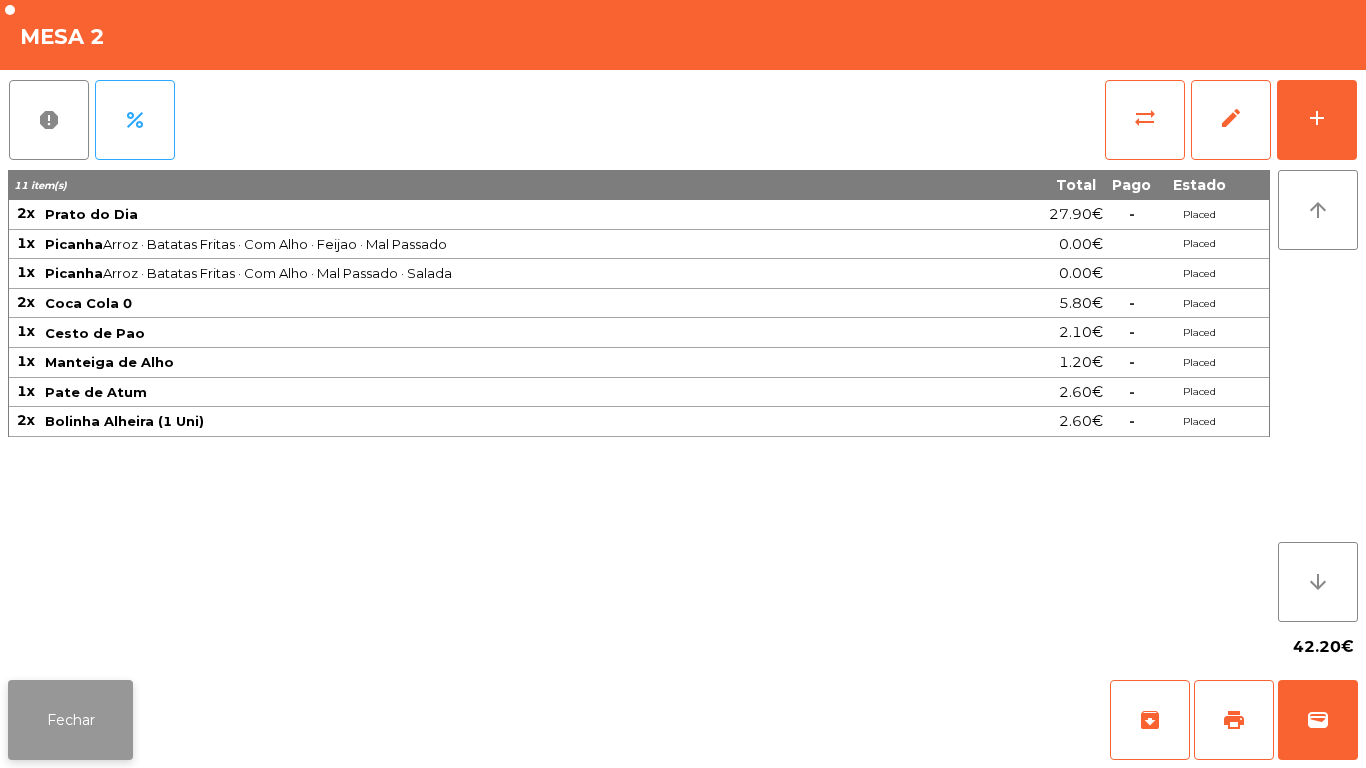 click on "Fechar" 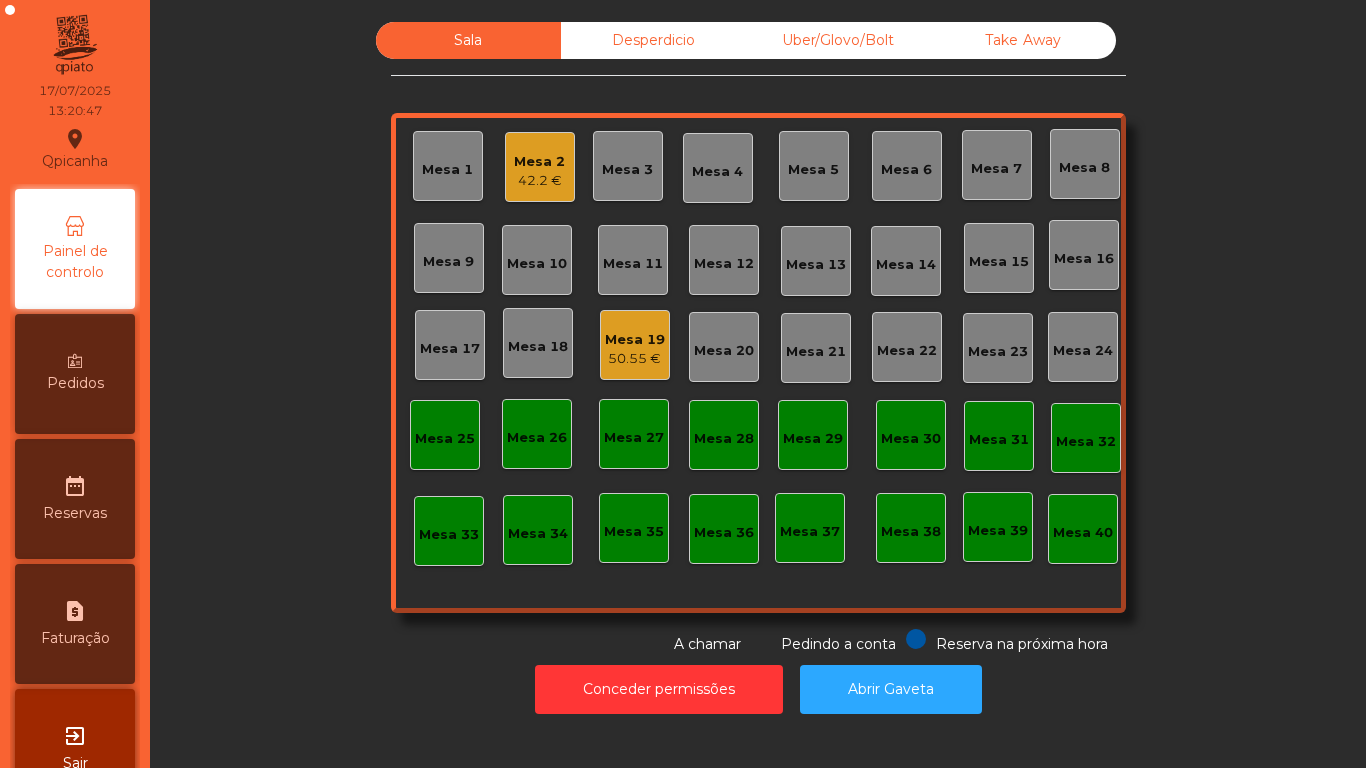 click on "Mesa 1" 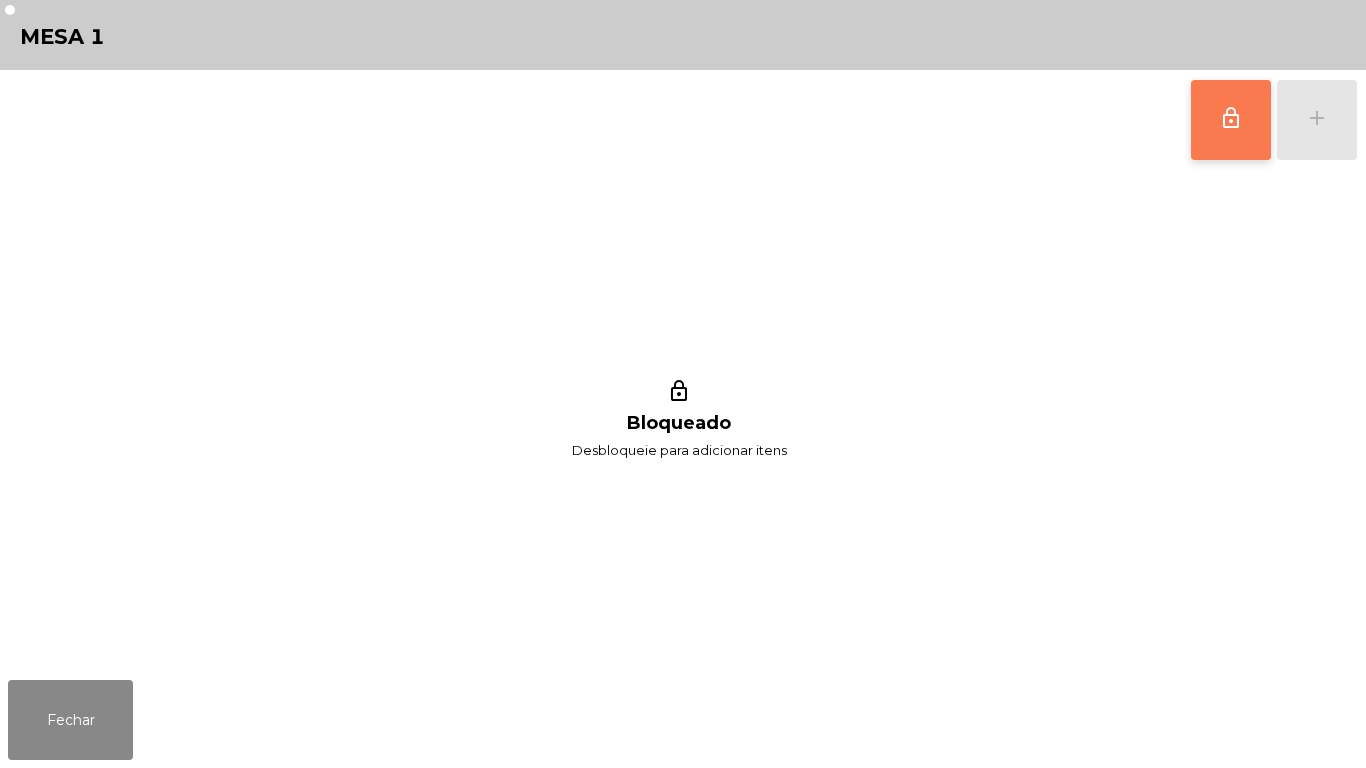 click on "lock_outline" 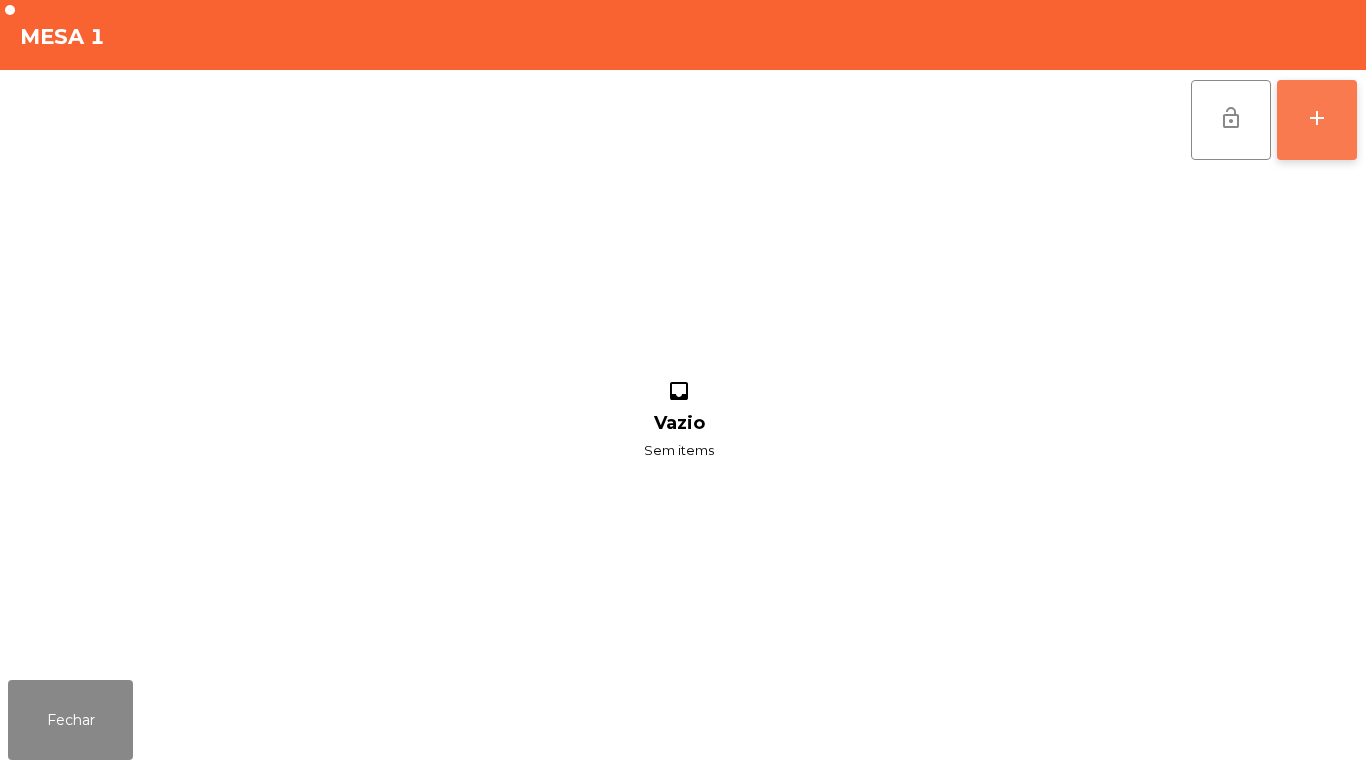 click on "add" 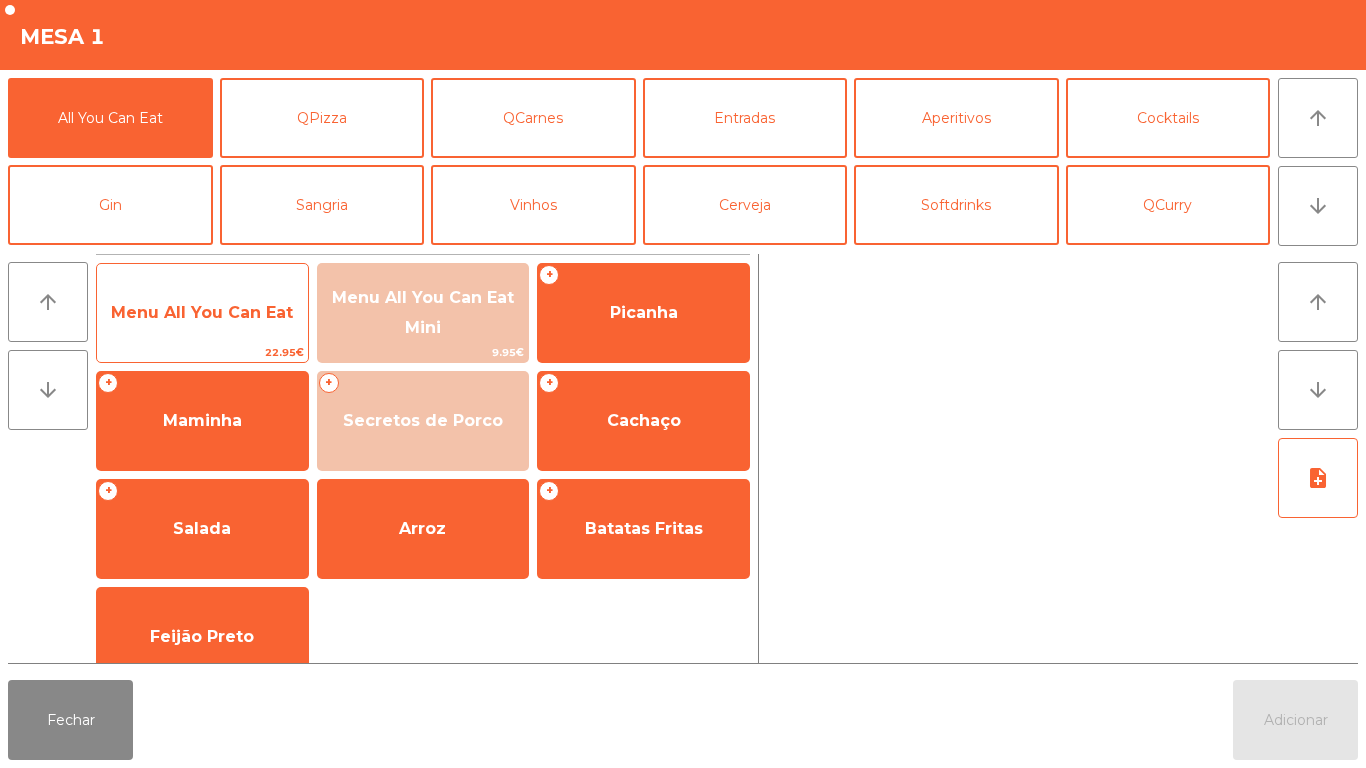 click on "Menu All You Can Eat" 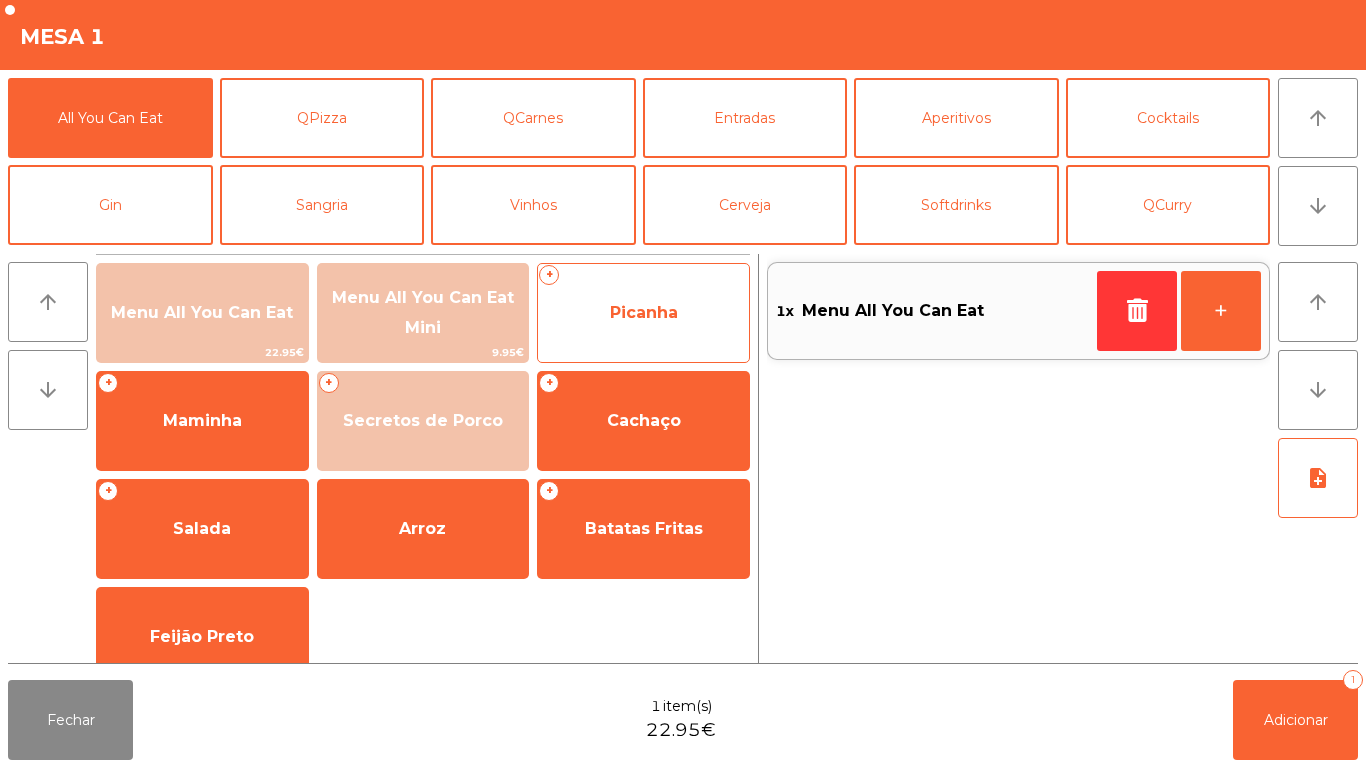 click on "Picanha" 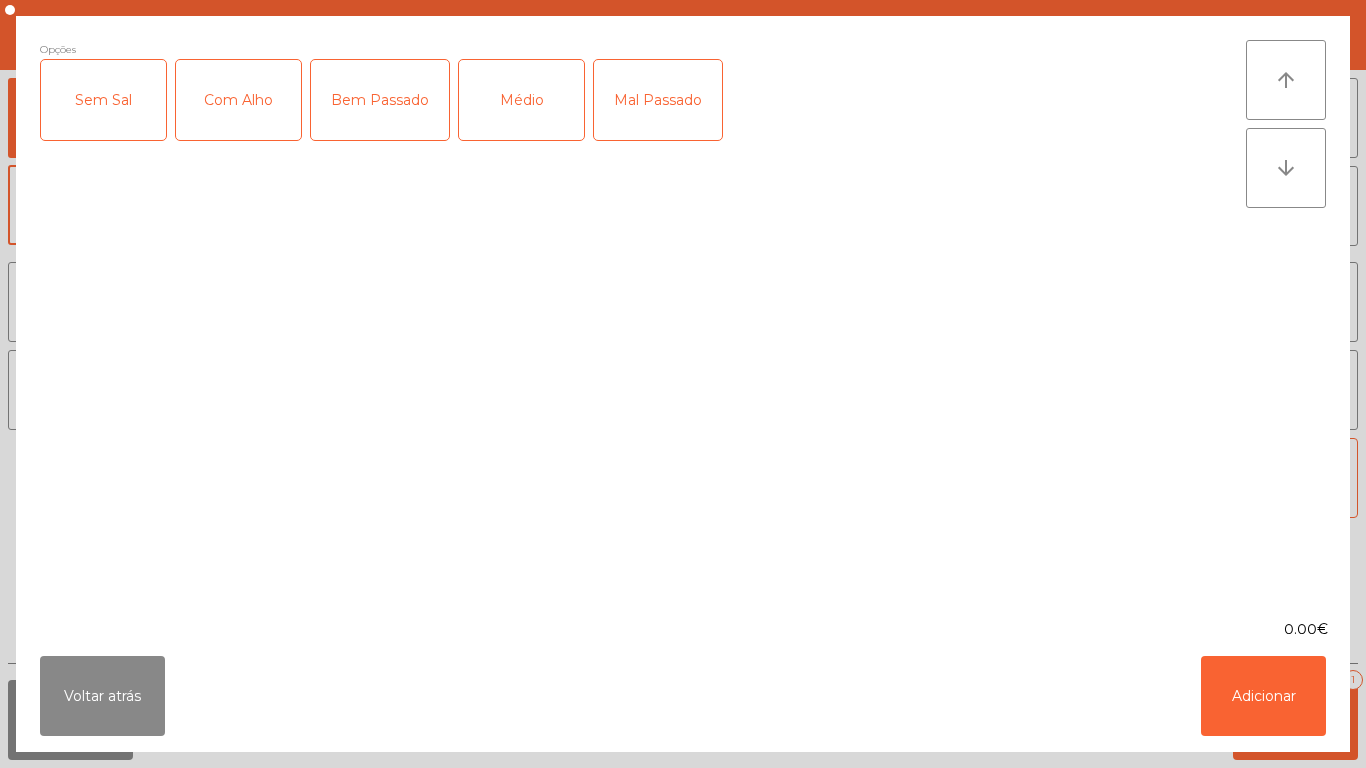 click on "Médio" 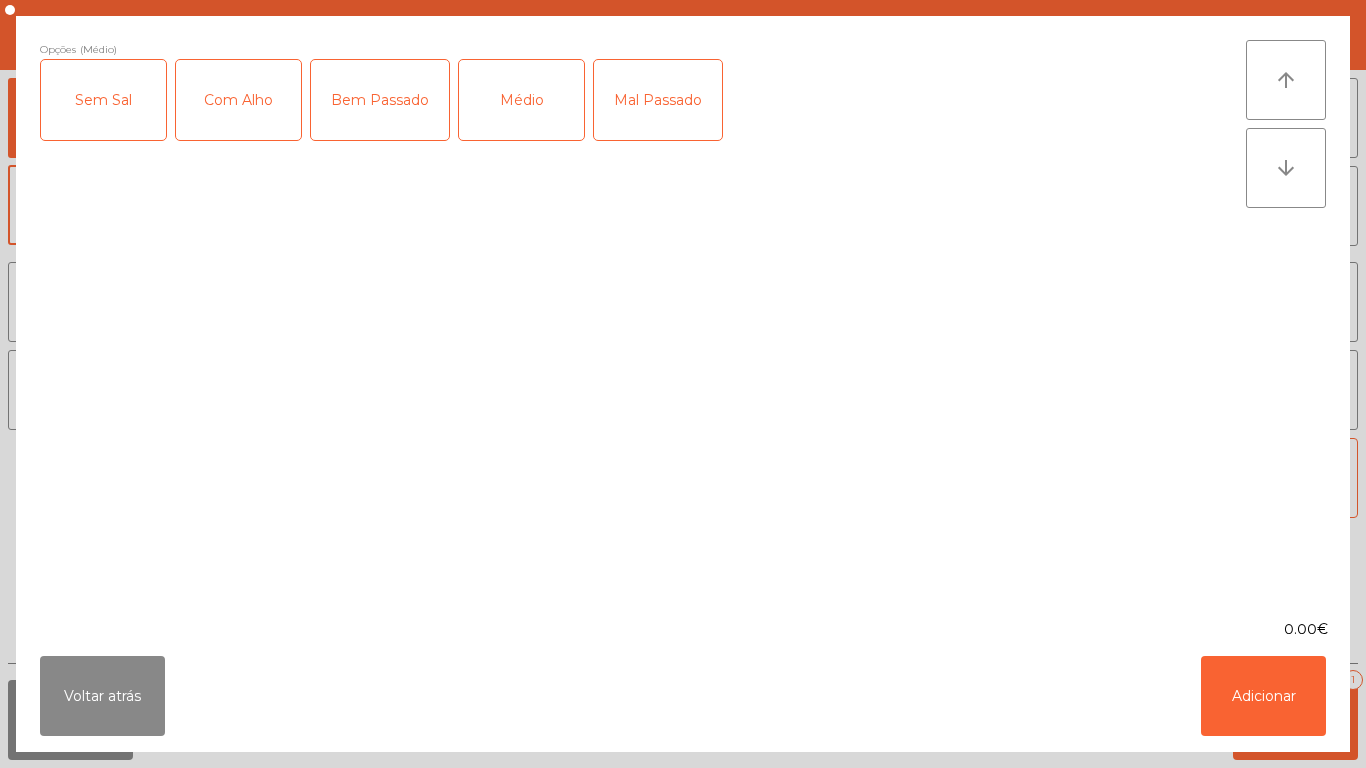 click on "Com Alho" 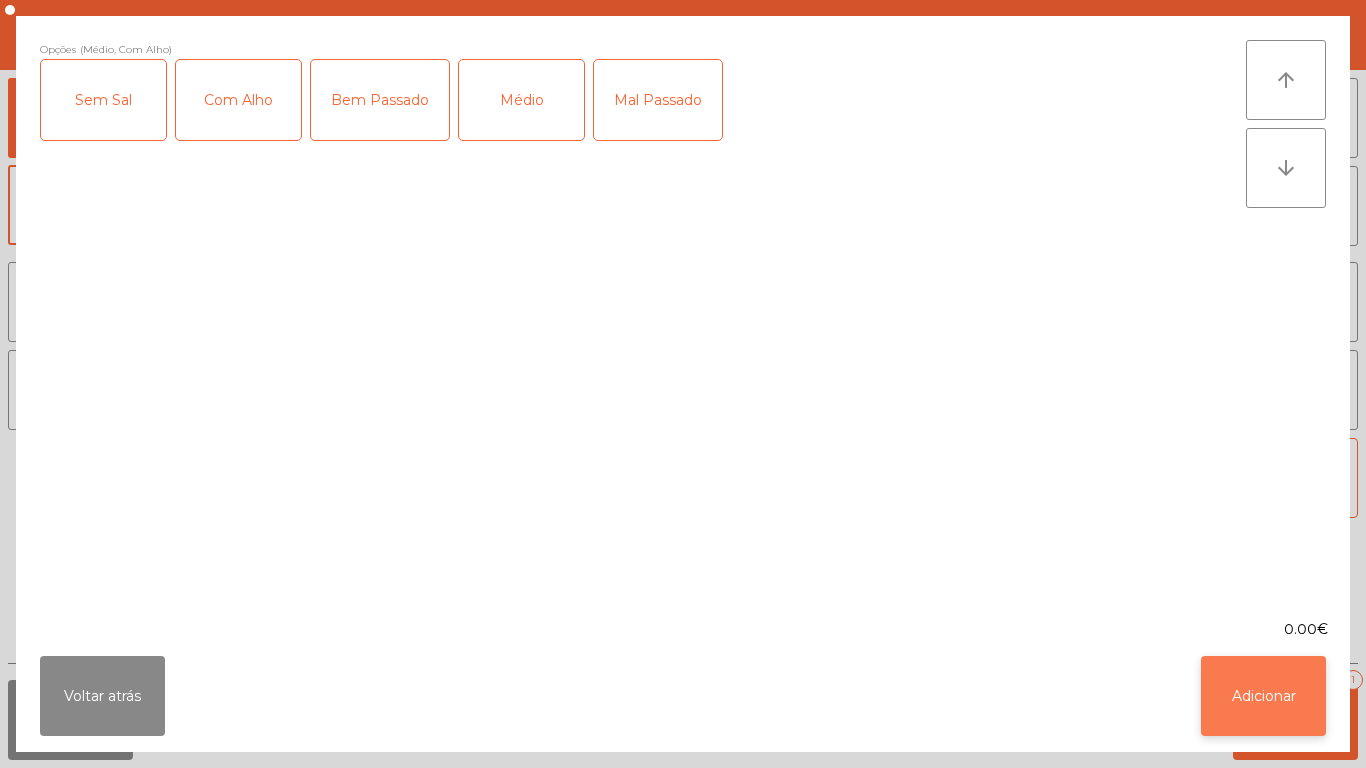 click on "Adicionar" 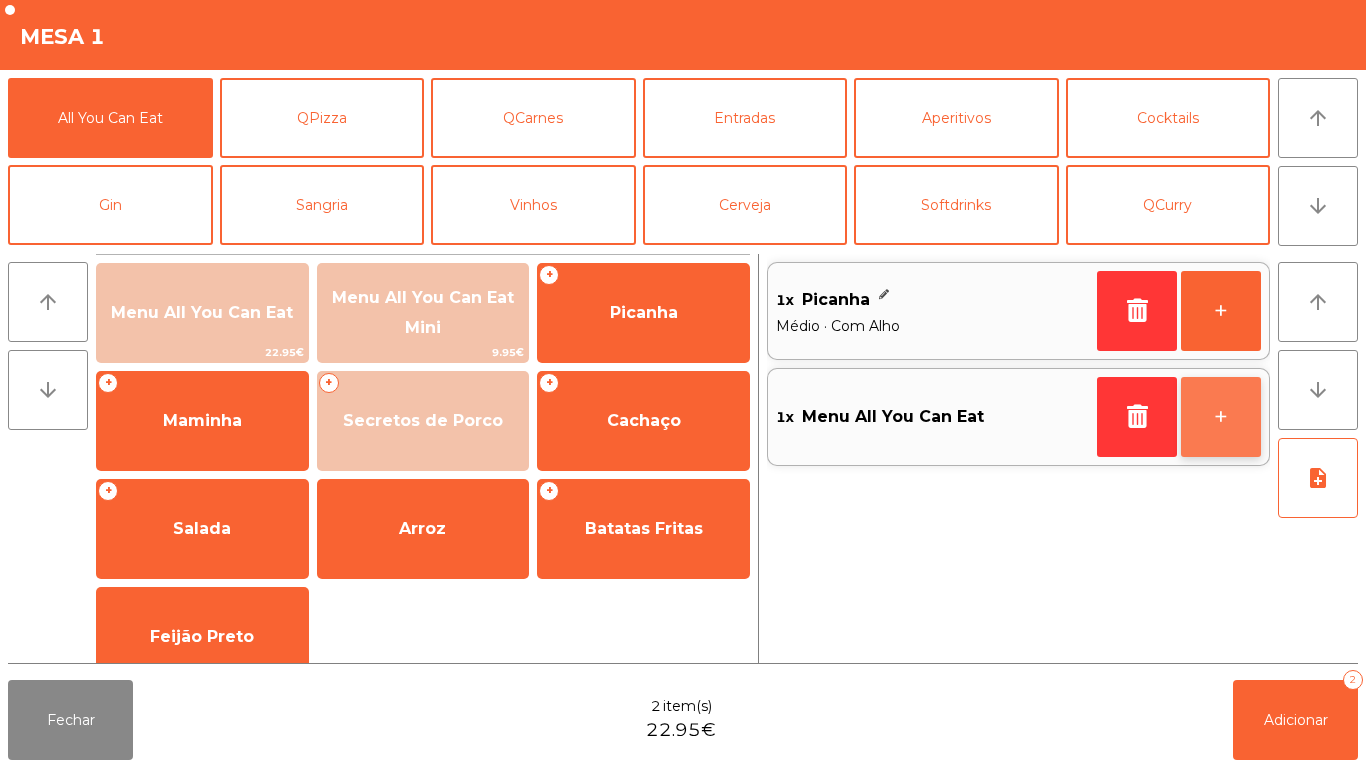 click on "+" 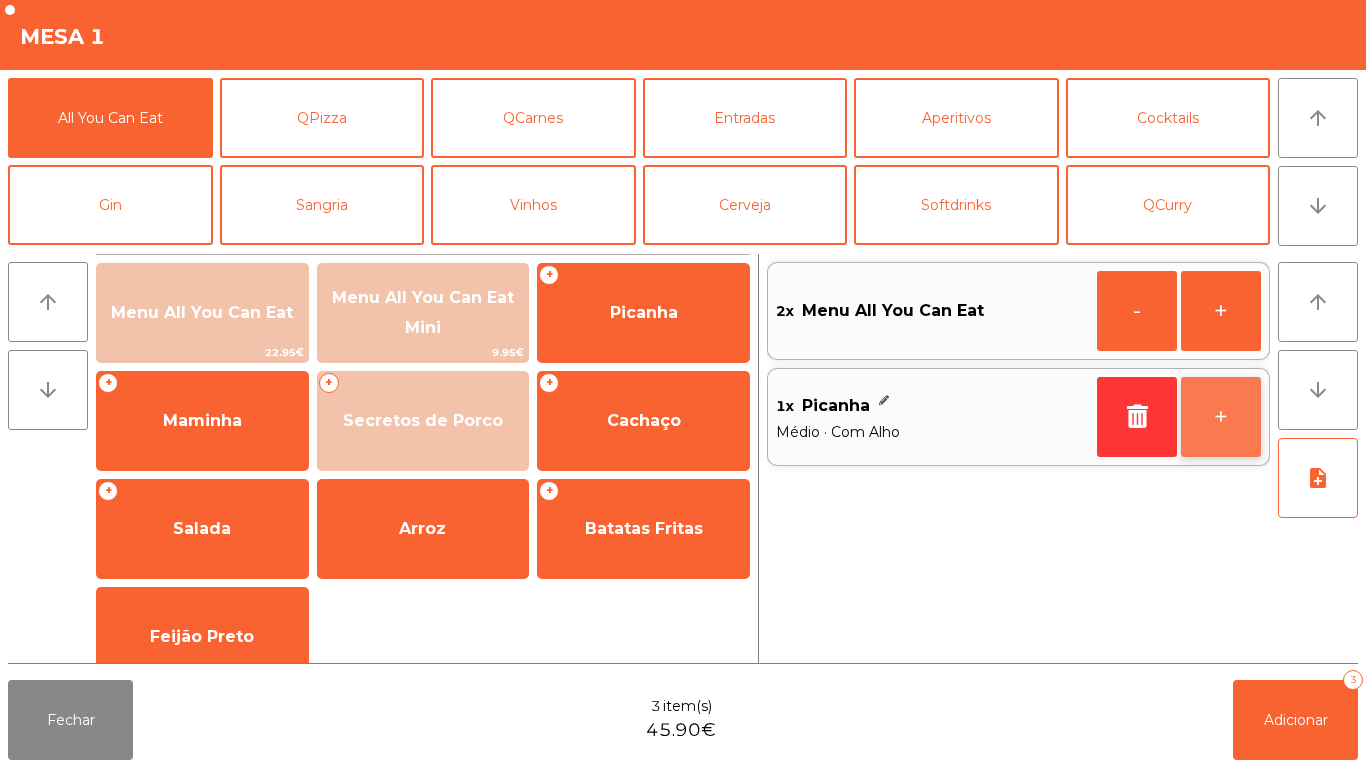 click on "+" 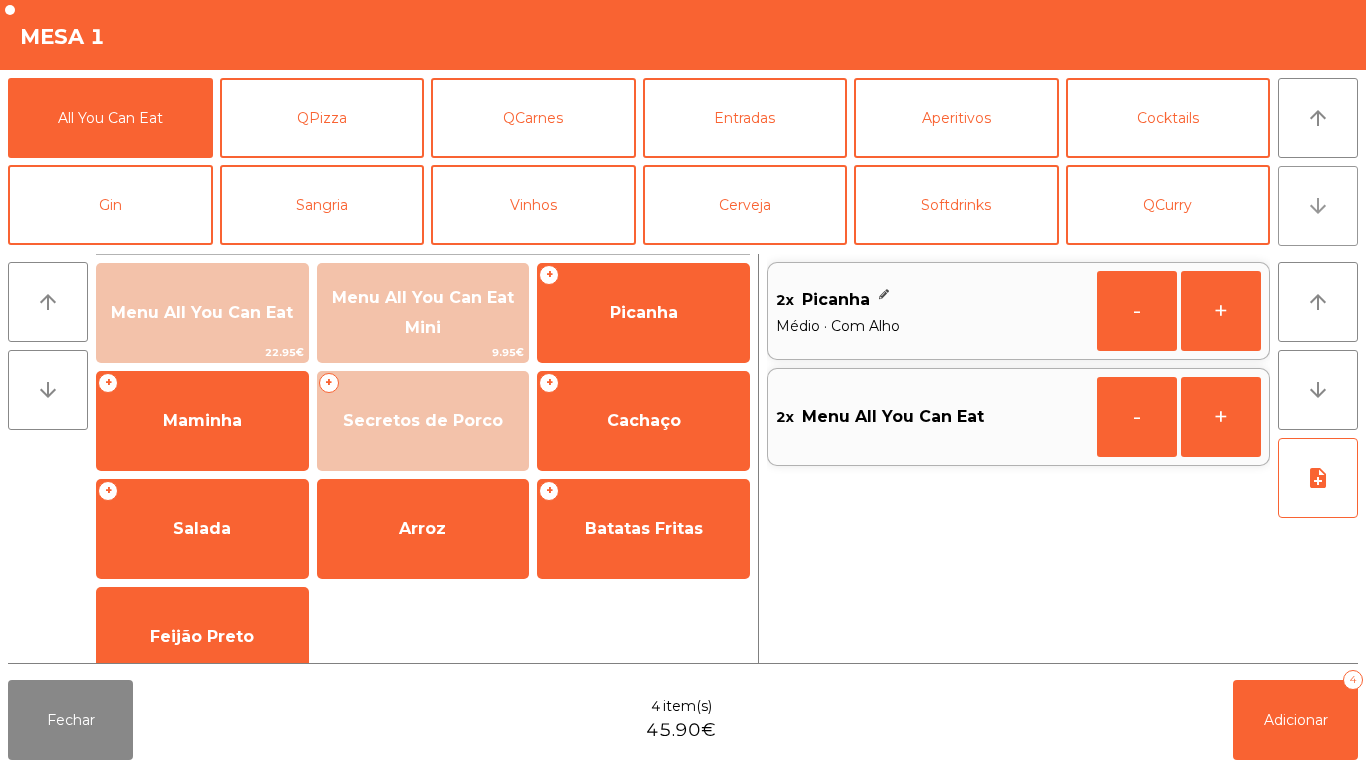 click on "arrow_downward" 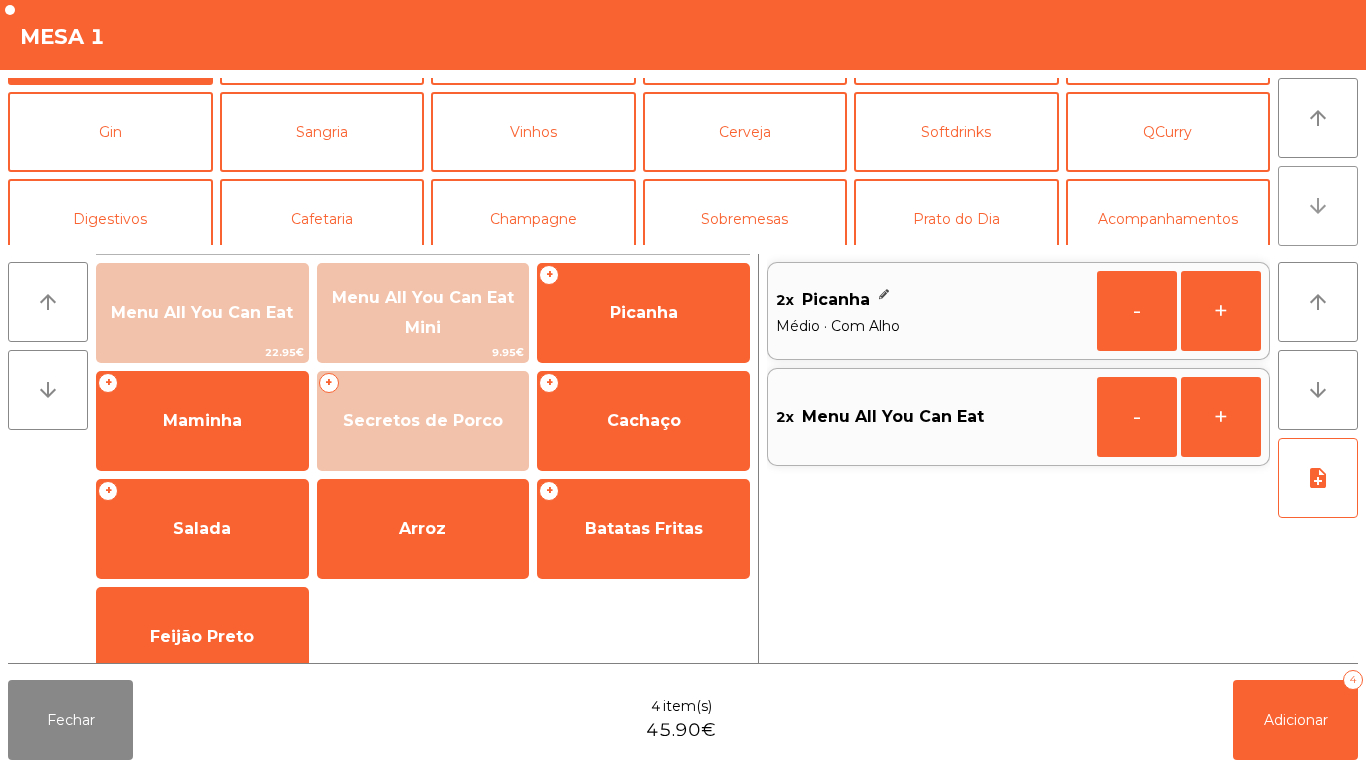 scroll, scrollTop: 174, scrollLeft: 0, axis: vertical 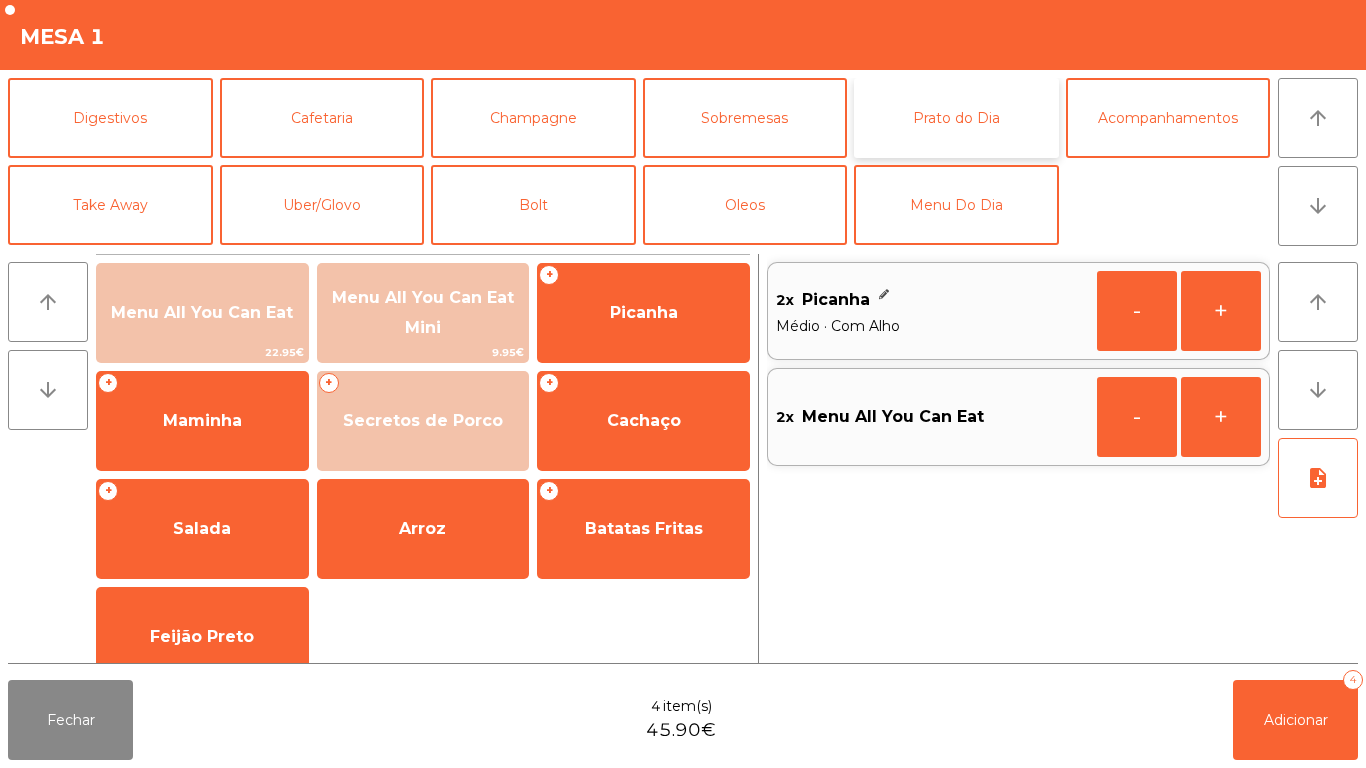 click on "Prato do Dia" 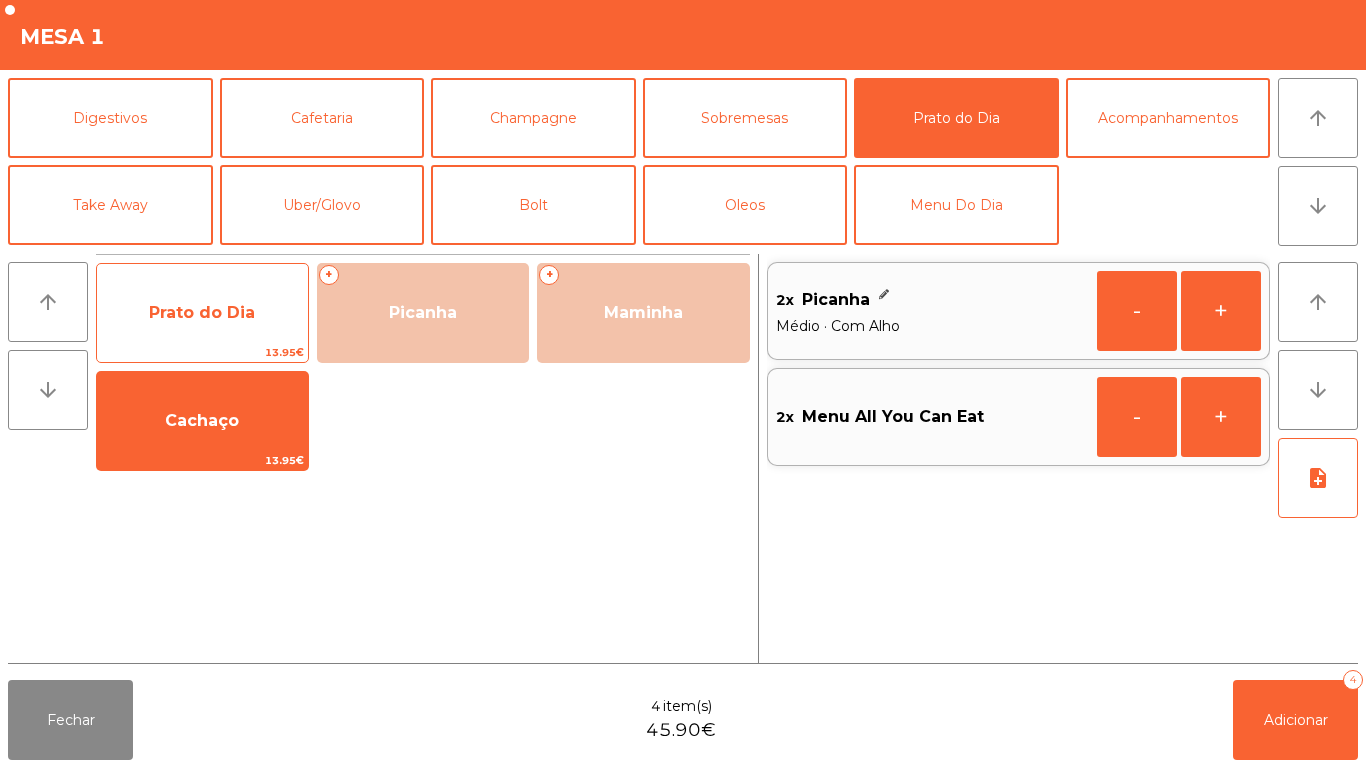 click on "Prato do Dia" 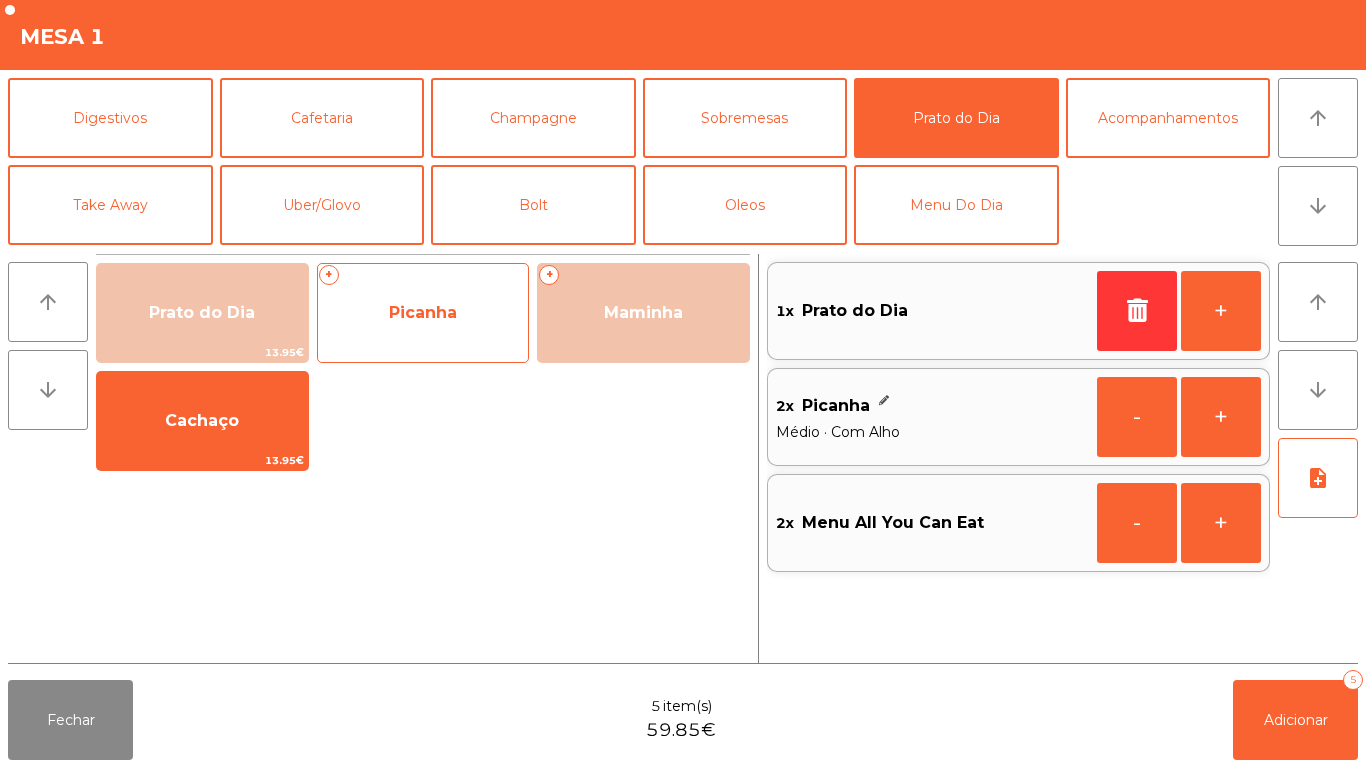 click on "Picanha" 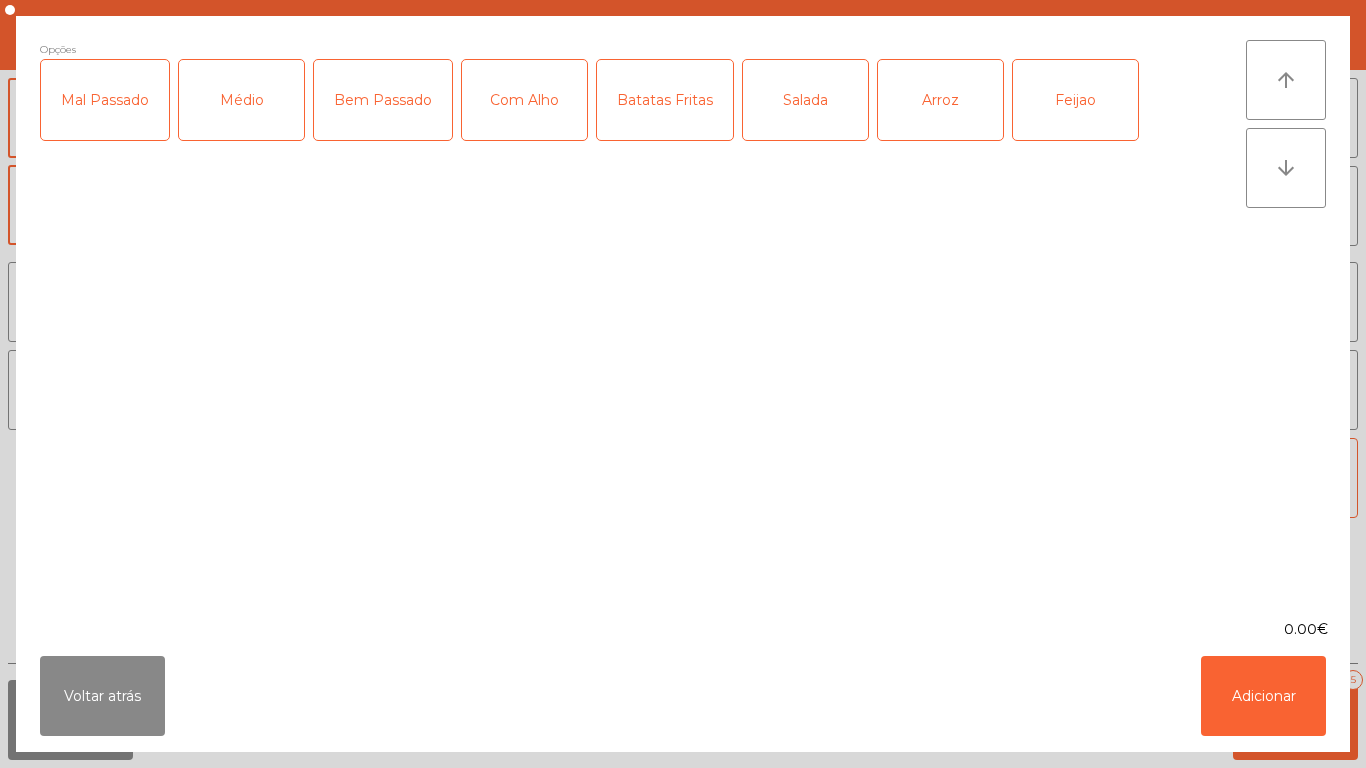 click on "Médio" 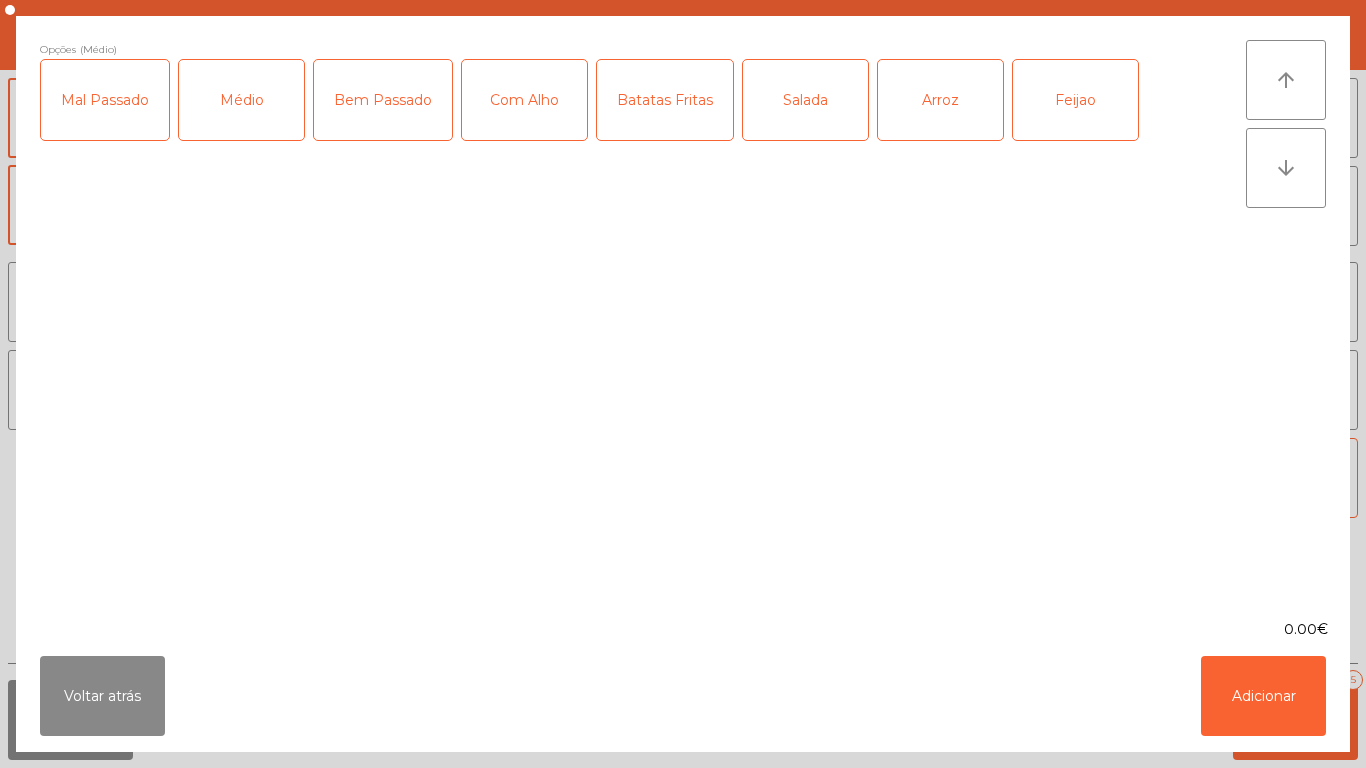 click on "Com Alho" 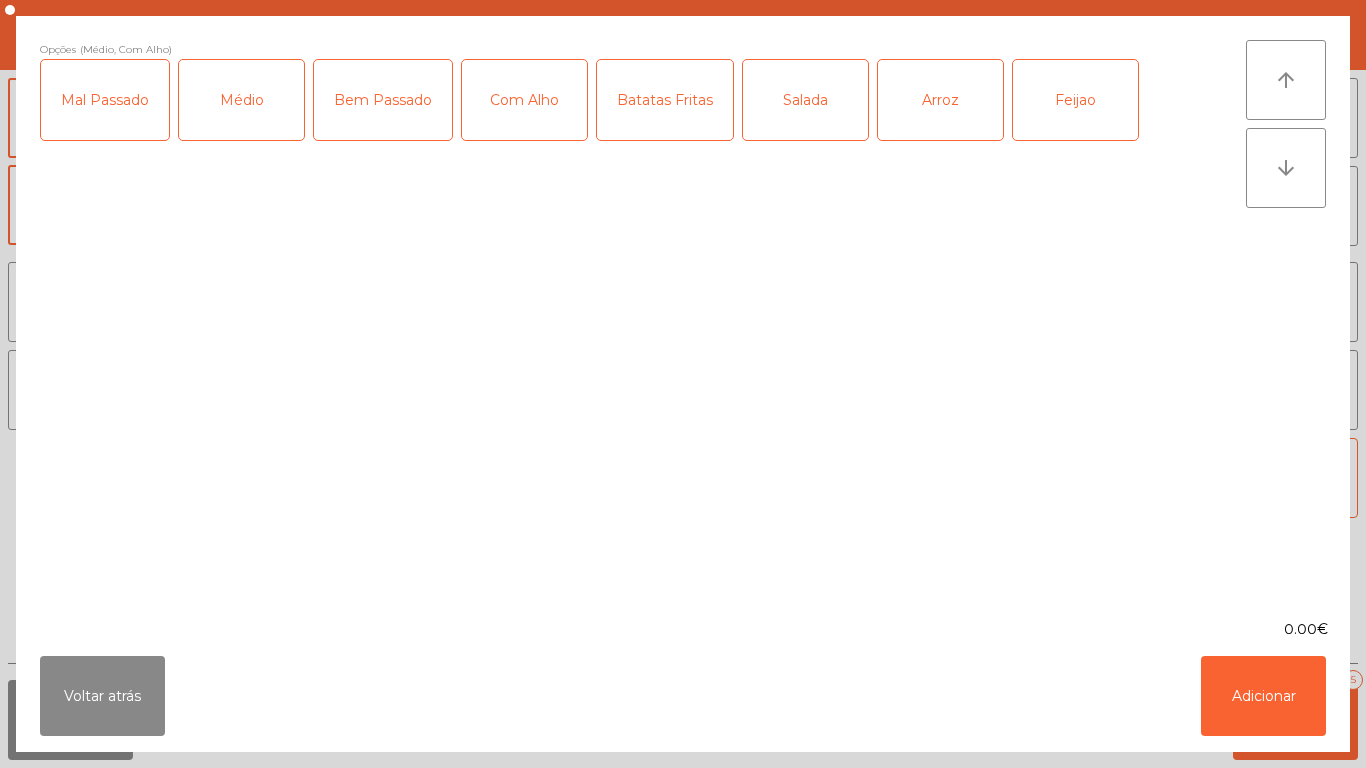 click on "Batatas Fritas" 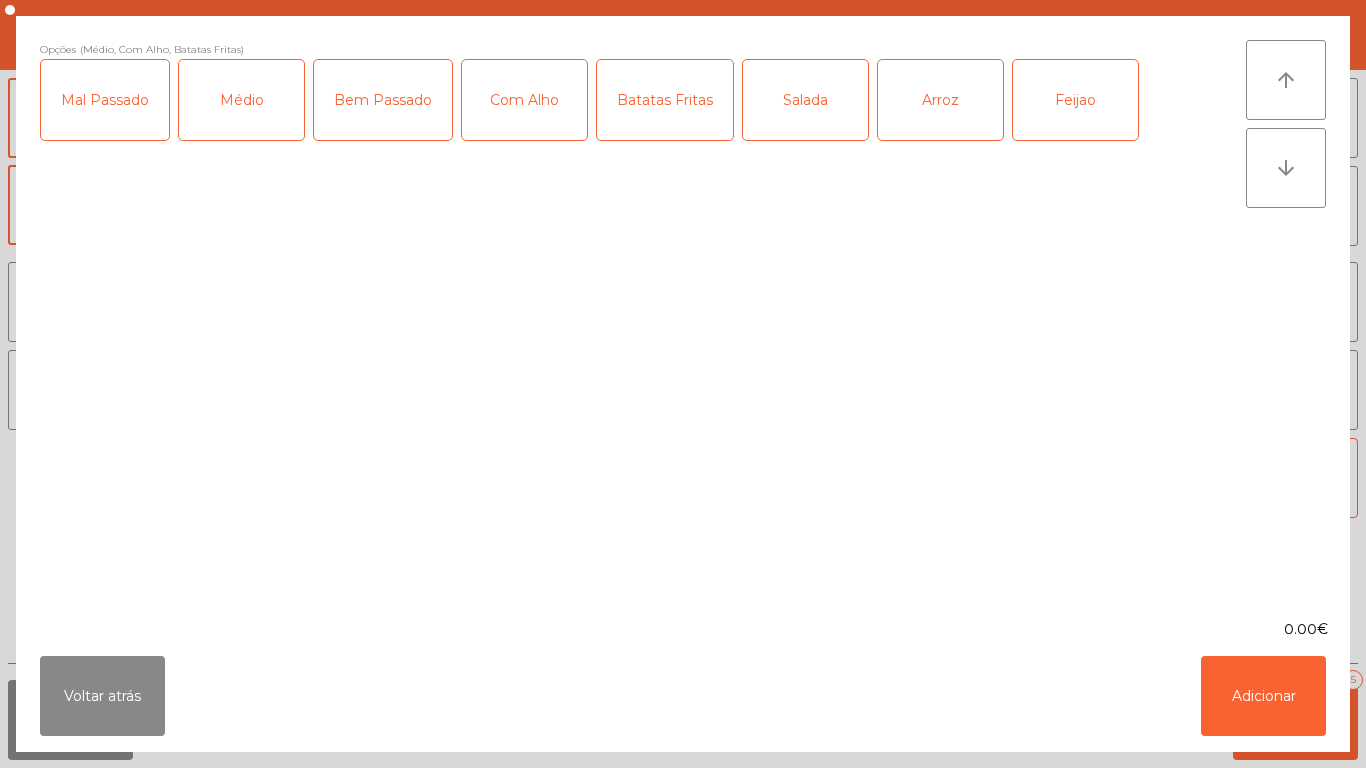 click on "Arroz" 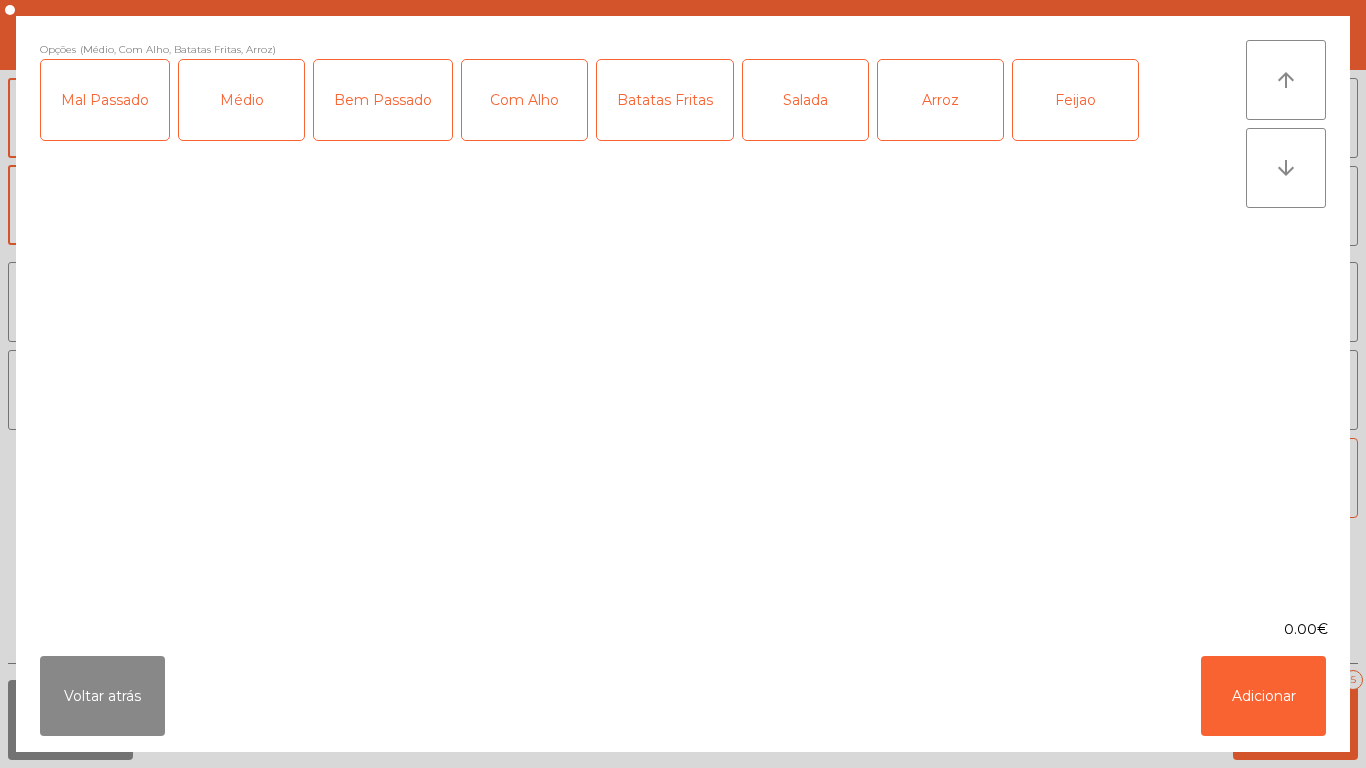 click on "Feijao" 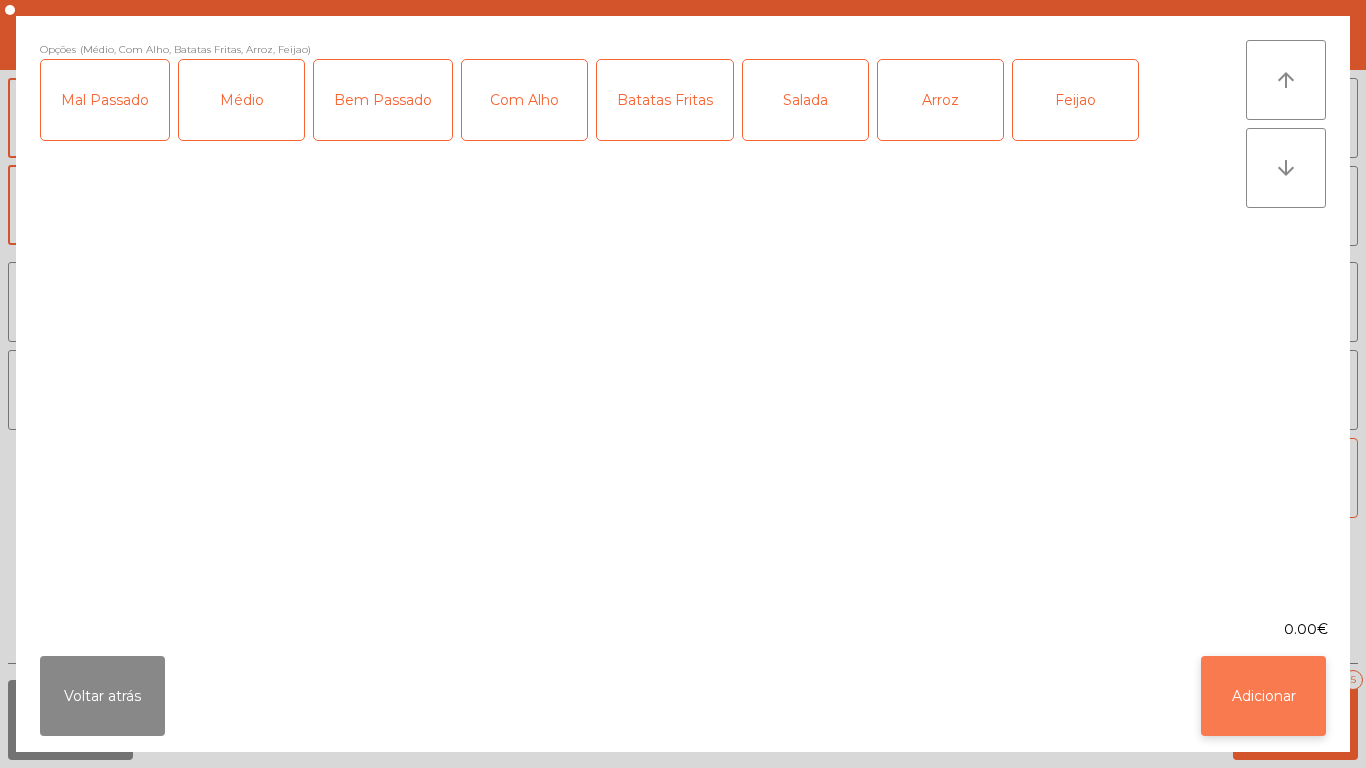 click on "Adicionar" 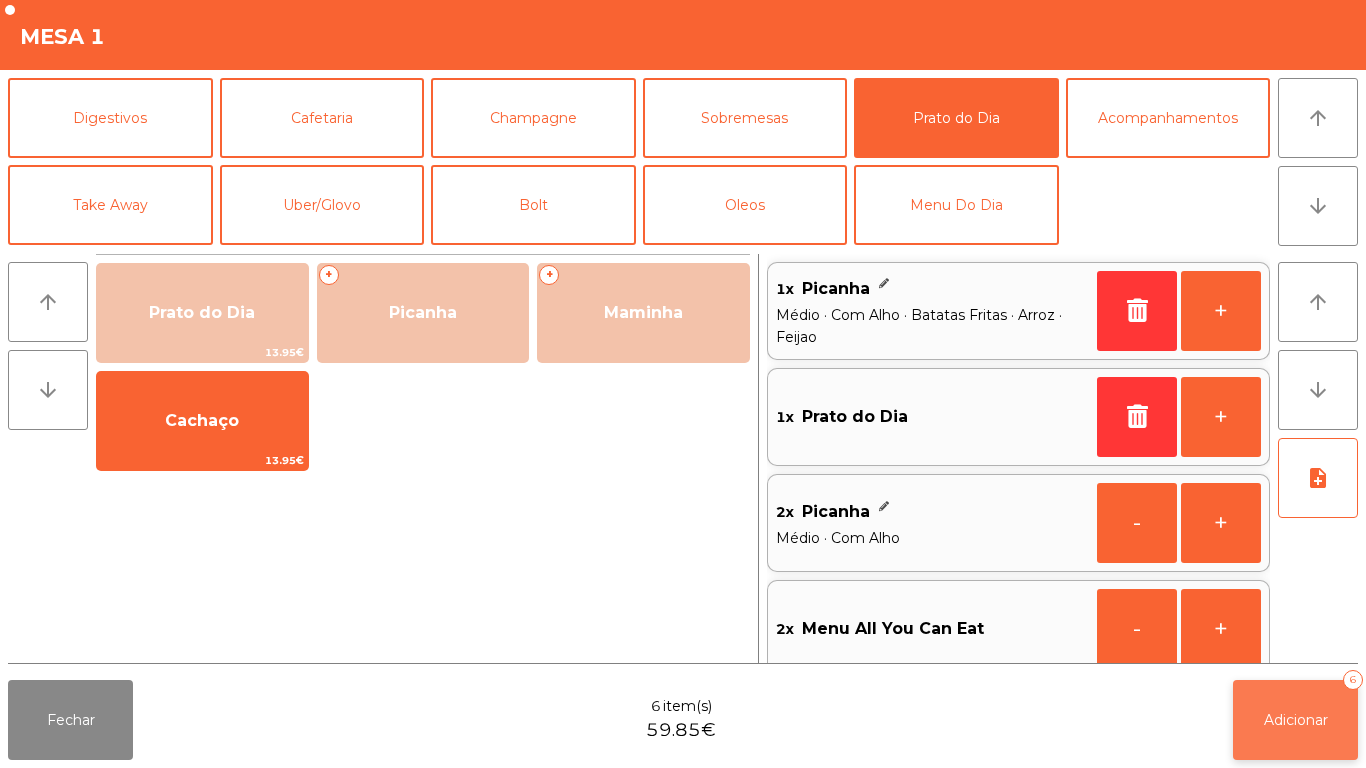 click on "Adicionar   6" 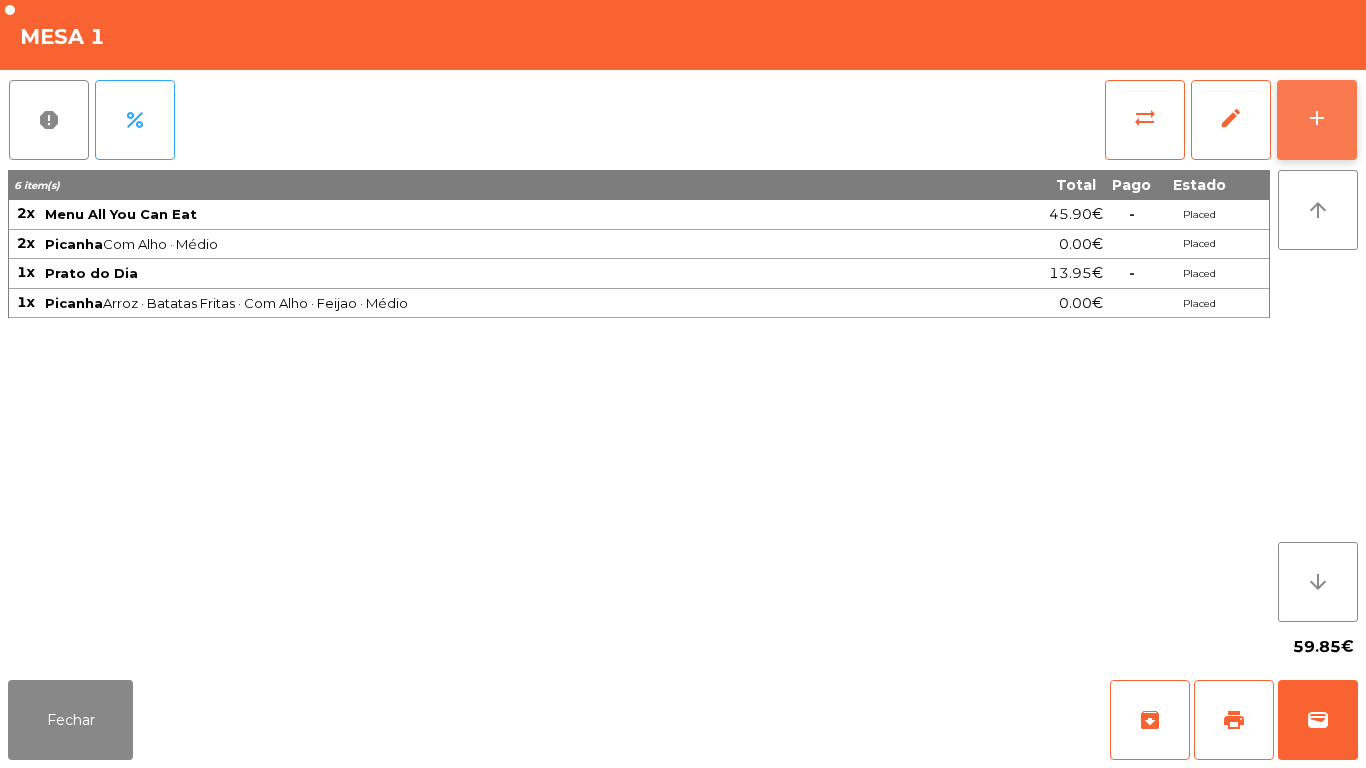 click on "add" 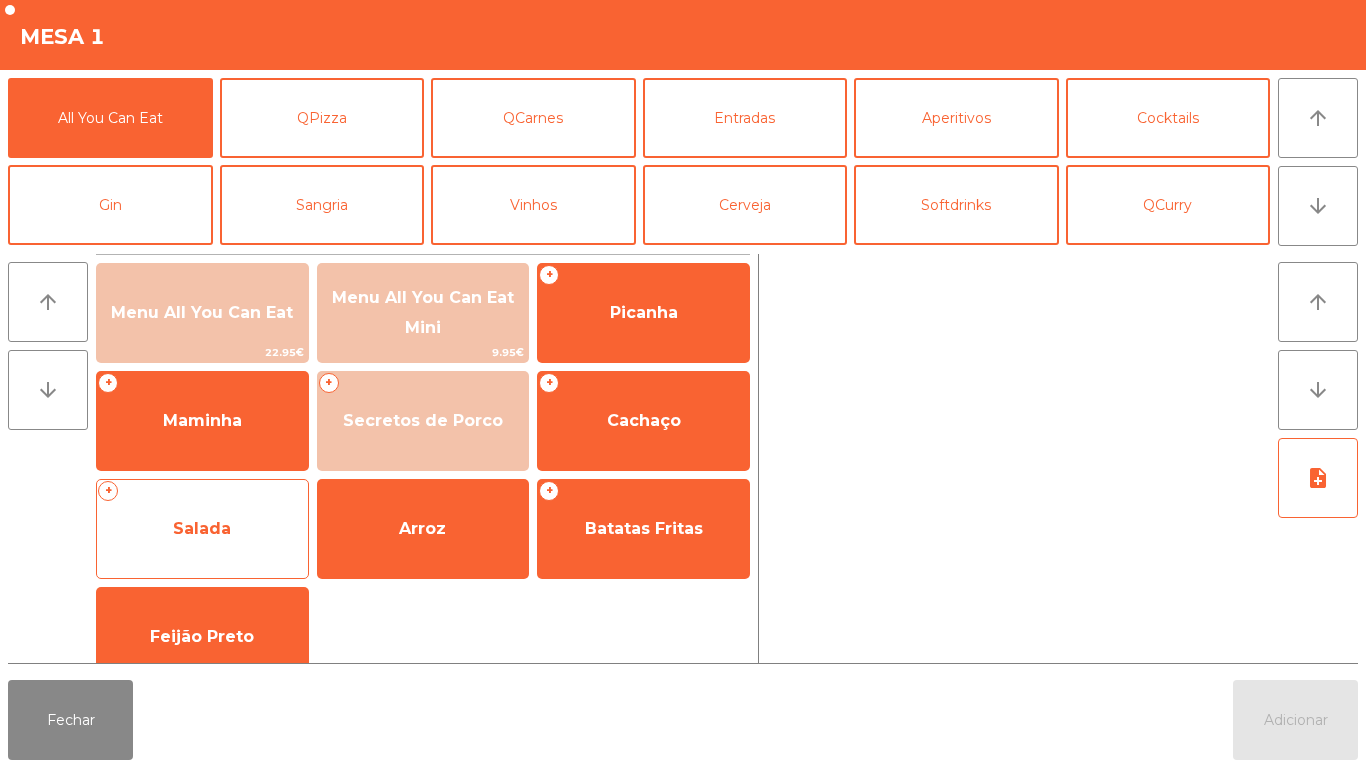 click on "Salada" 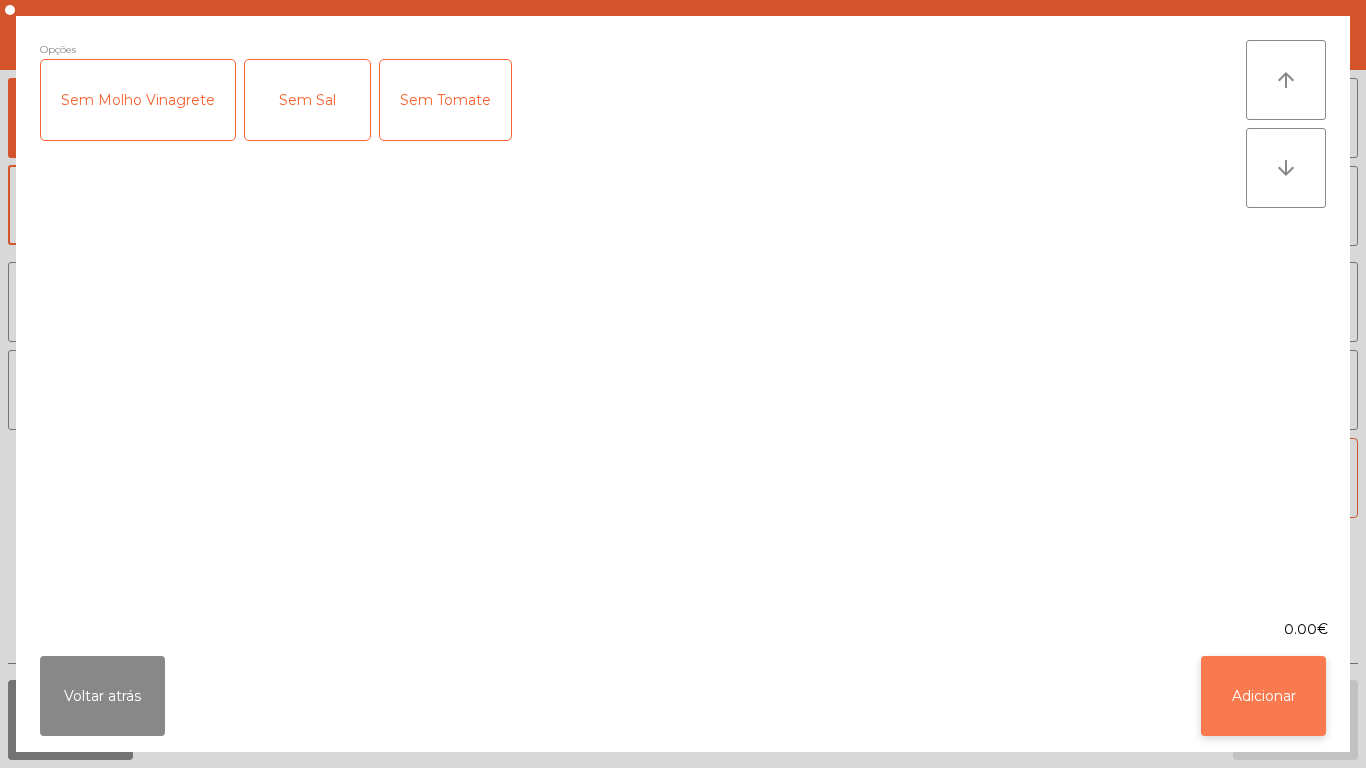 click on "Adicionar" 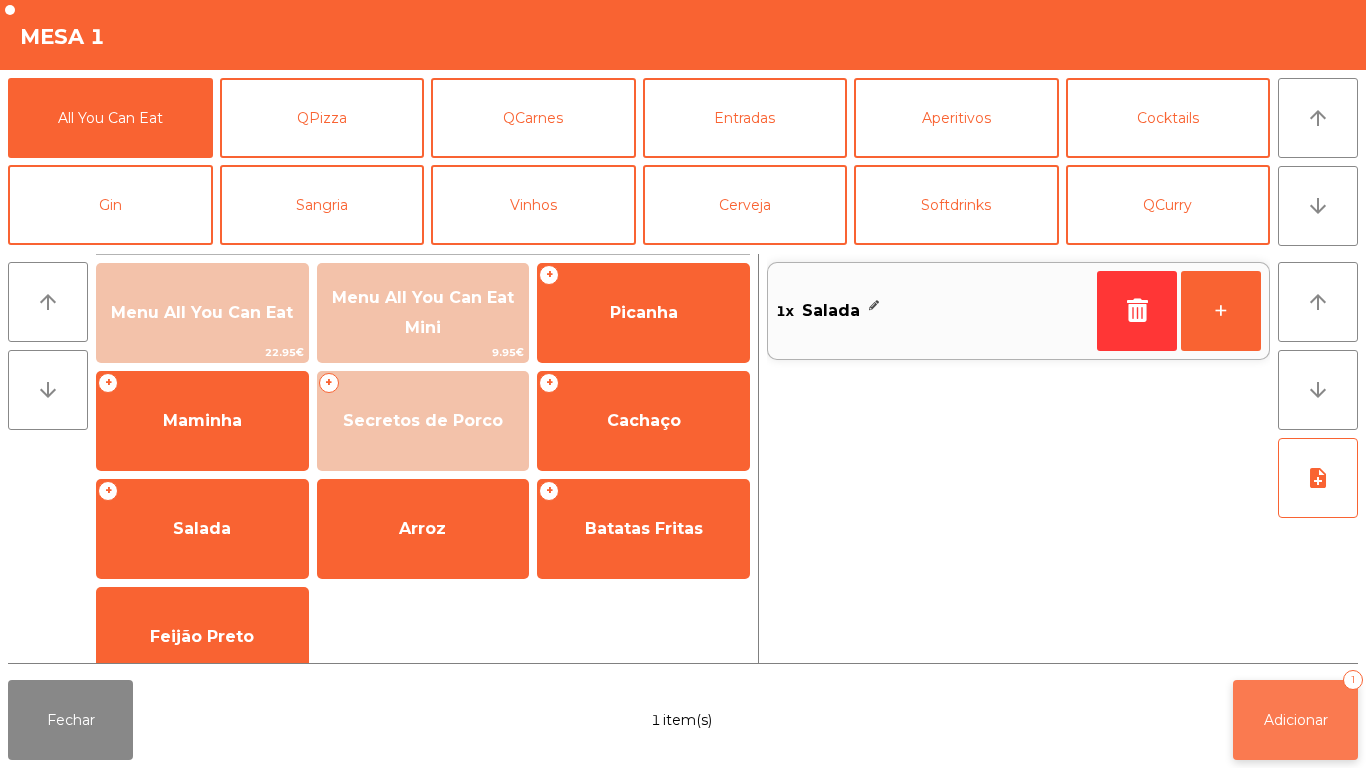 click on "Adicionar" 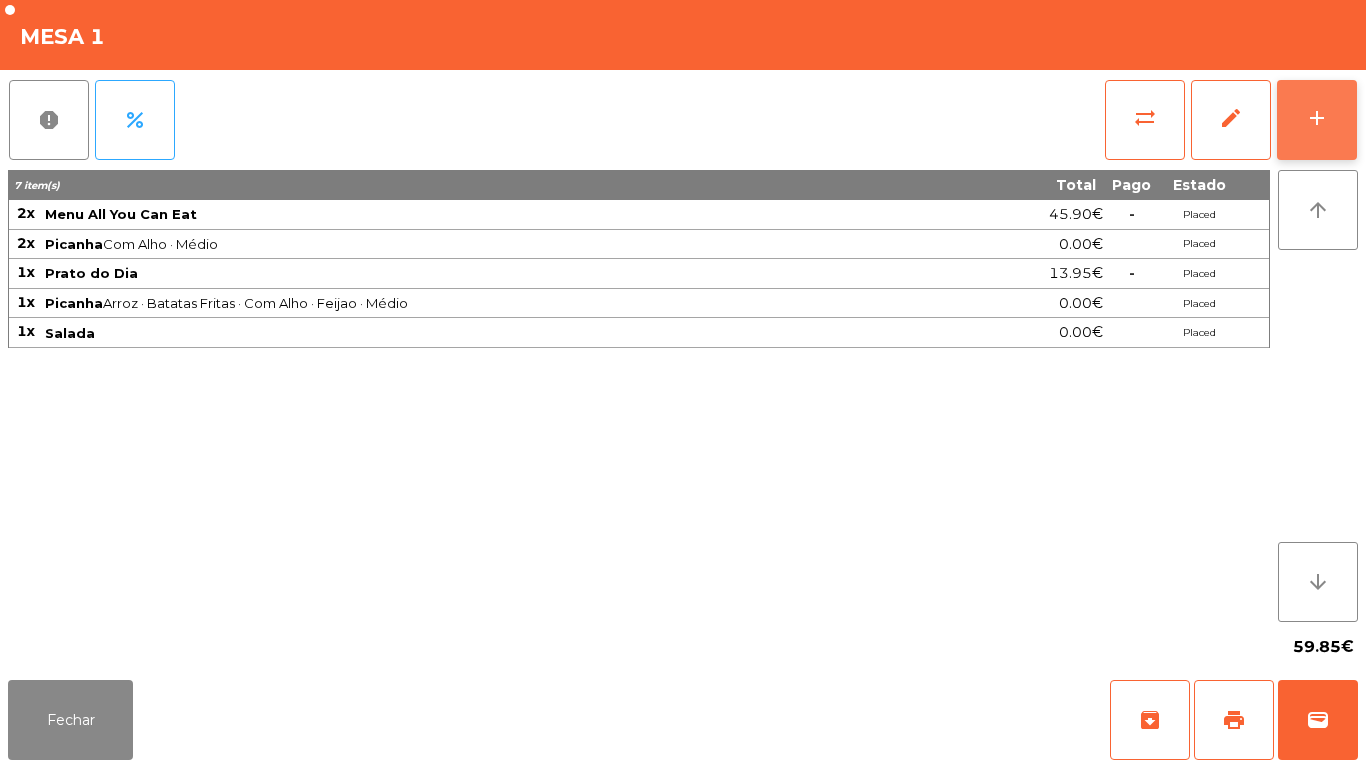 click on "add" 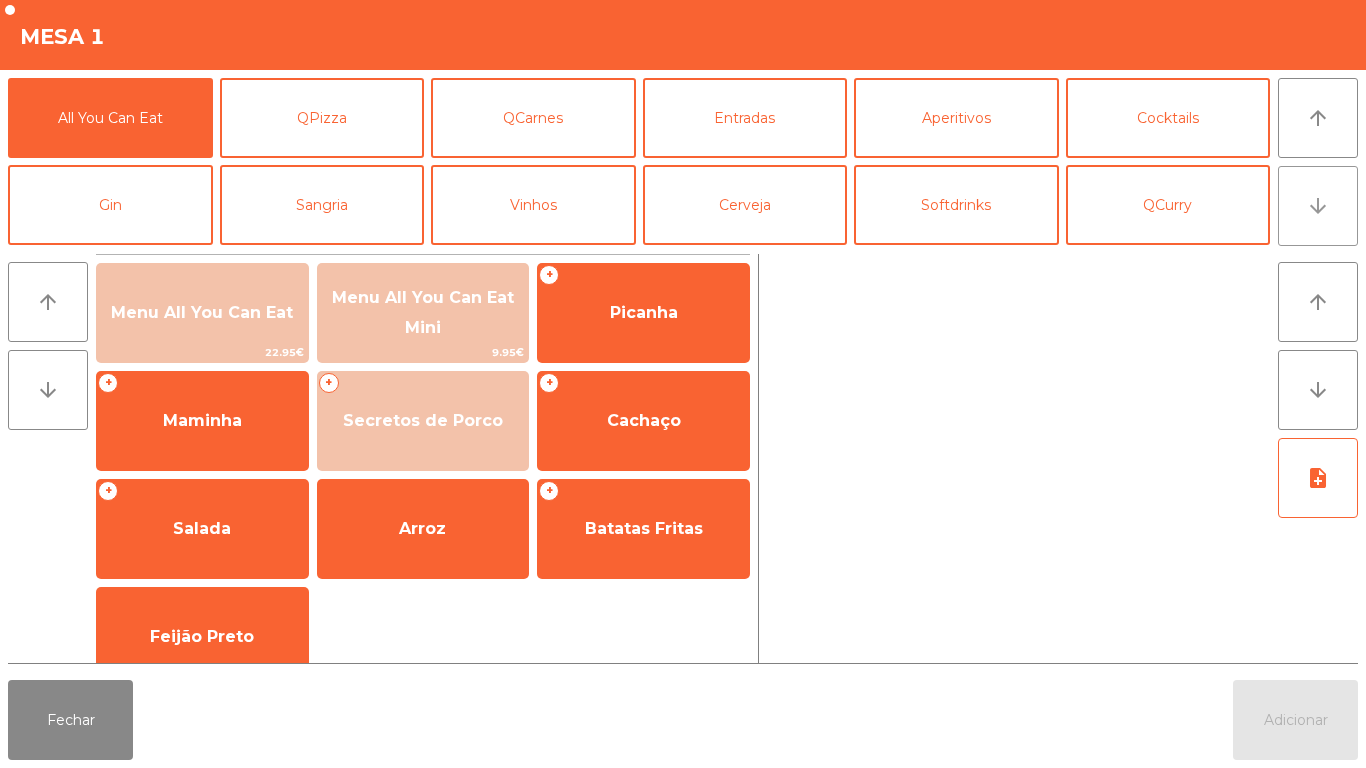 click on "arrow_downward" 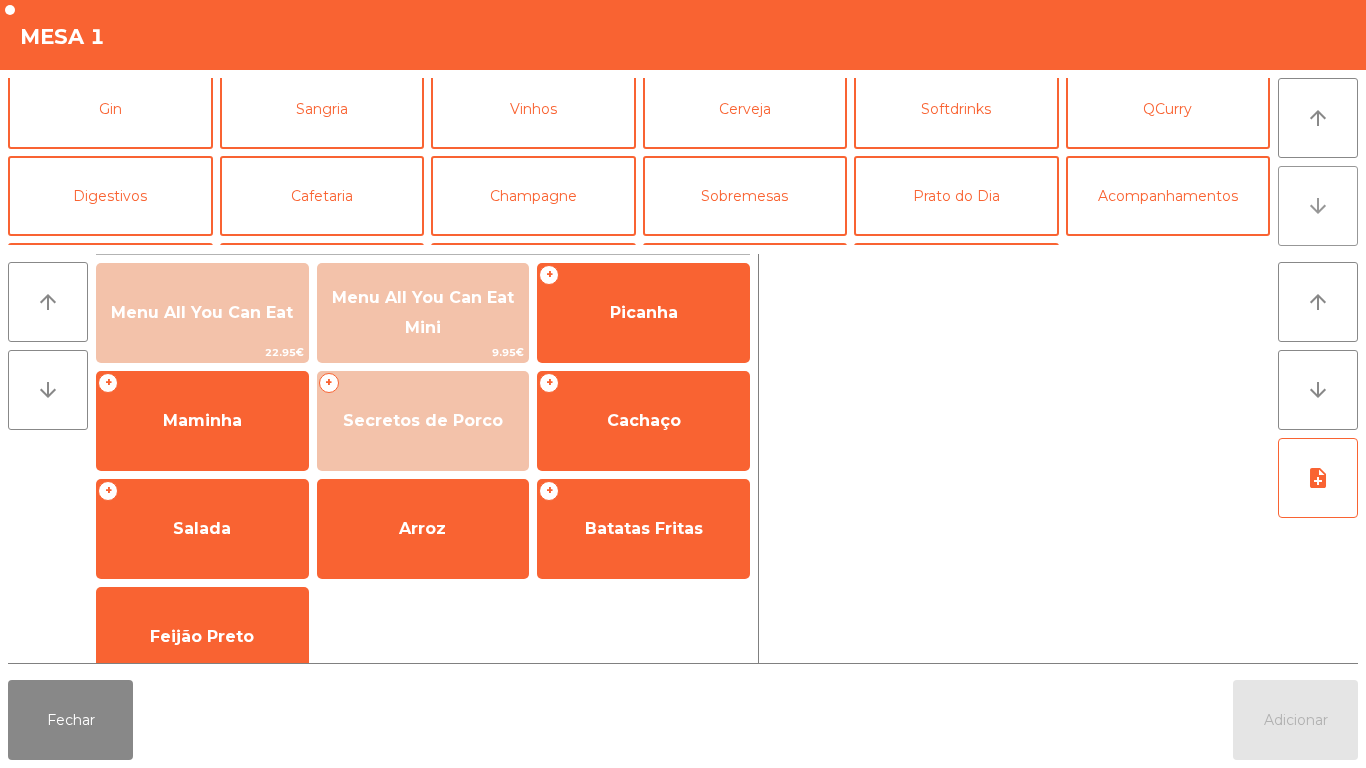scroll, scrollTop: 174, scrollLeft: 0, axis: vertical 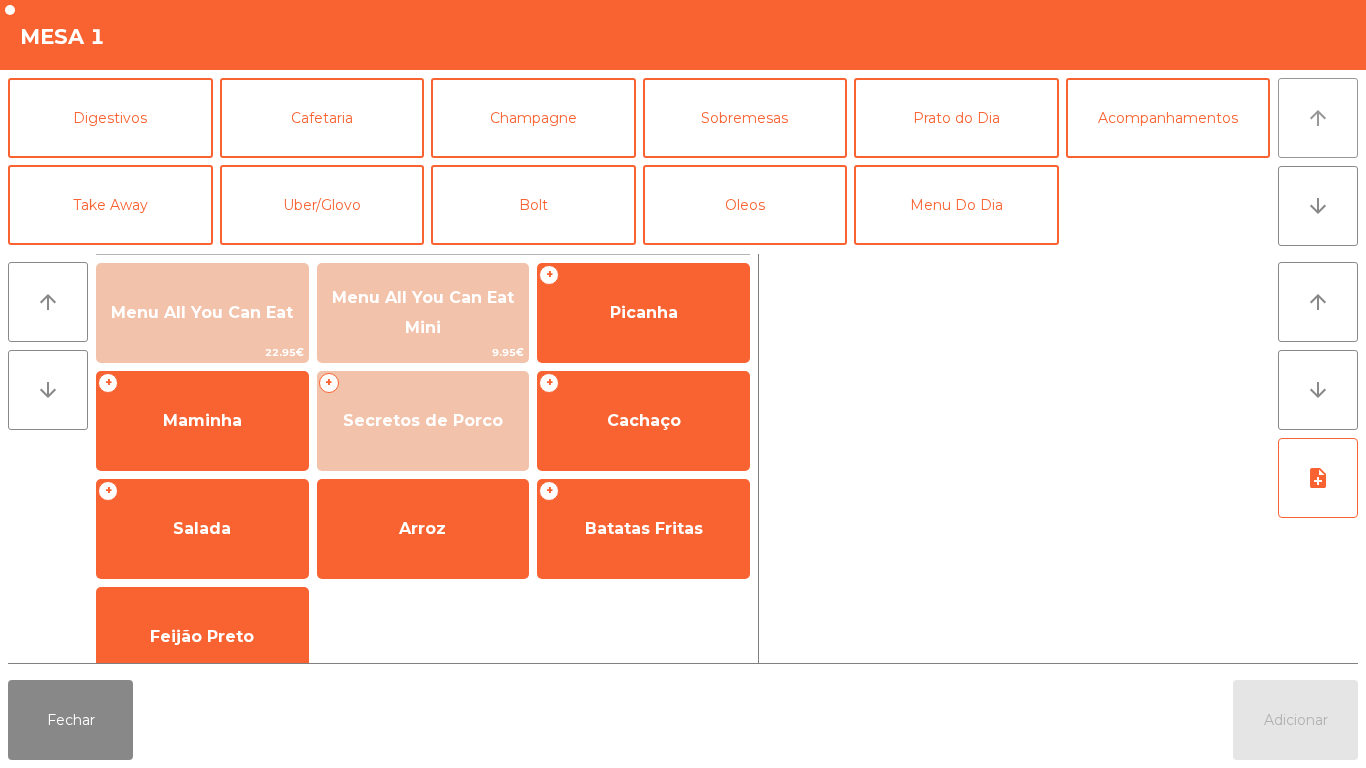 click on "arrow_upward" 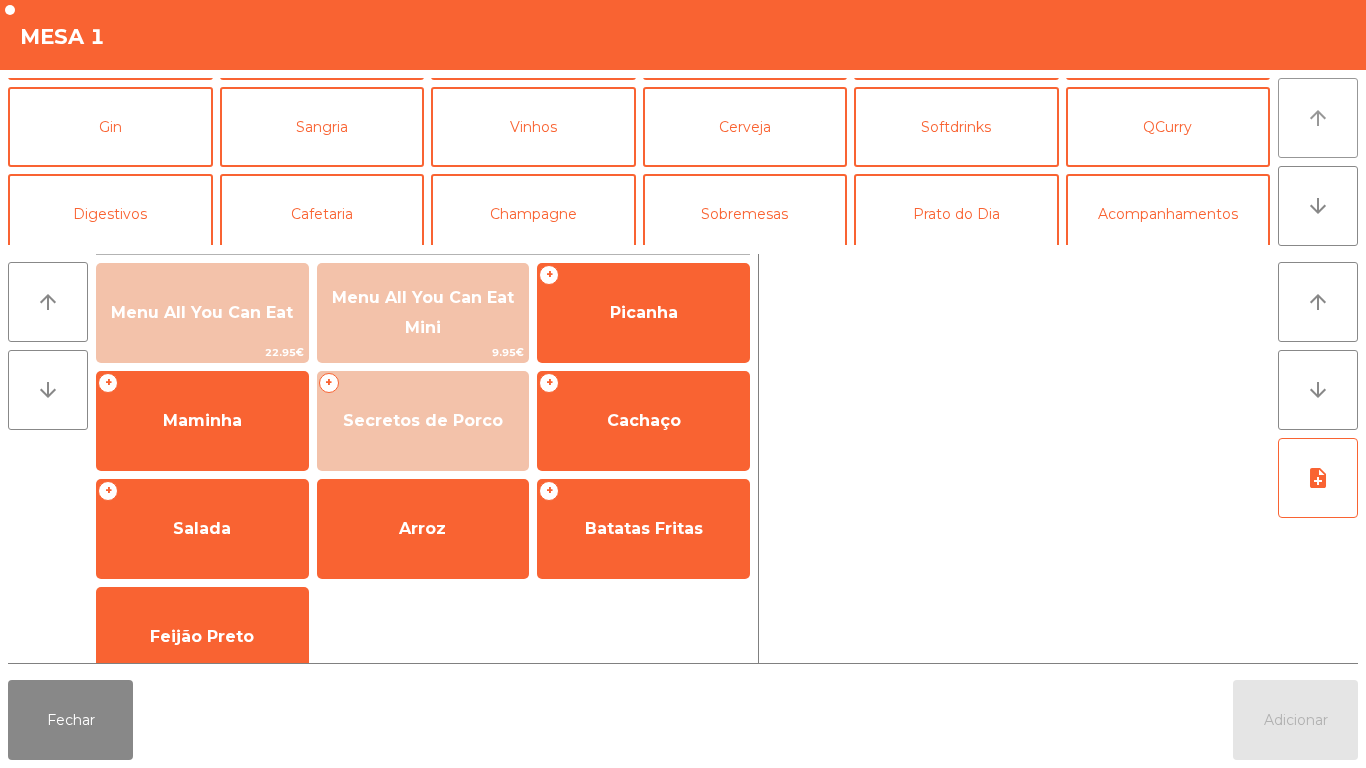 scroll, scrollTop: 0, scrollLeft: 0, axis: both 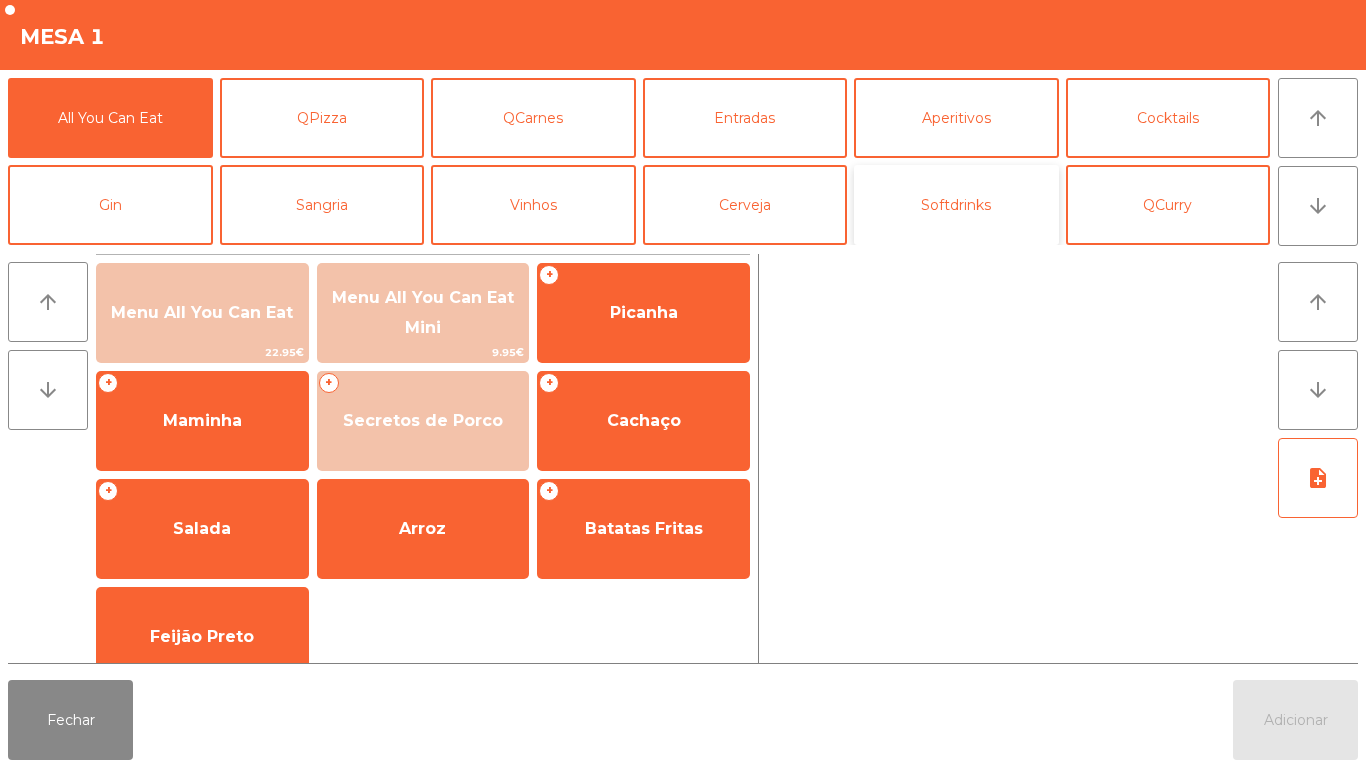 click on "Softdrinks" 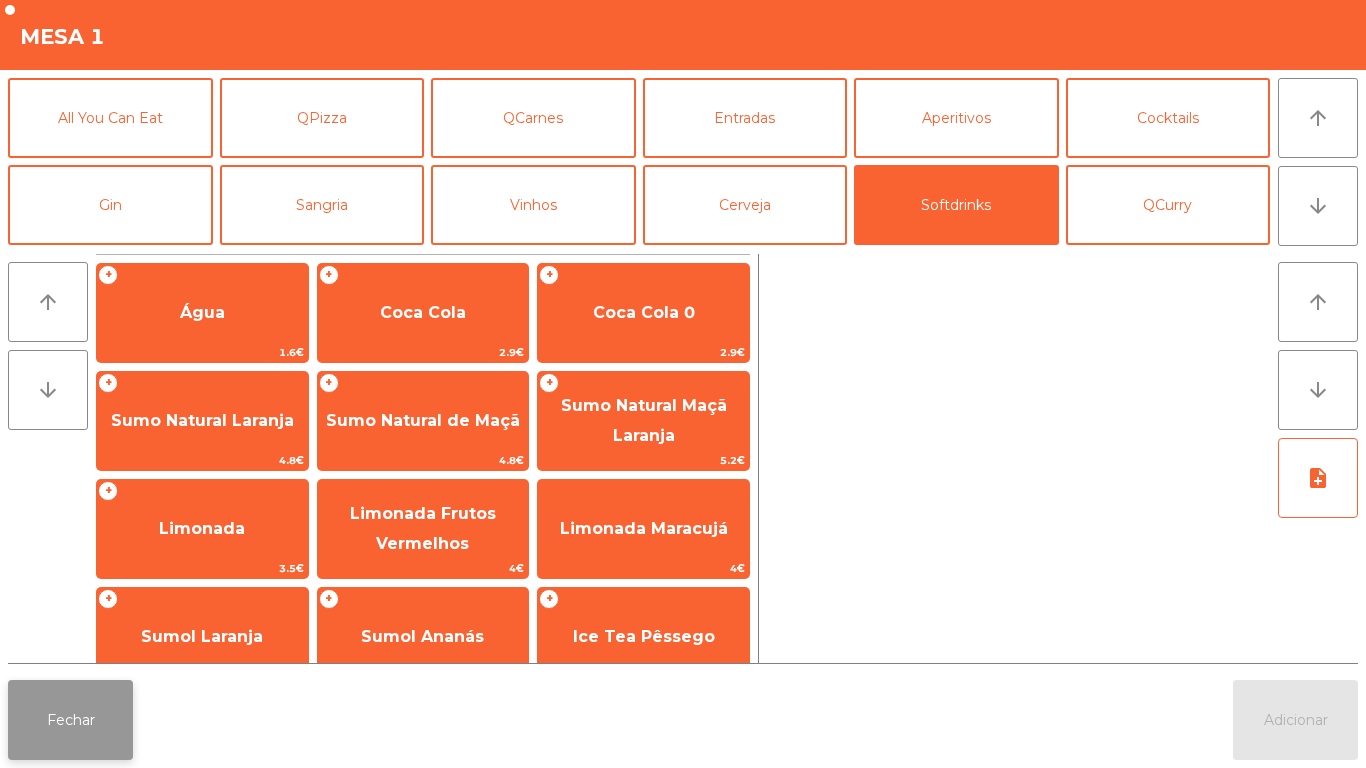click on "Fechar" 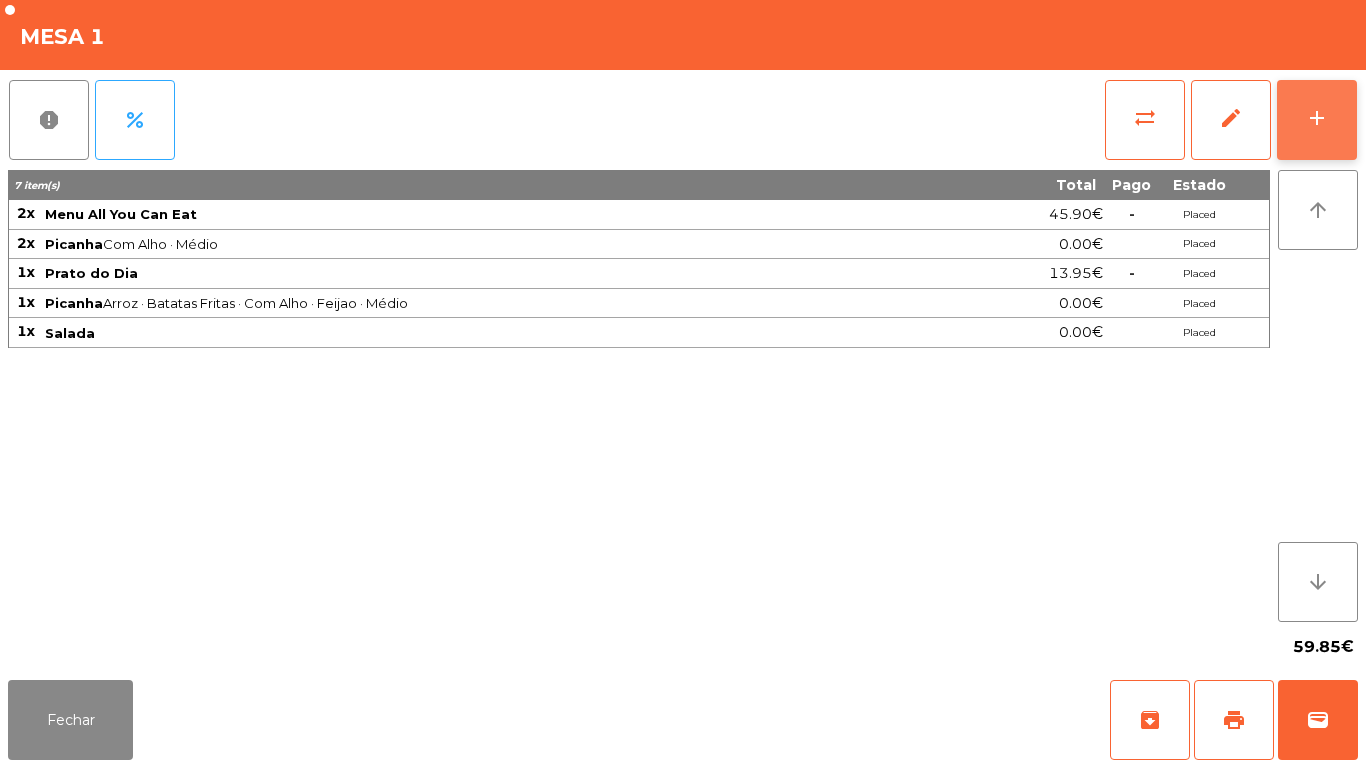 click on "add" 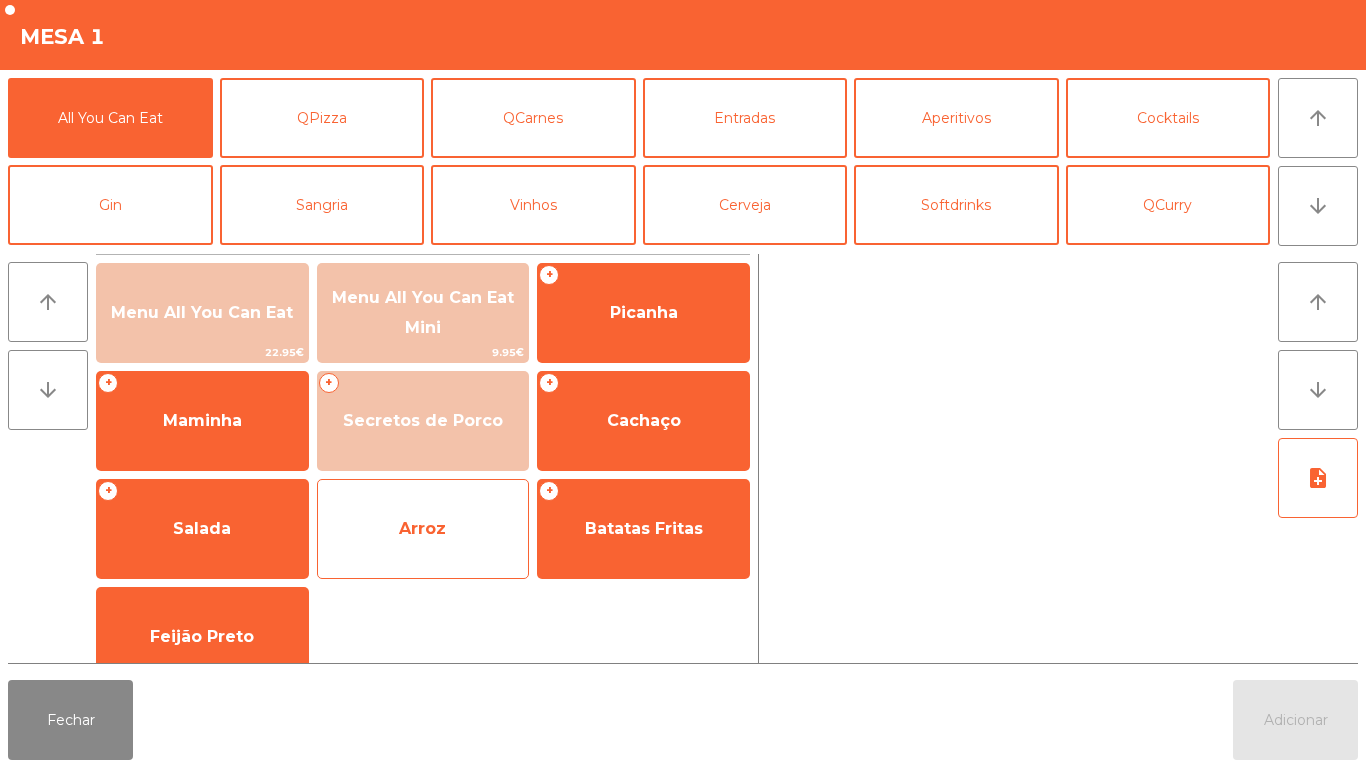 click on "Arroz" 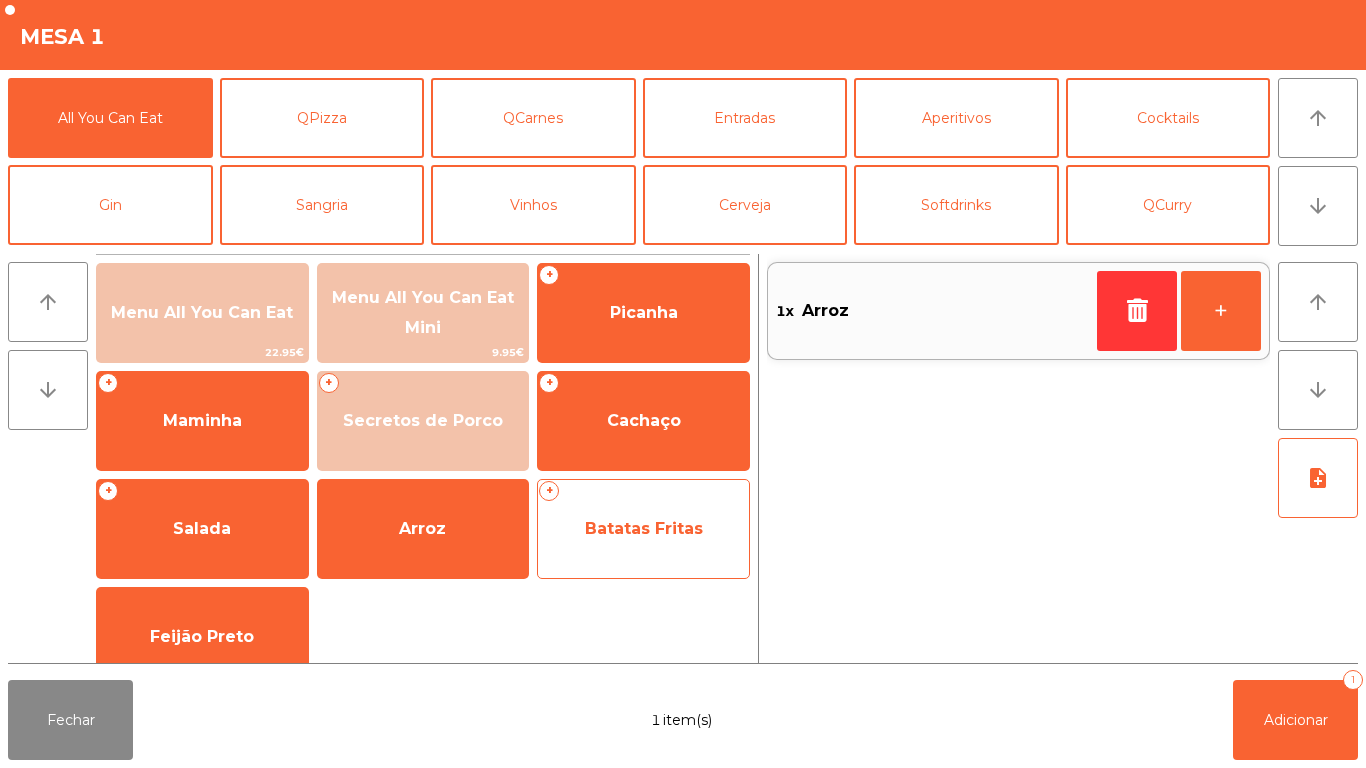 click on "Batatas Fritas" 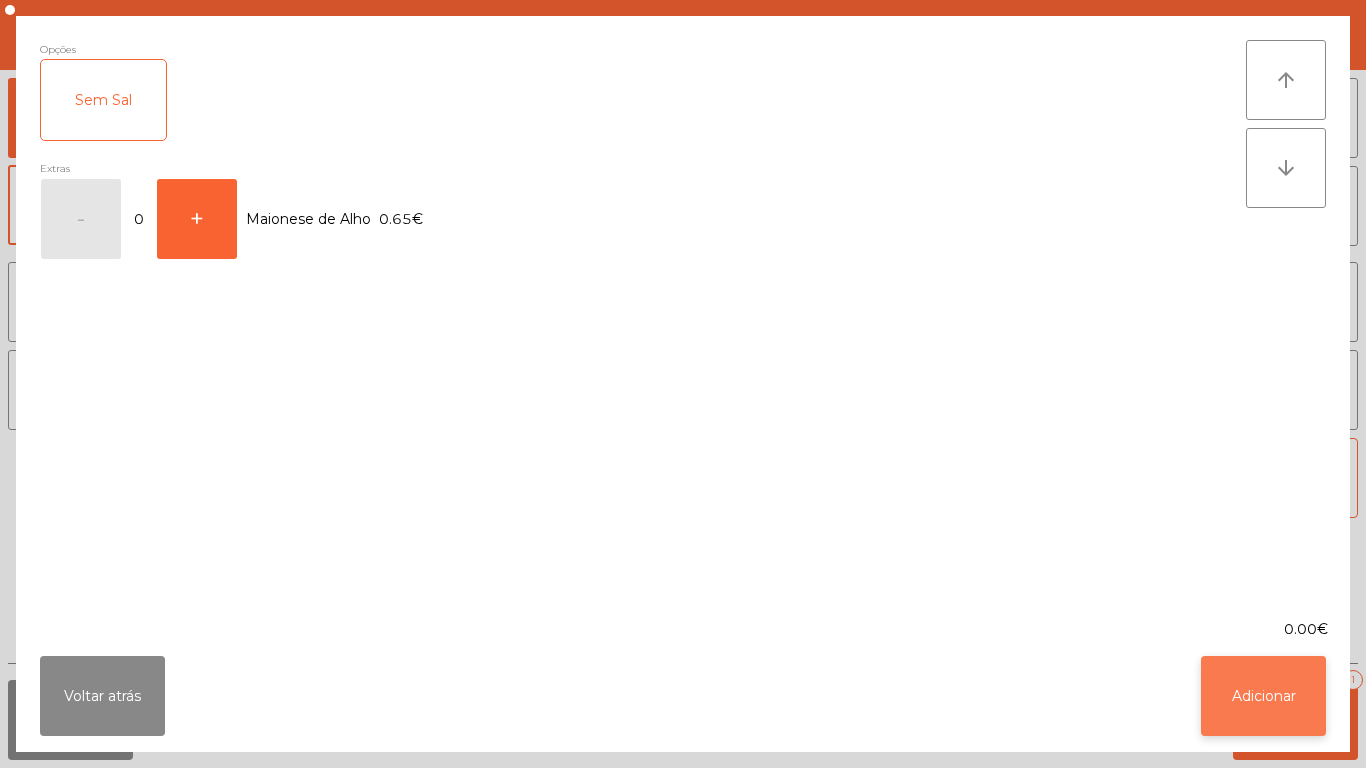 click on "Adicionar" 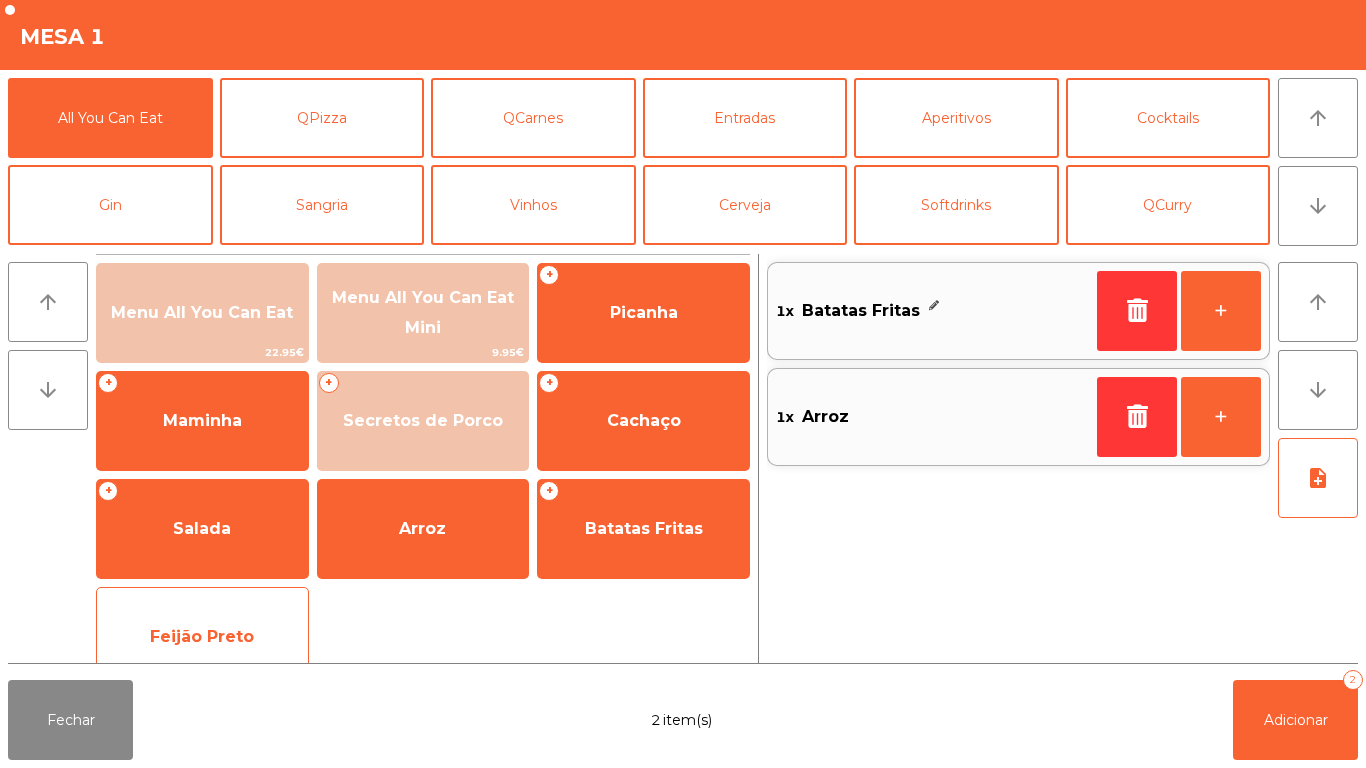 click on "Feijão Preto" 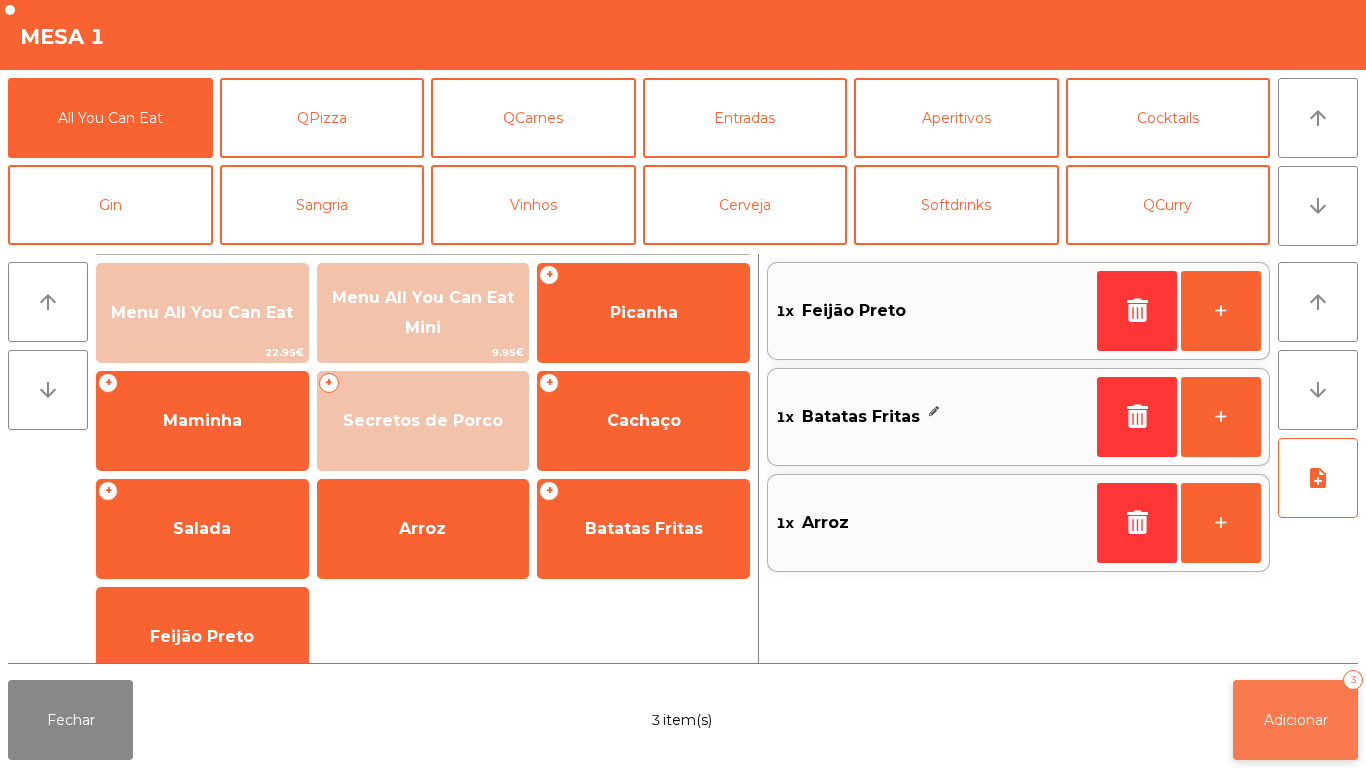 click on "Adicionar   3" 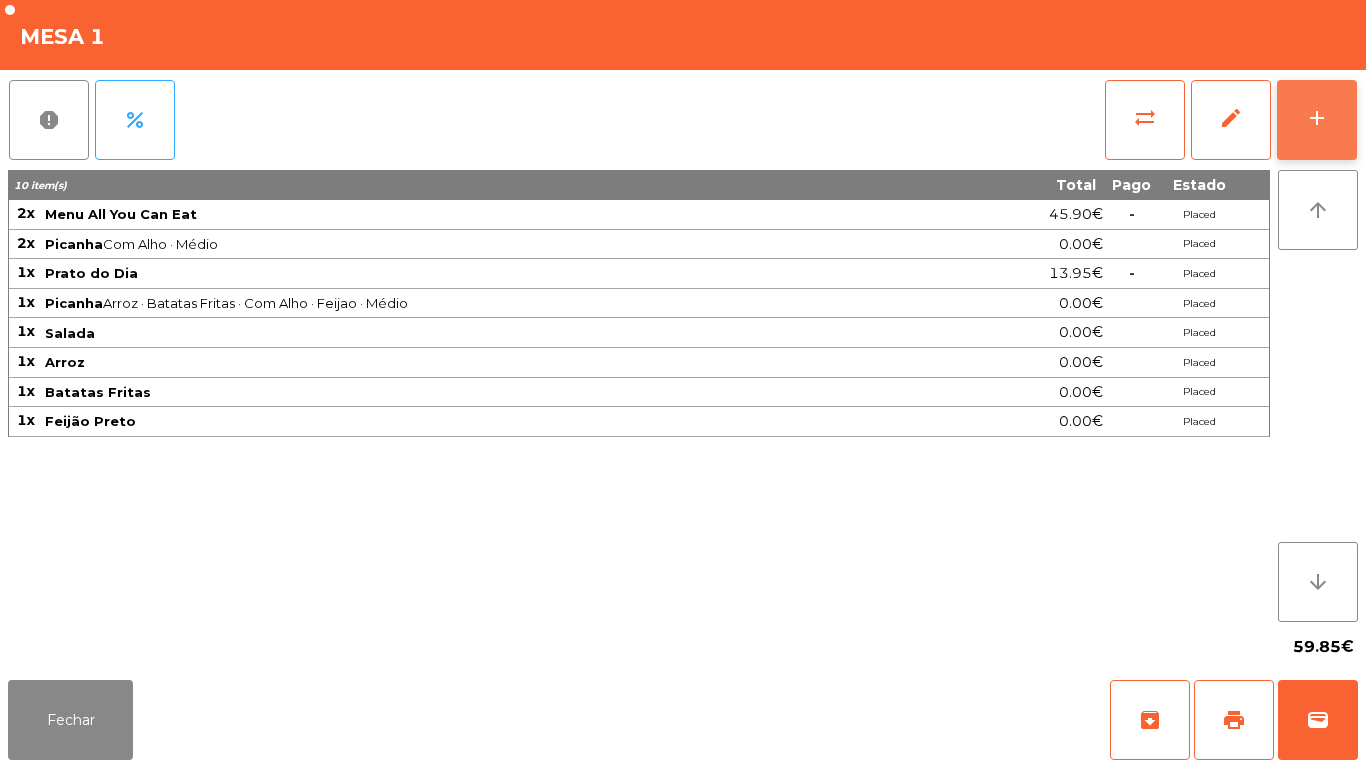 click on "add" 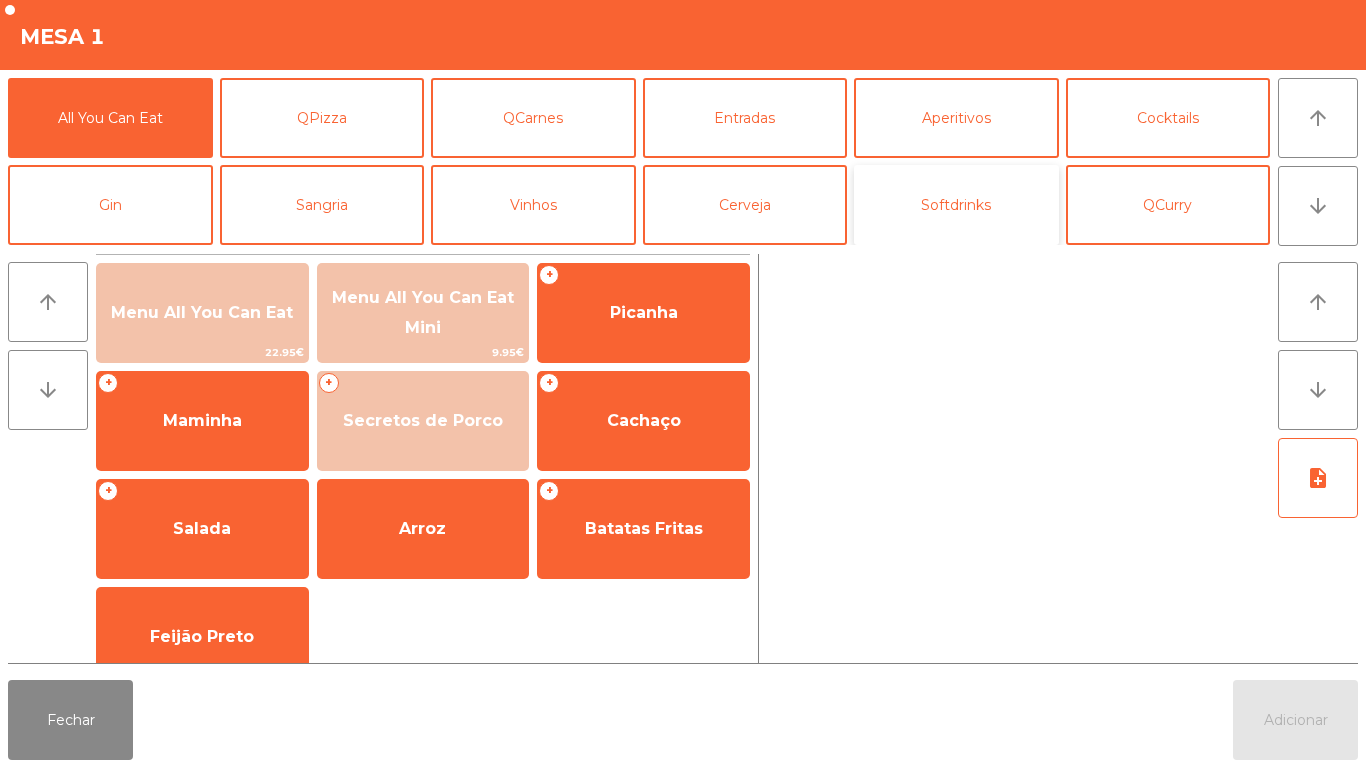 click on "Softdrinks" 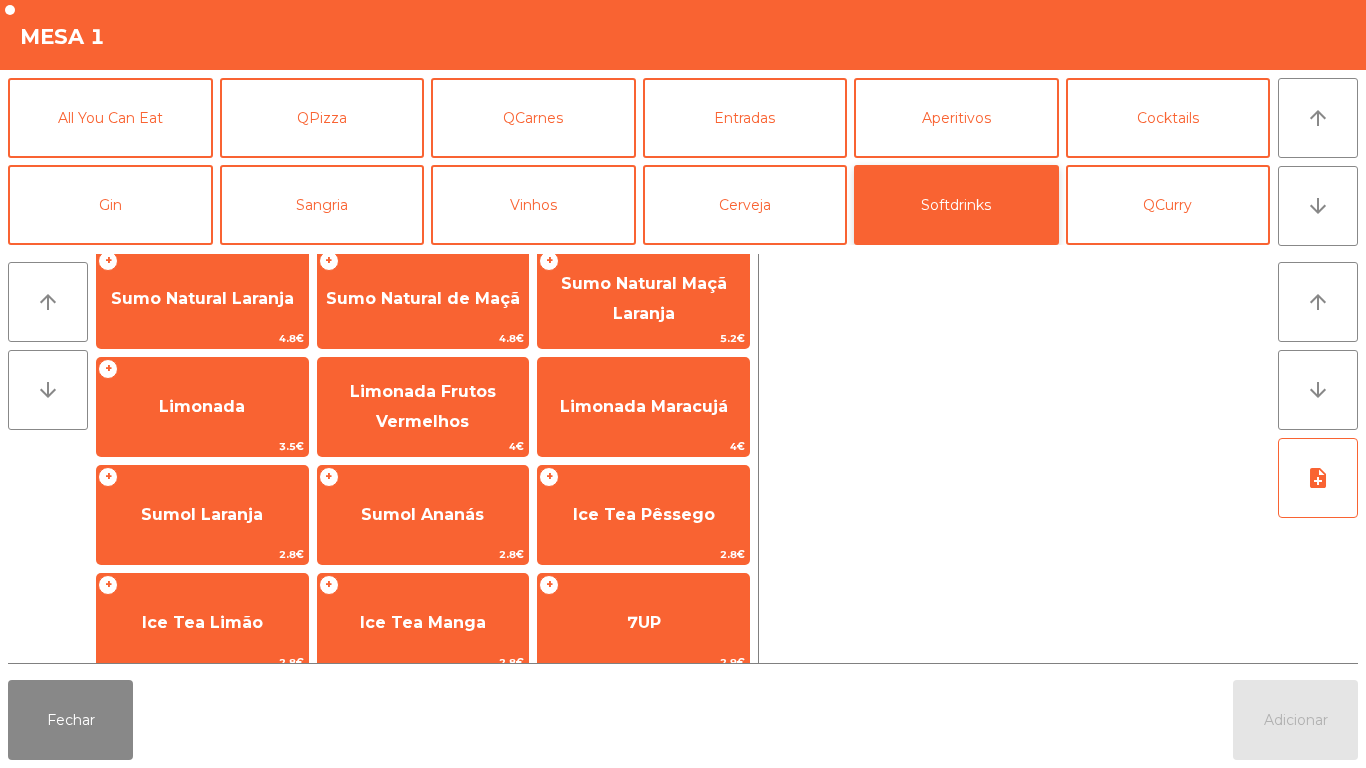 scroll, scrollTop: 123, scrollLeft: 0, axis: vertical 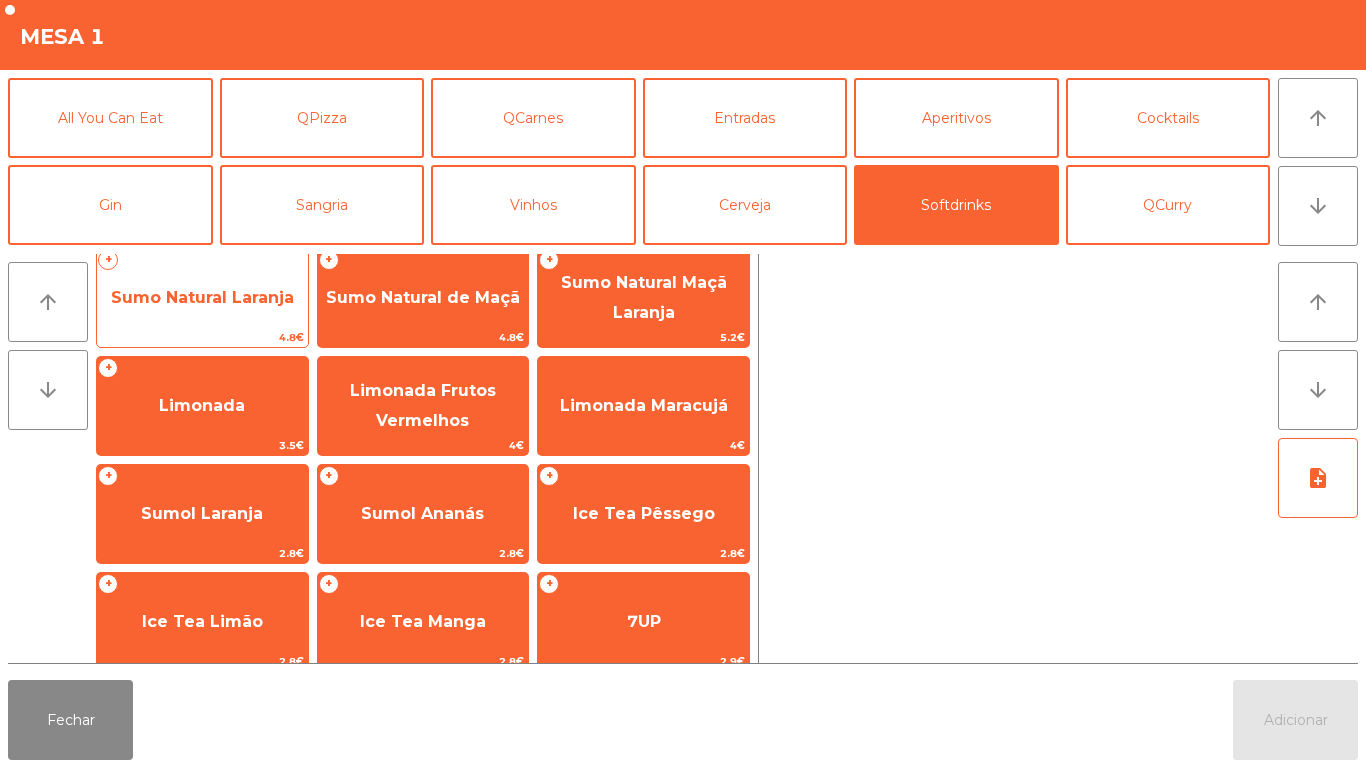 click on "Sumo Natural Laranja" 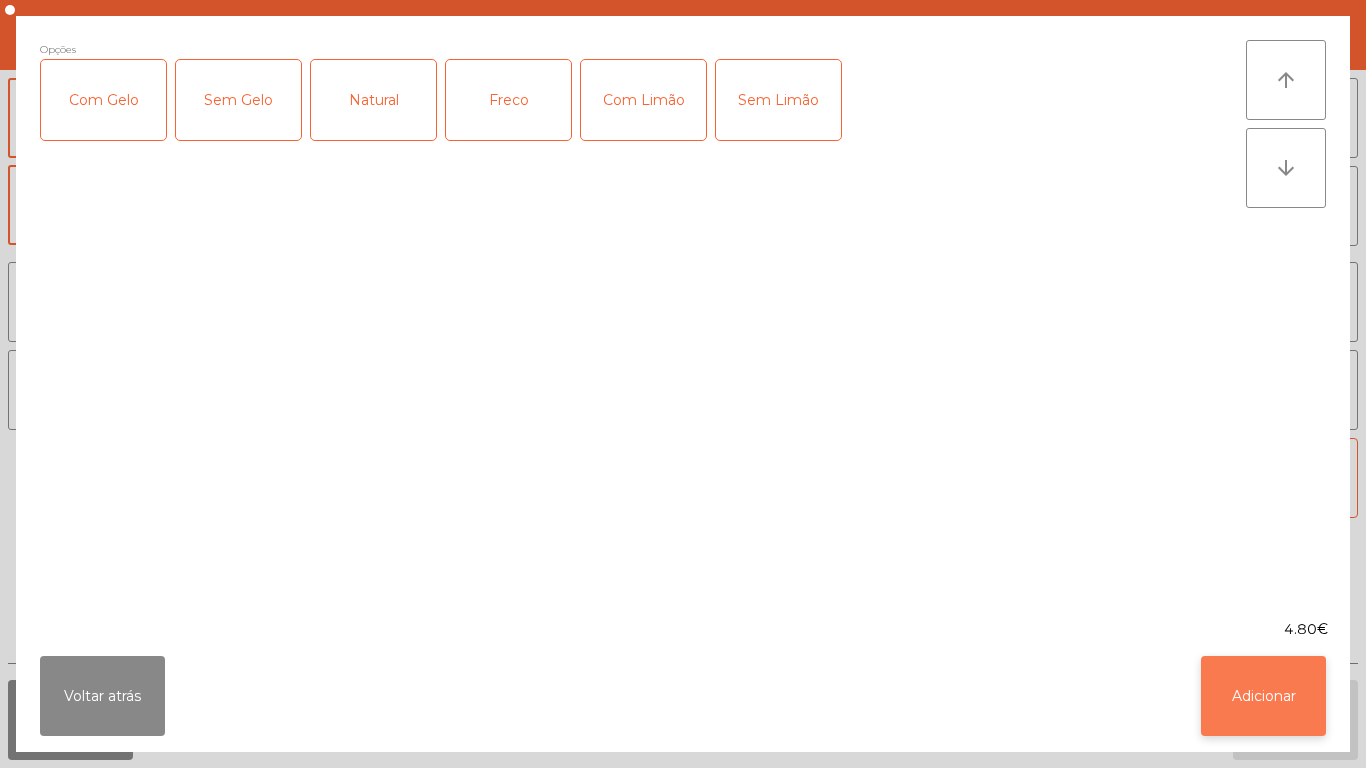 click on "Adicionar" 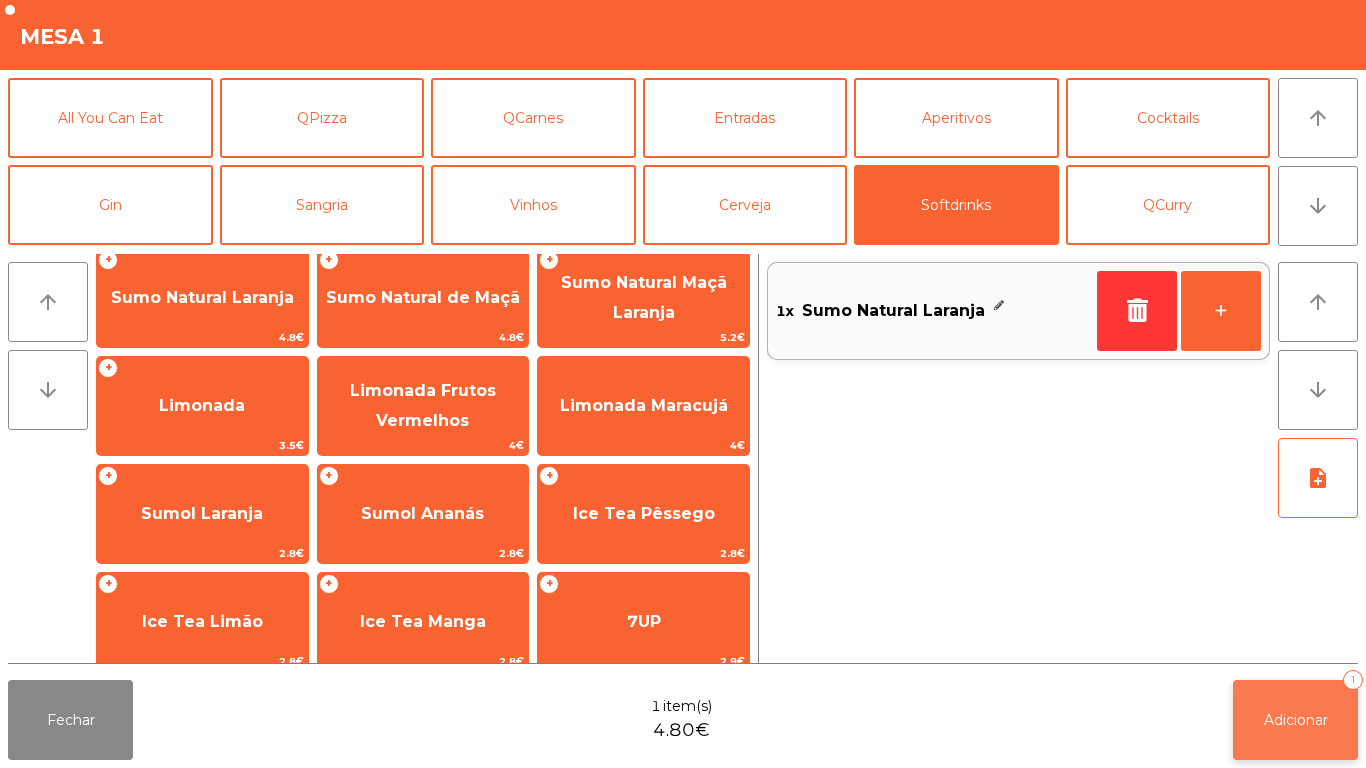 click on "Adicionar" 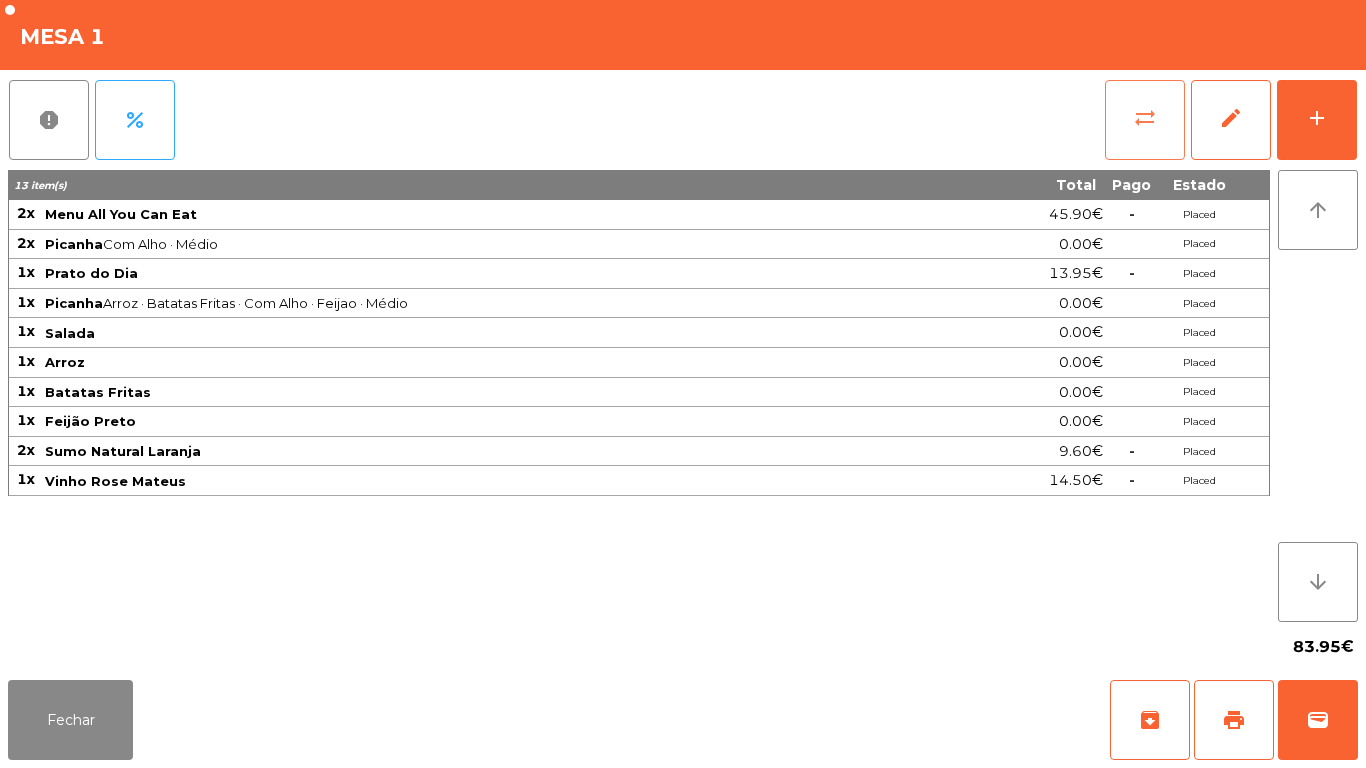click on "sync_alt" 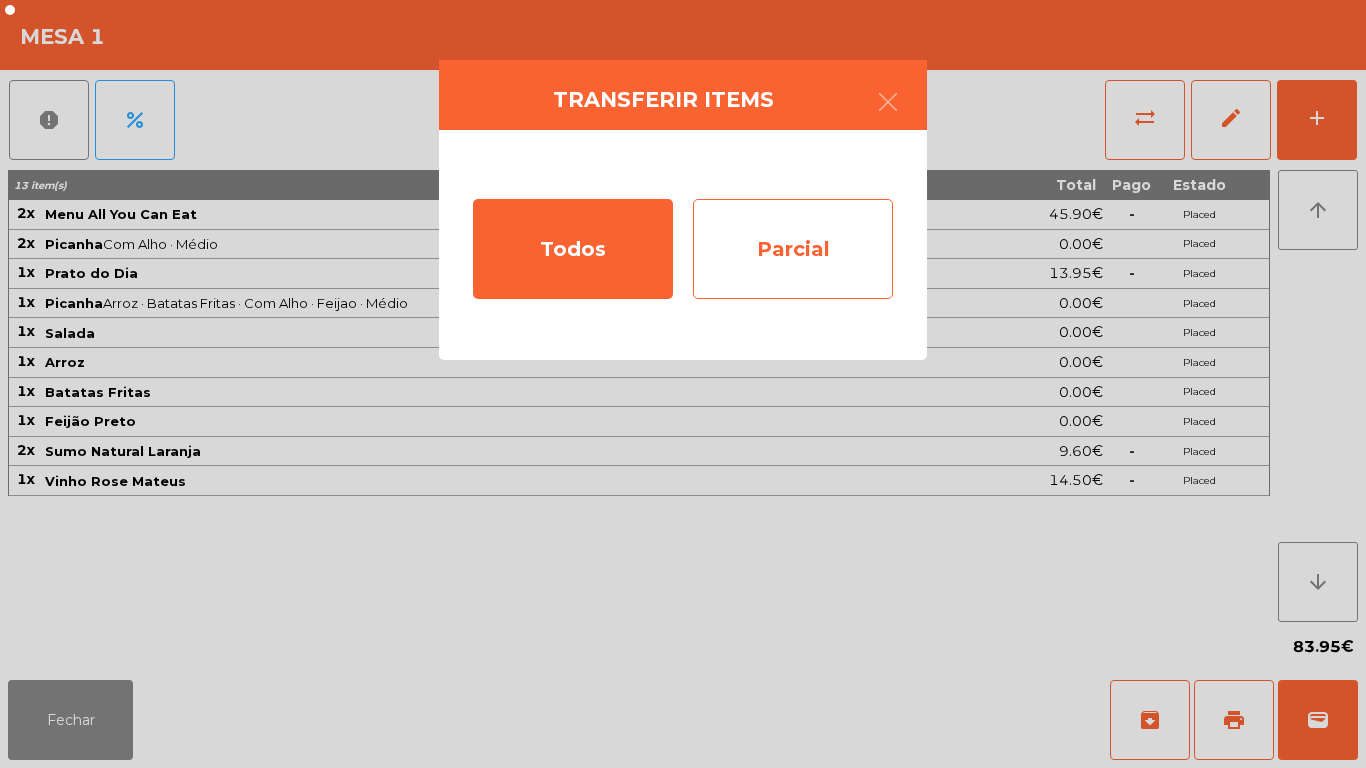 click on "Parcial" 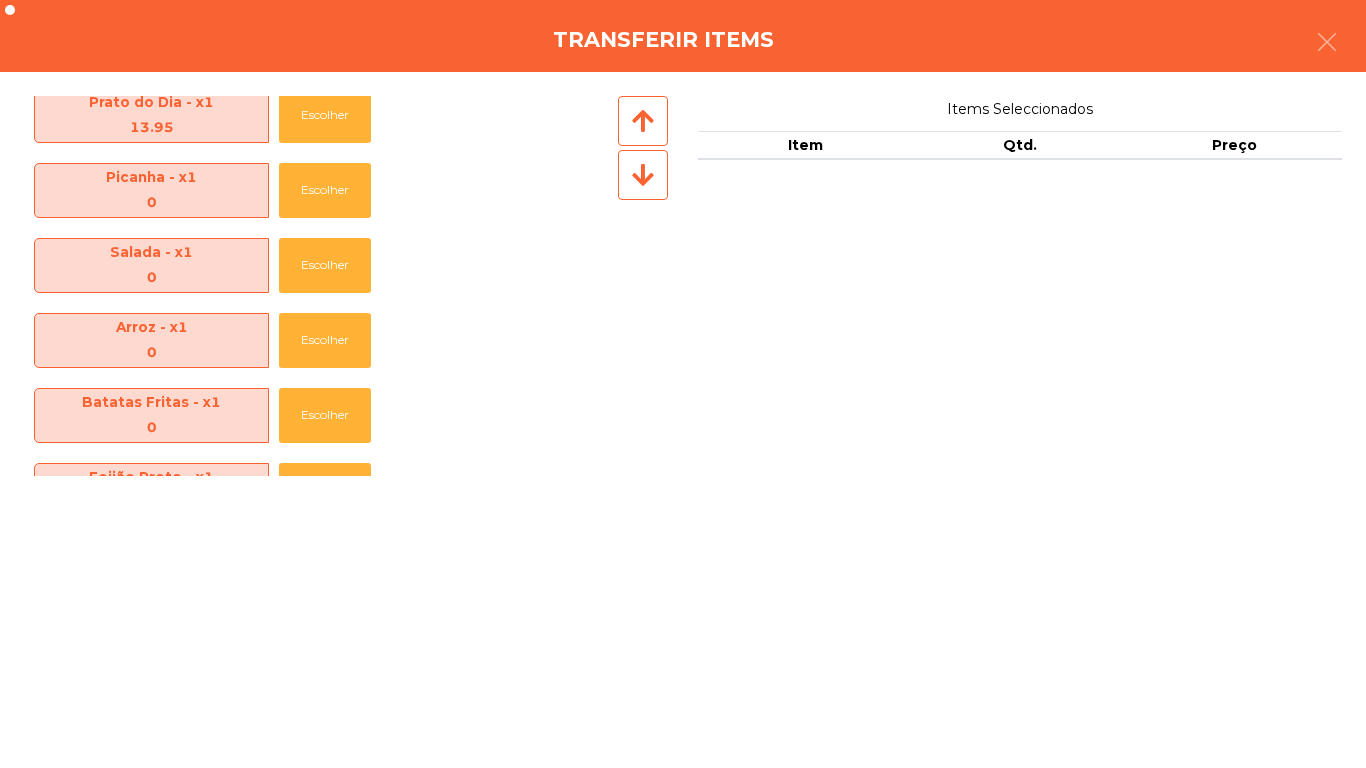 scroll, scrollTop: 370, scrollLeft: 0, axis: vertical 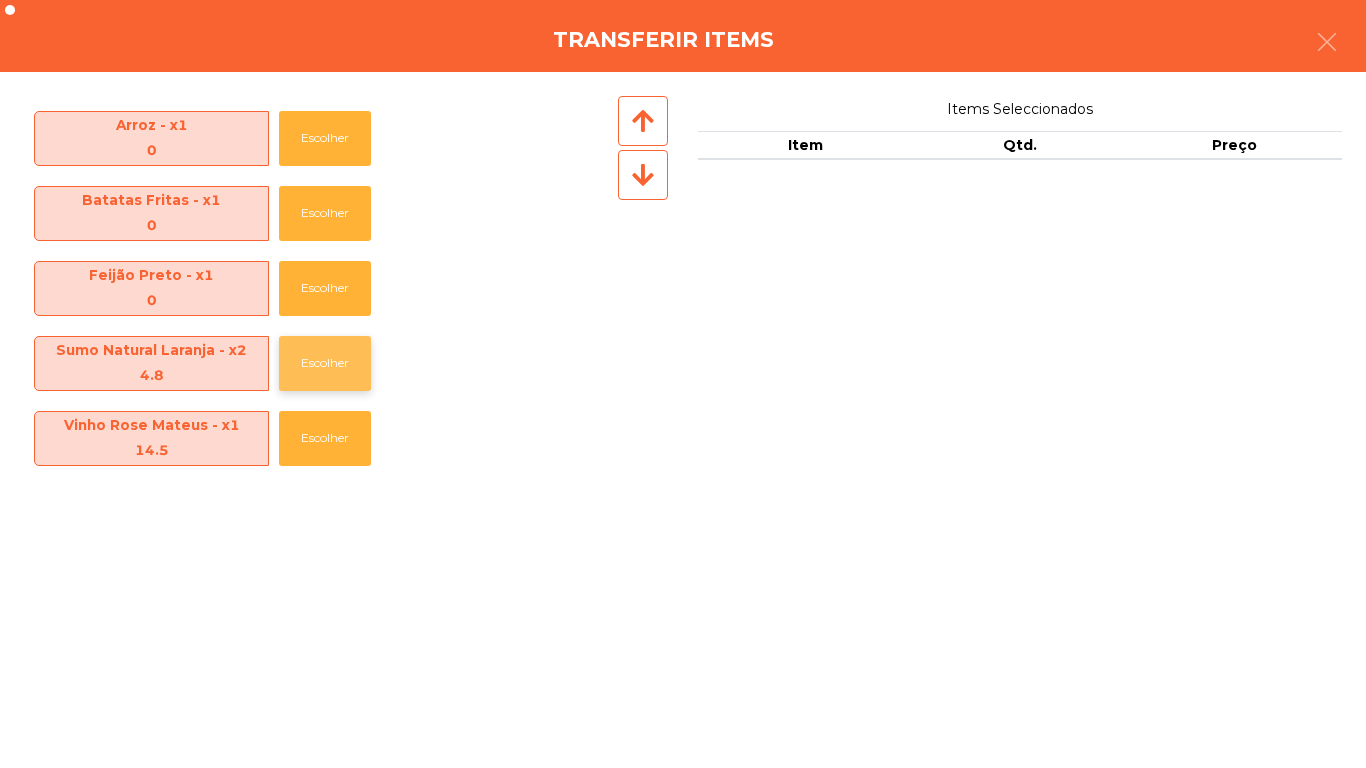 click on "Escolher" 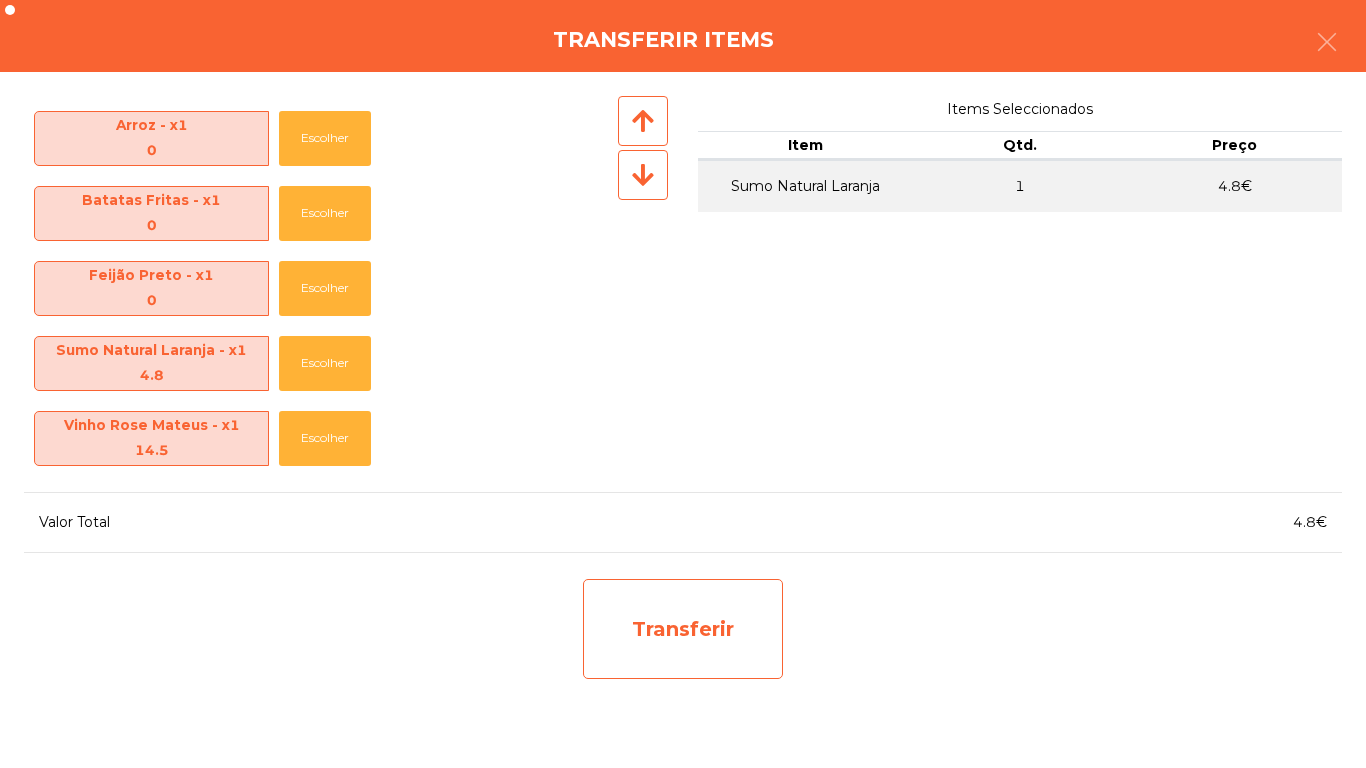 click on "Transferir" 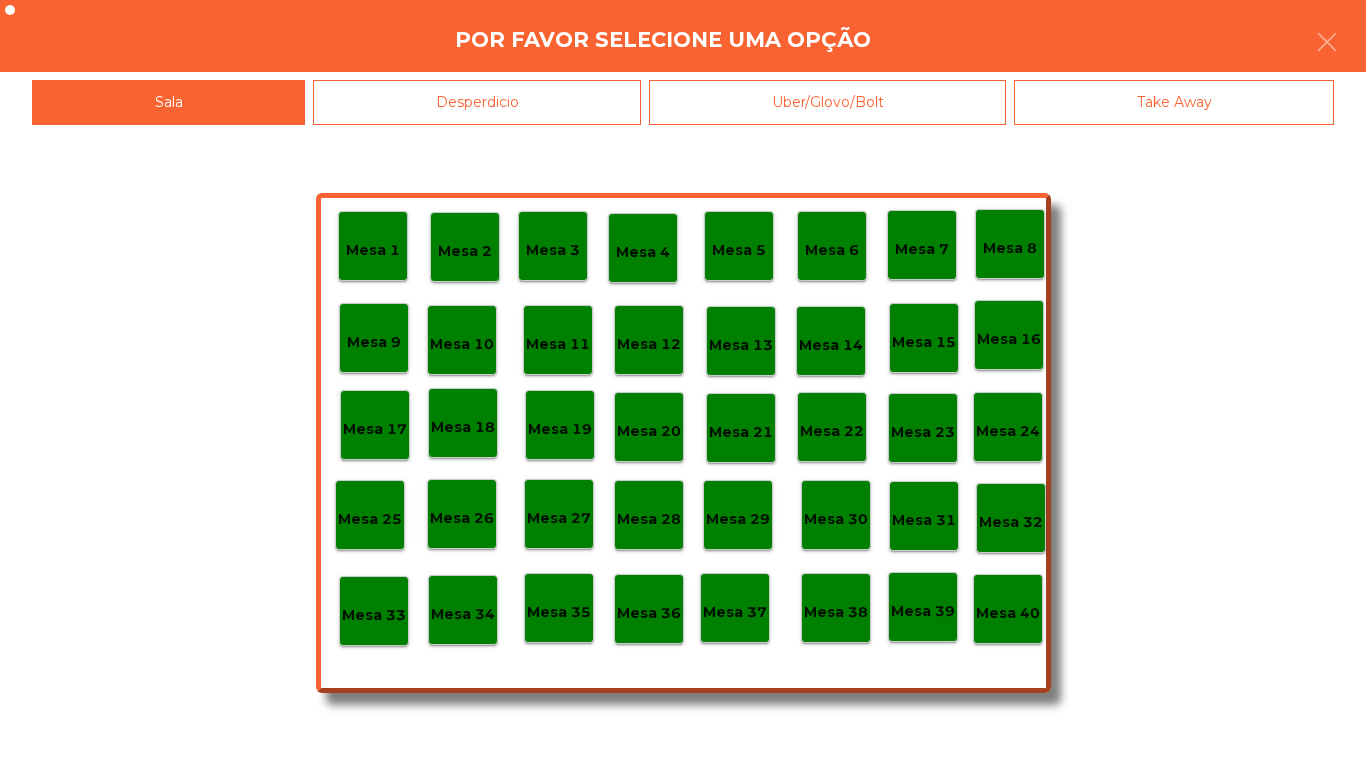 click on "Desperdicio" 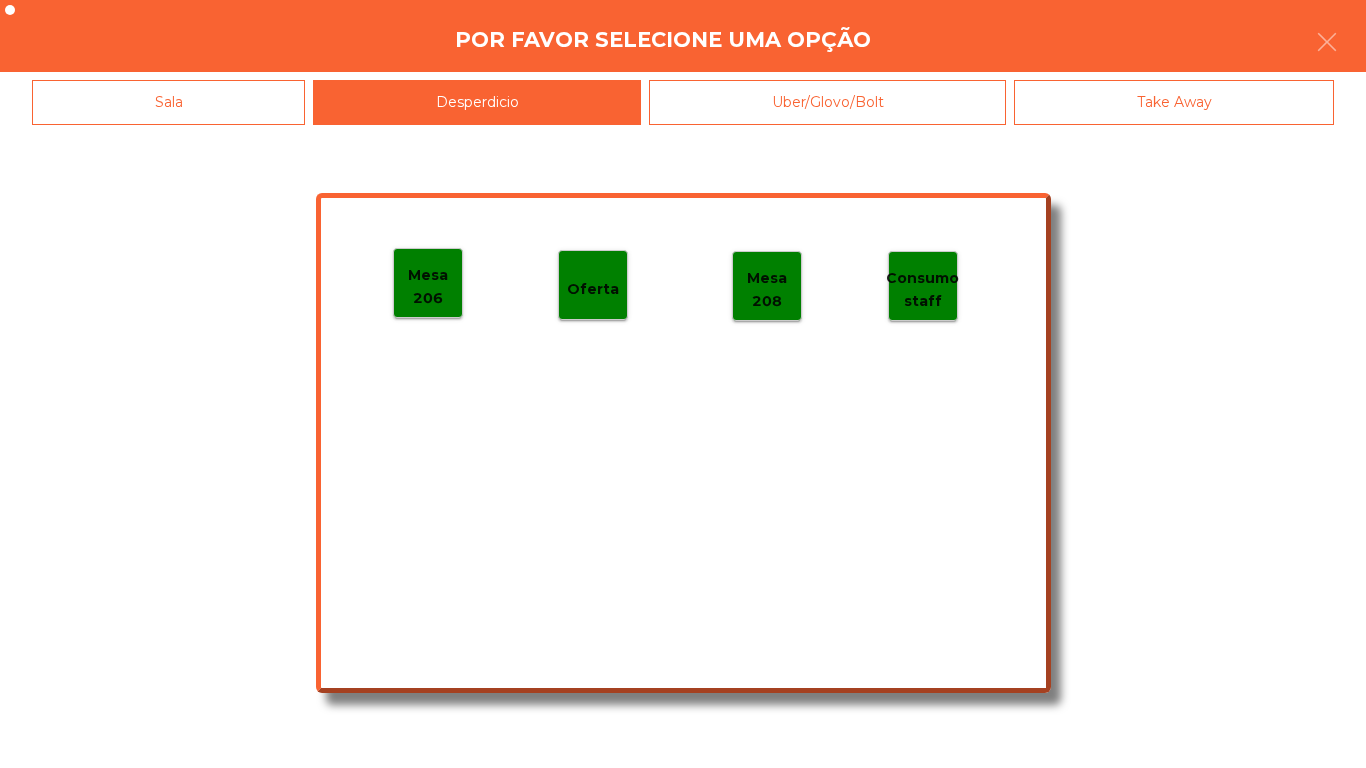 click on "Mesa 206" 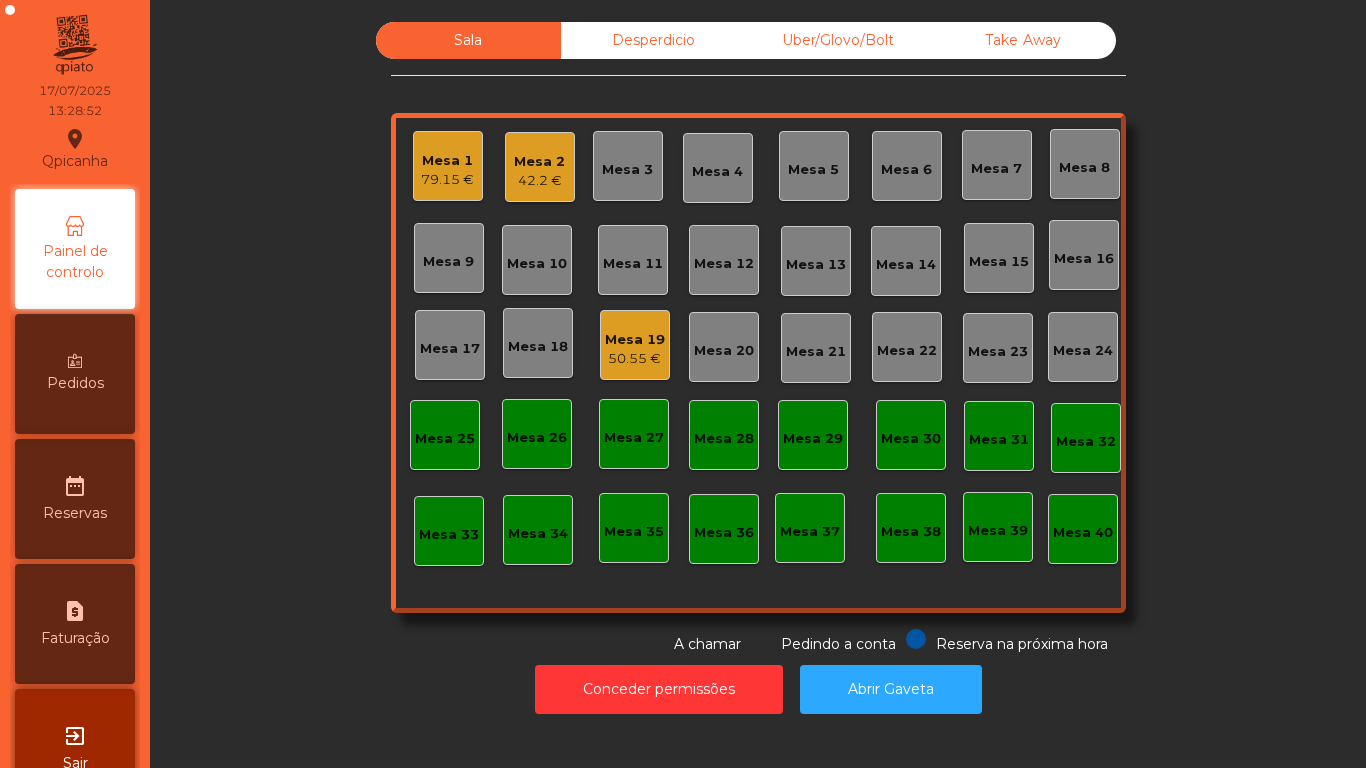 click on "79.15 €" 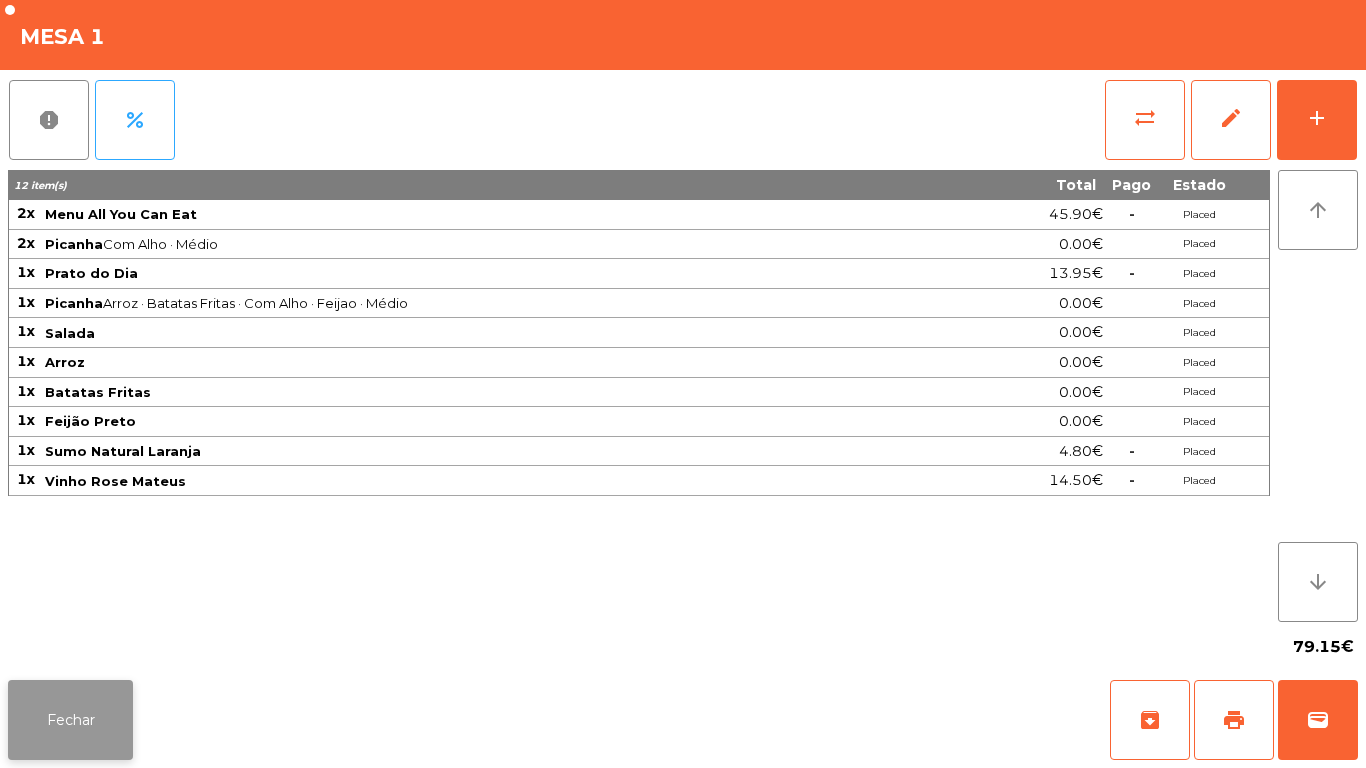 click on "Fechar" 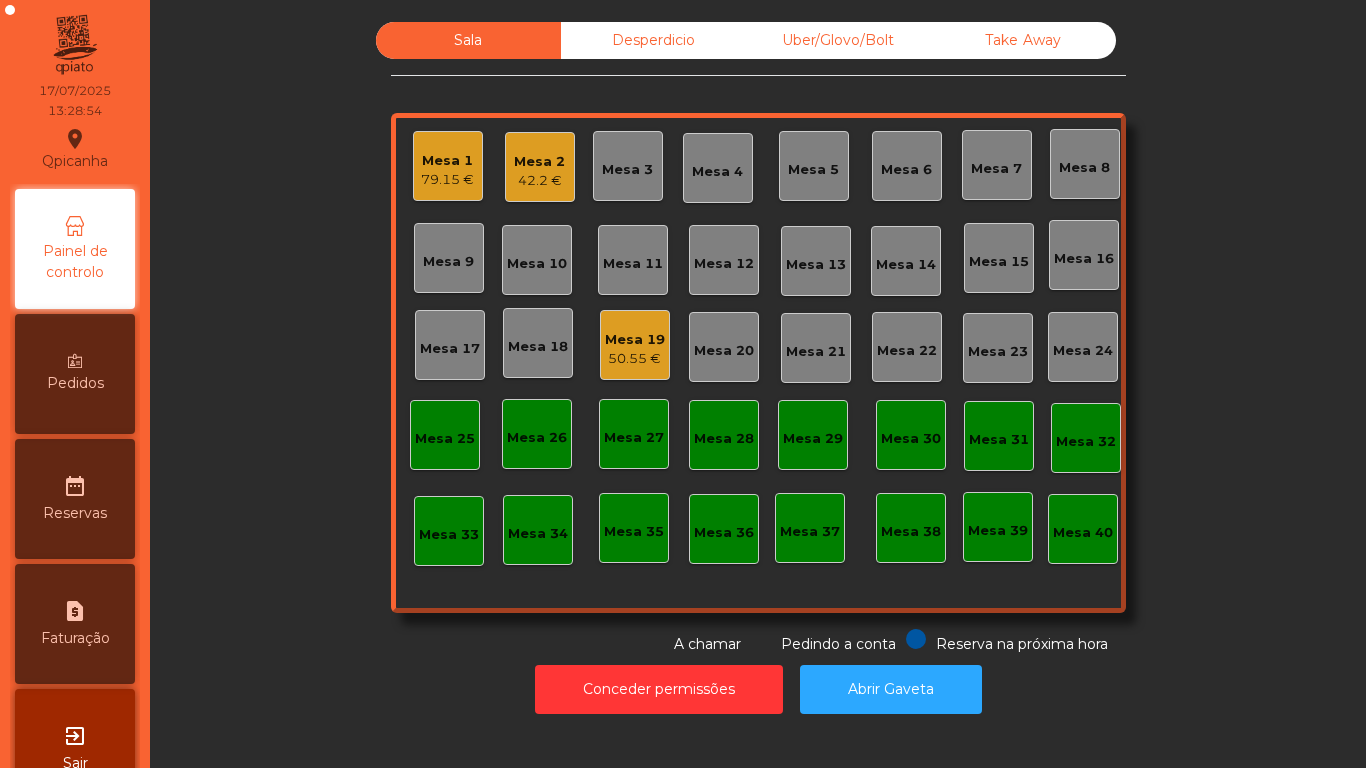 click on "Mesa 2" 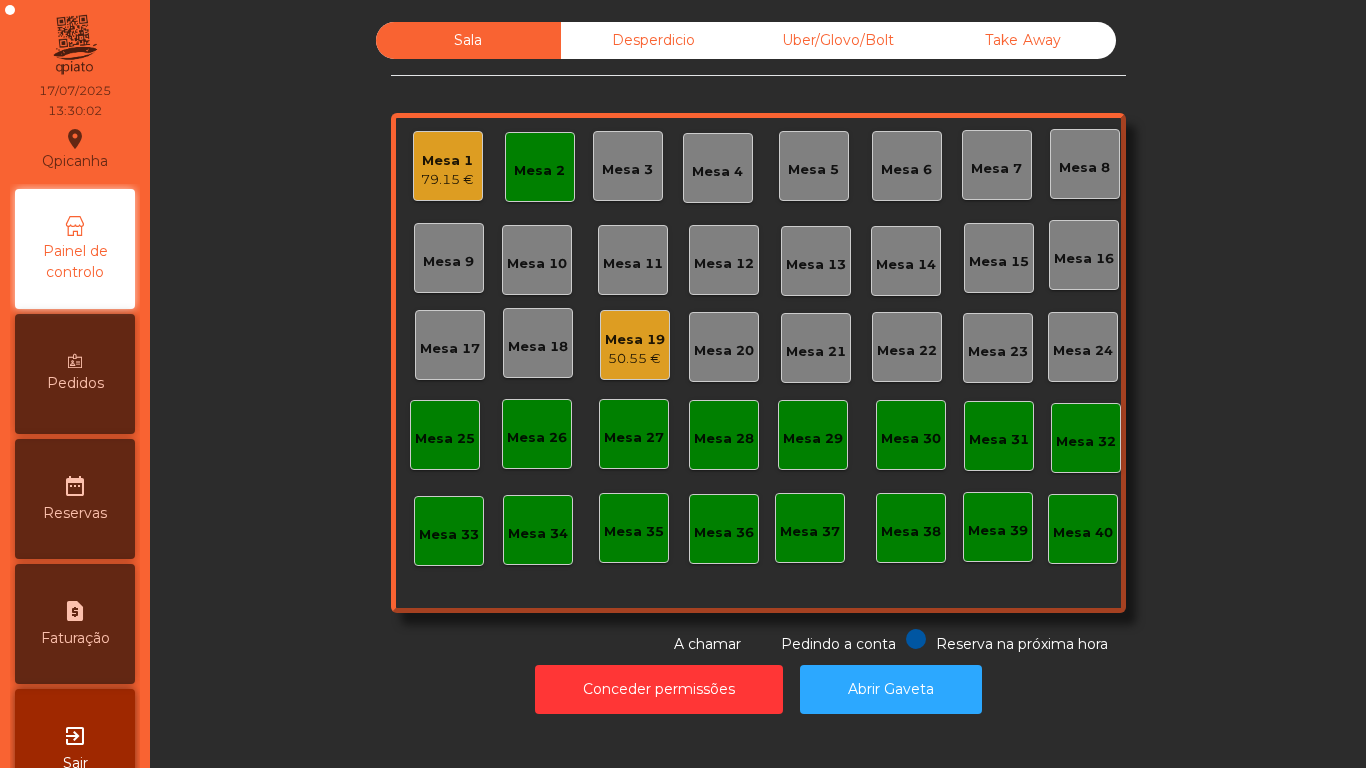 click on "Mesa 2" 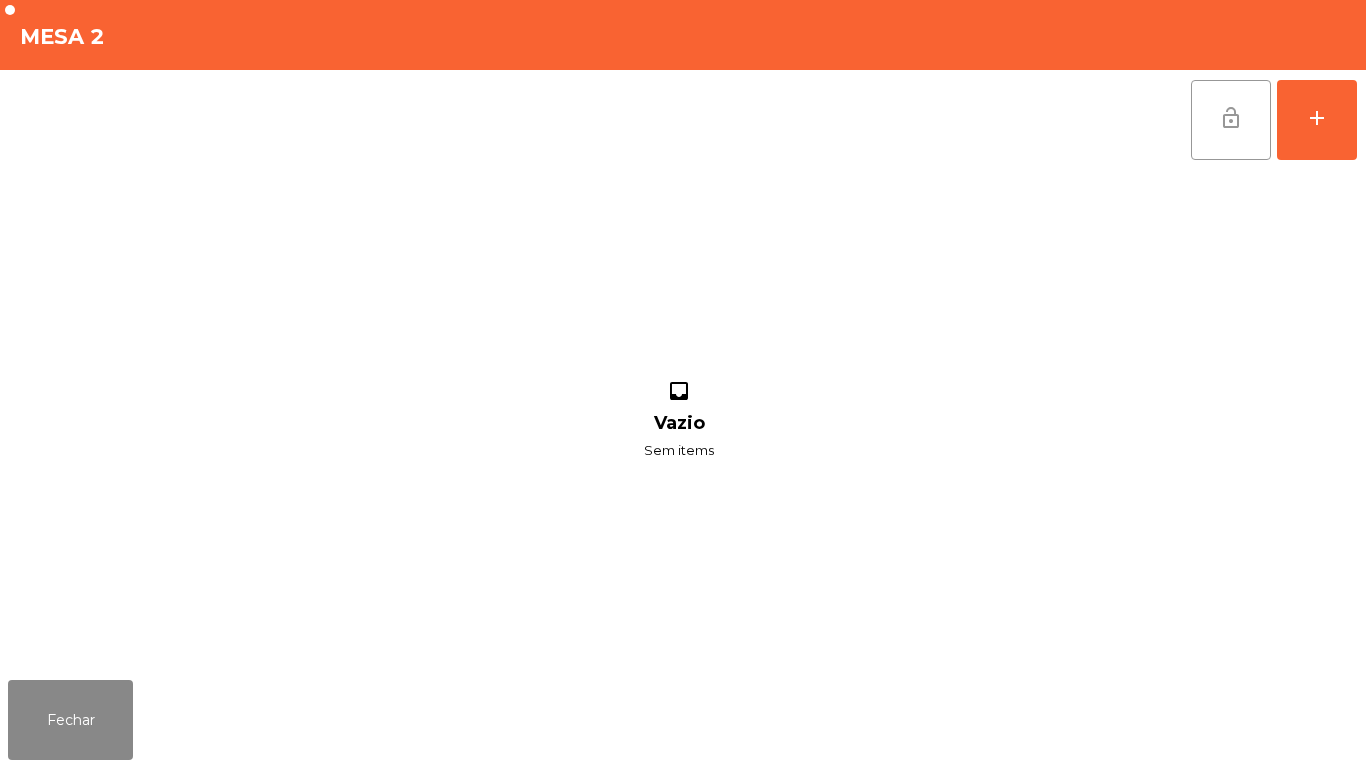 click on "lock_open" 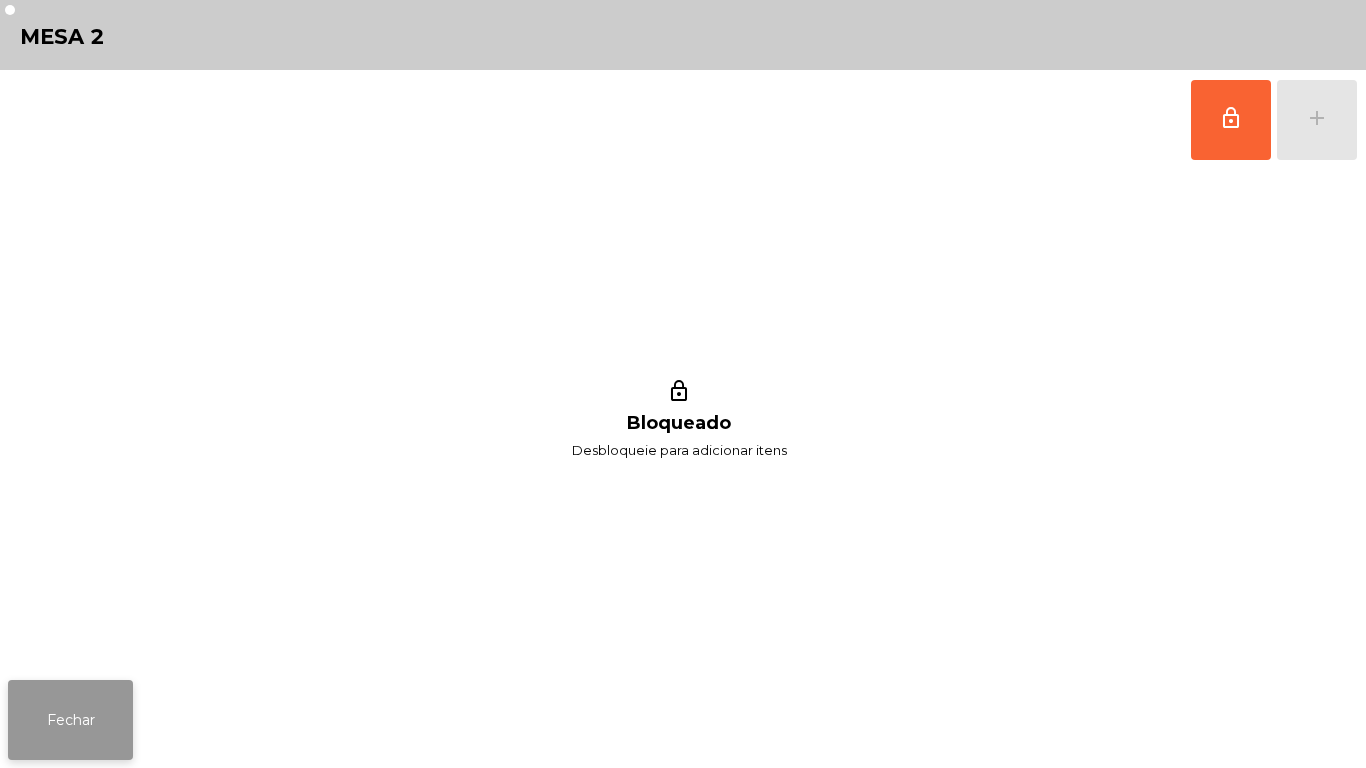 click on "Fechar" 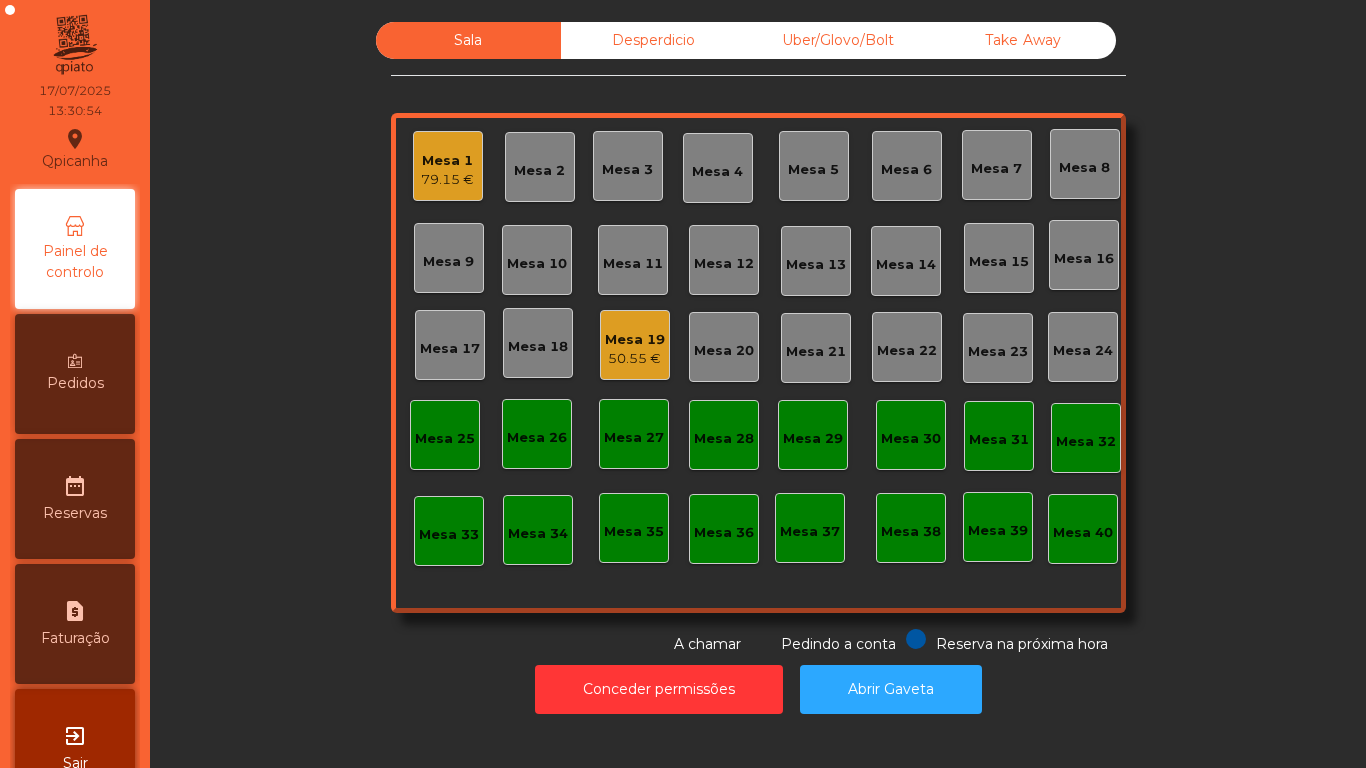 click on "Mesa 1" 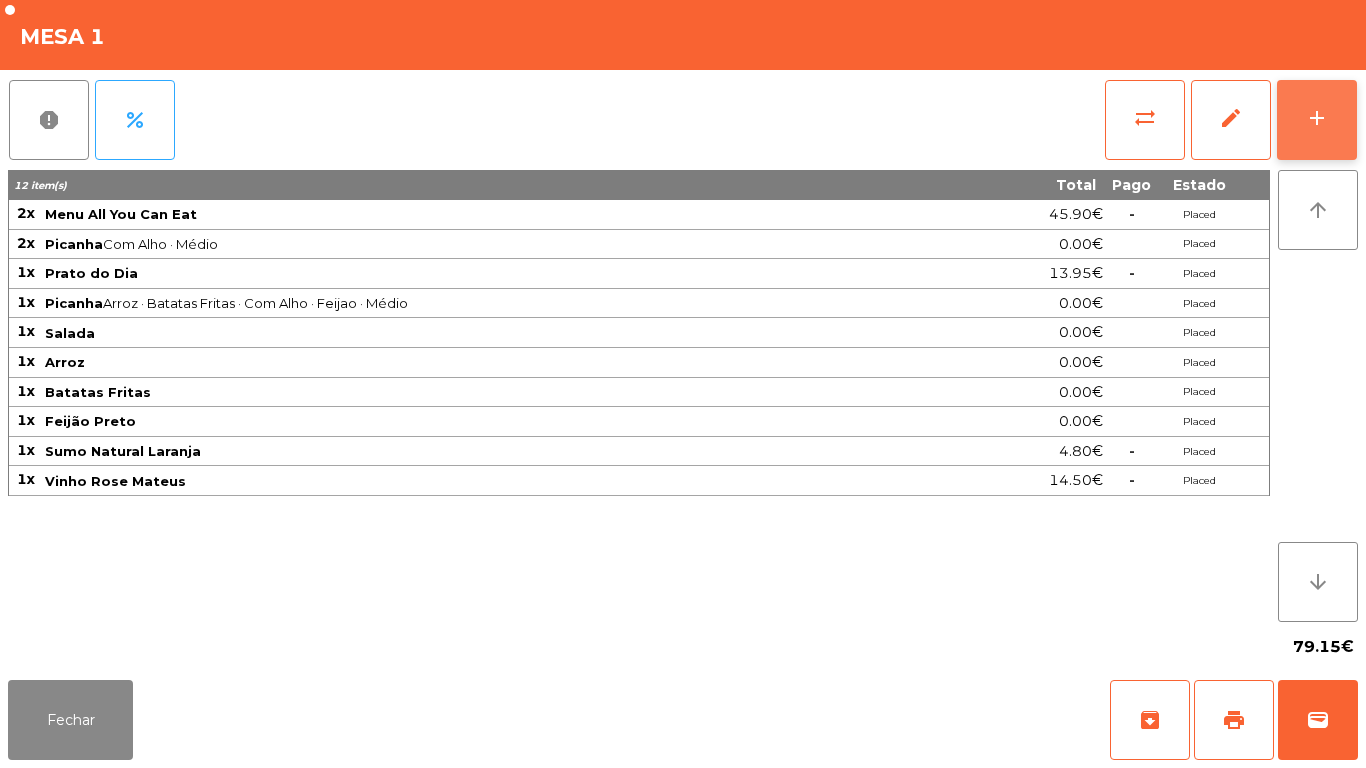 click on "add" 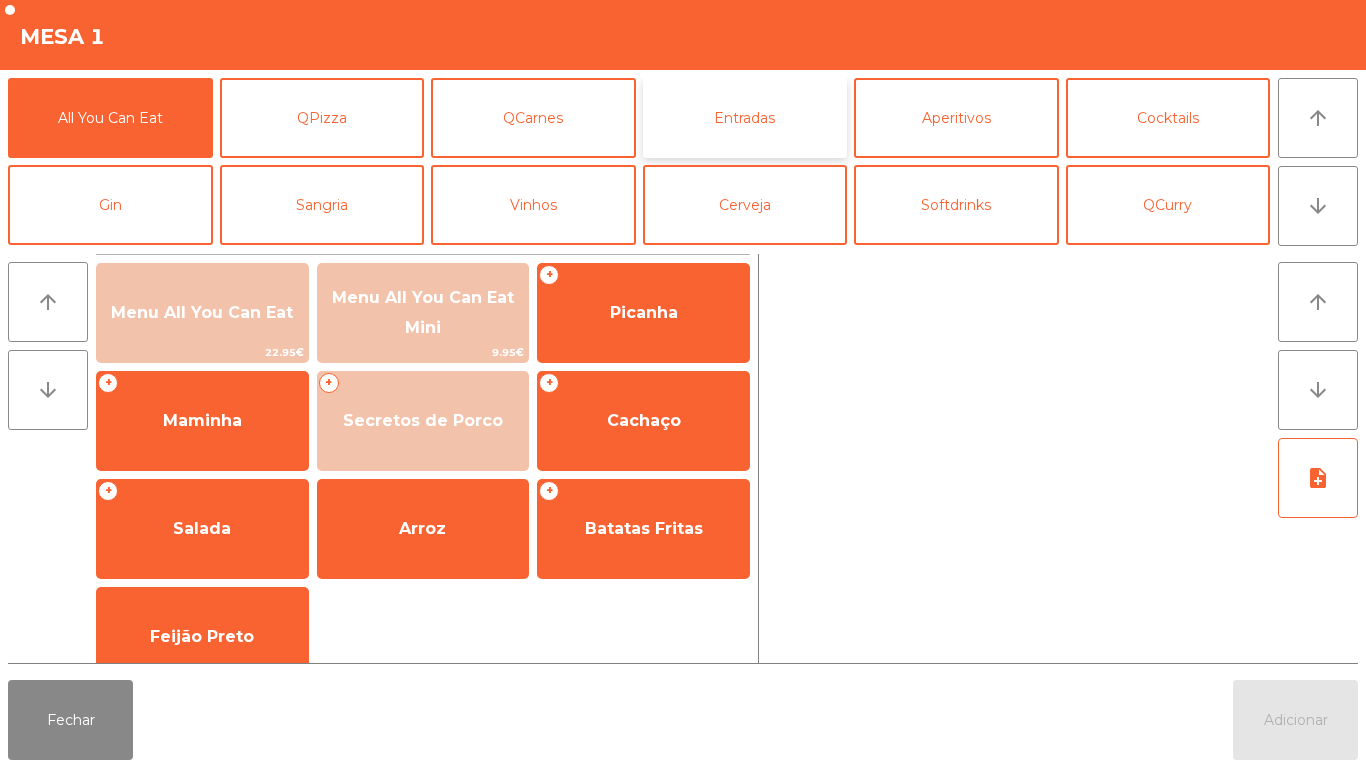 click on "Entradas" 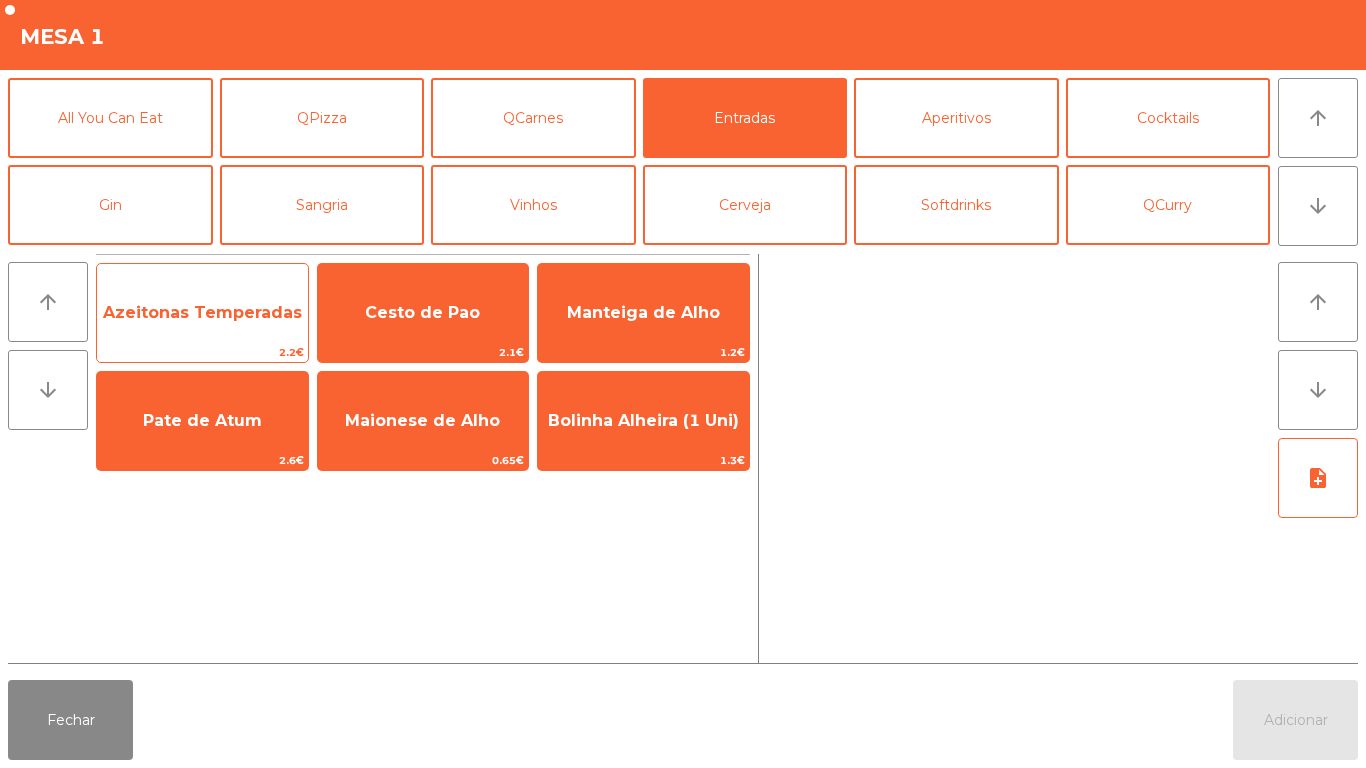 click on "Azeitonas Temperadas" 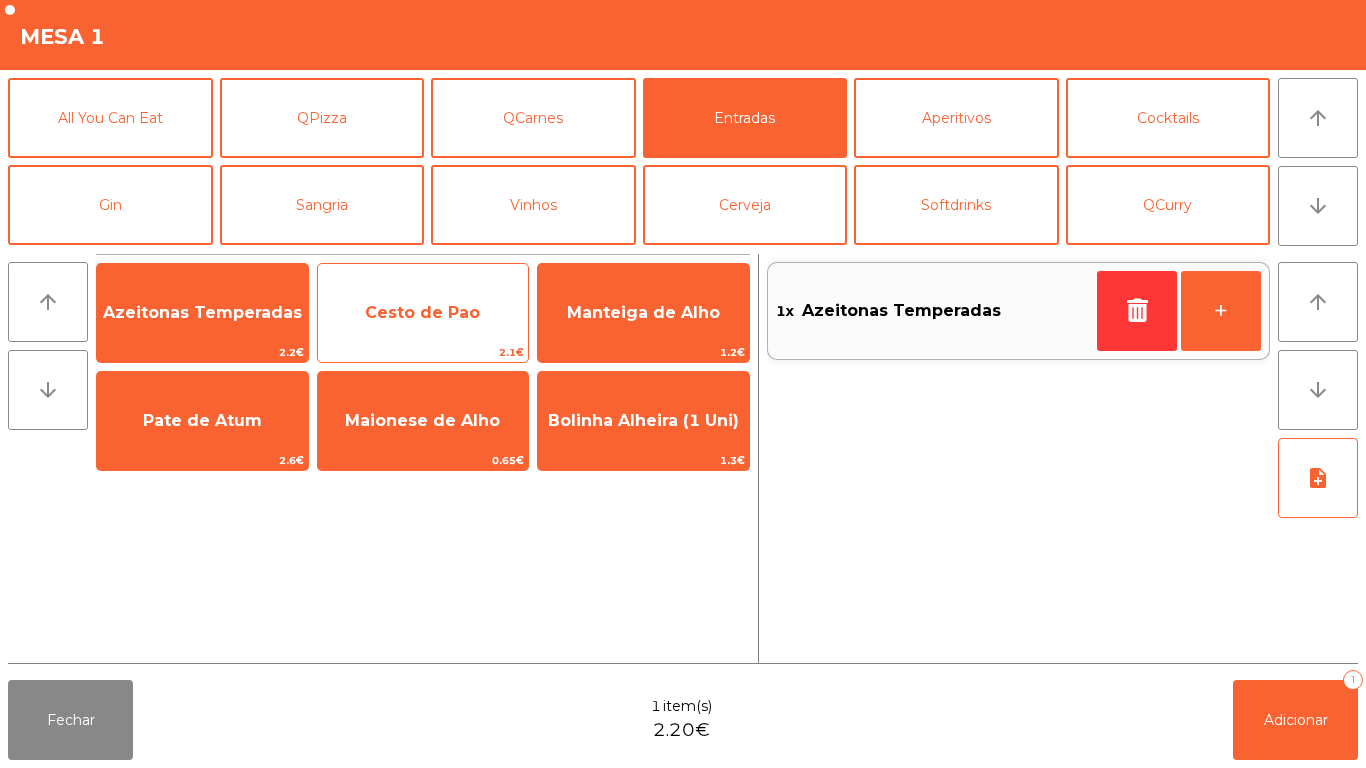 click on "Cesto de Pao" 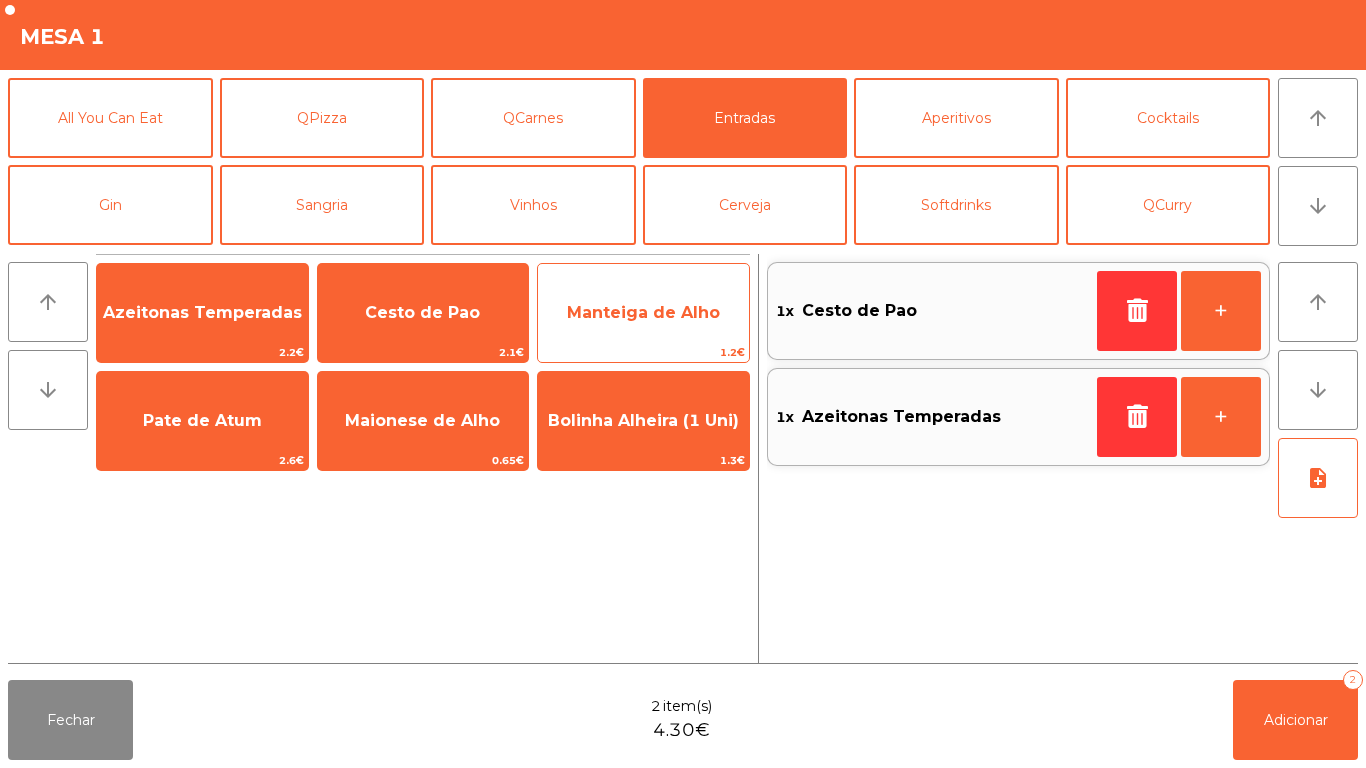 click on "Manteiga de Alho" 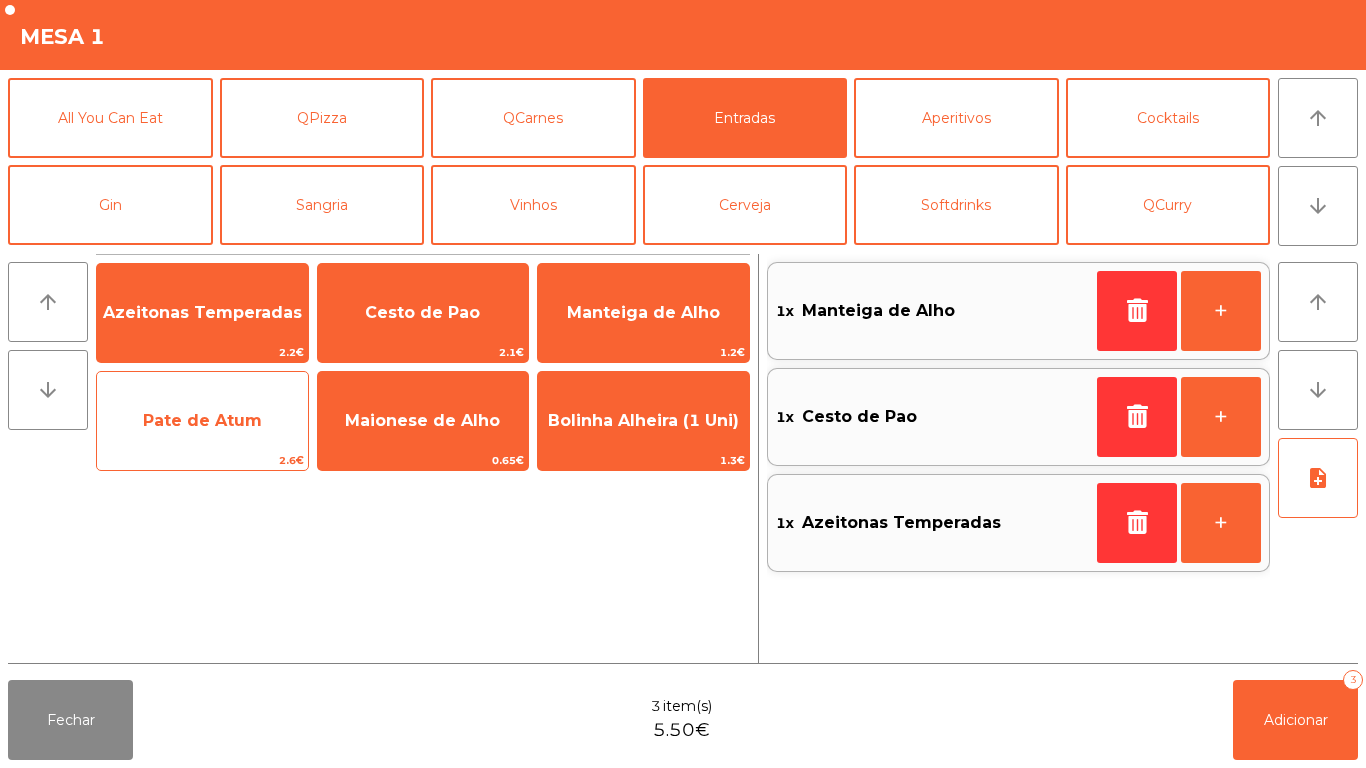click on "Pate de Atum" 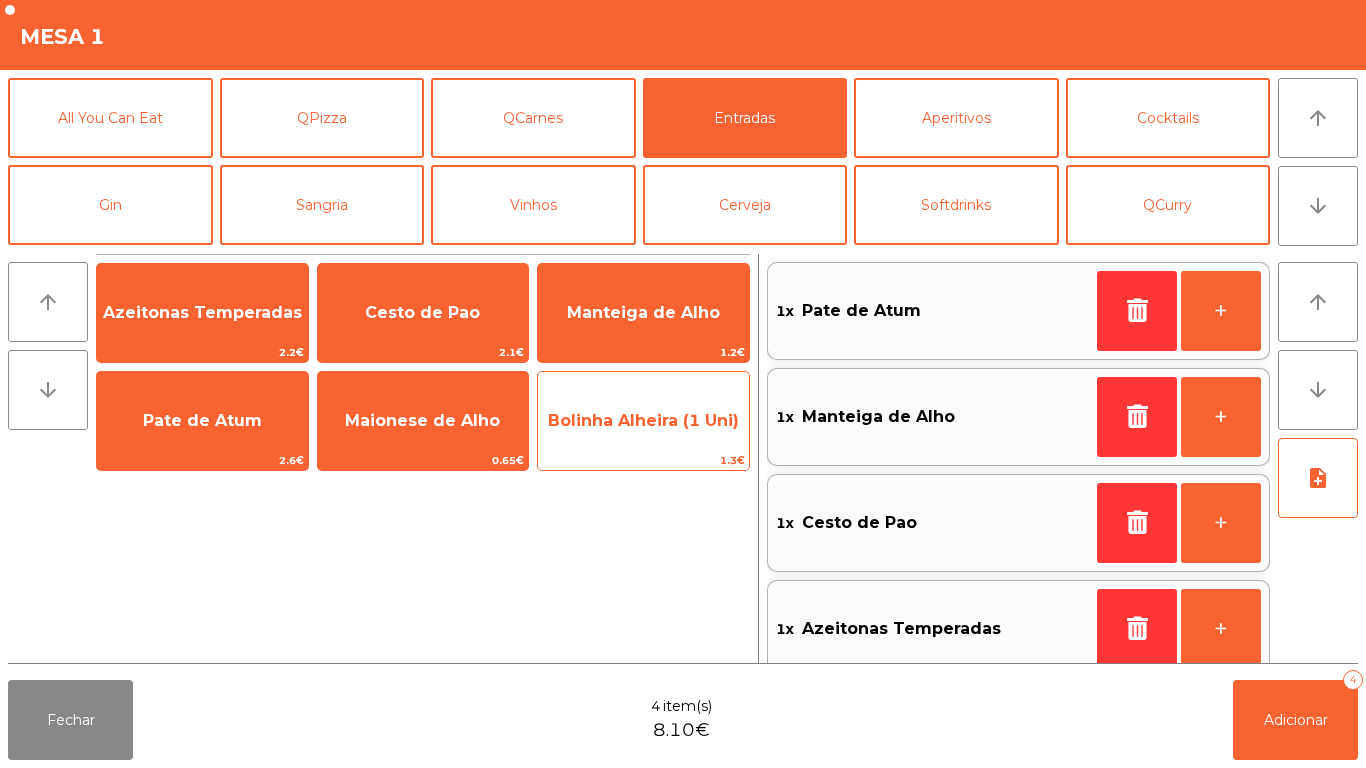click on "Bolinha Alheira (1 Uni)" 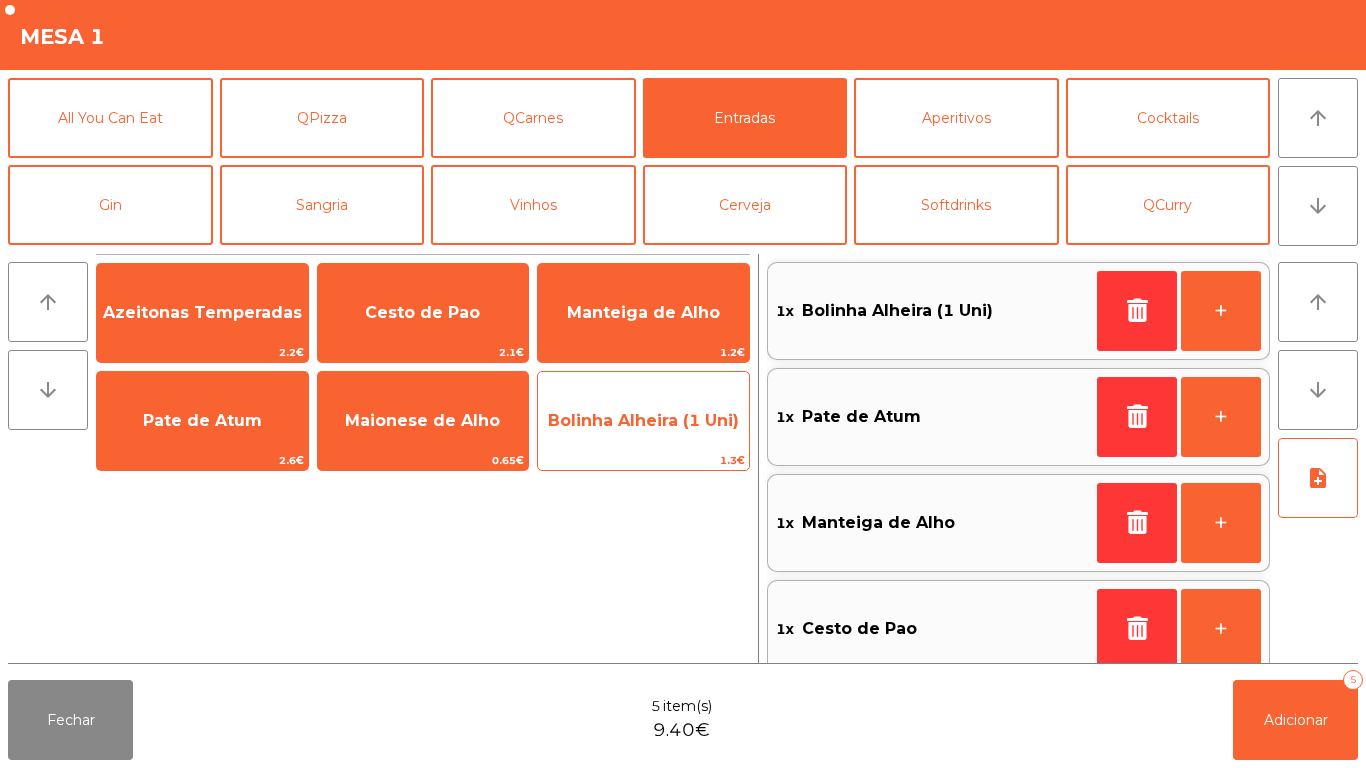 click on "Bolinha Alheira (1 Uni)" 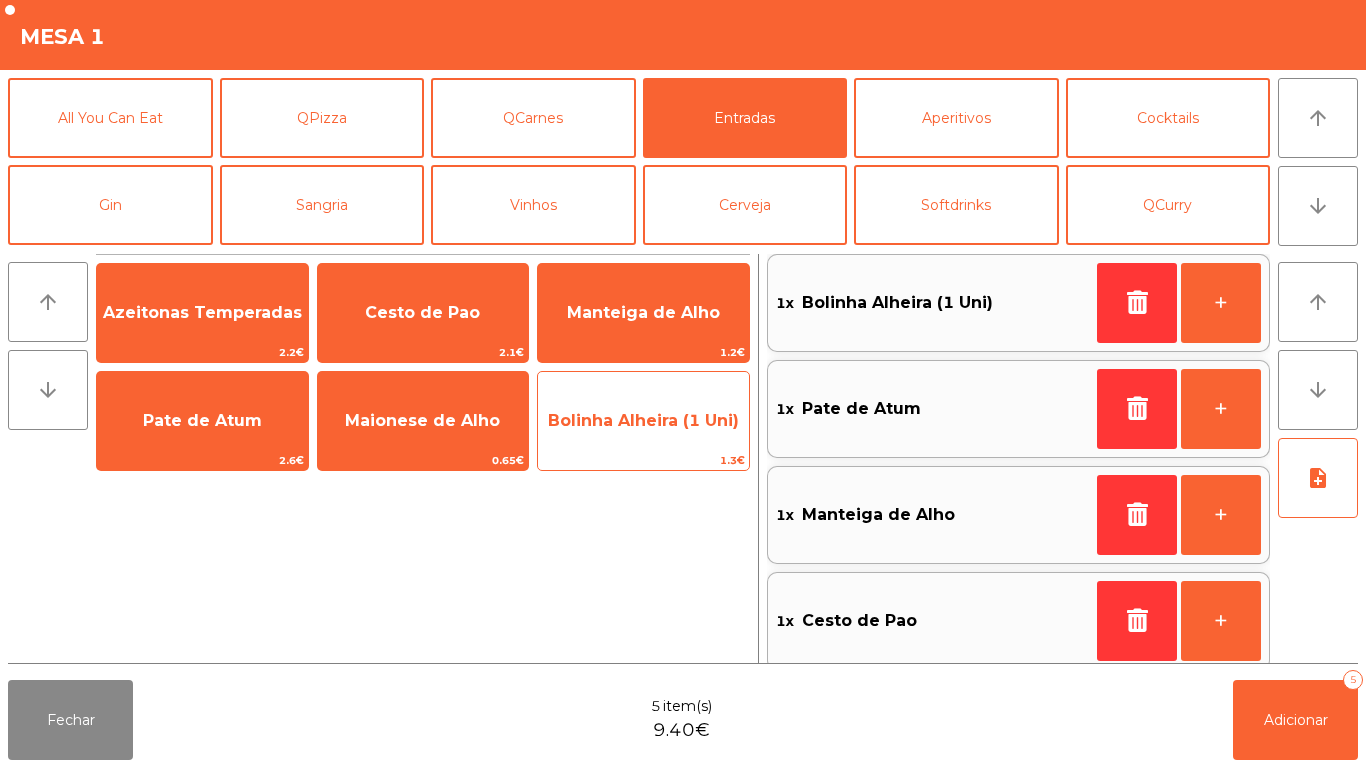 click on "Bolinha Alheira (1 Uni)" 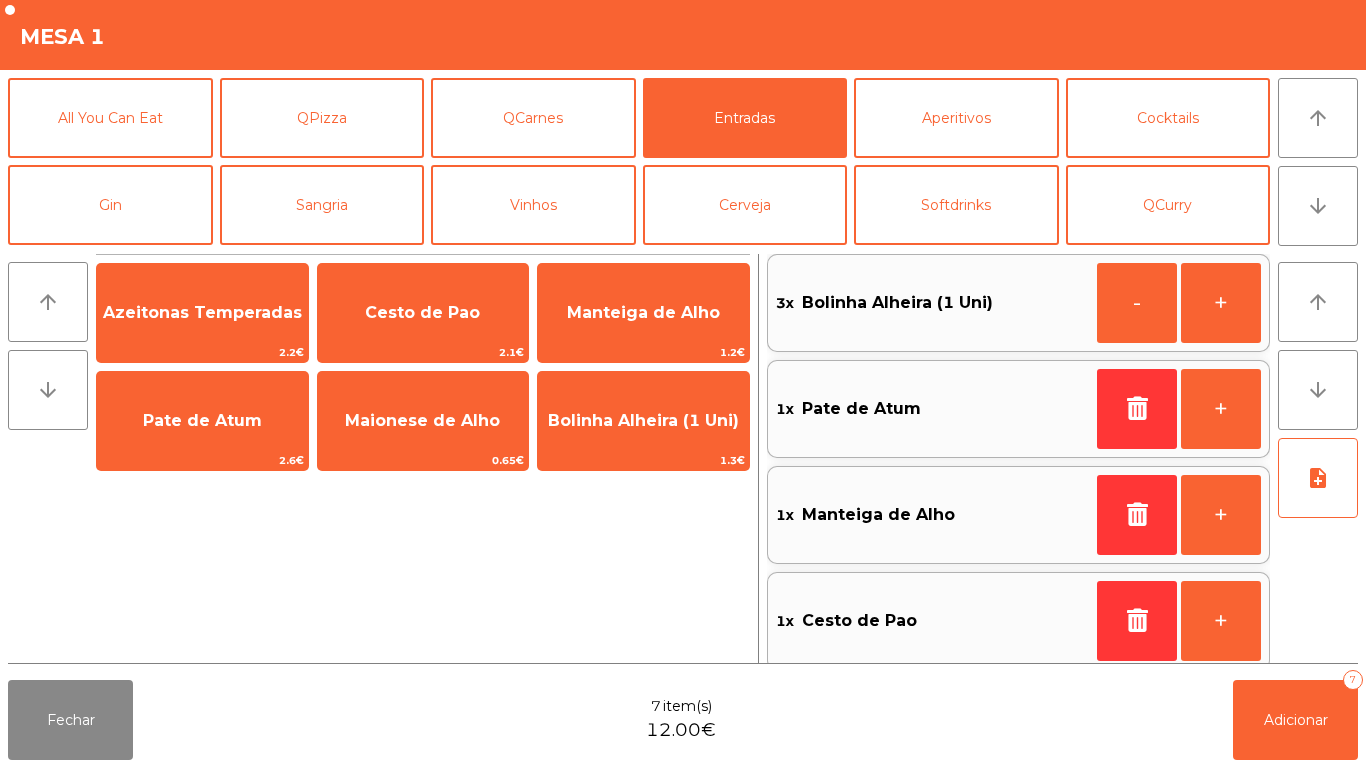 click on "Fechar  7 item(s)  12.00€   Adicionar   7" 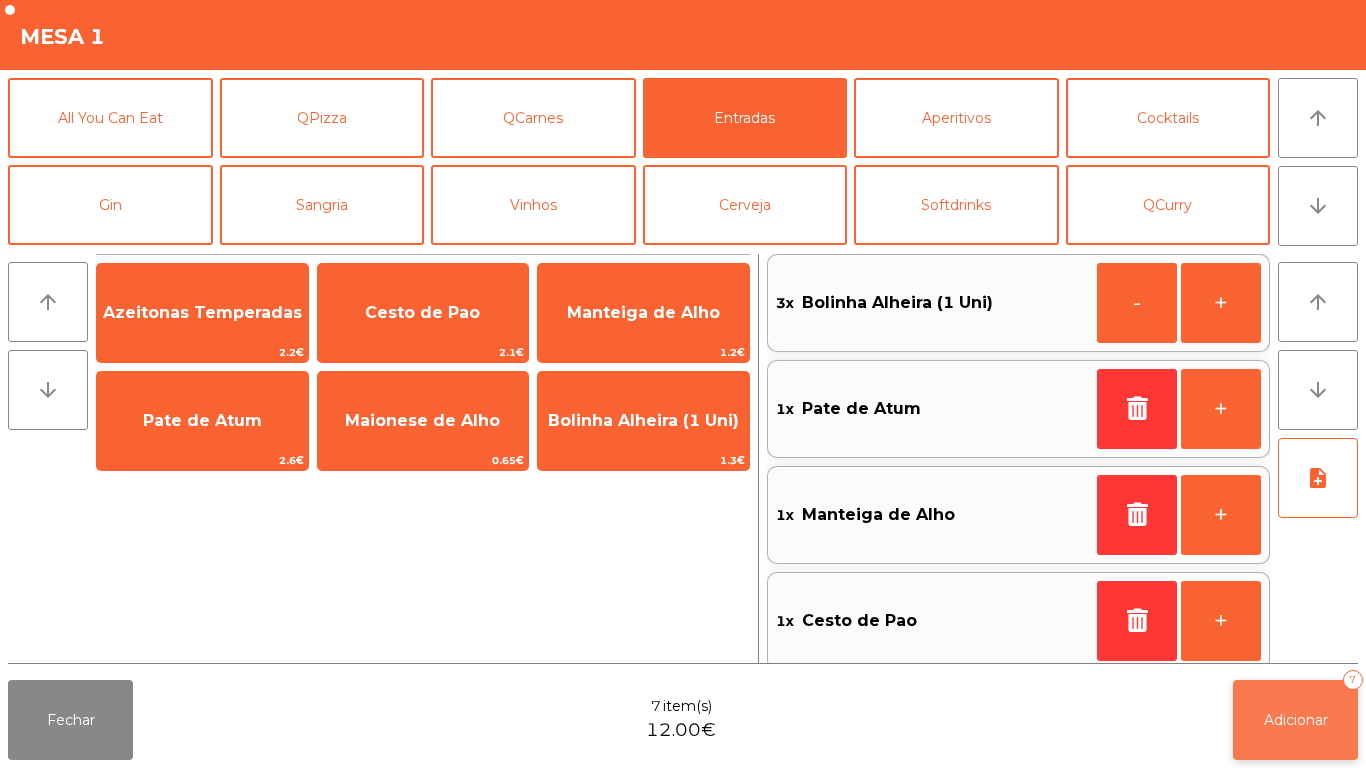 click on "Adicionar   7" 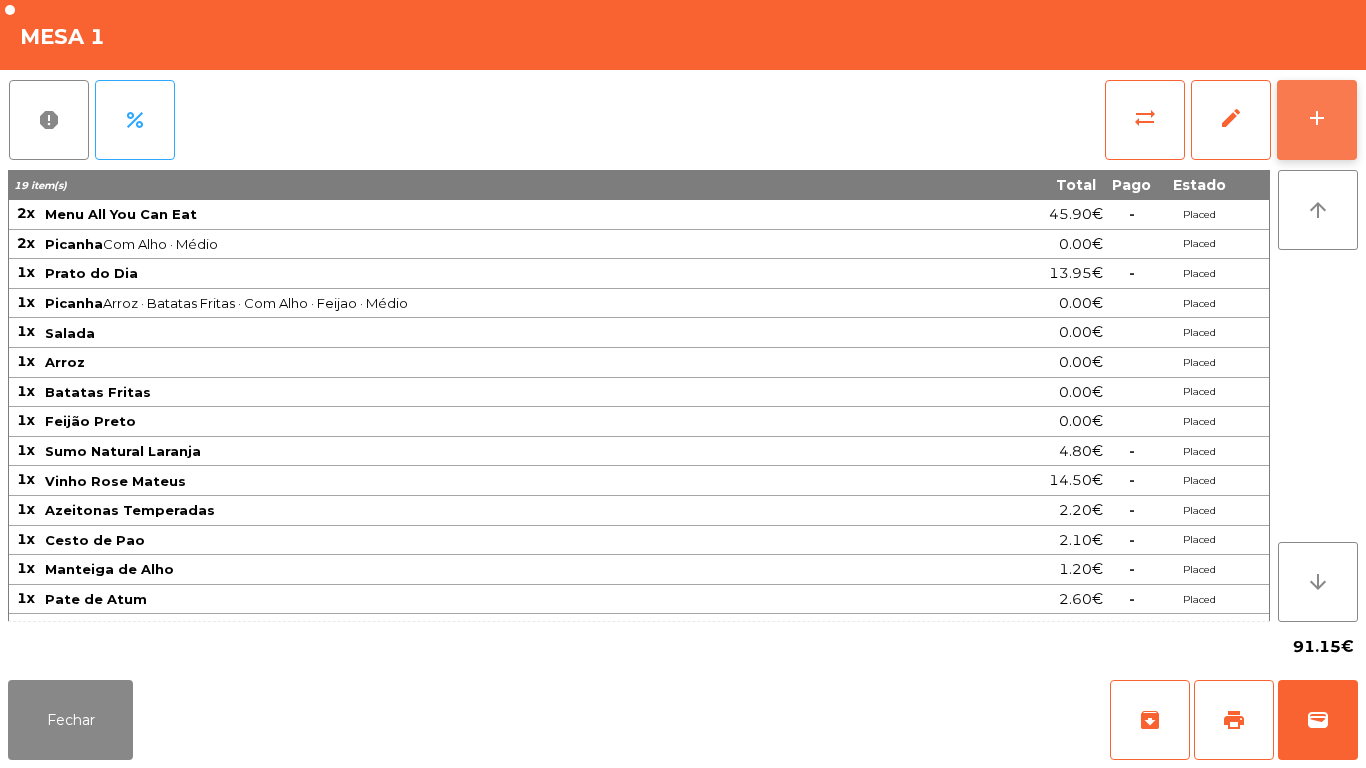 click on "add" 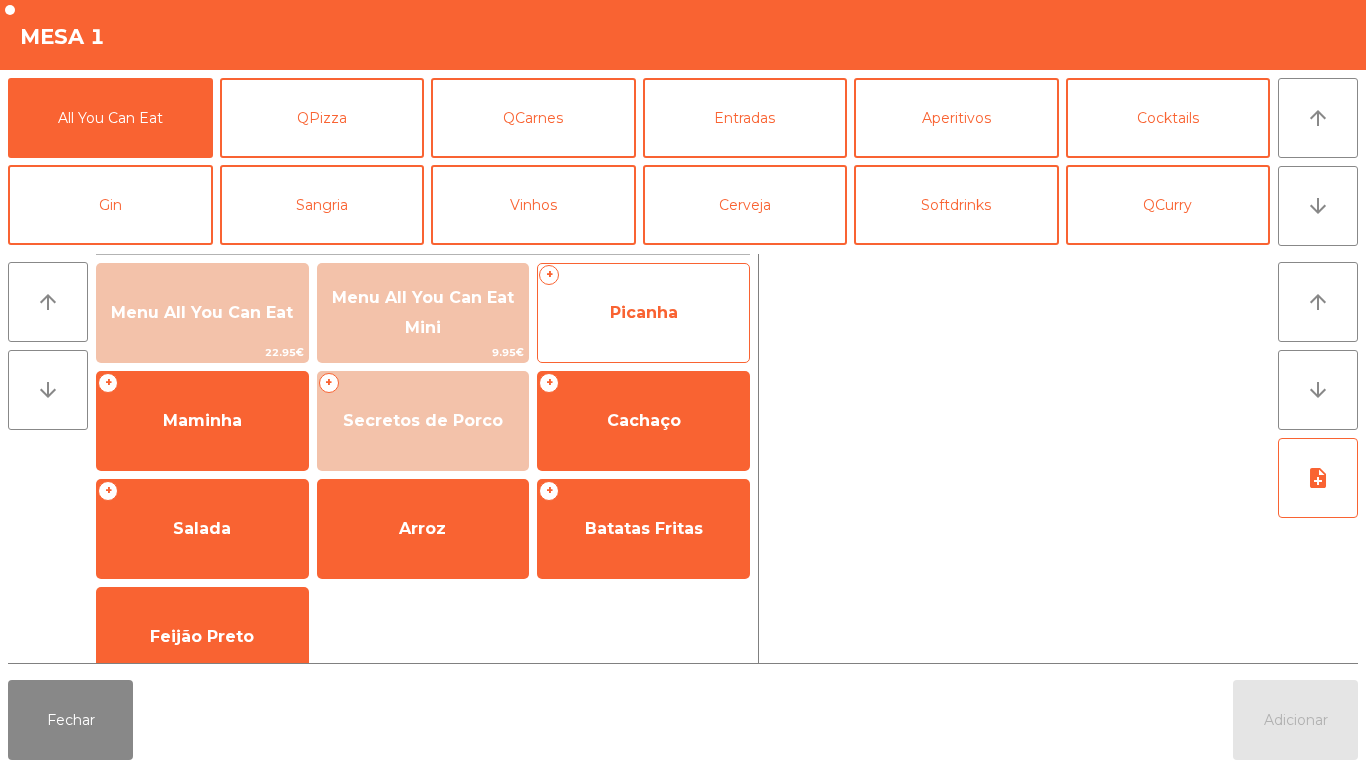 click on "Picanha" 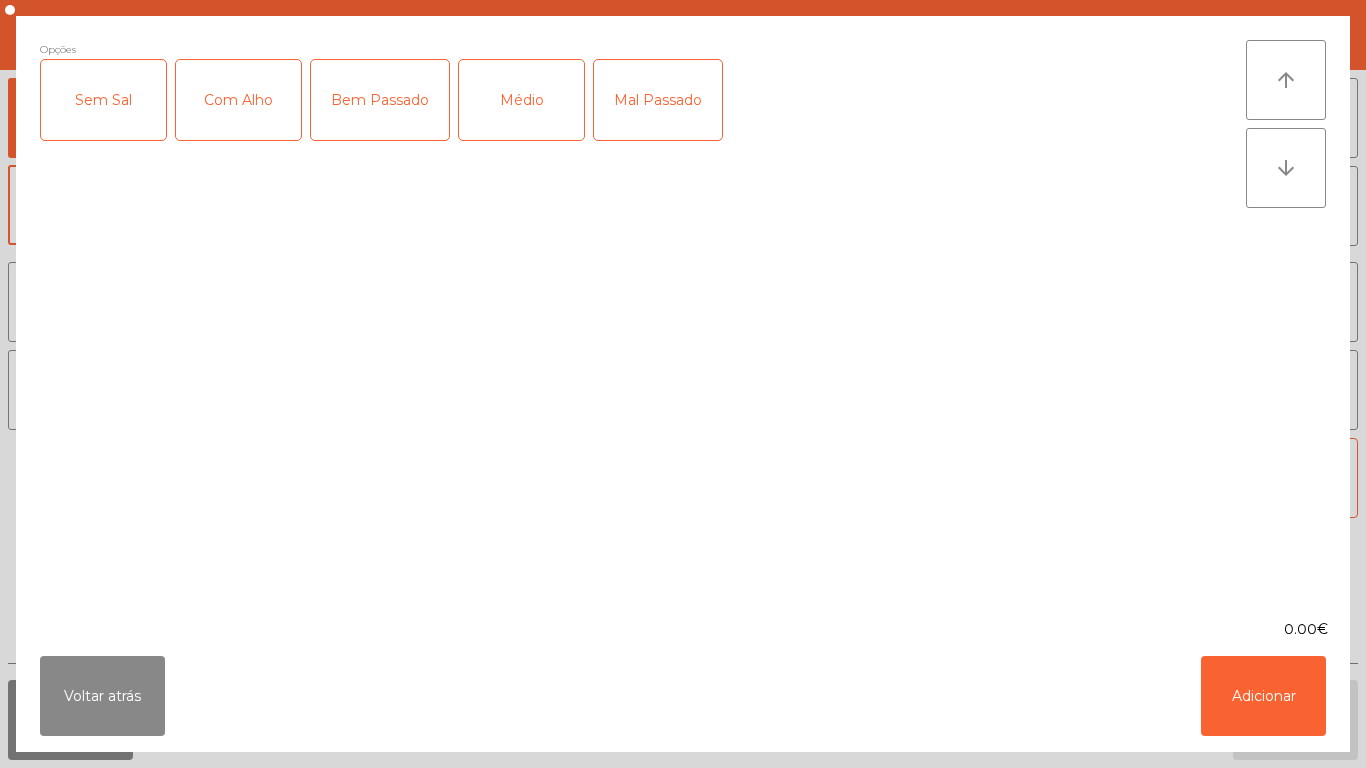 click on "Médio" 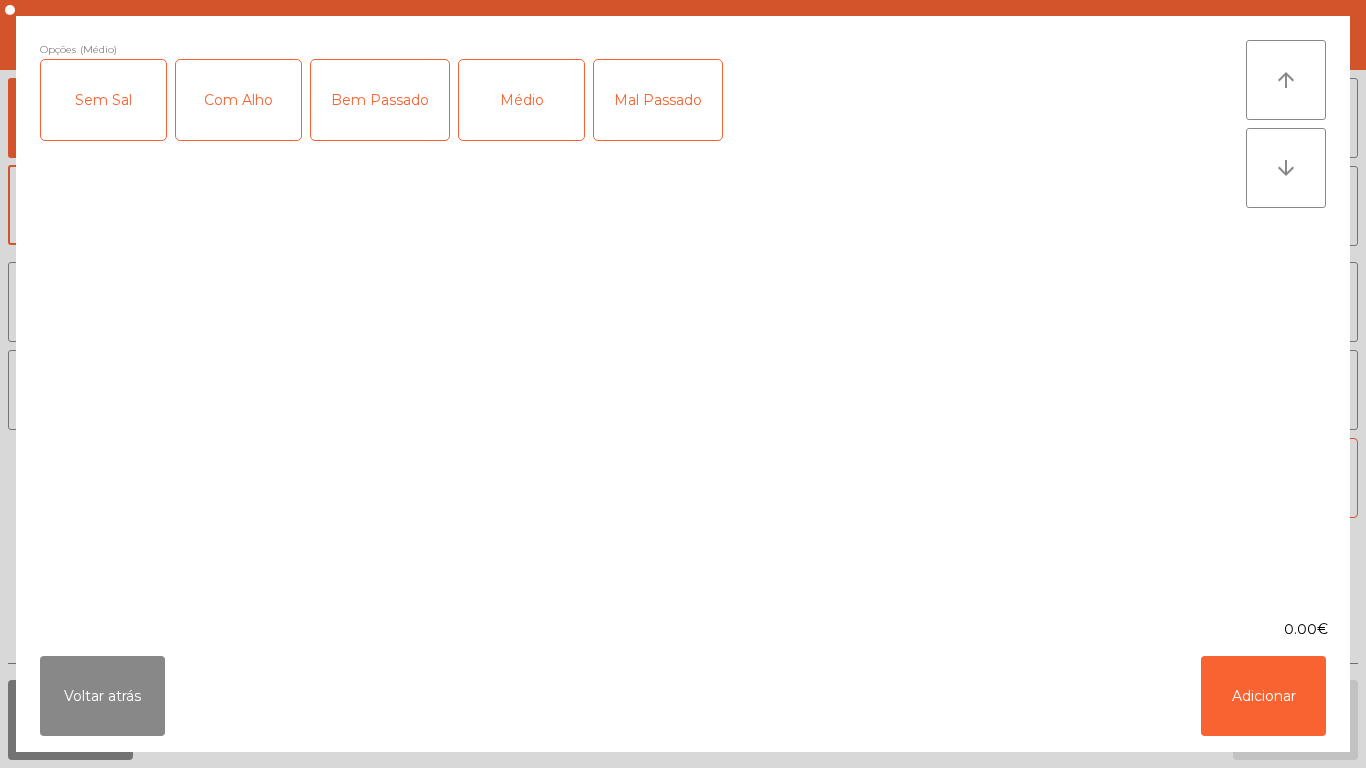 click on "Com Alho" 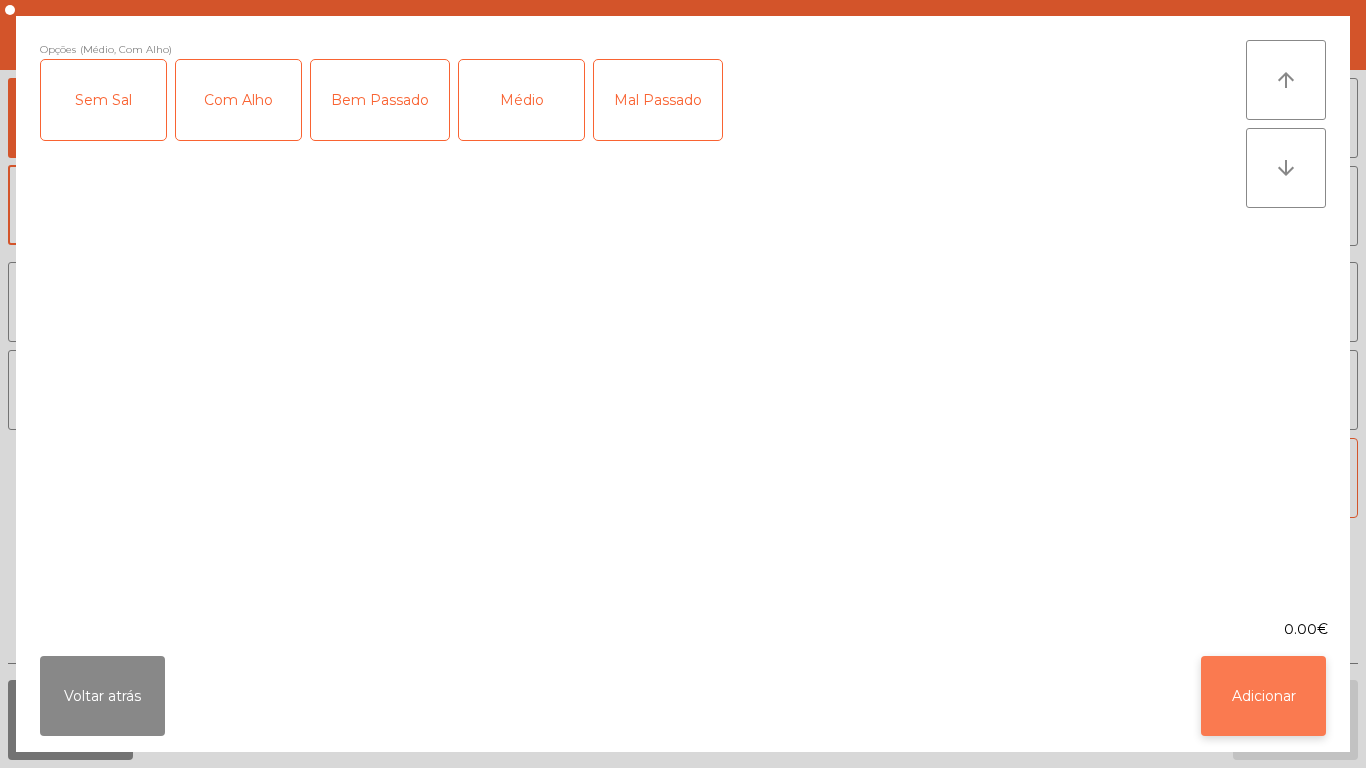 click on "Adicionar" 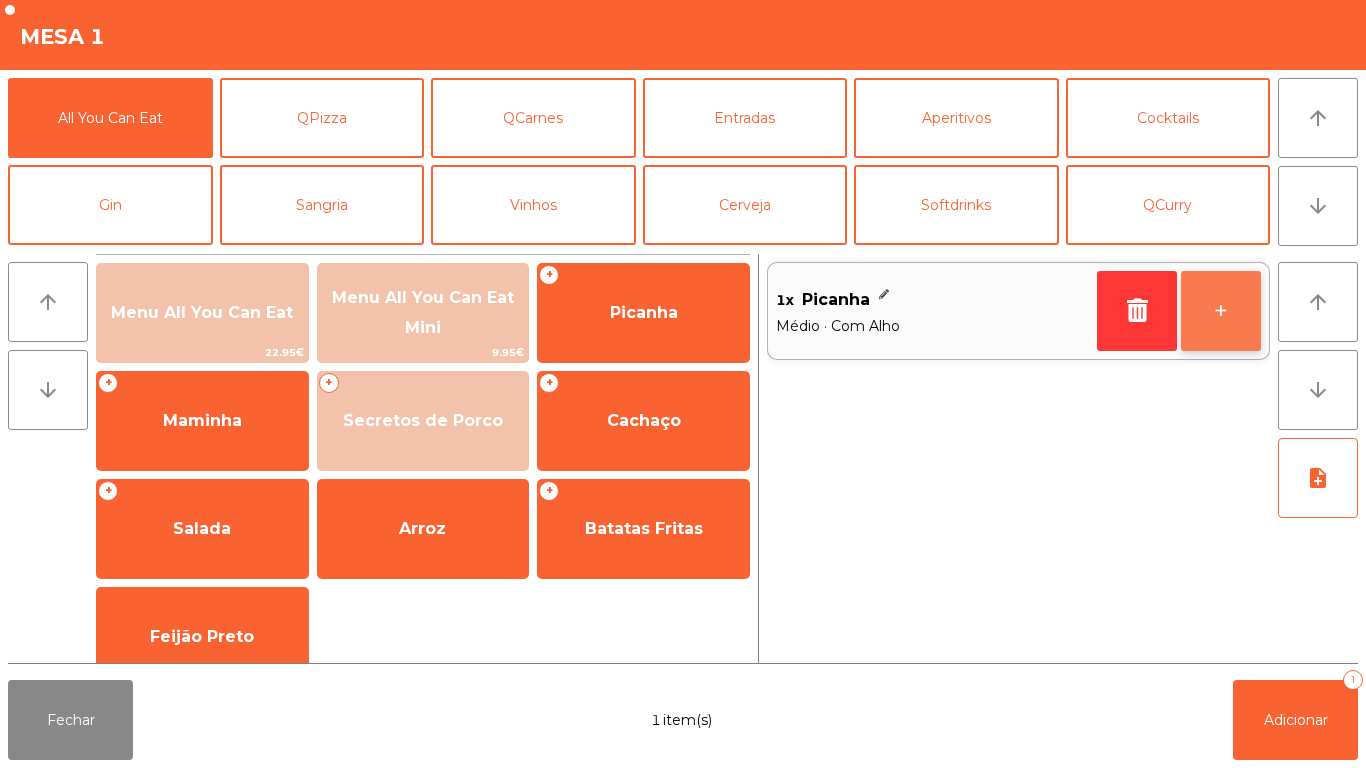 click on "+" 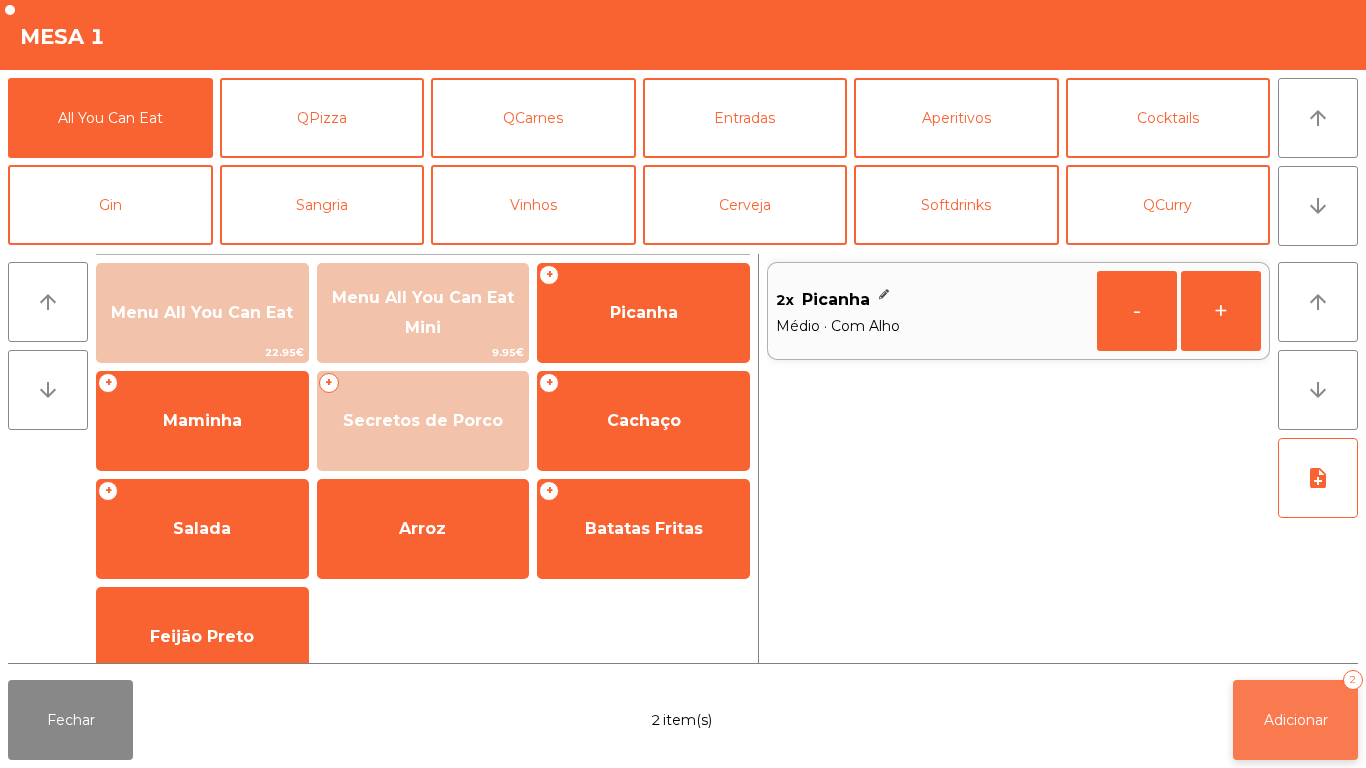 click on "Adicionar   2" 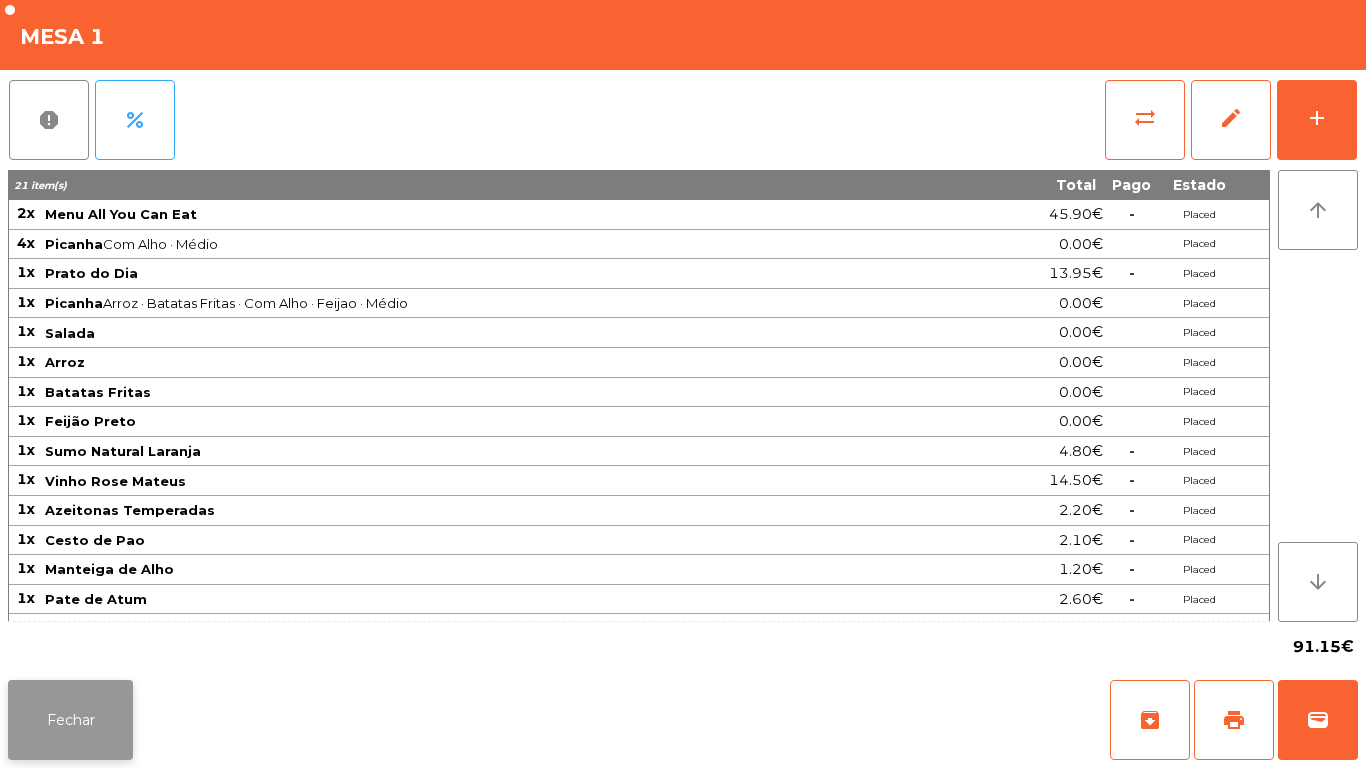 click on "Fechar" 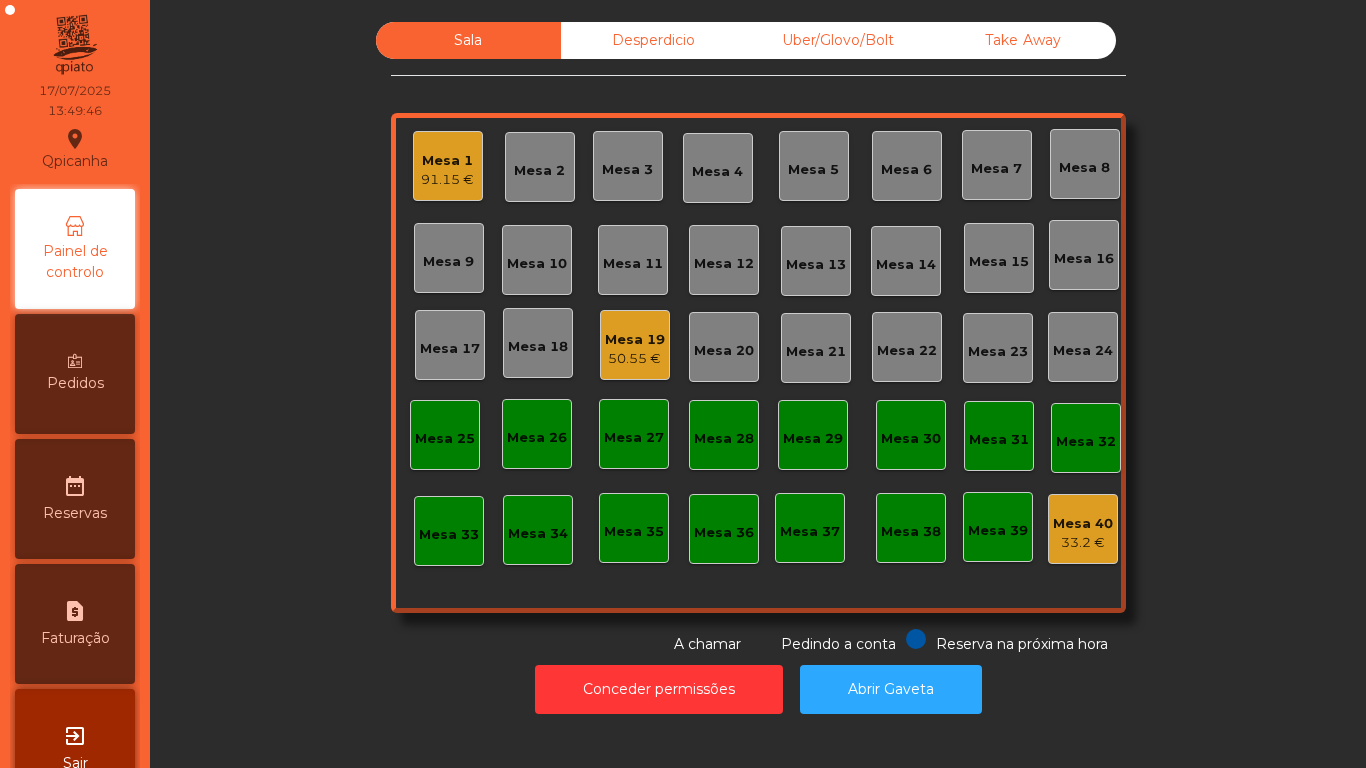 click on "Mesa 5" 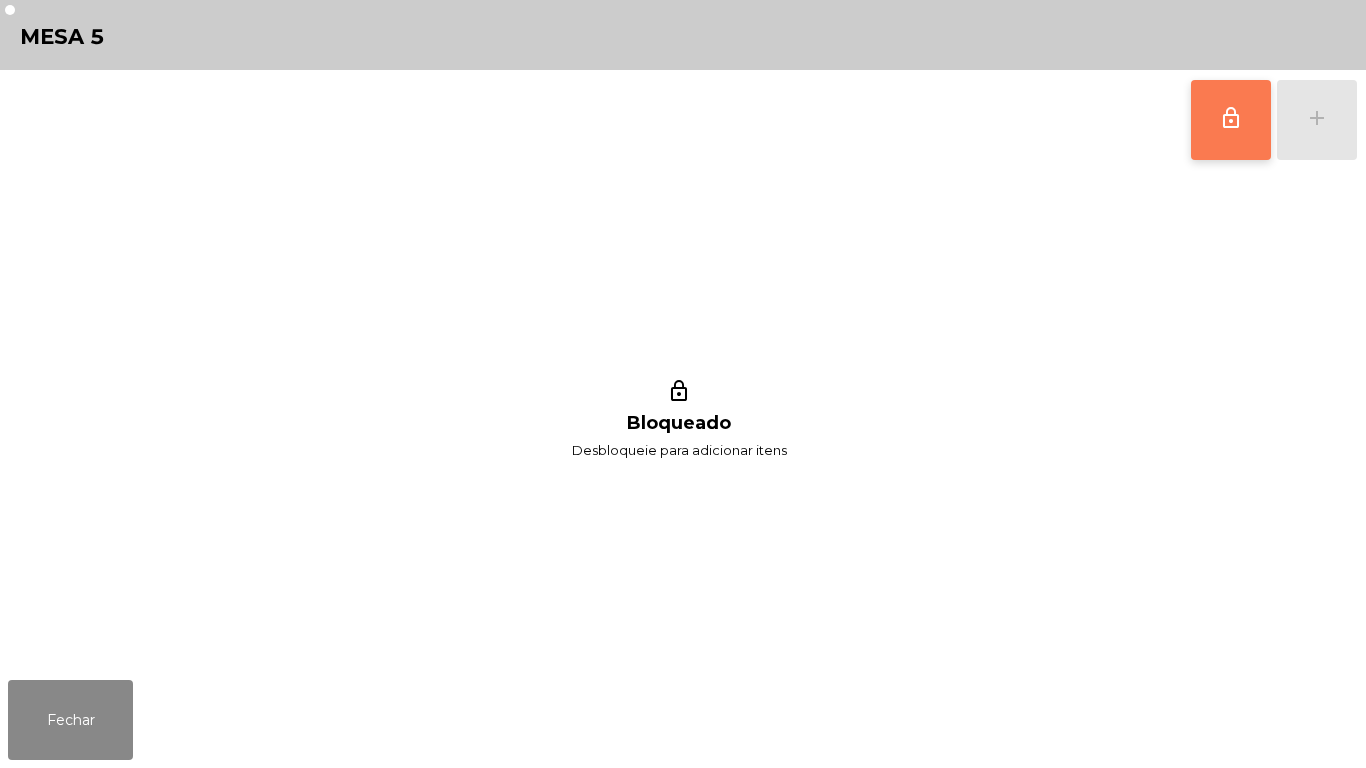 click on "lock_outline" 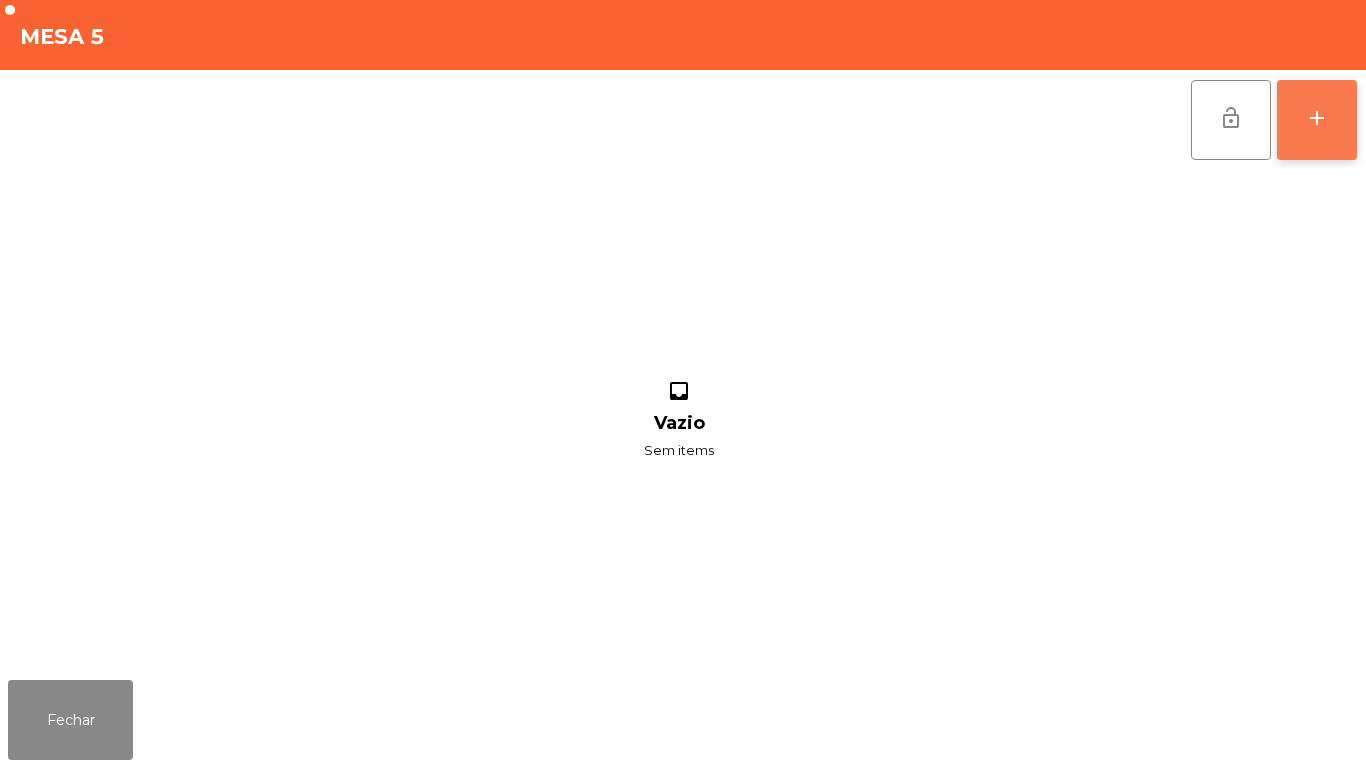 click on "add" 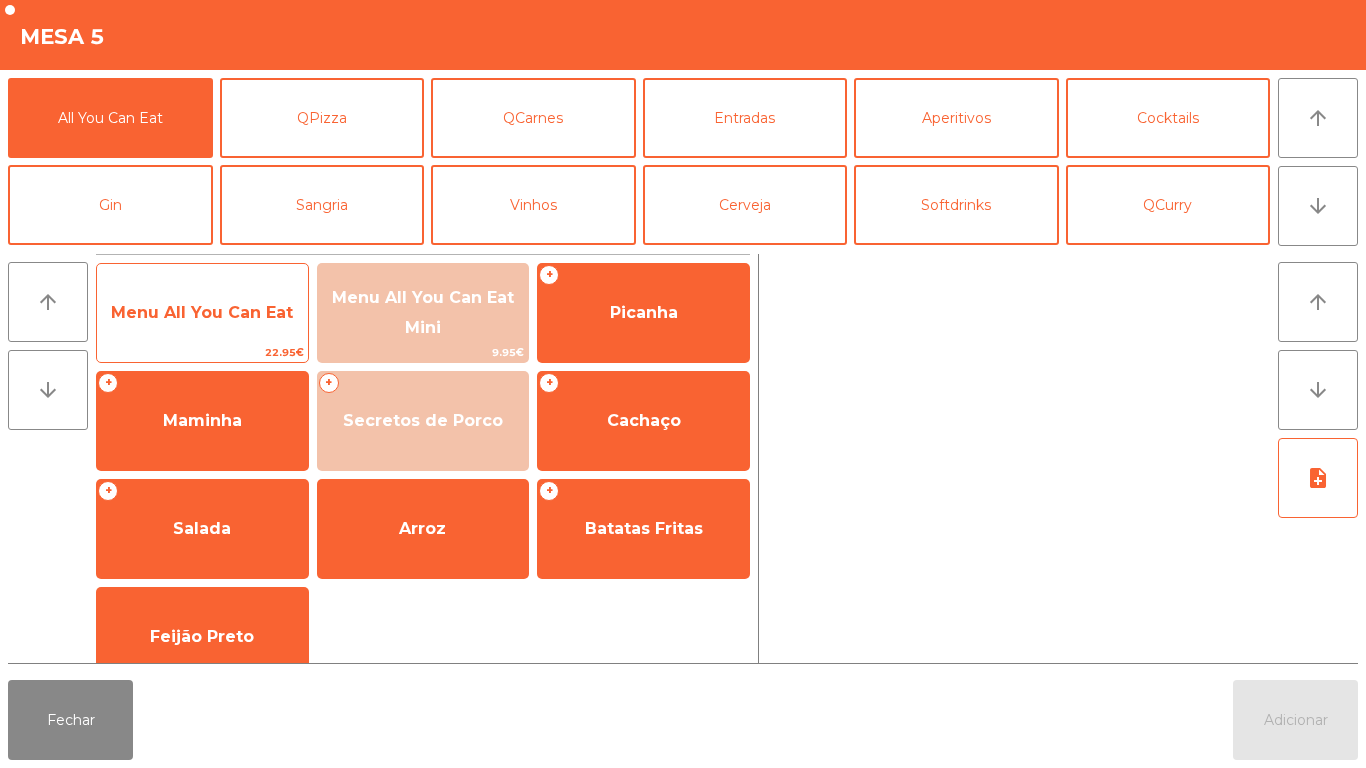 click on "Menu All You Can Eat" 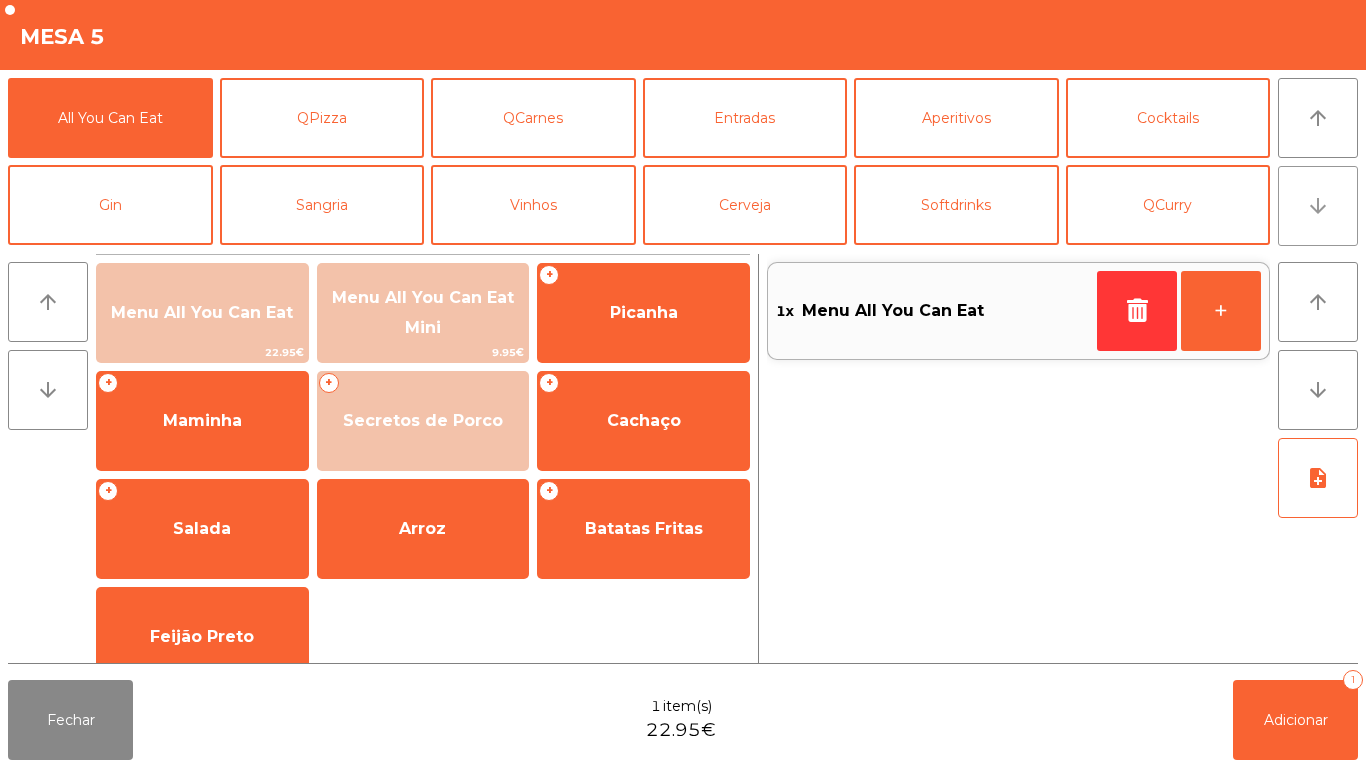 click on "arrow_downward" 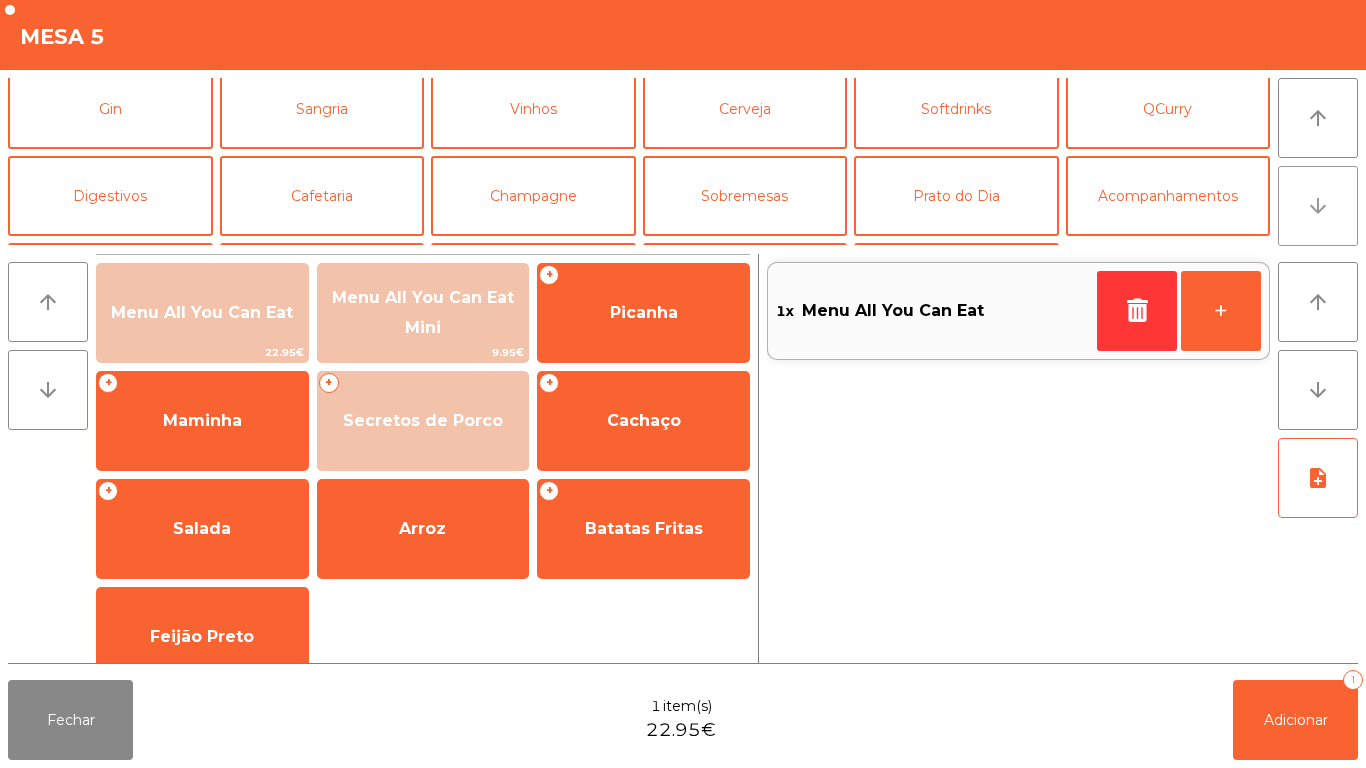 scroll, scrollTop: 174, scrollLeft: 0, axis: vertical 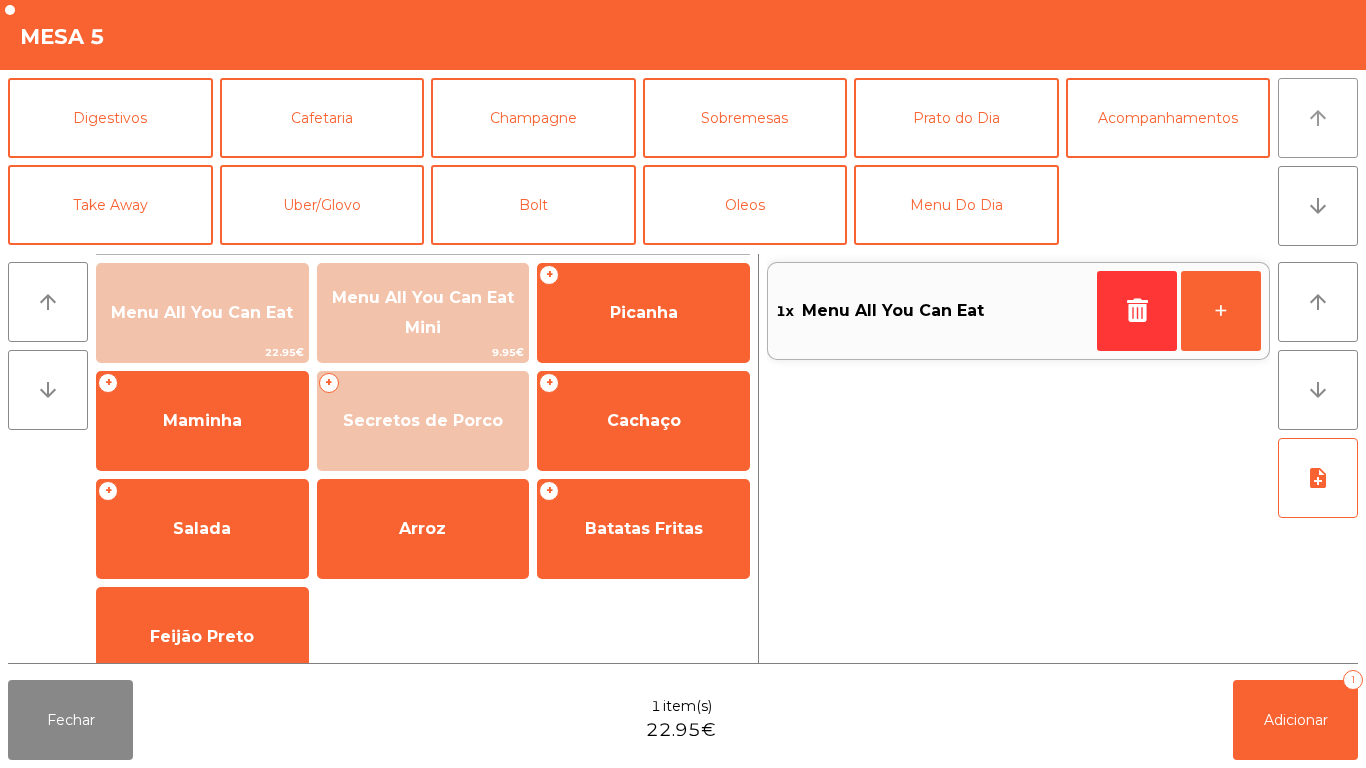 click on "arrow_upward" 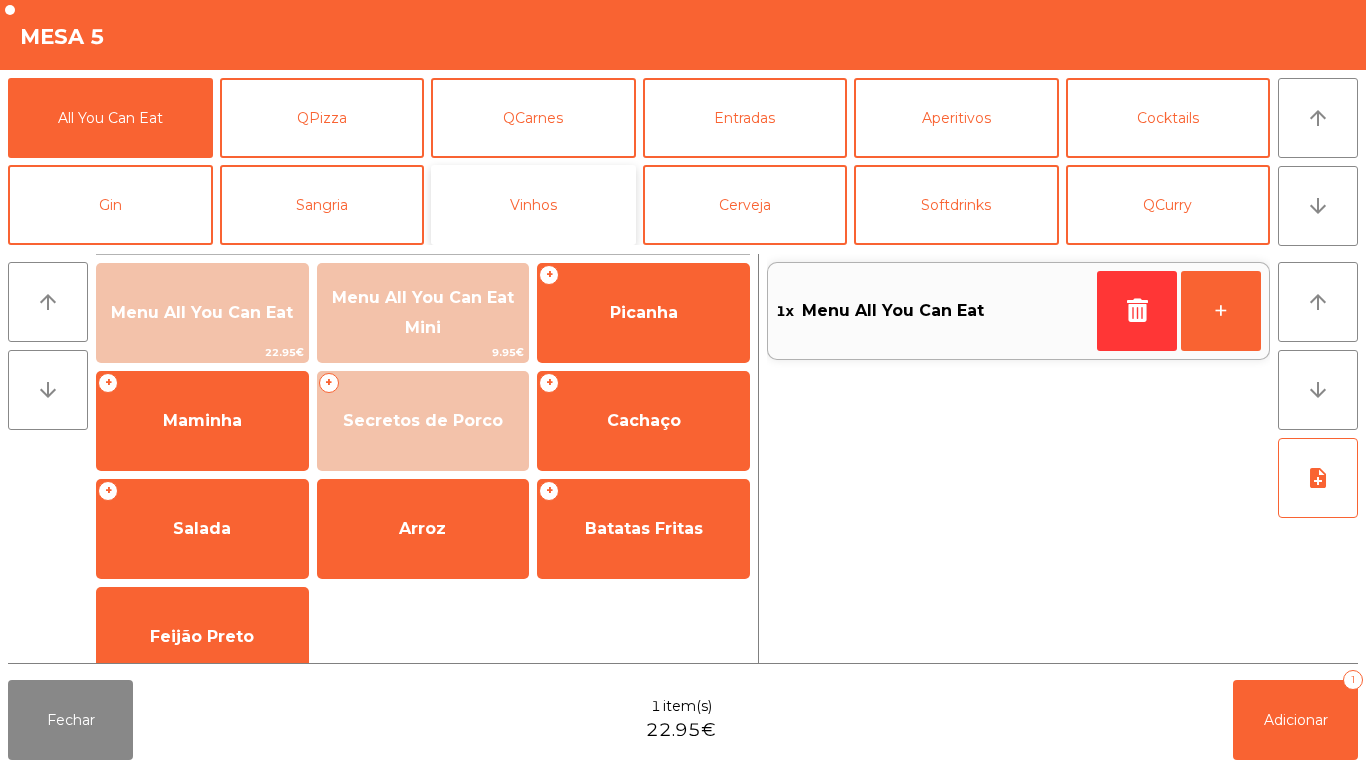 click on "Vinhos" 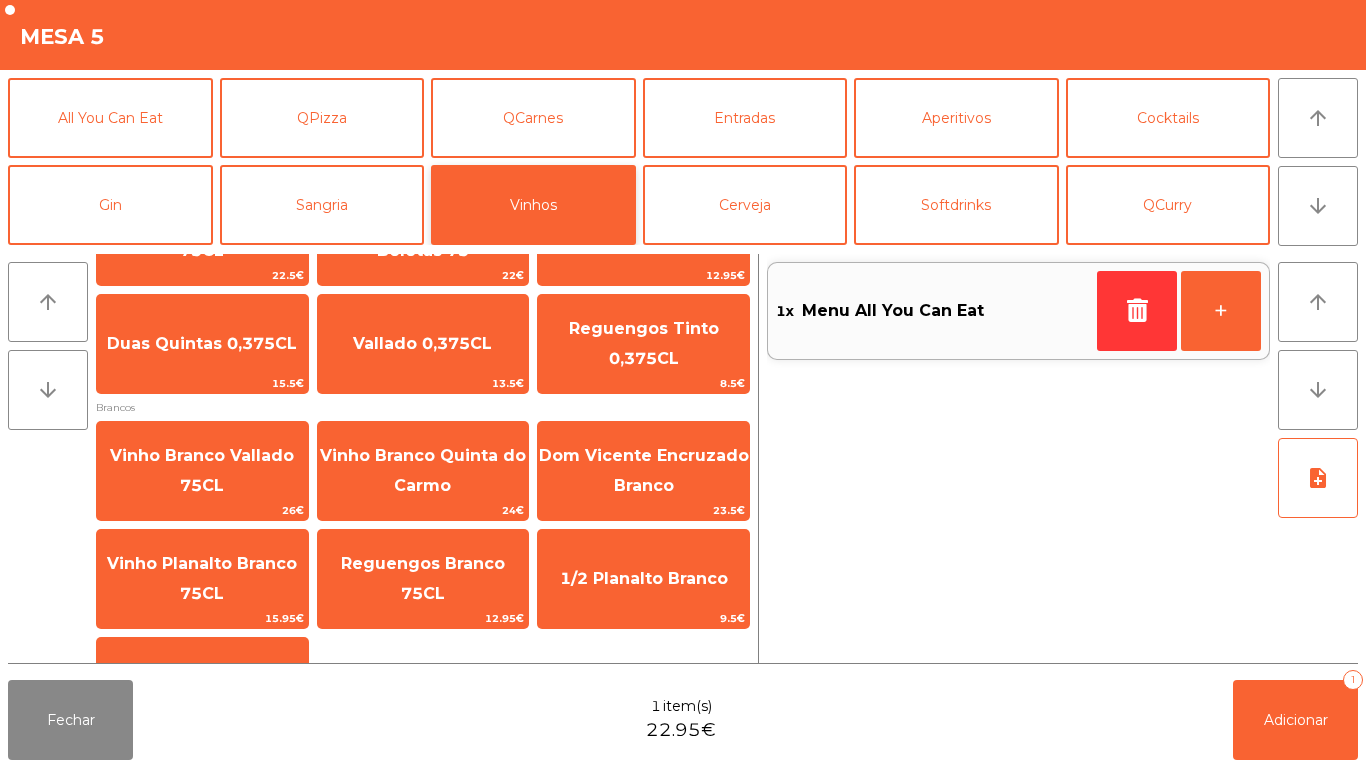 scroll, scrollTop: 321, scrollLeft: 0, axis: vertical 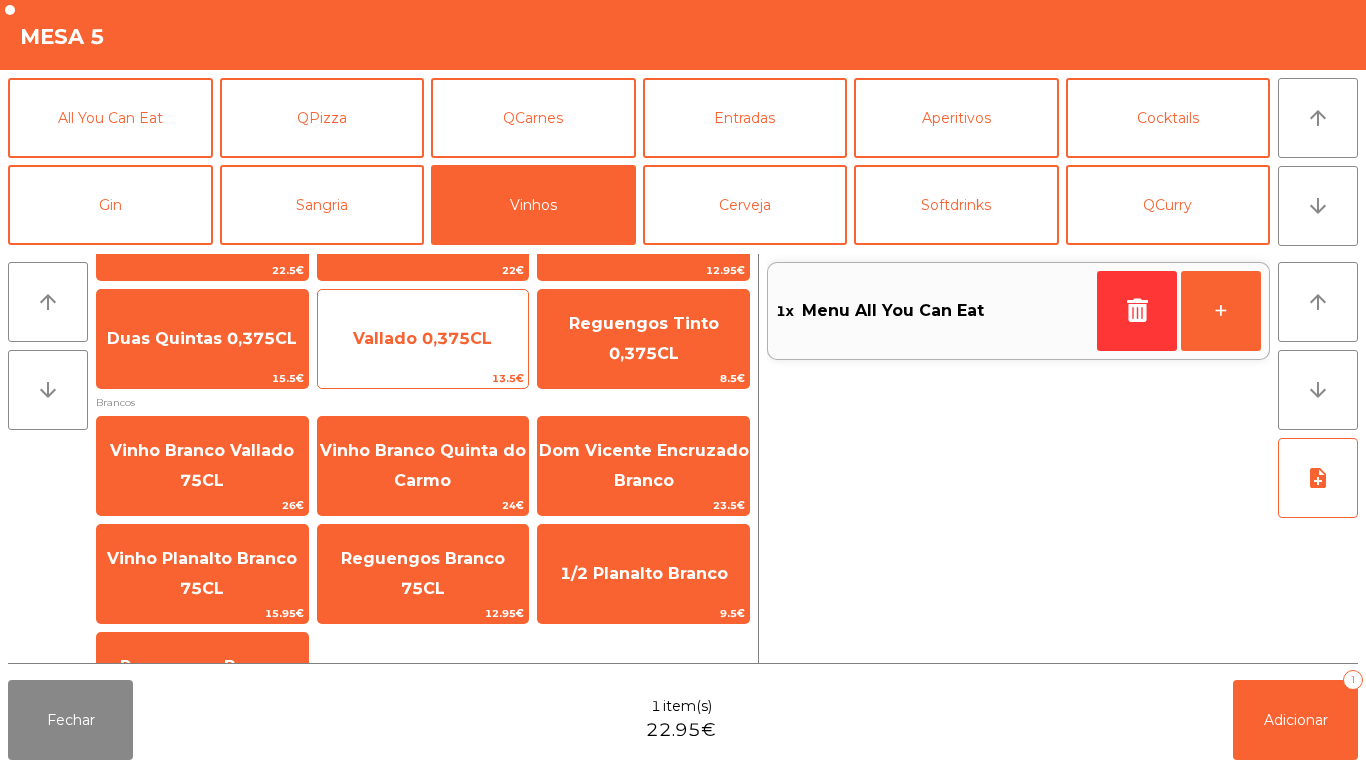 click on "Vallado 0,375CL" 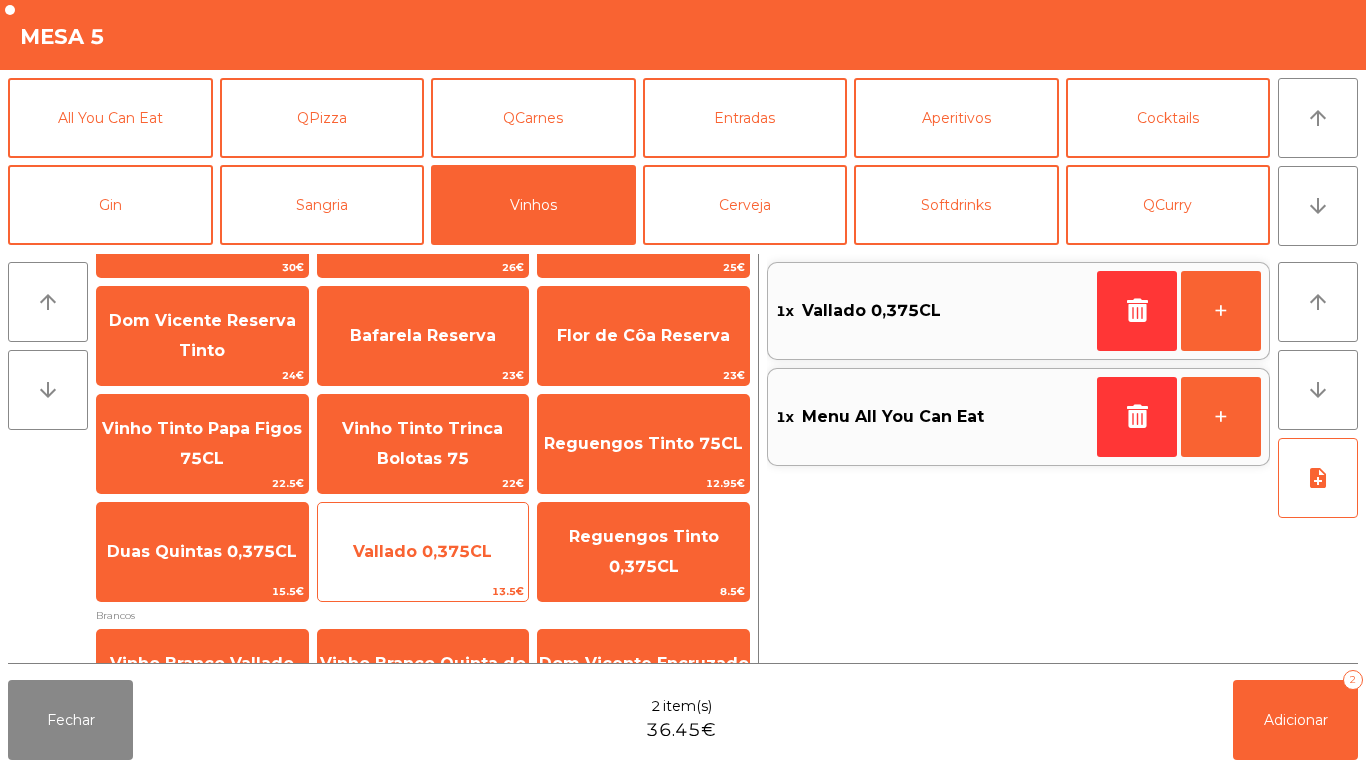 scroll, scrollTop: 104, scrollLeft: 0, axis: vertical 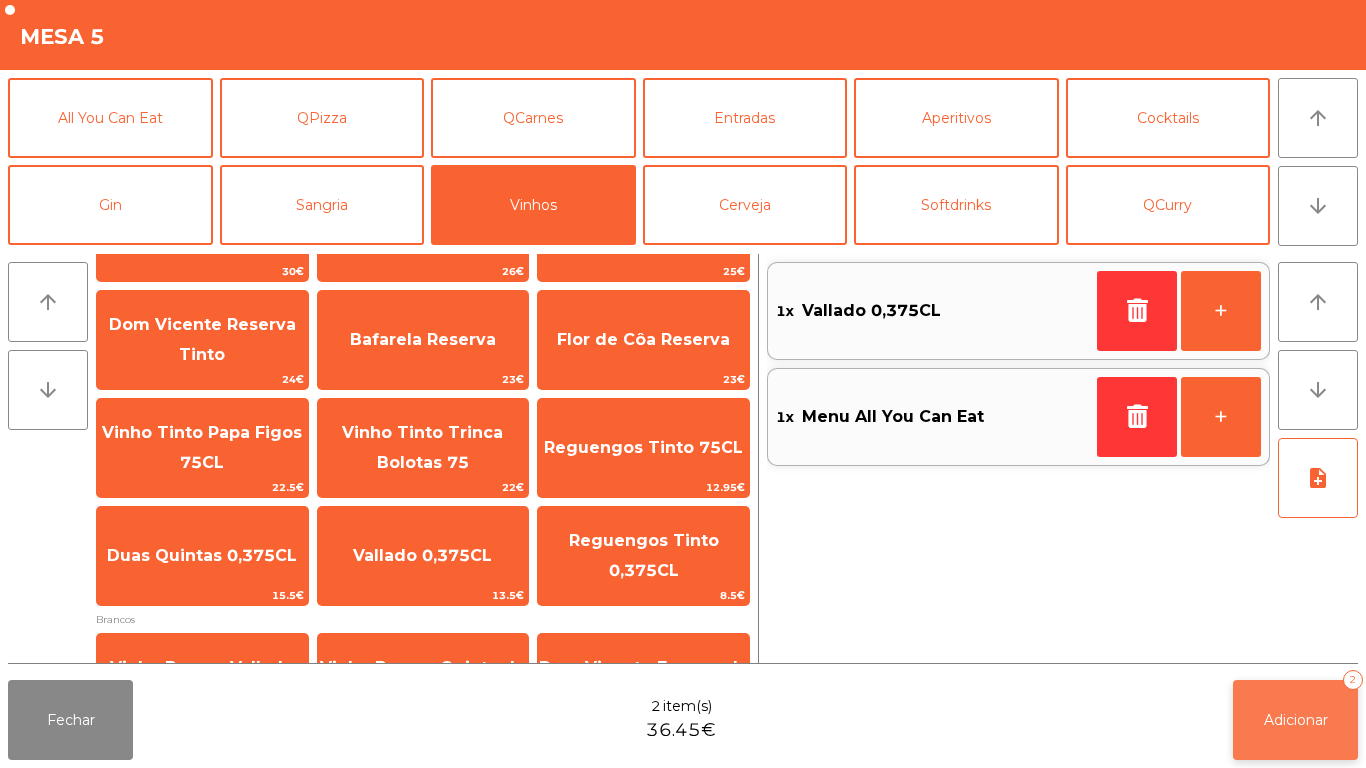 click on "Adicionar   2" 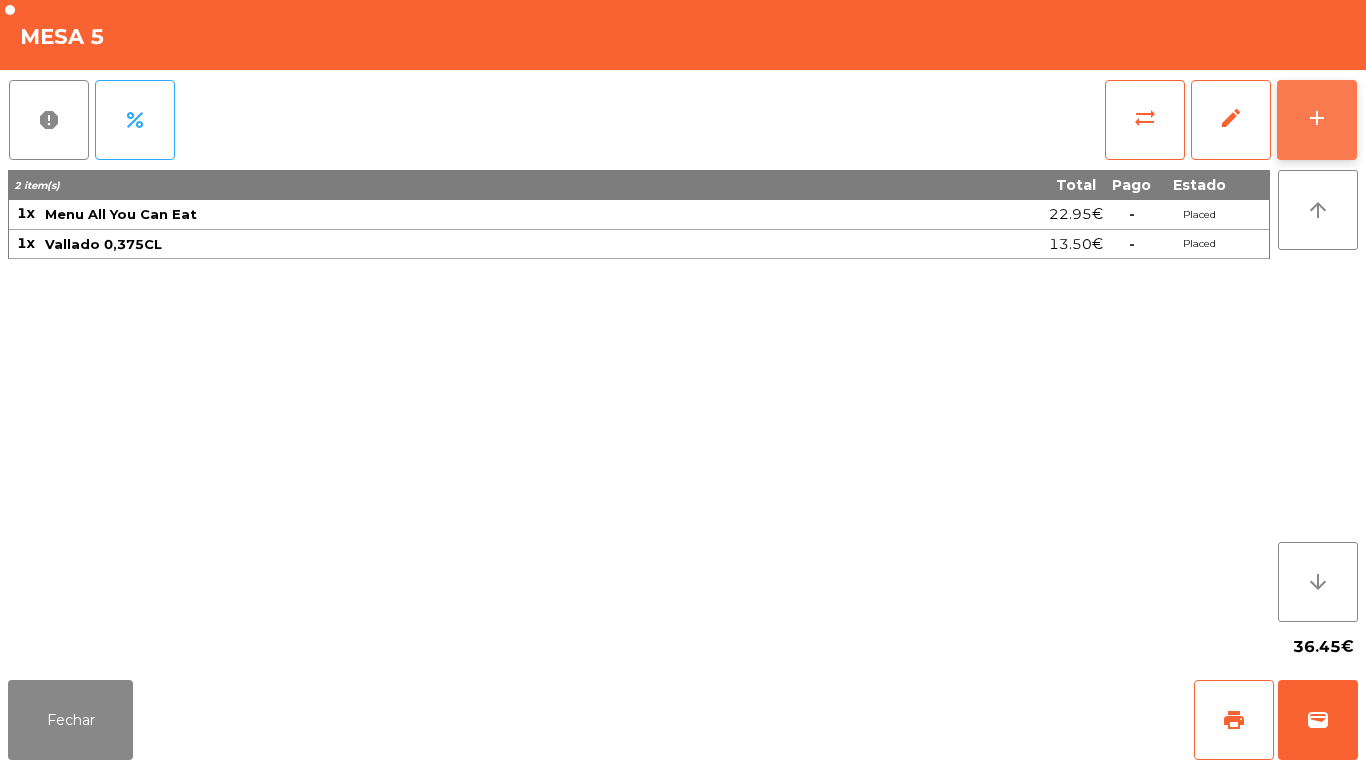 click on "add" 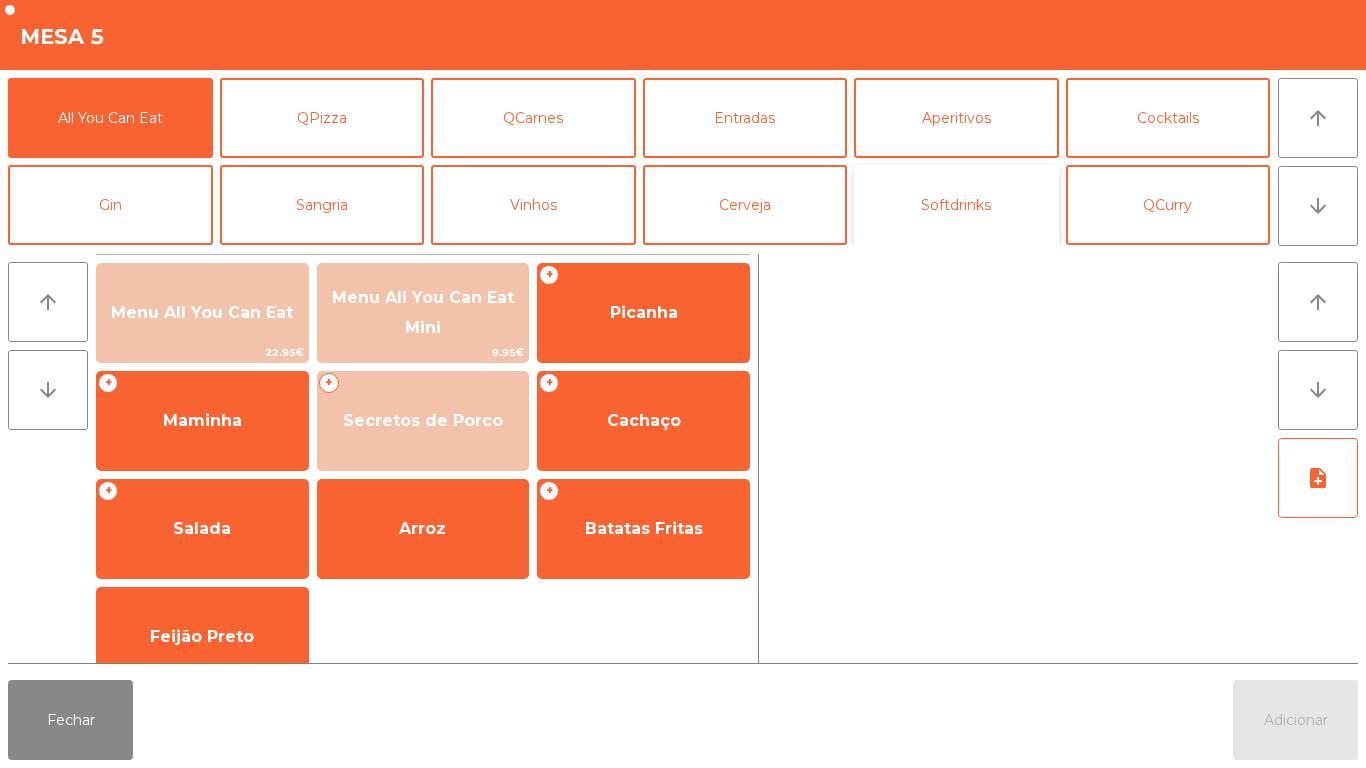 click on "Softdrinks" 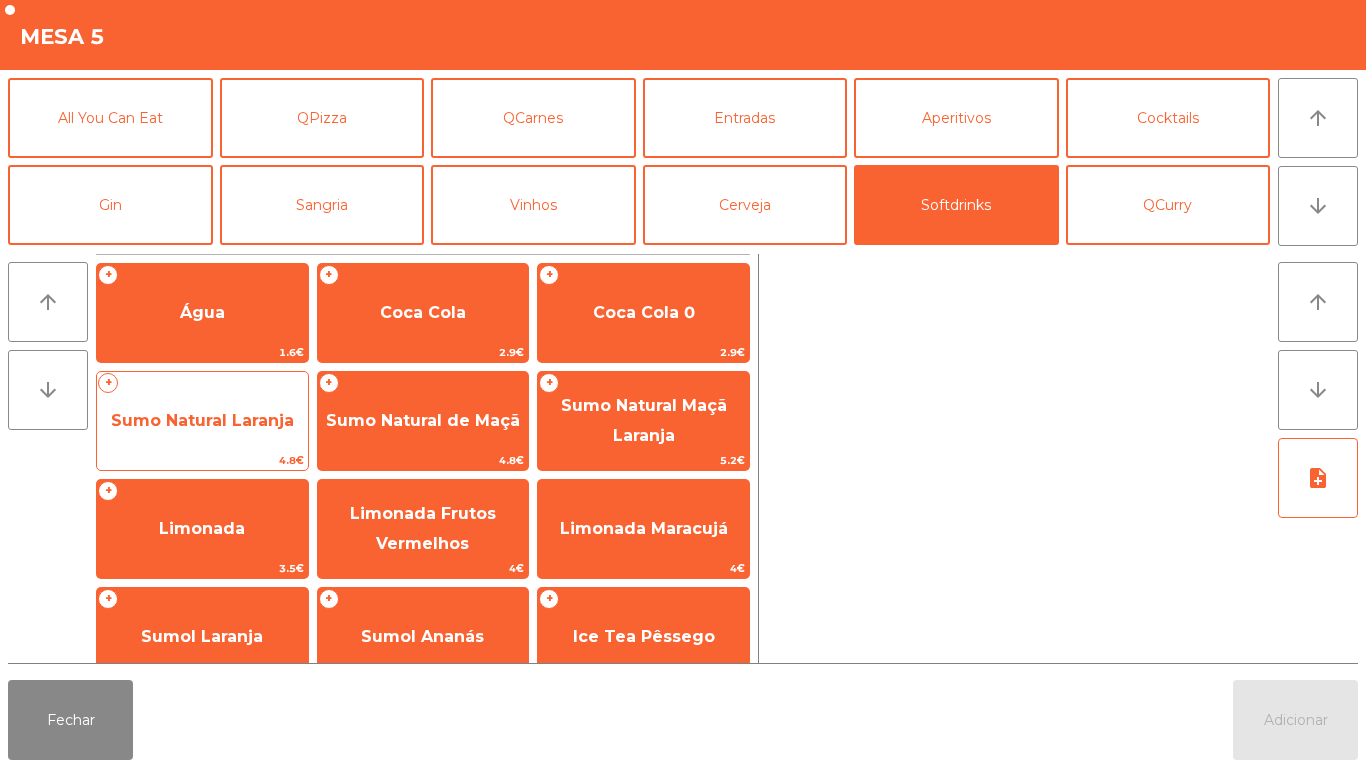 click on "Sumo Natural Laranja" 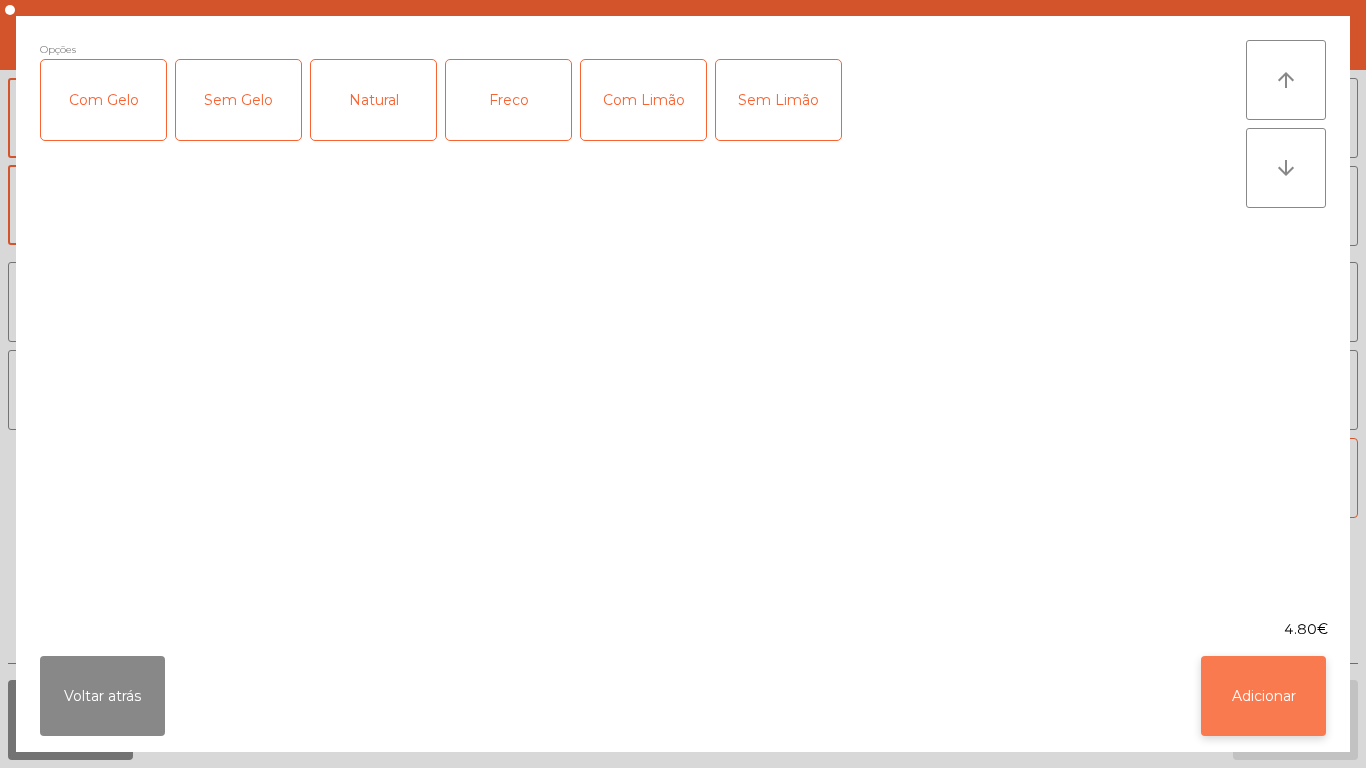 click on "Adicionar" 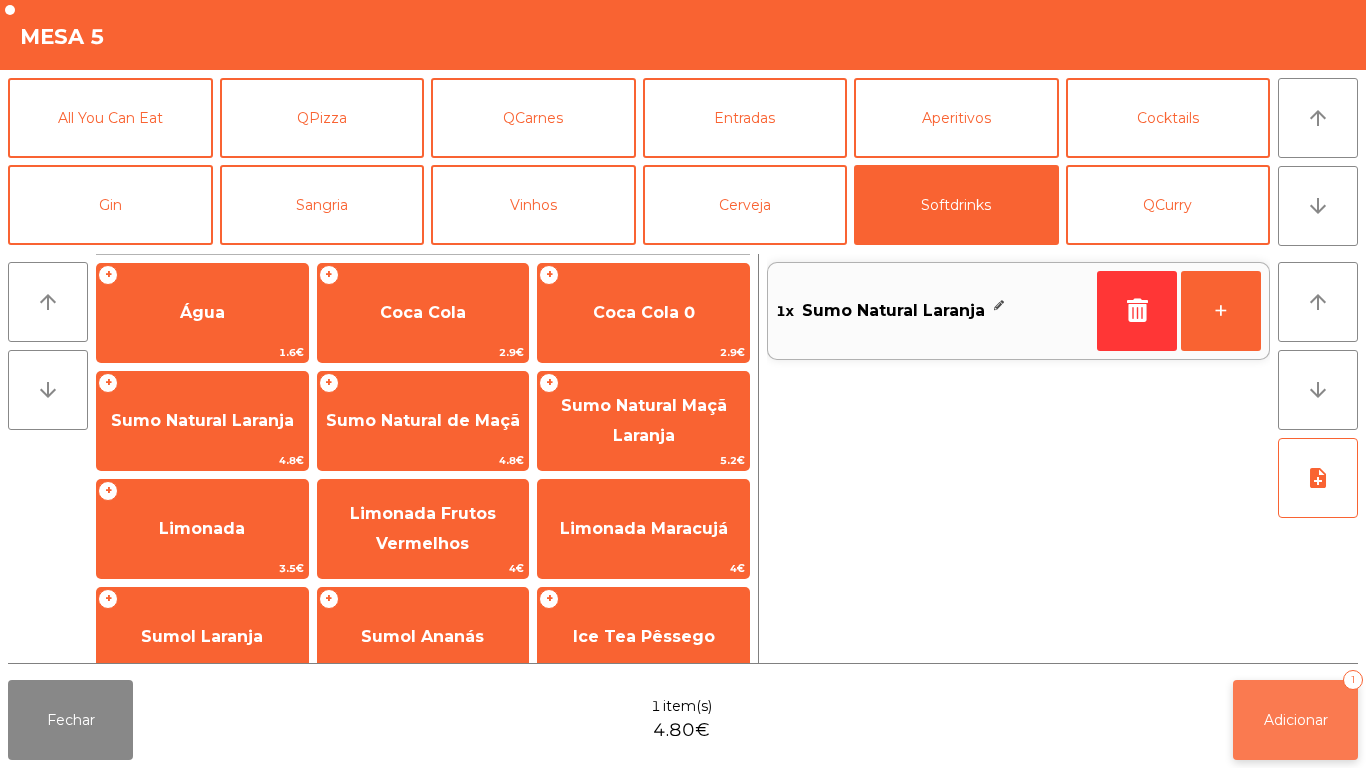 click on "Adicionar   1" 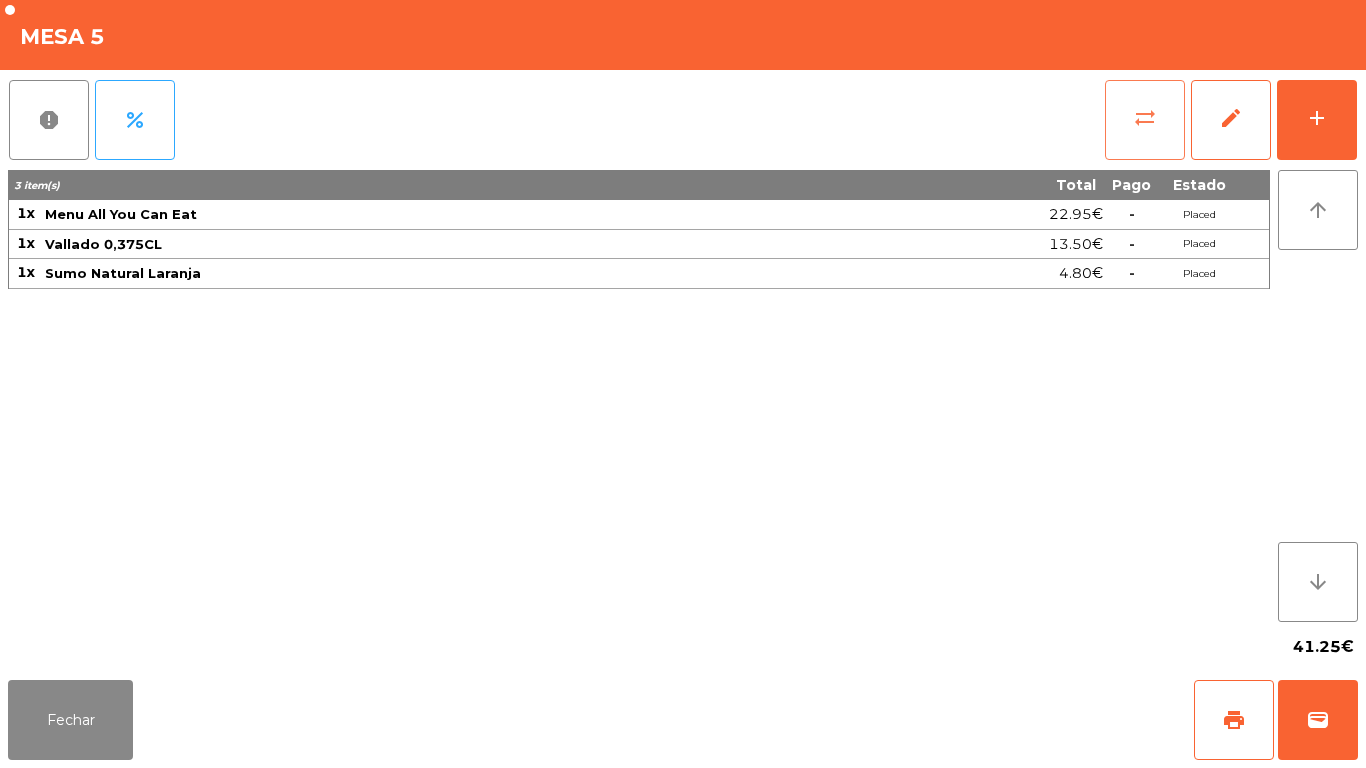 click on "sync_alt" 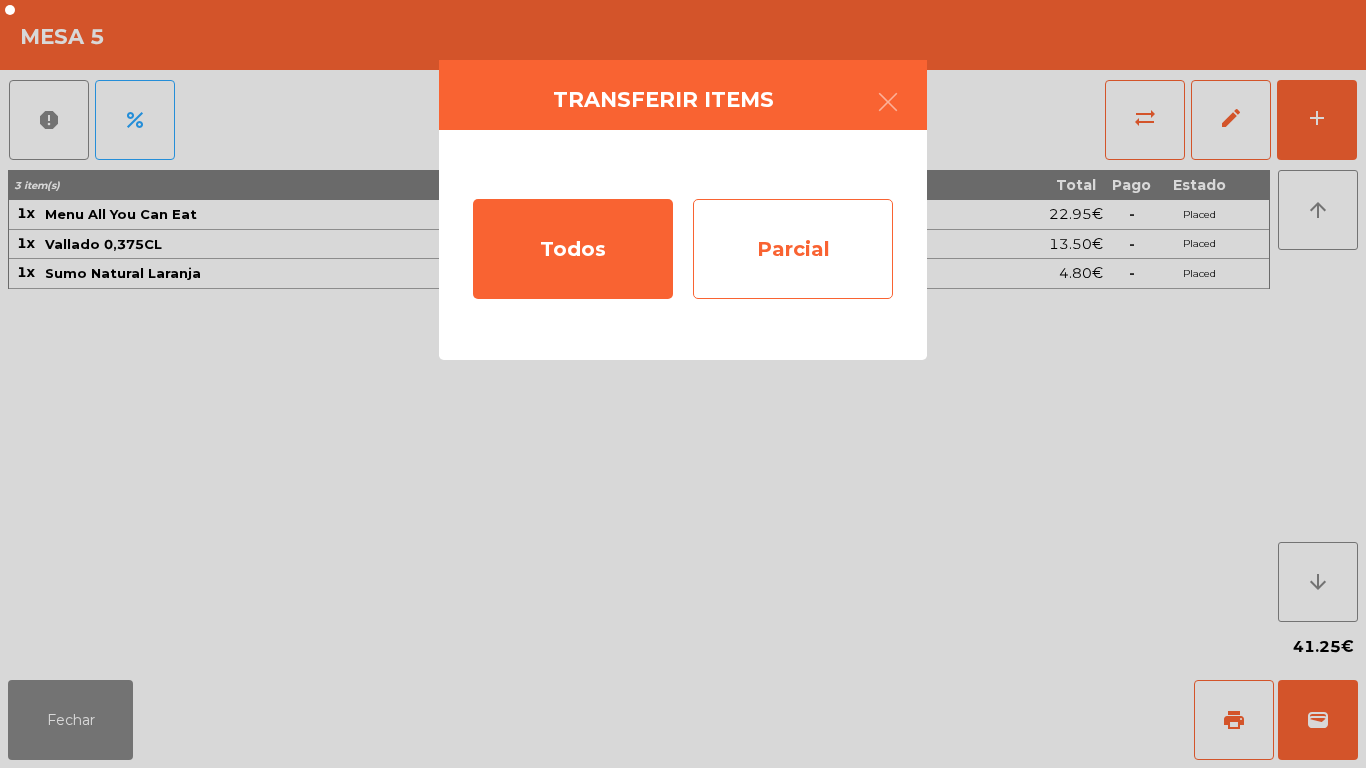 click on "Parcial" 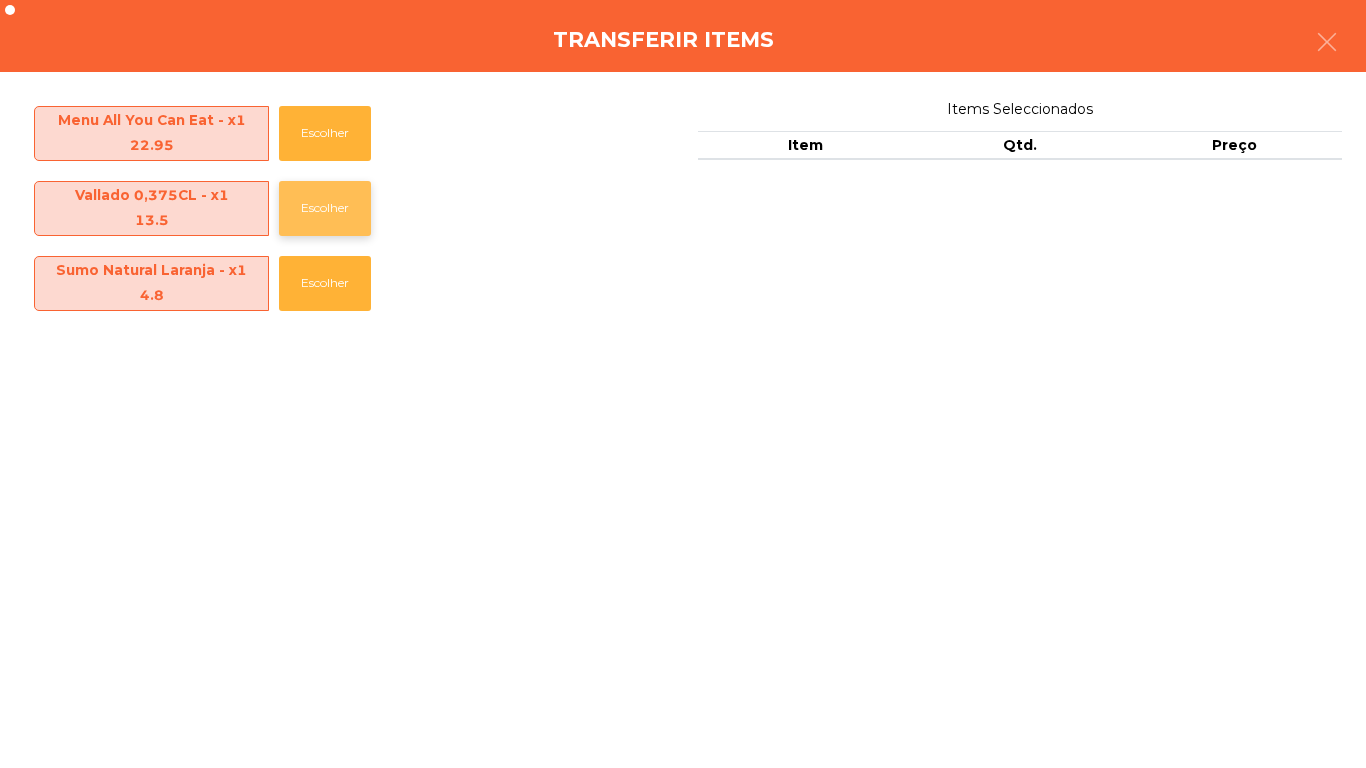 click on "Escolher" 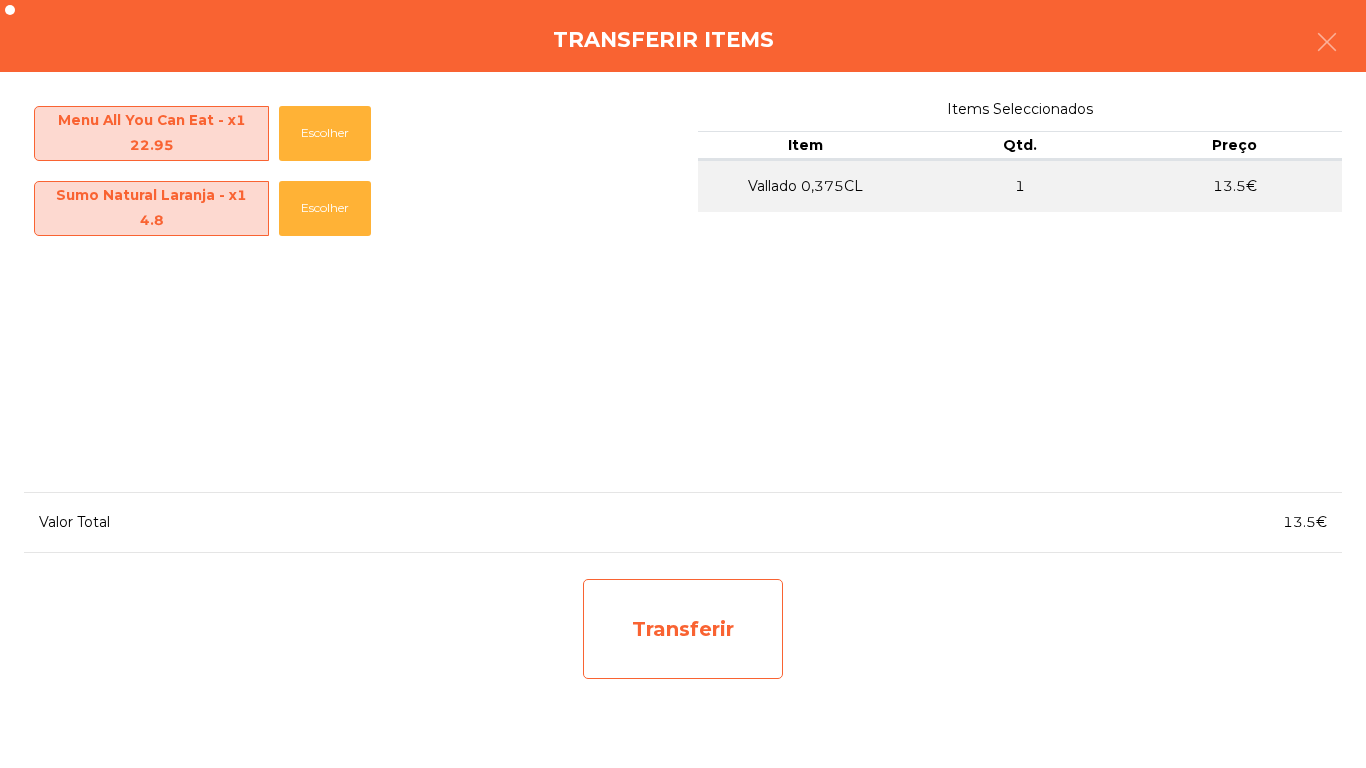click on "Transferir" 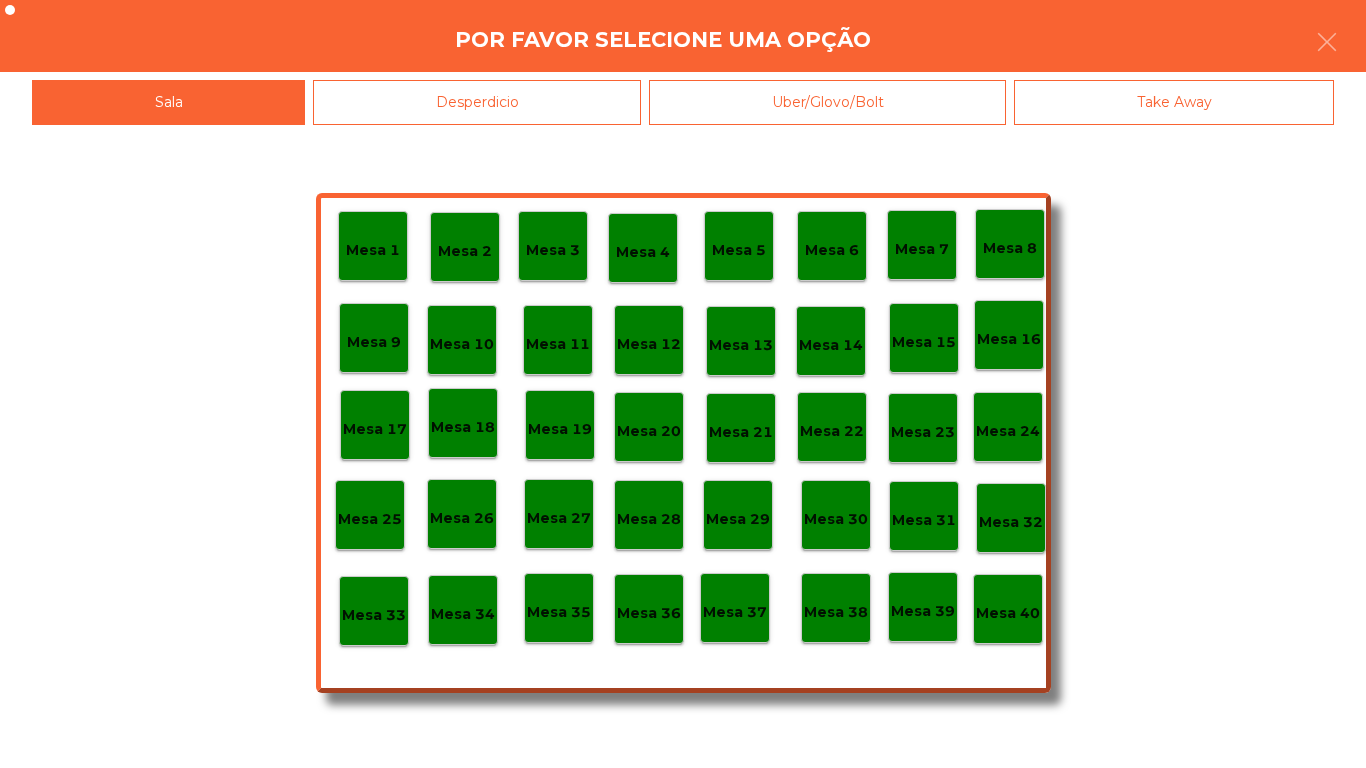 click on "Desperdicio" 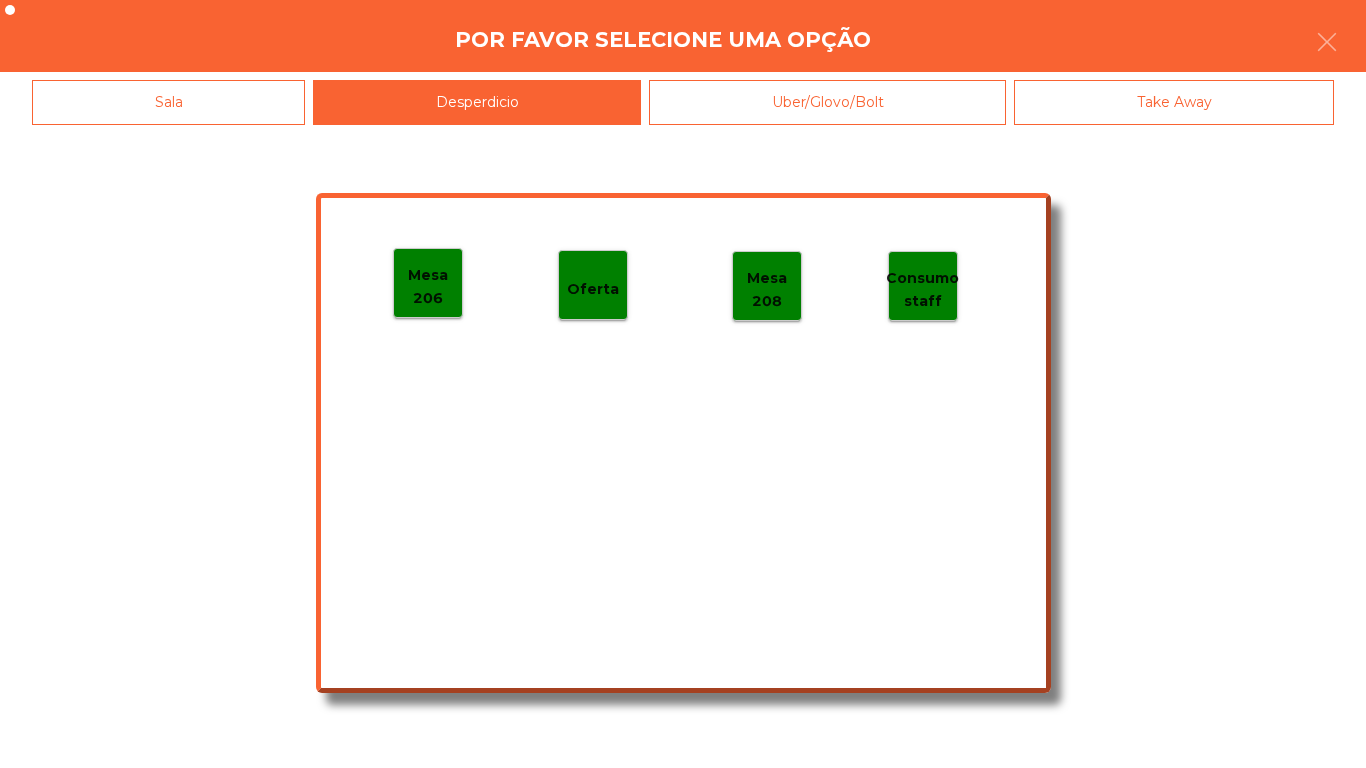 click on "Mesa 206" 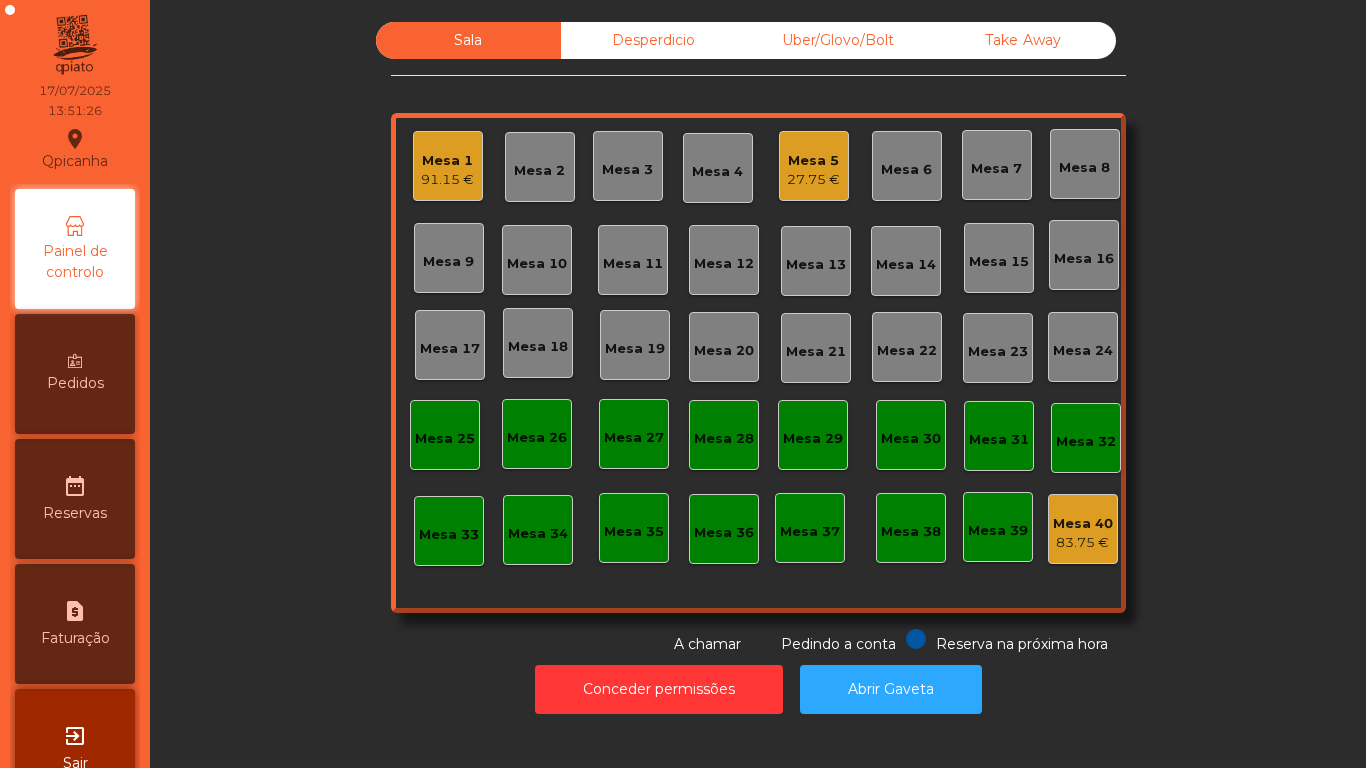 click on "27.75 €" 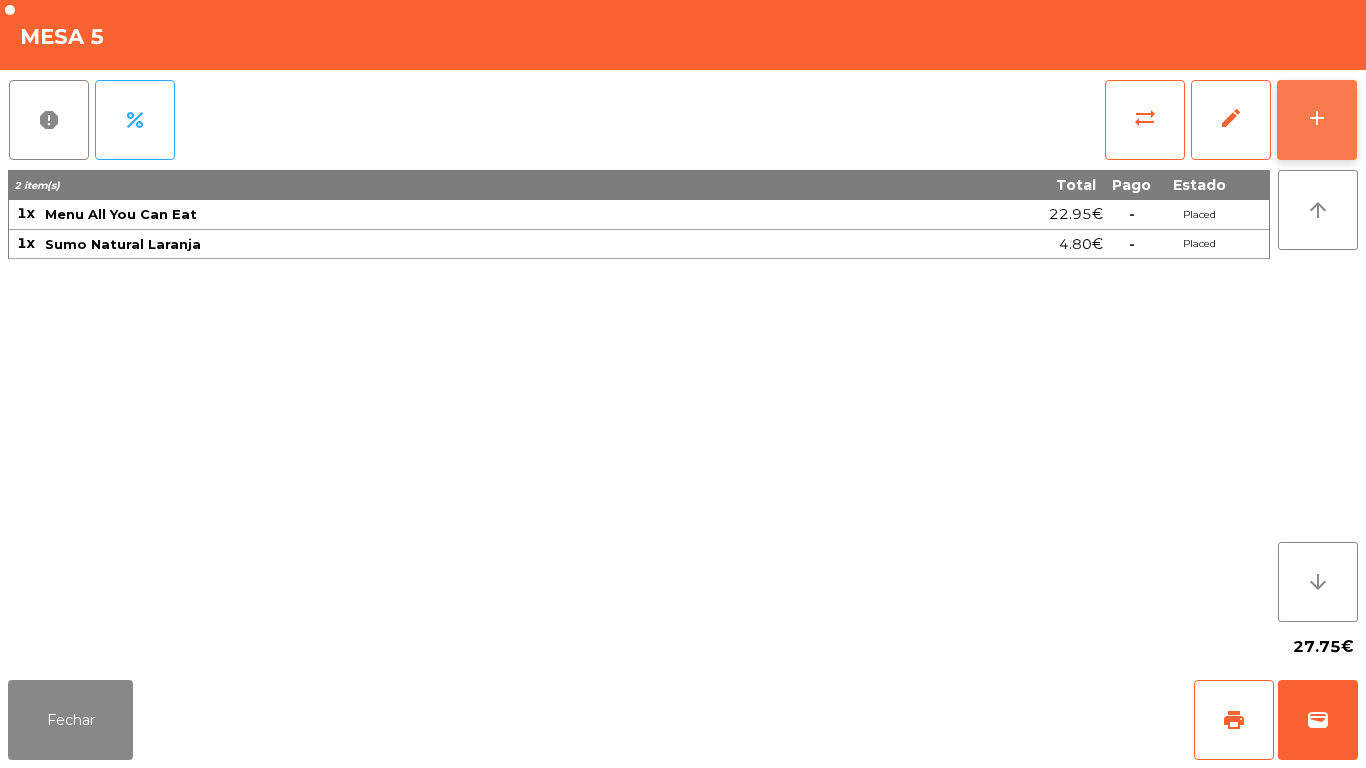 click on "add" 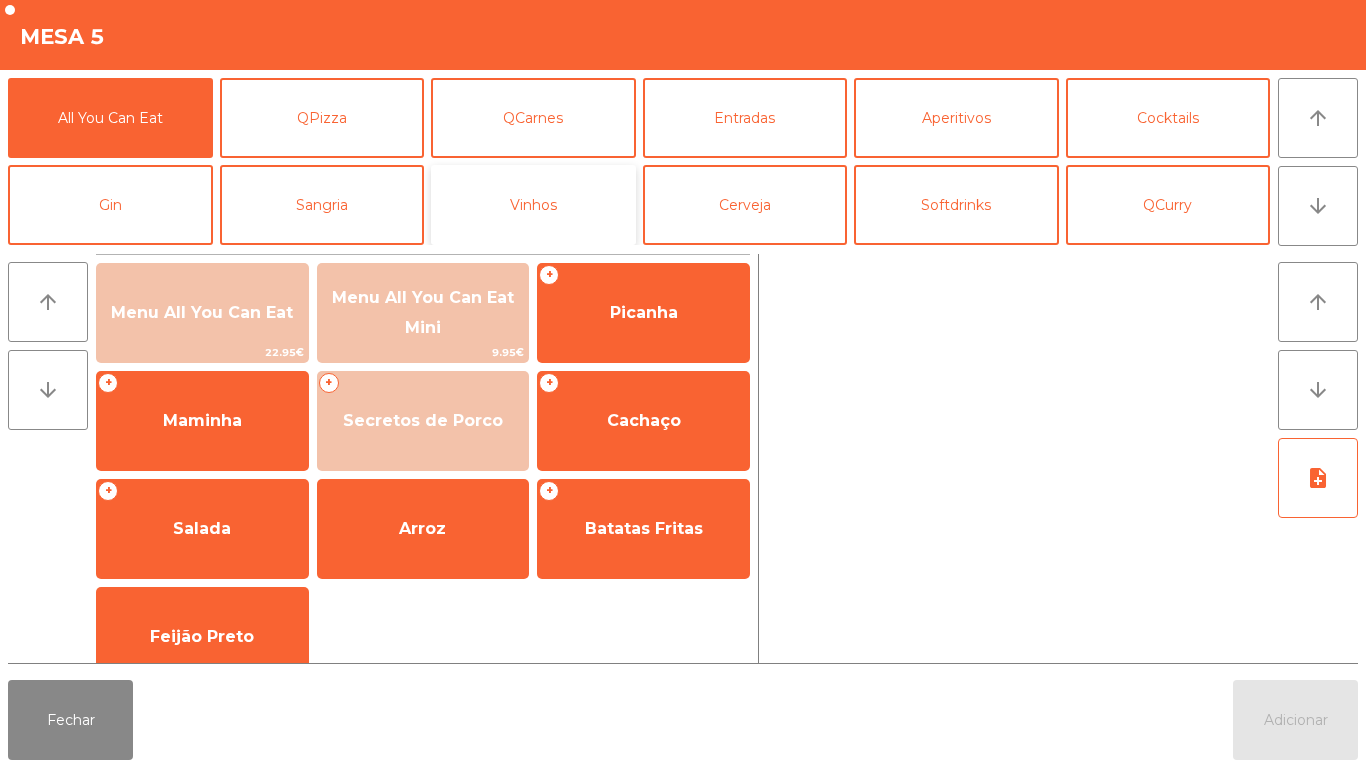 click on "Vinhos" 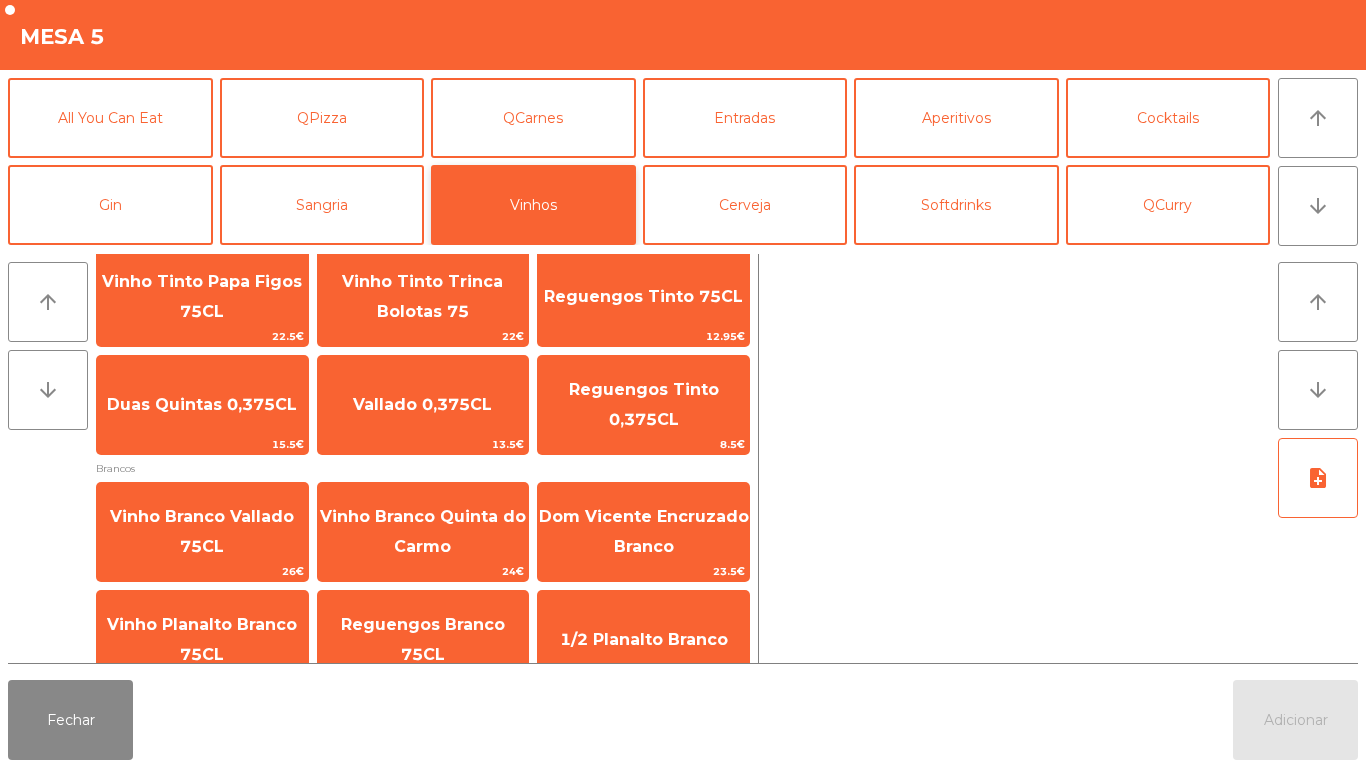 scroll, scrollTop: 261, scrollLeft: 0, axis: vertical 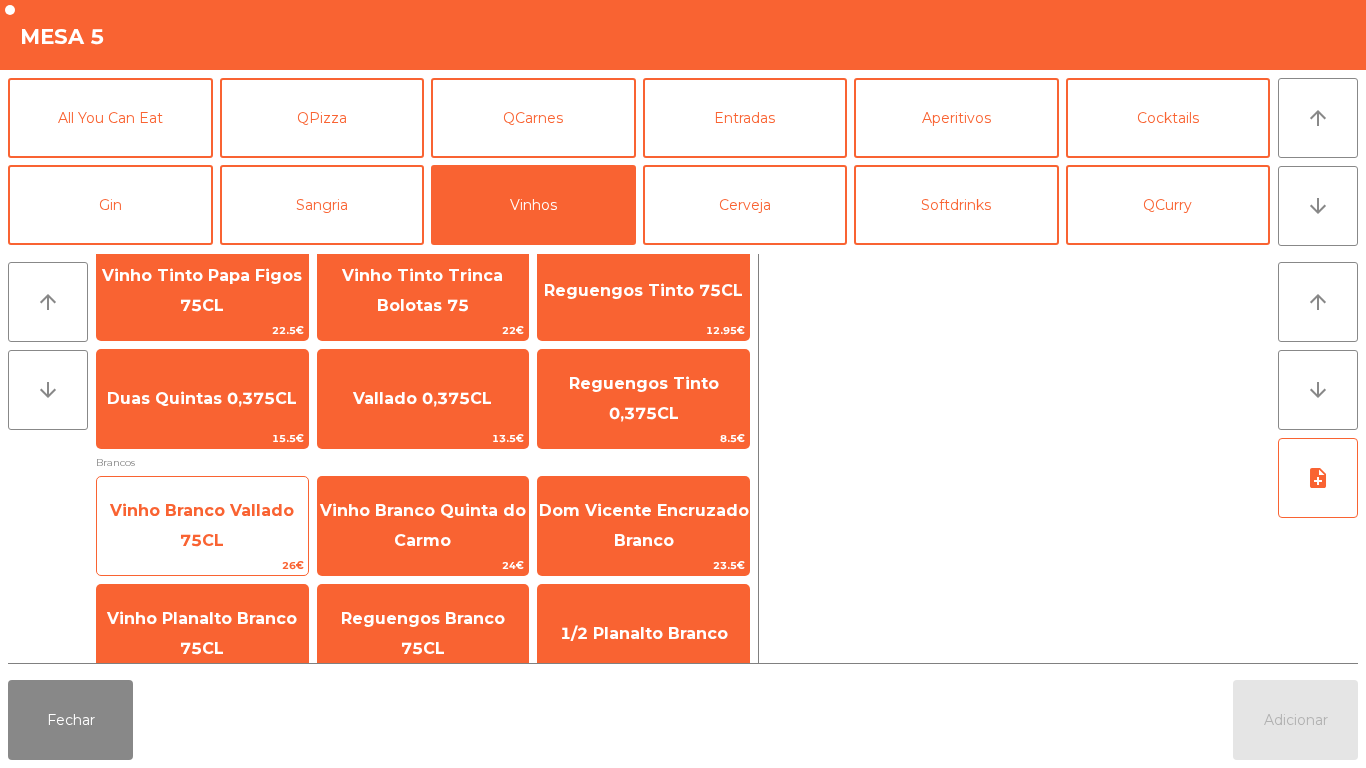 click on "Vinho Branco Vallado 75CL" 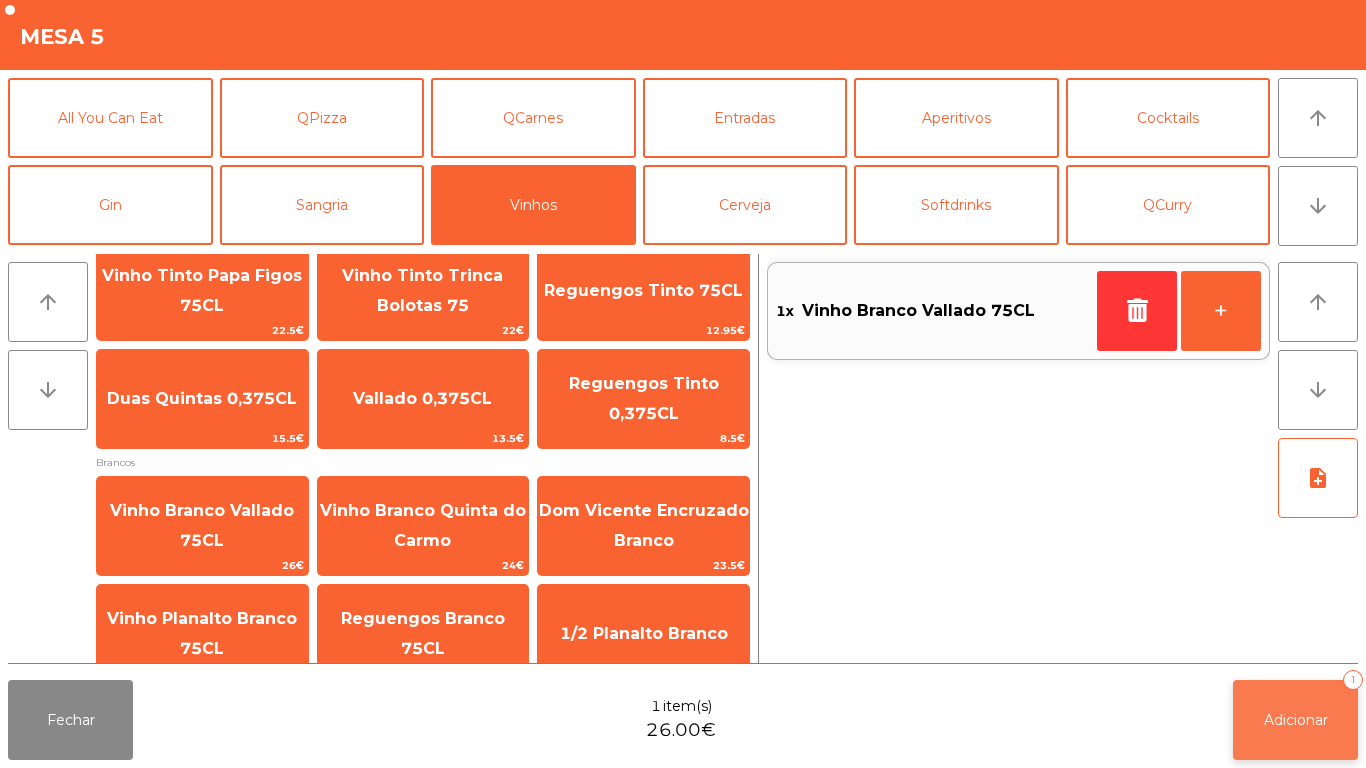 click on "Adicionar   1" 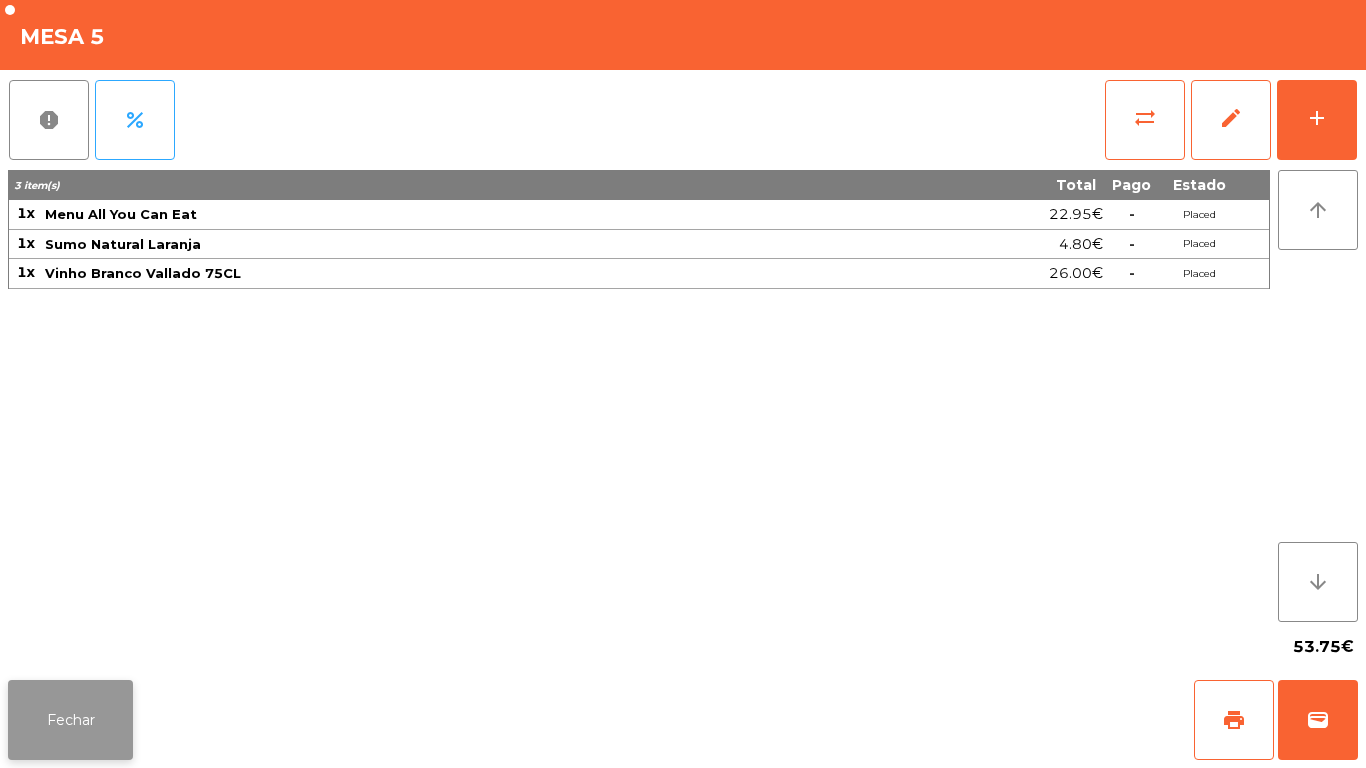 click on "Fechar" 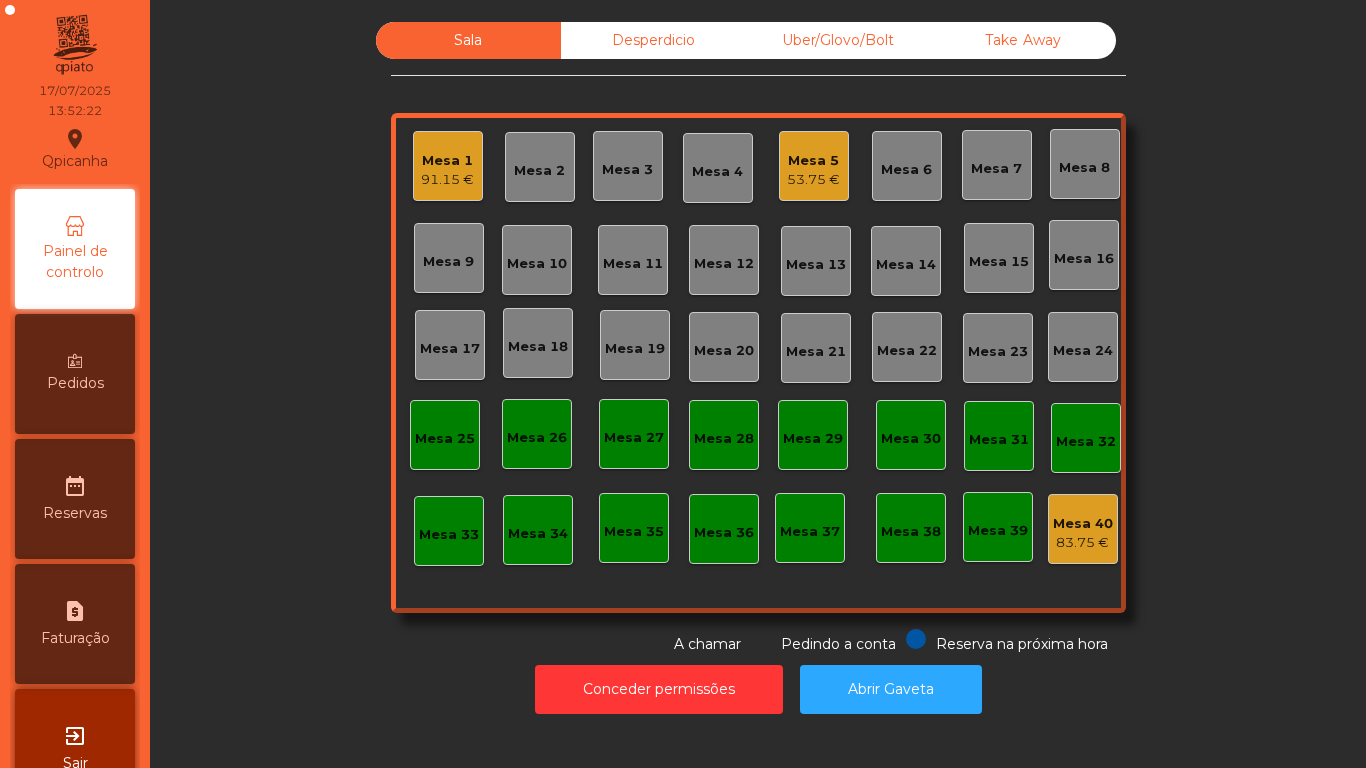 click on "Mesa 1" 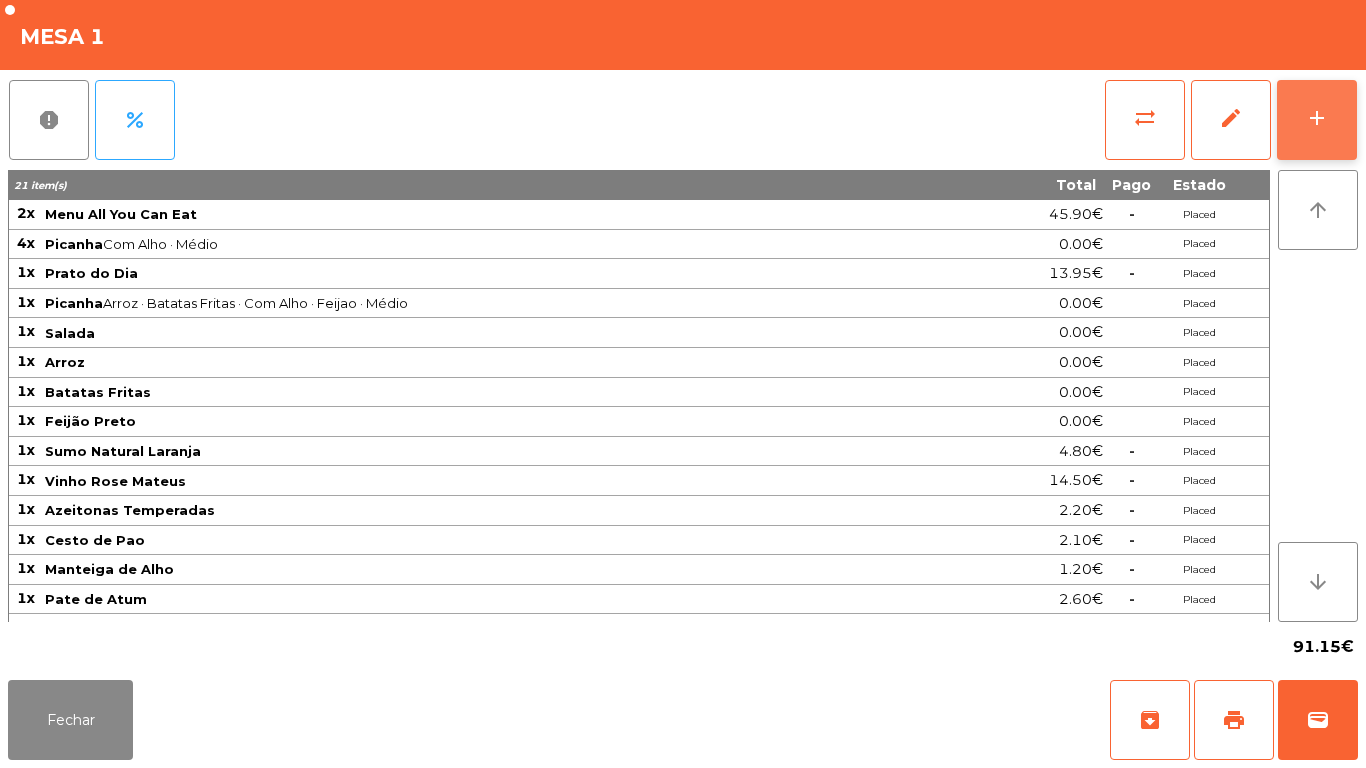 click on "add" 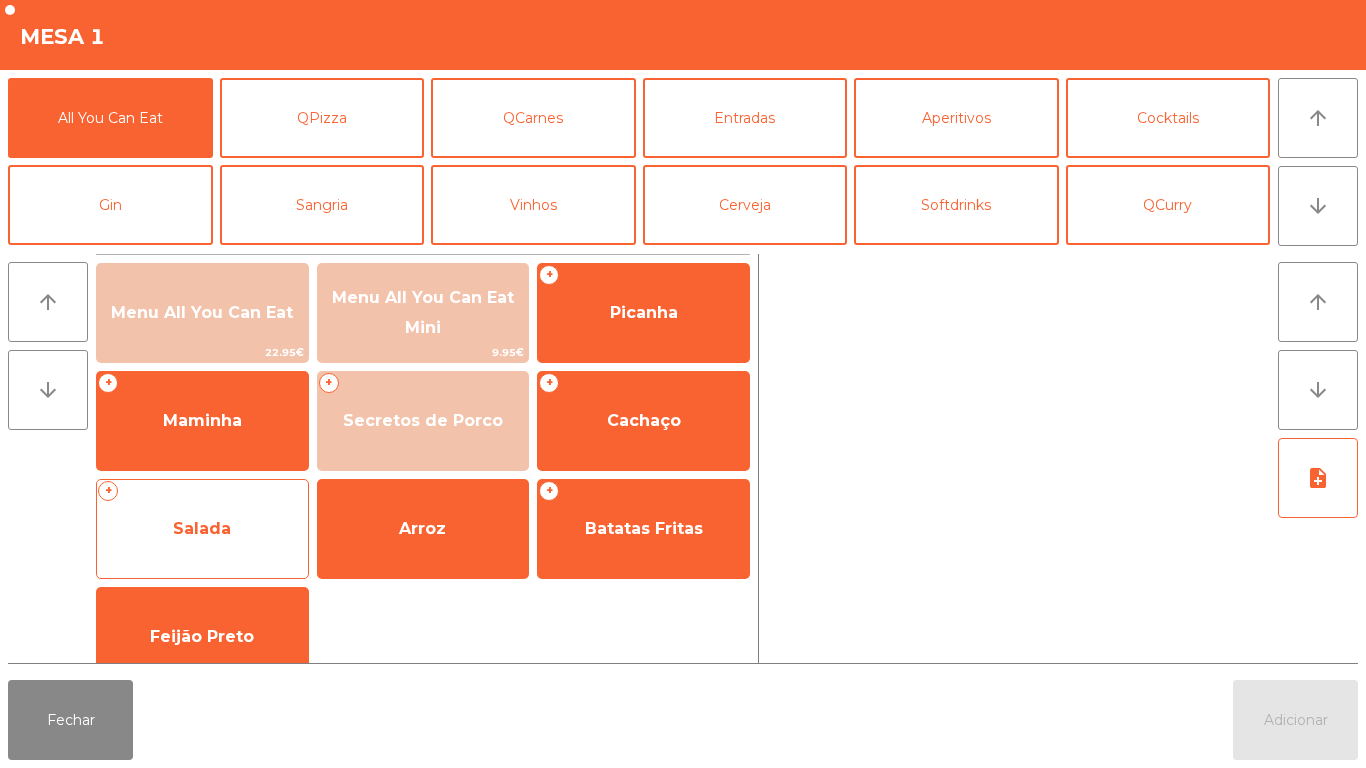 click on "Salada" 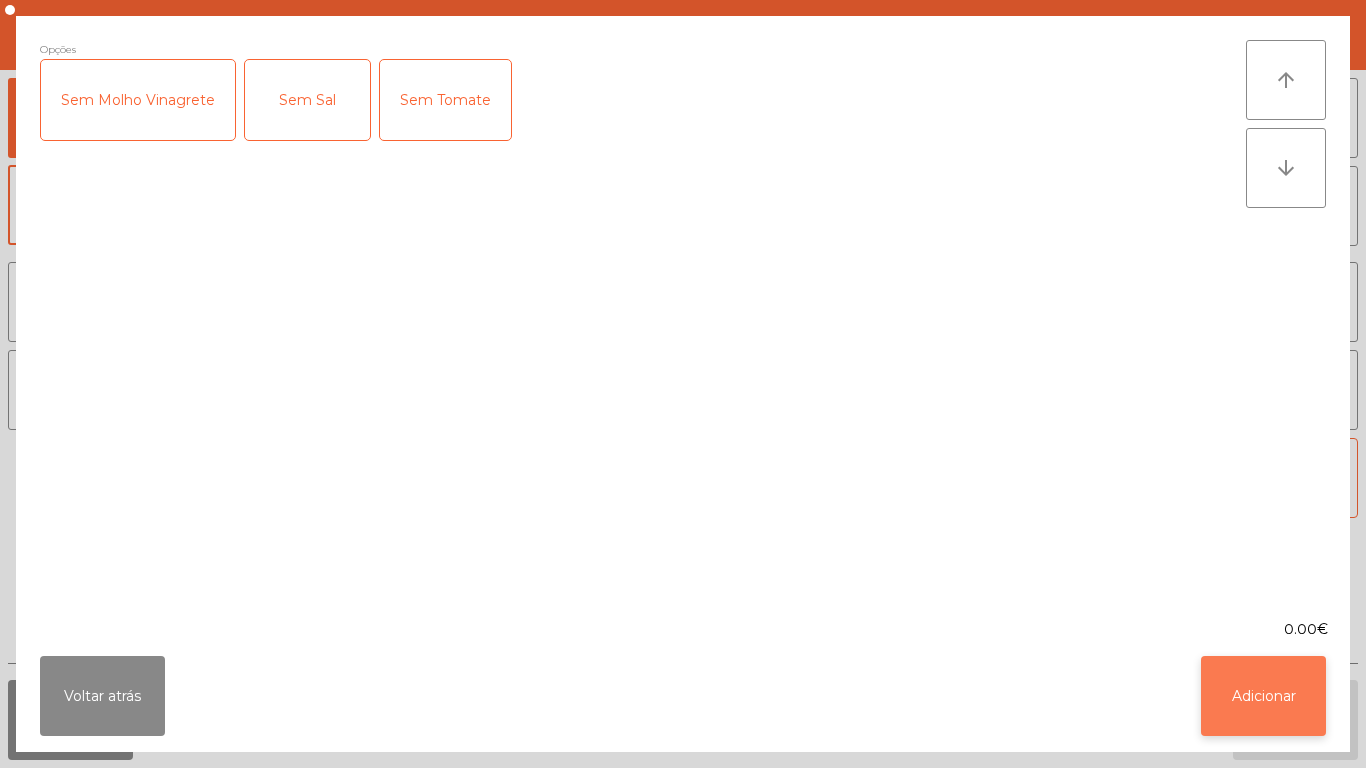 click on "Adicionar" 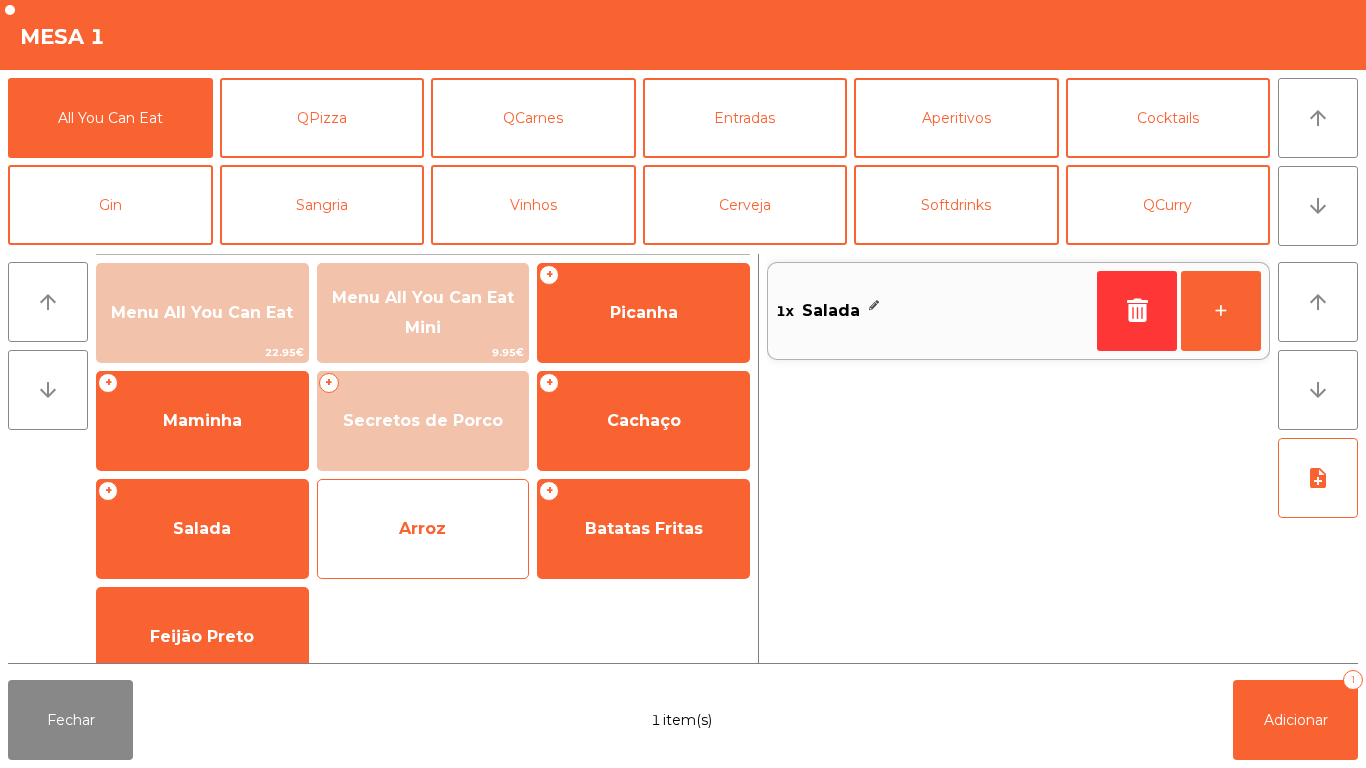 click on "Arroz" 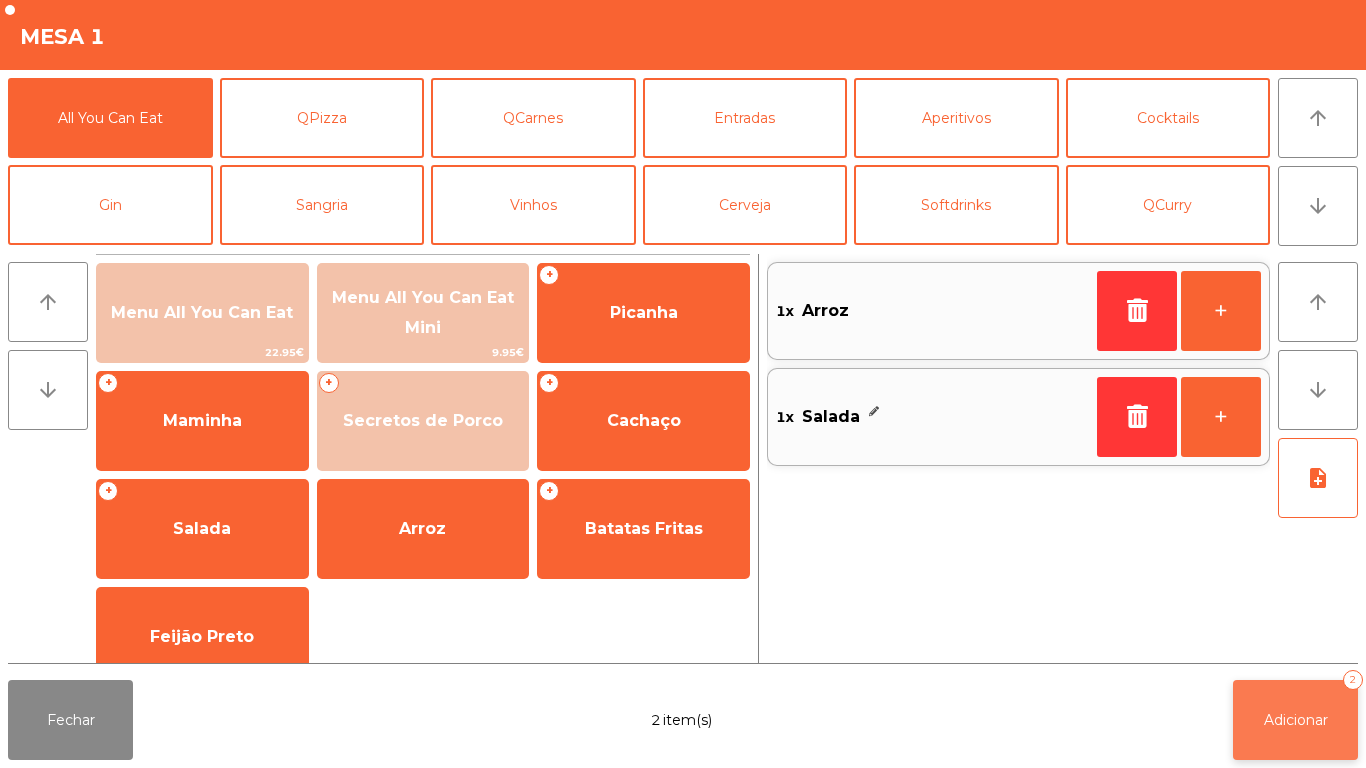 click on "Adicionar   2" 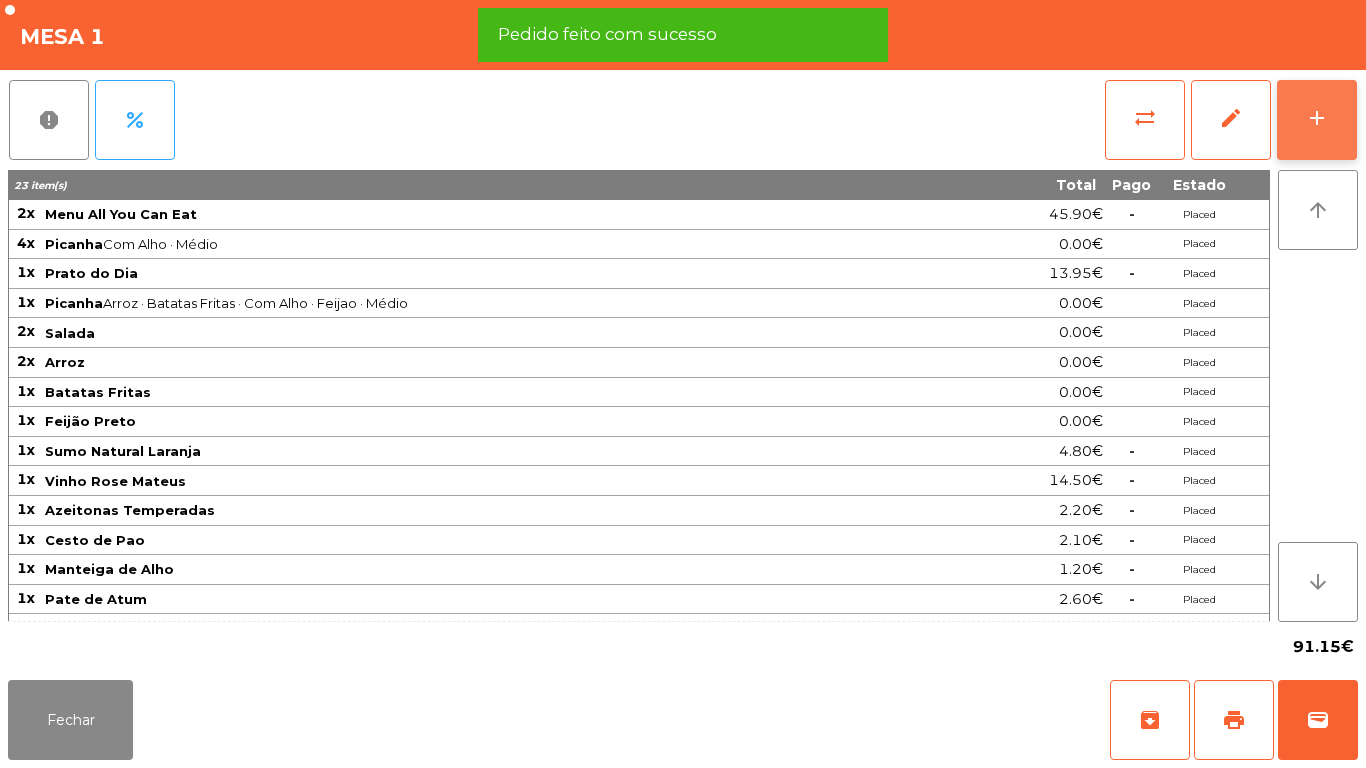 click on "add" 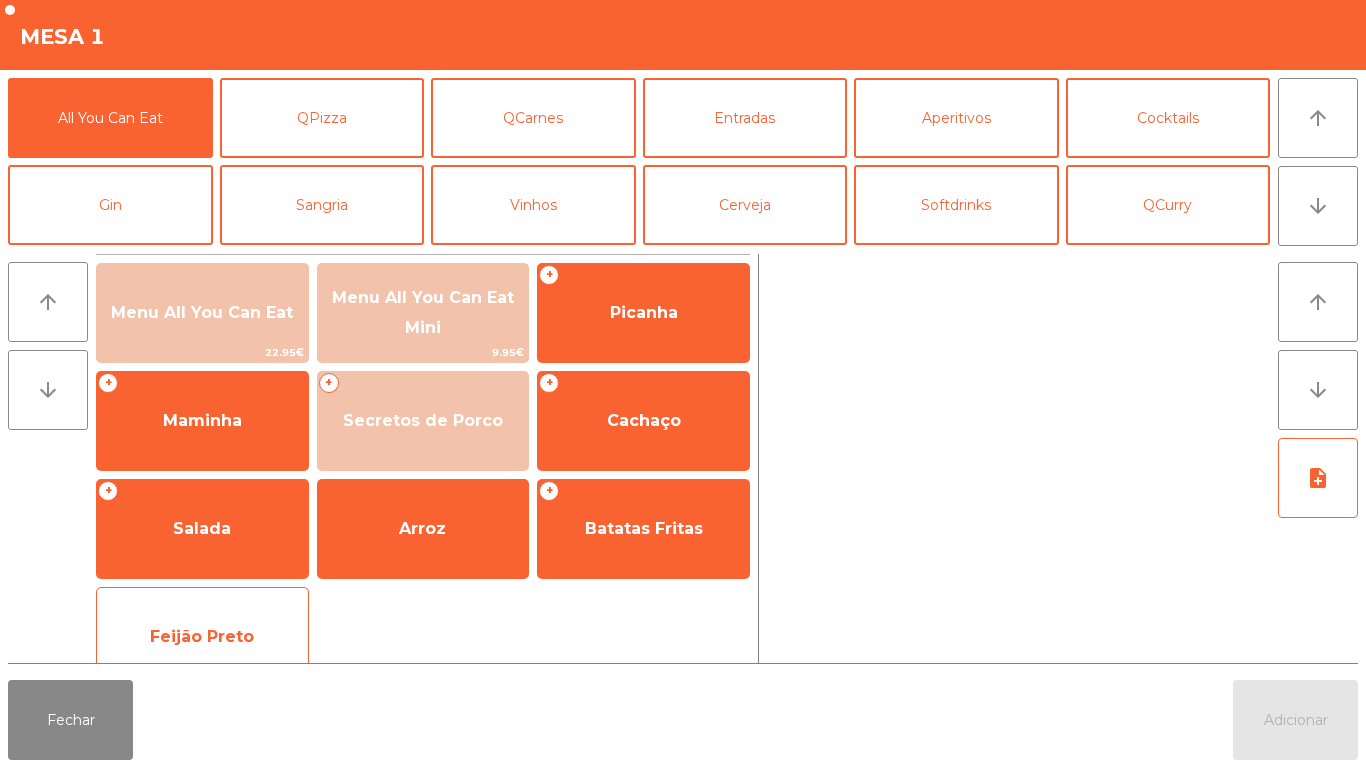 click on "Feijão Preto" 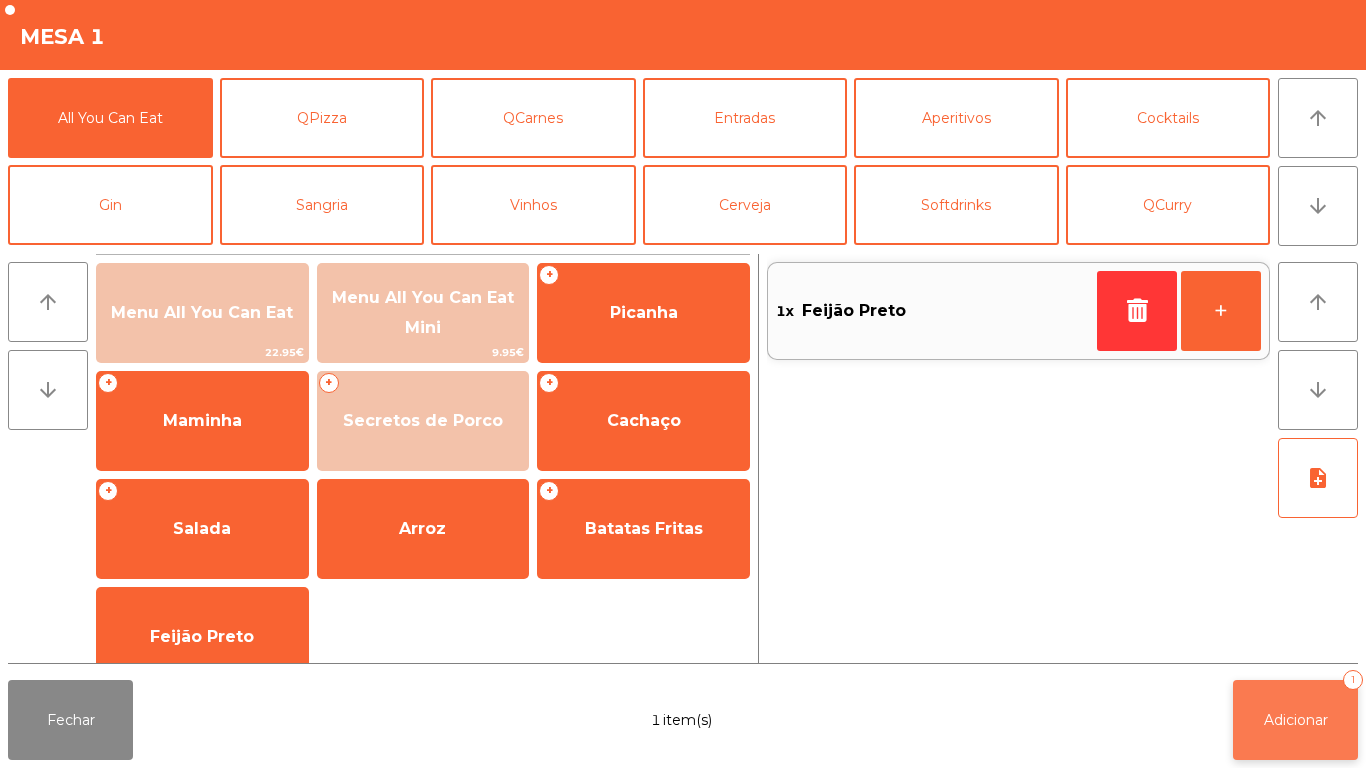 click on "Adicionar" 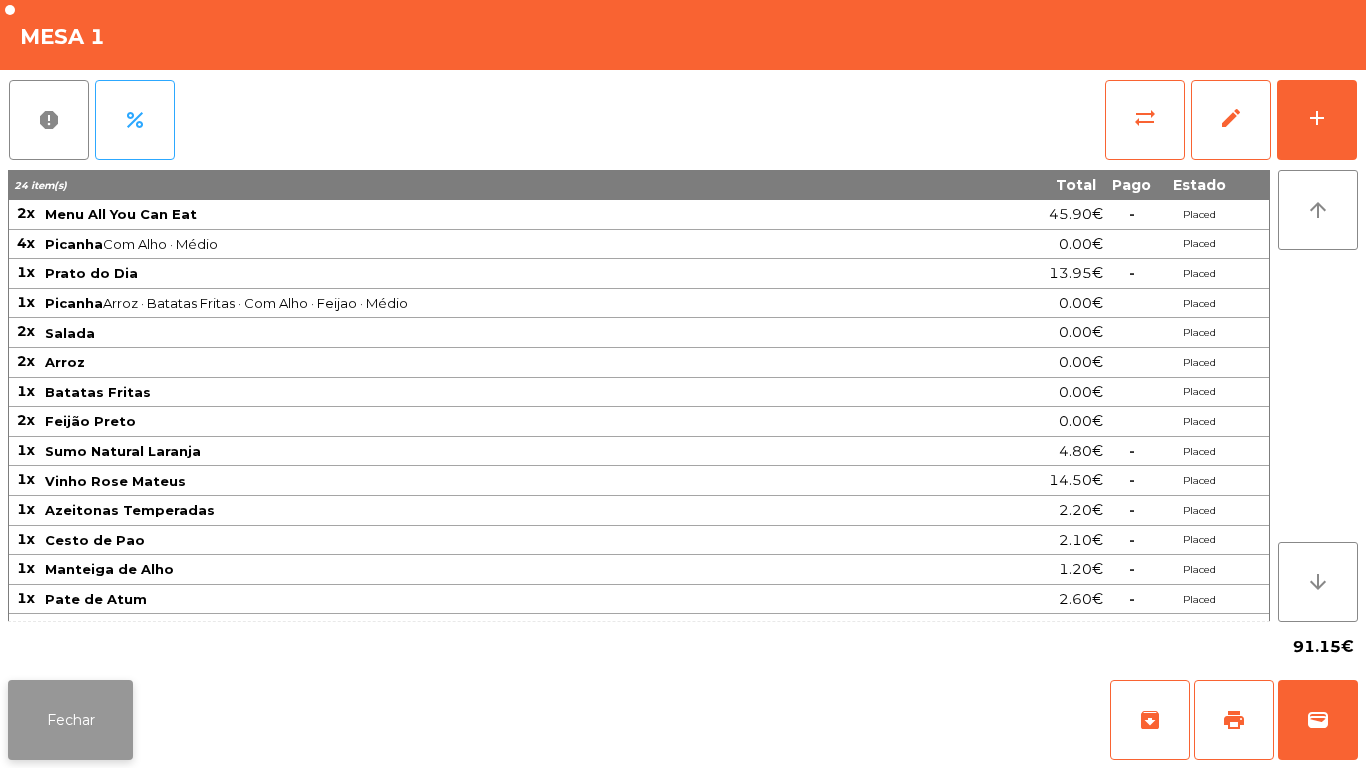 click on "Fechar" 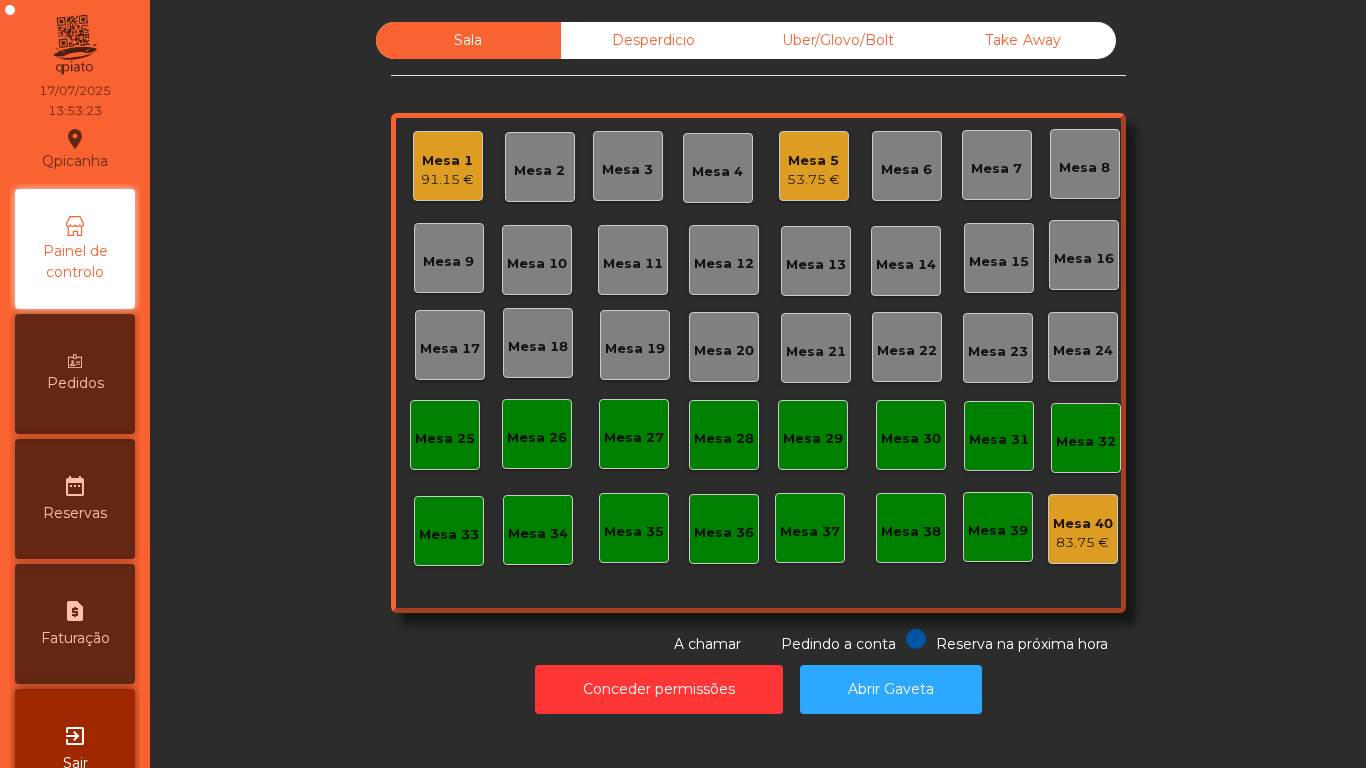 click on "Mesa 5   53.75 €" 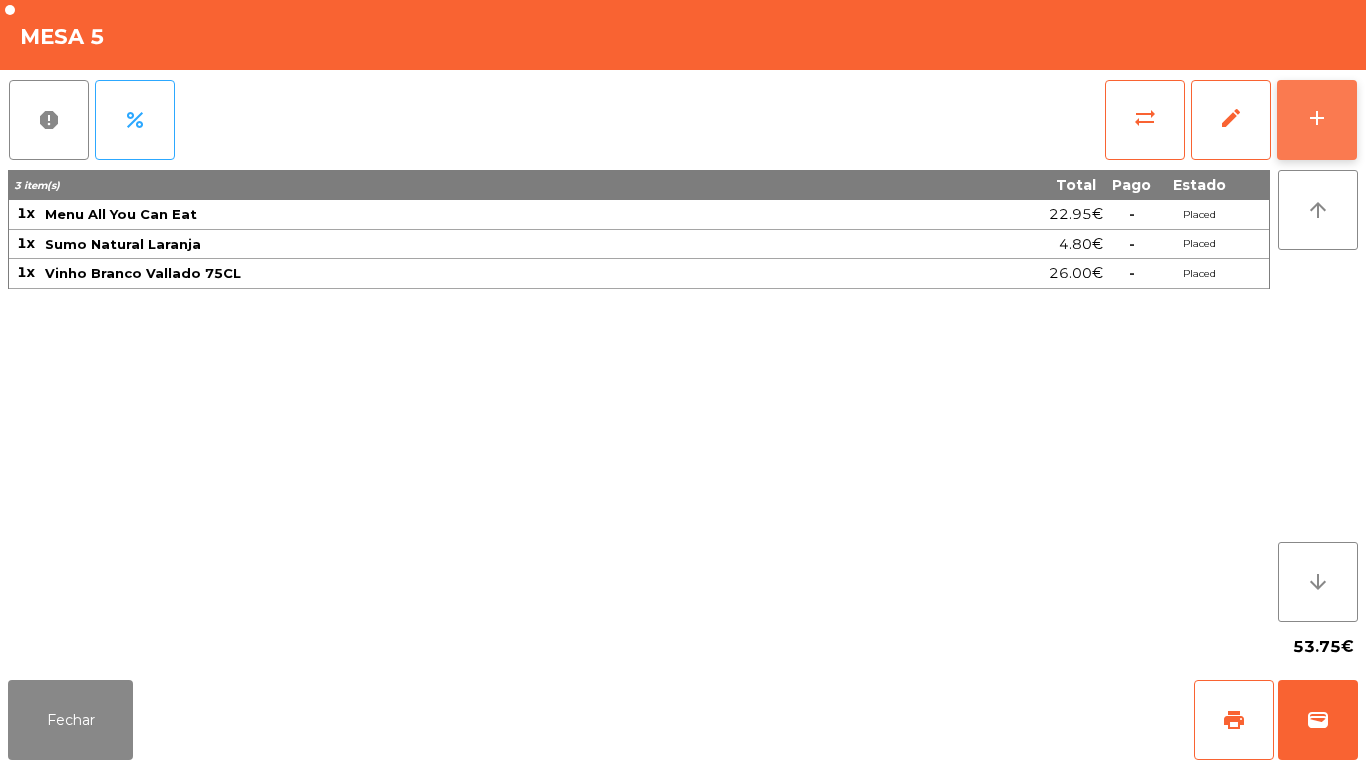 click on "add" 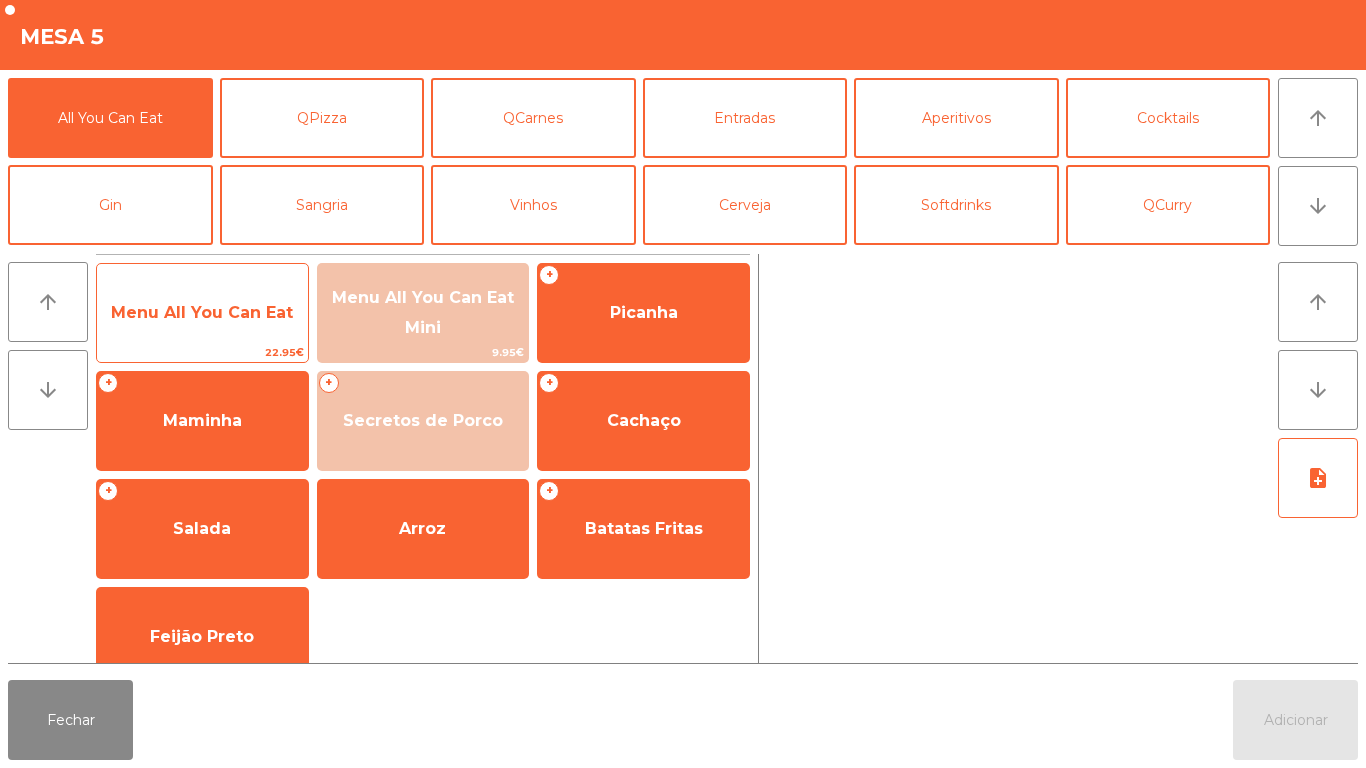 click on "Menu All You Can Eat" 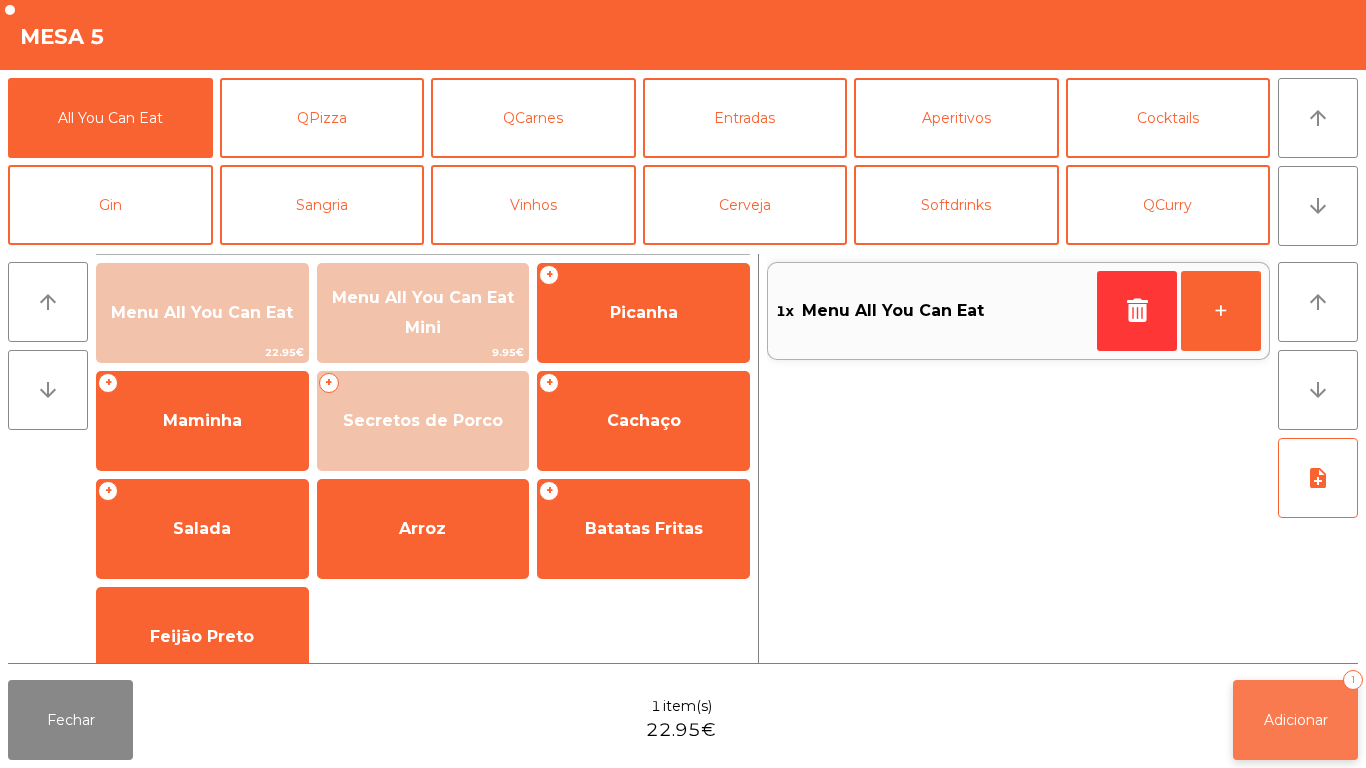click on "Adicionar   1" 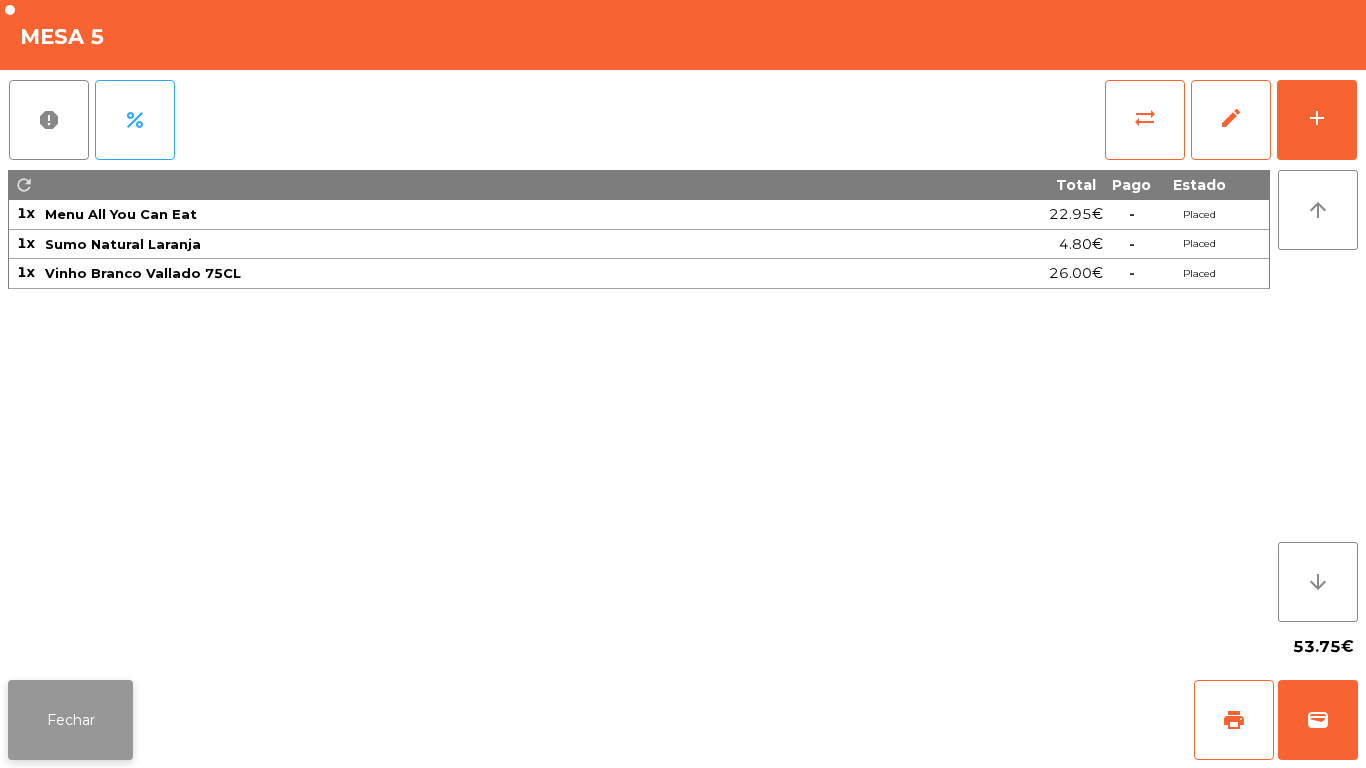 click on "Fechar" 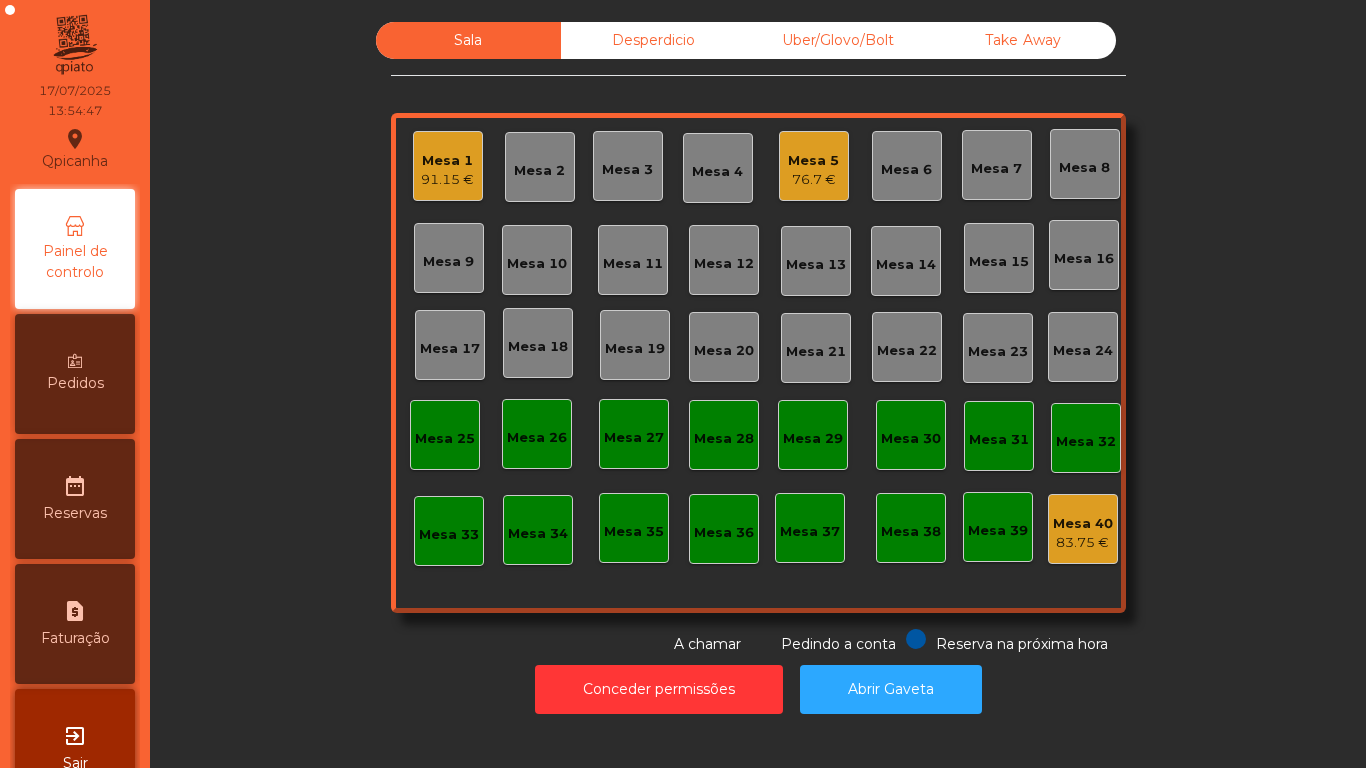 click on "76.7 €" 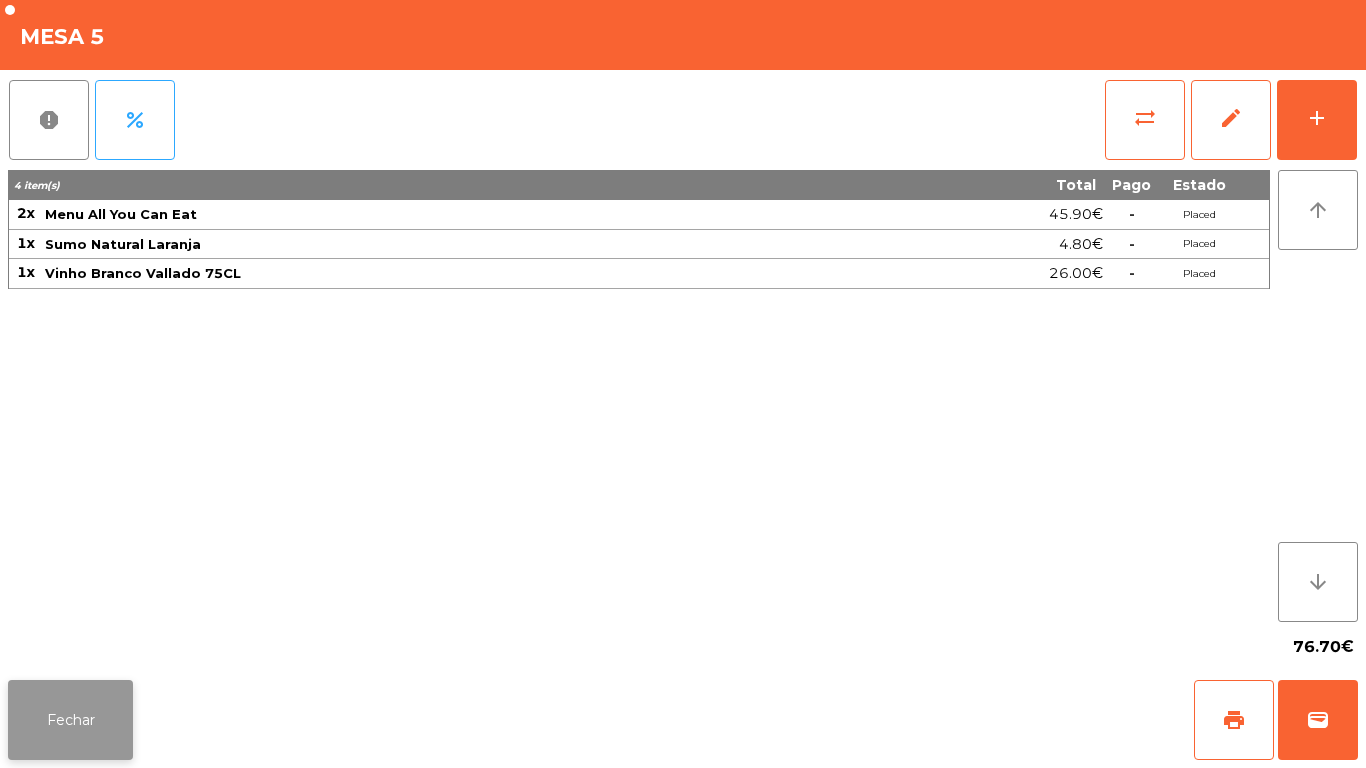 click on "Fechar" 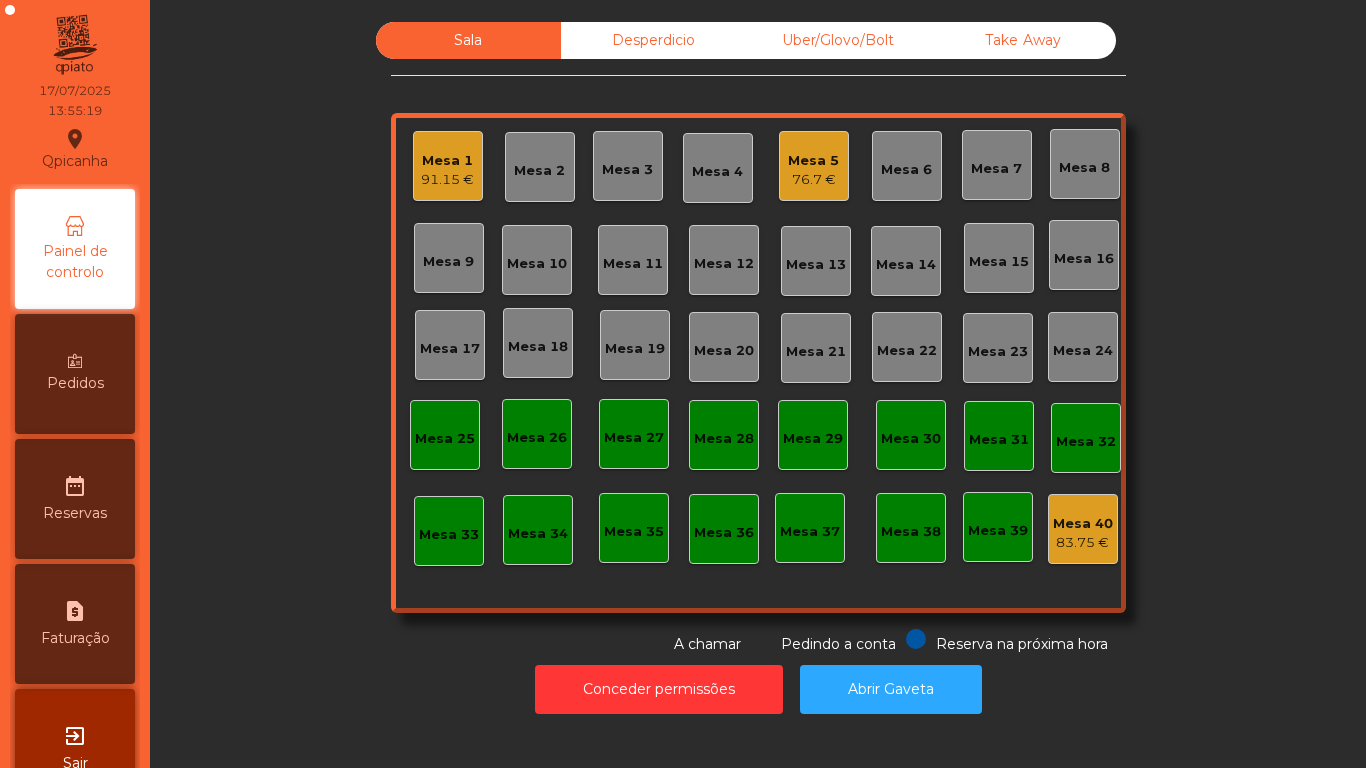 click on "76.7 €" 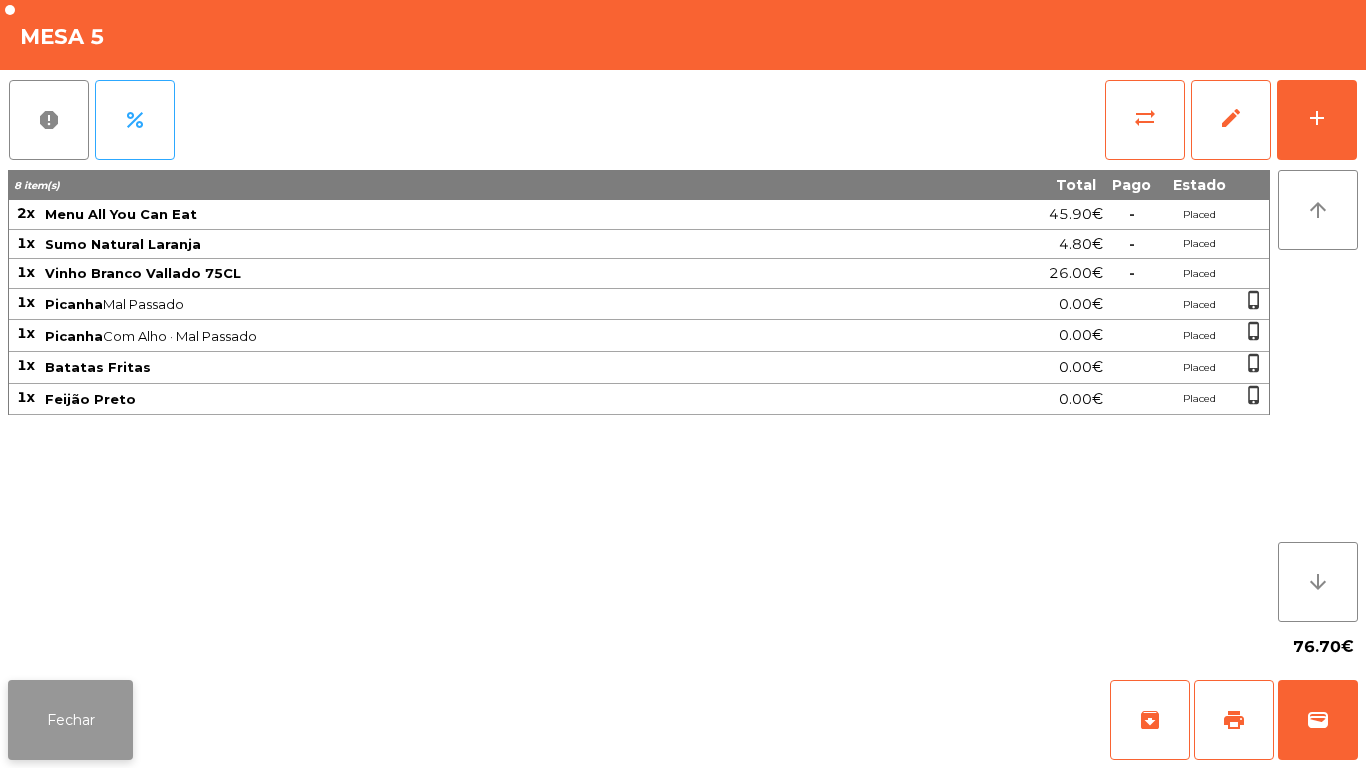 click on "Fechar" 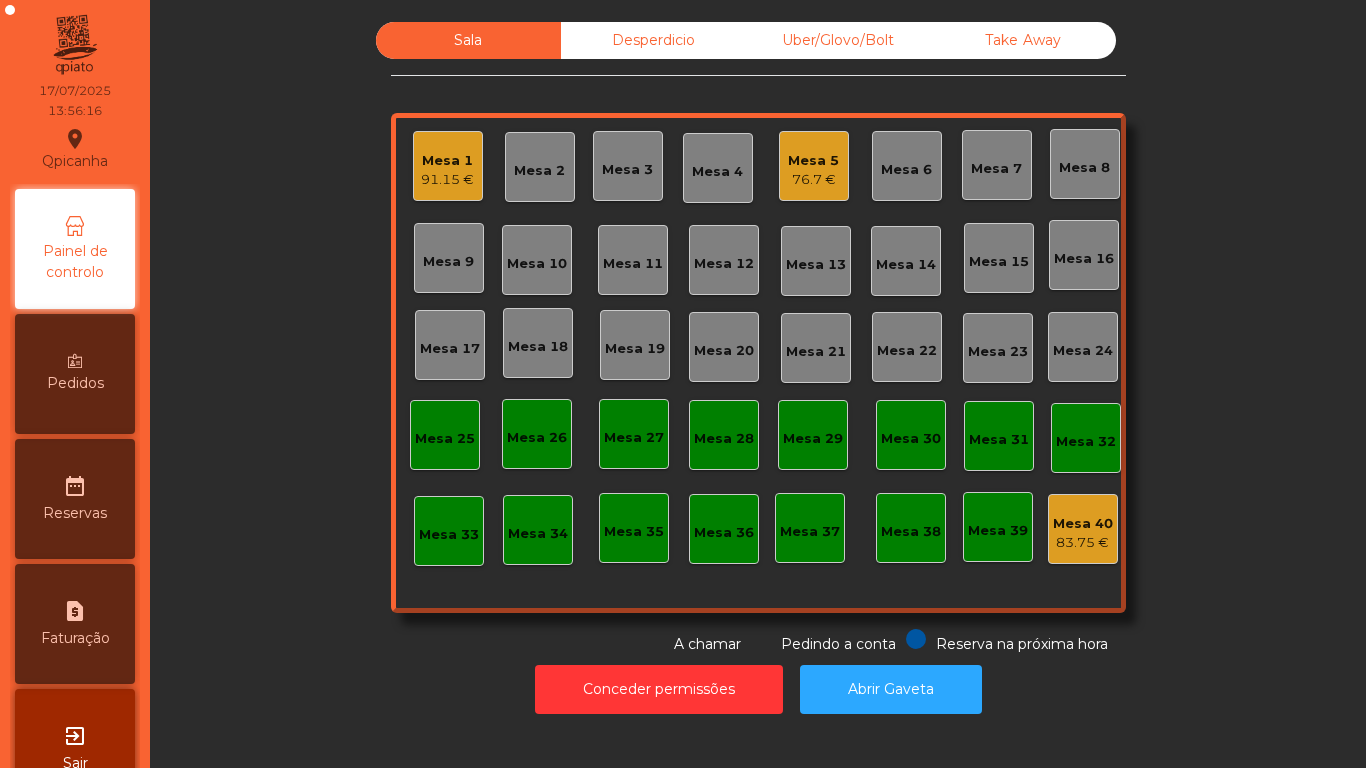 click on "Mesa 1" 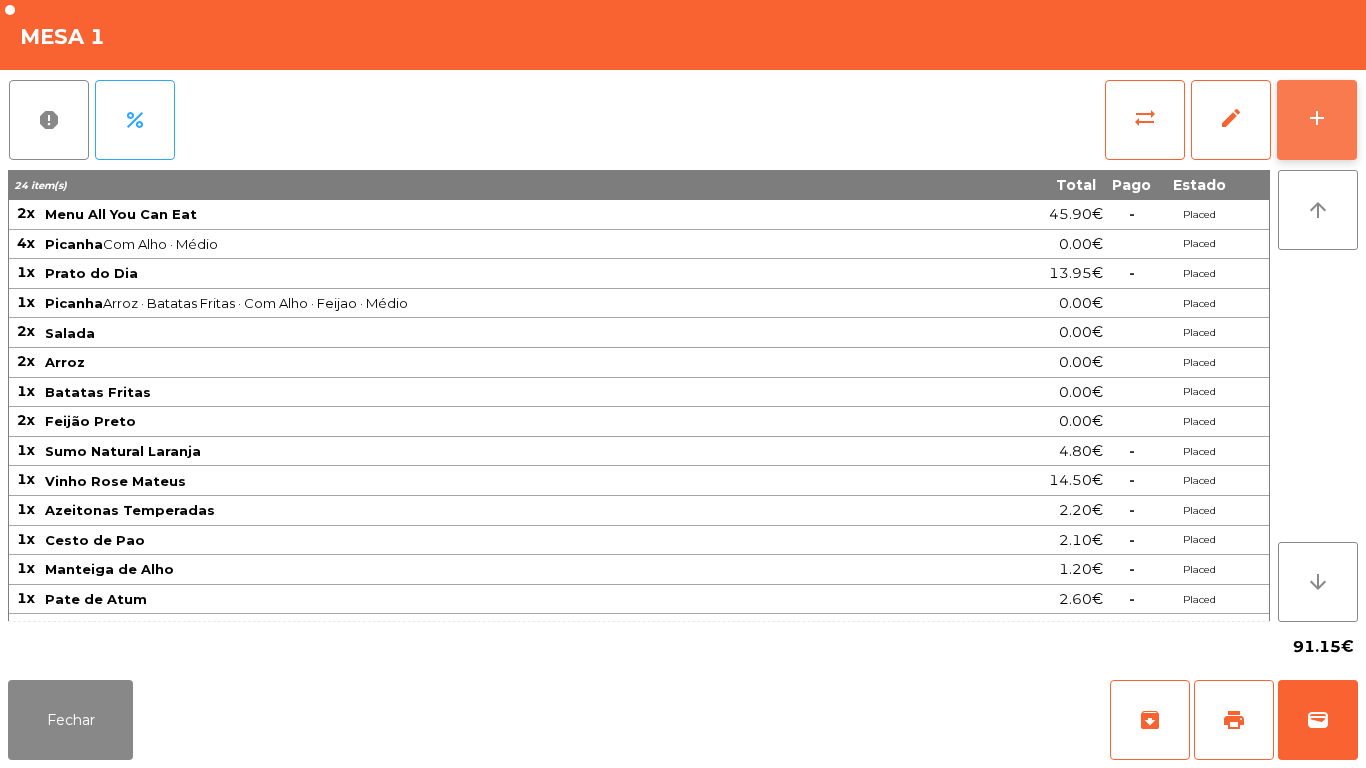 click on "add" 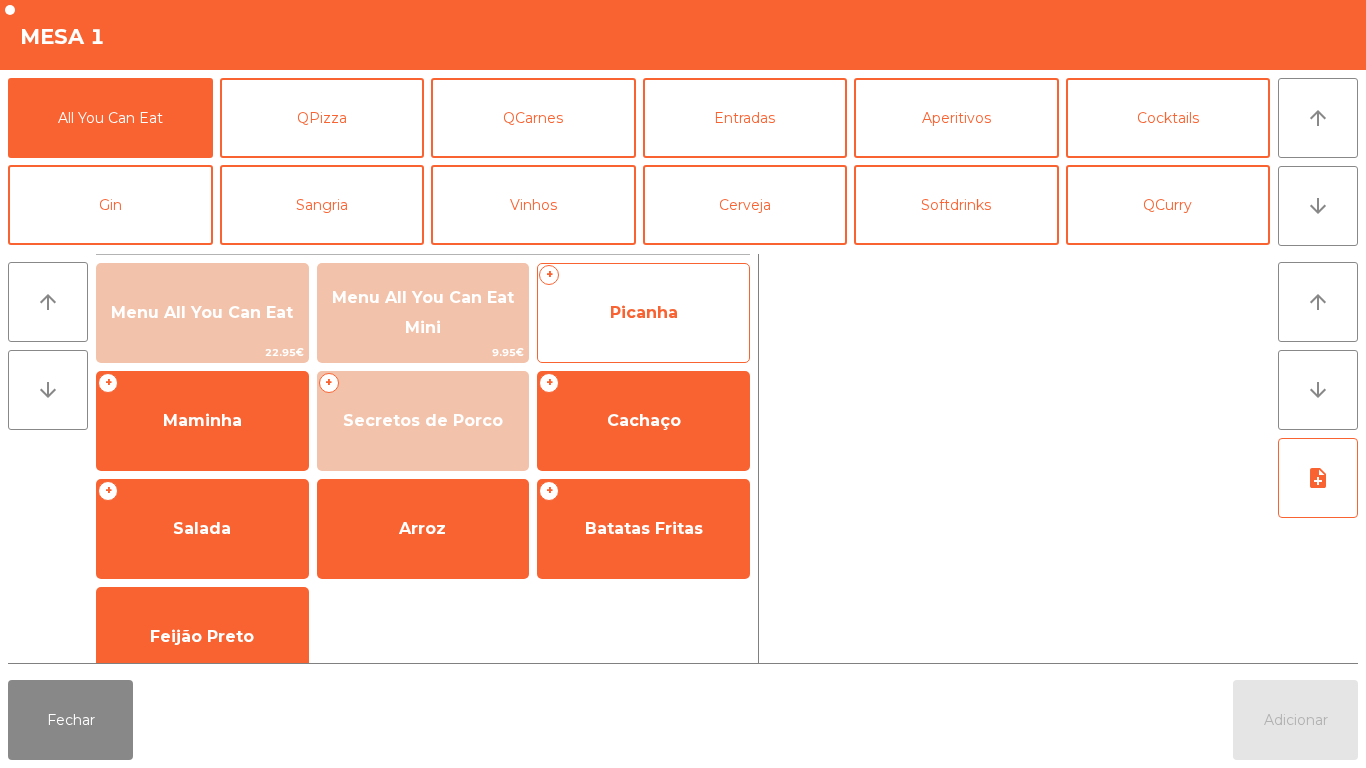 click on "Picanha" 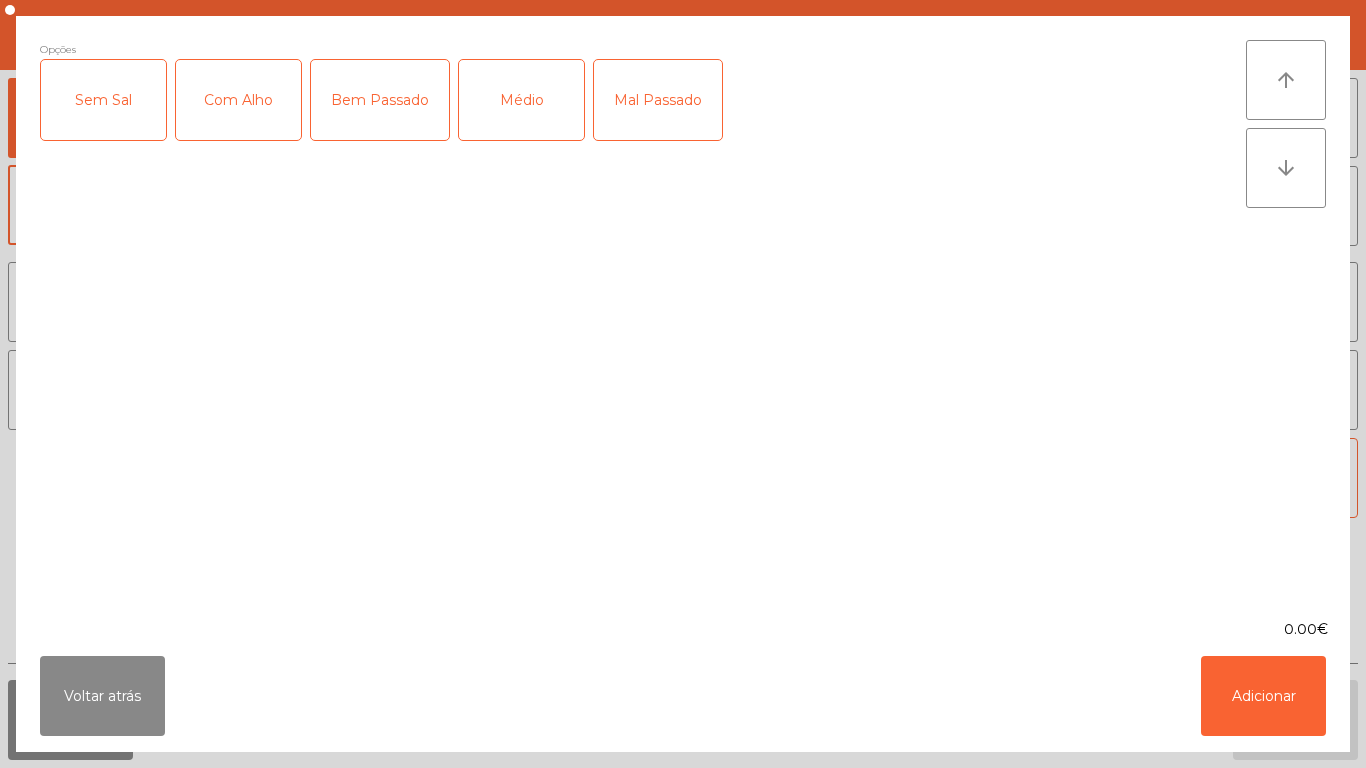 click on "Médio" 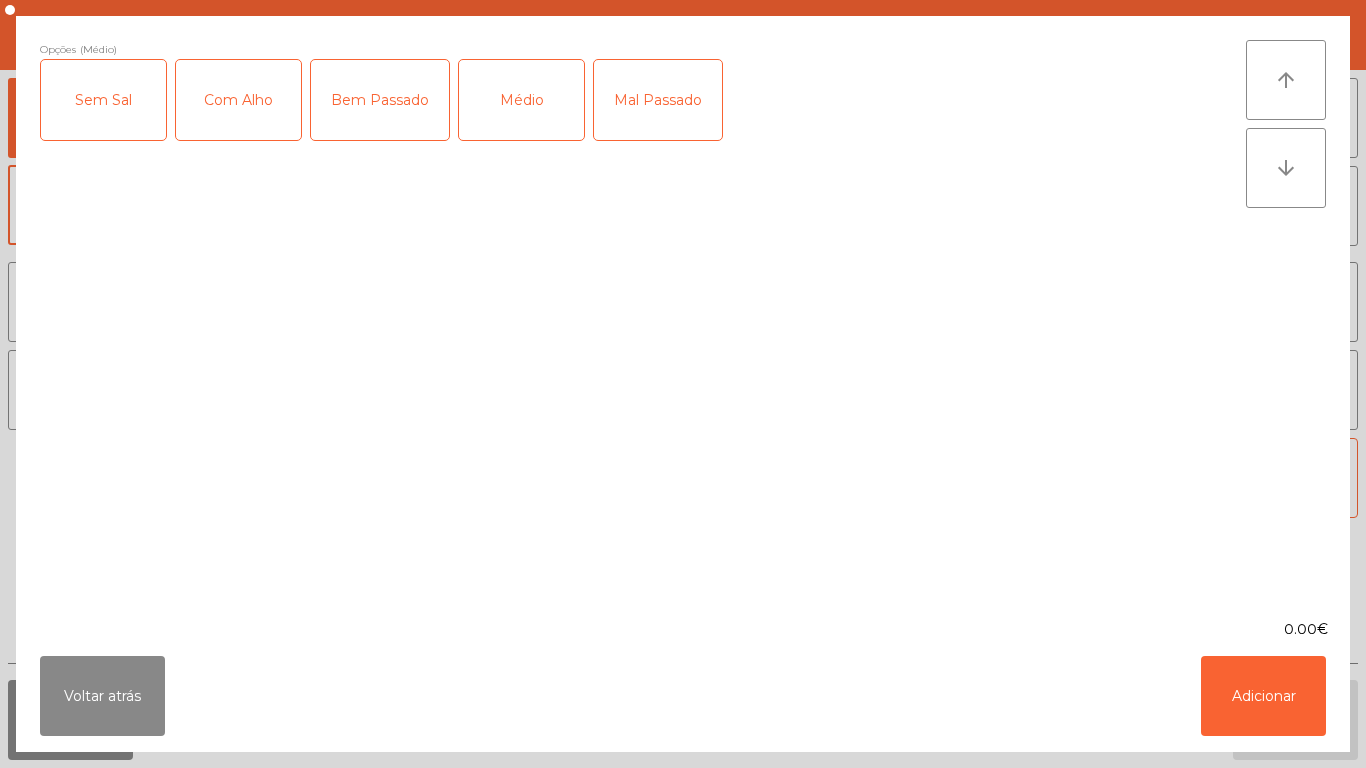 click on "Com Alho" 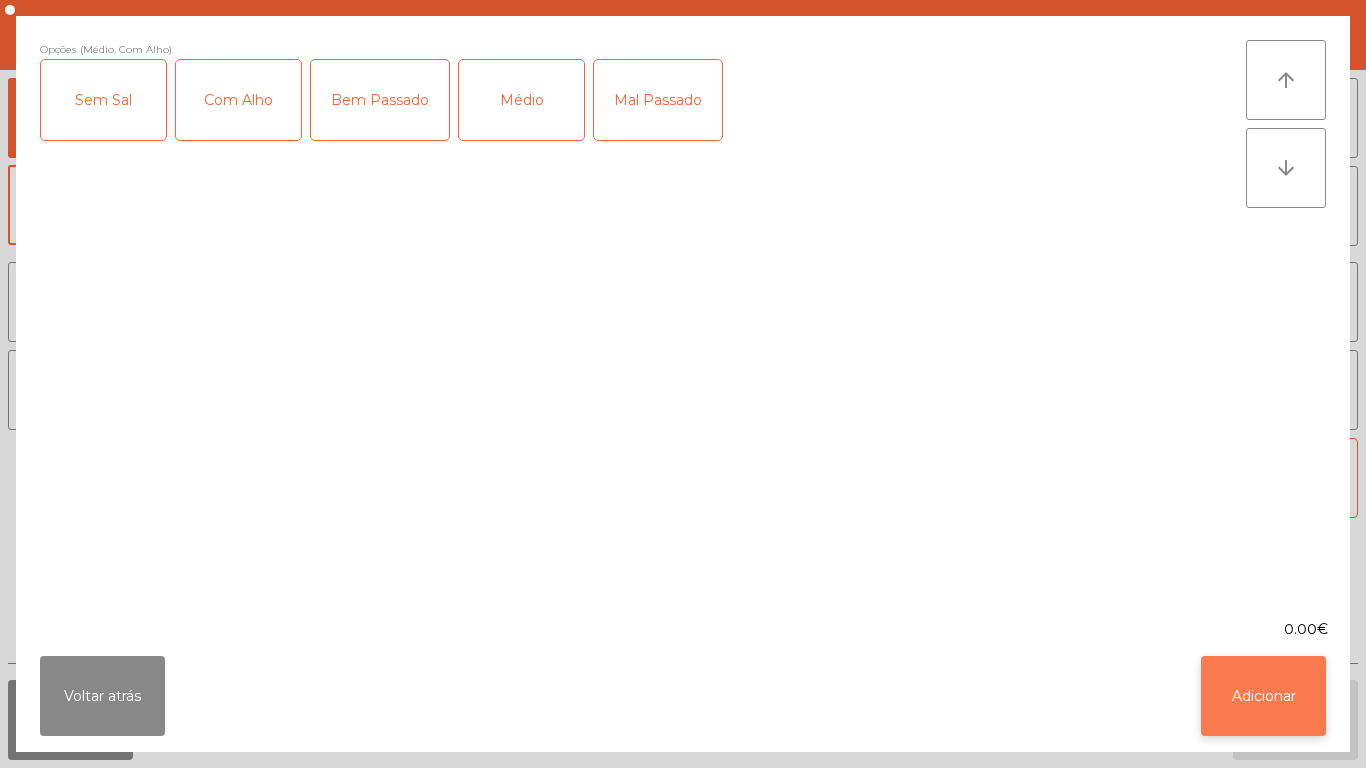 click on "Adicionar" 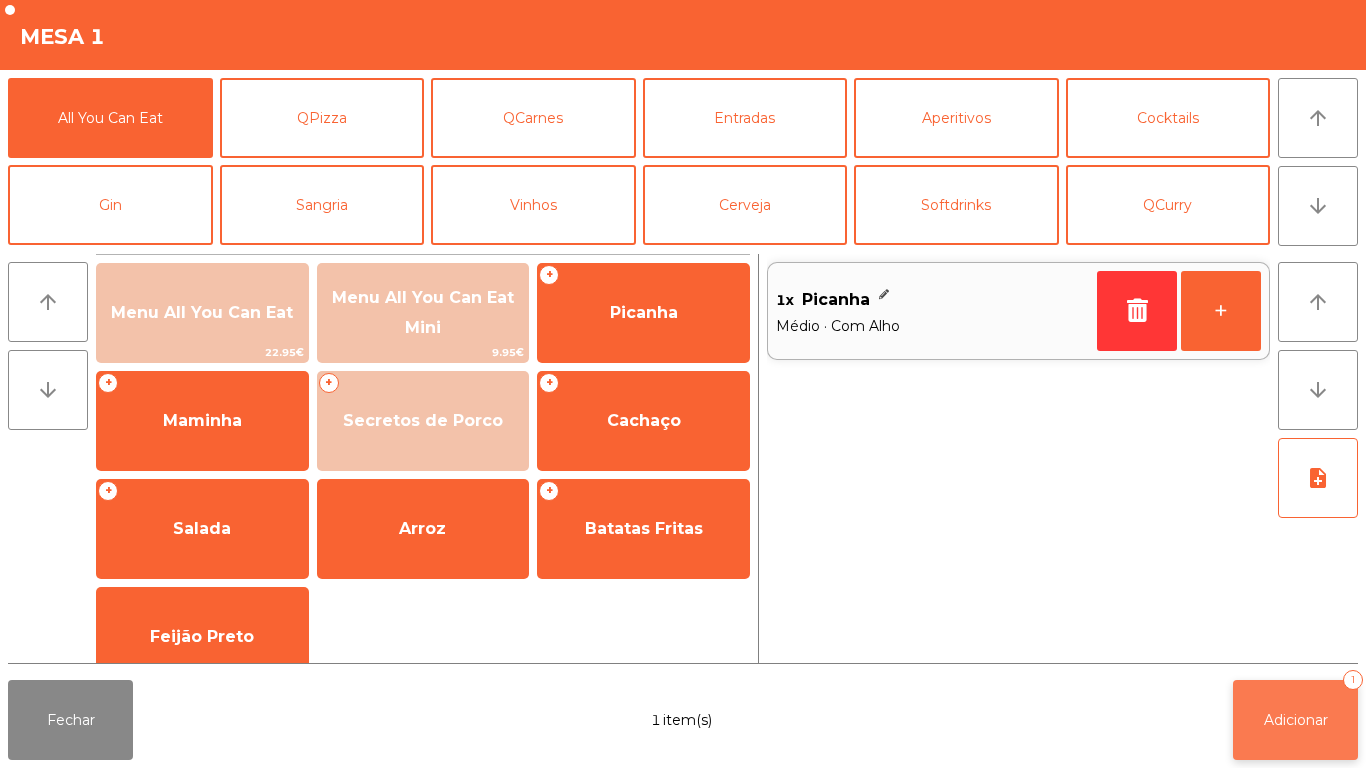 click on "Adicionar" 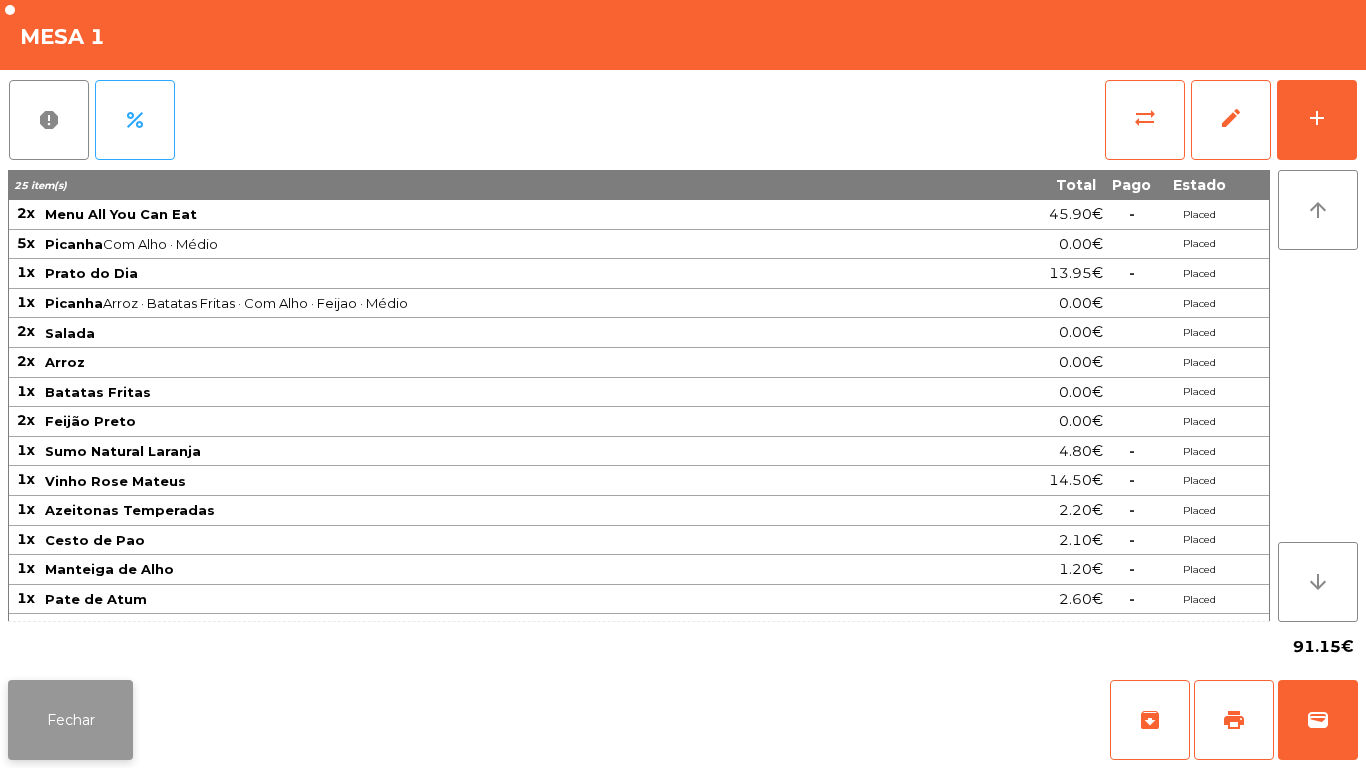 click on "Fechar" 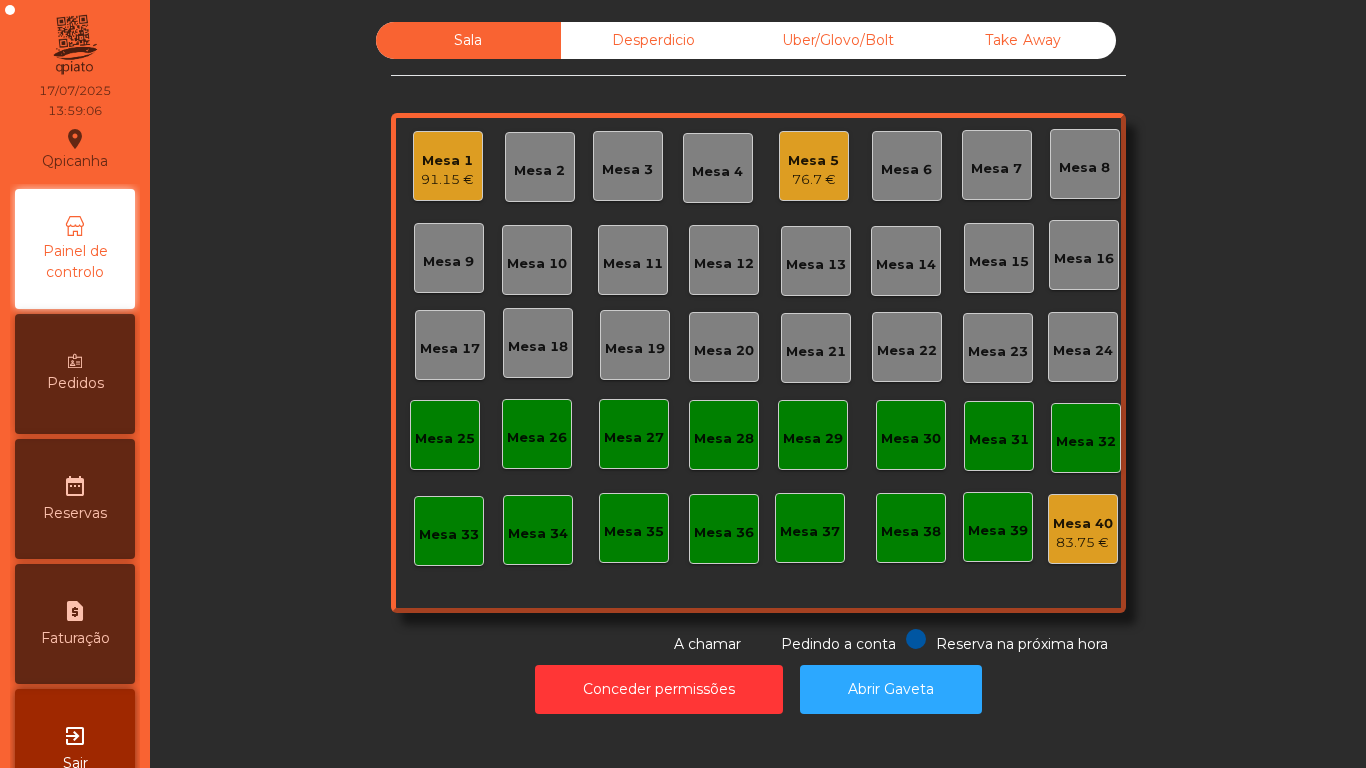 click on "76.7 €" 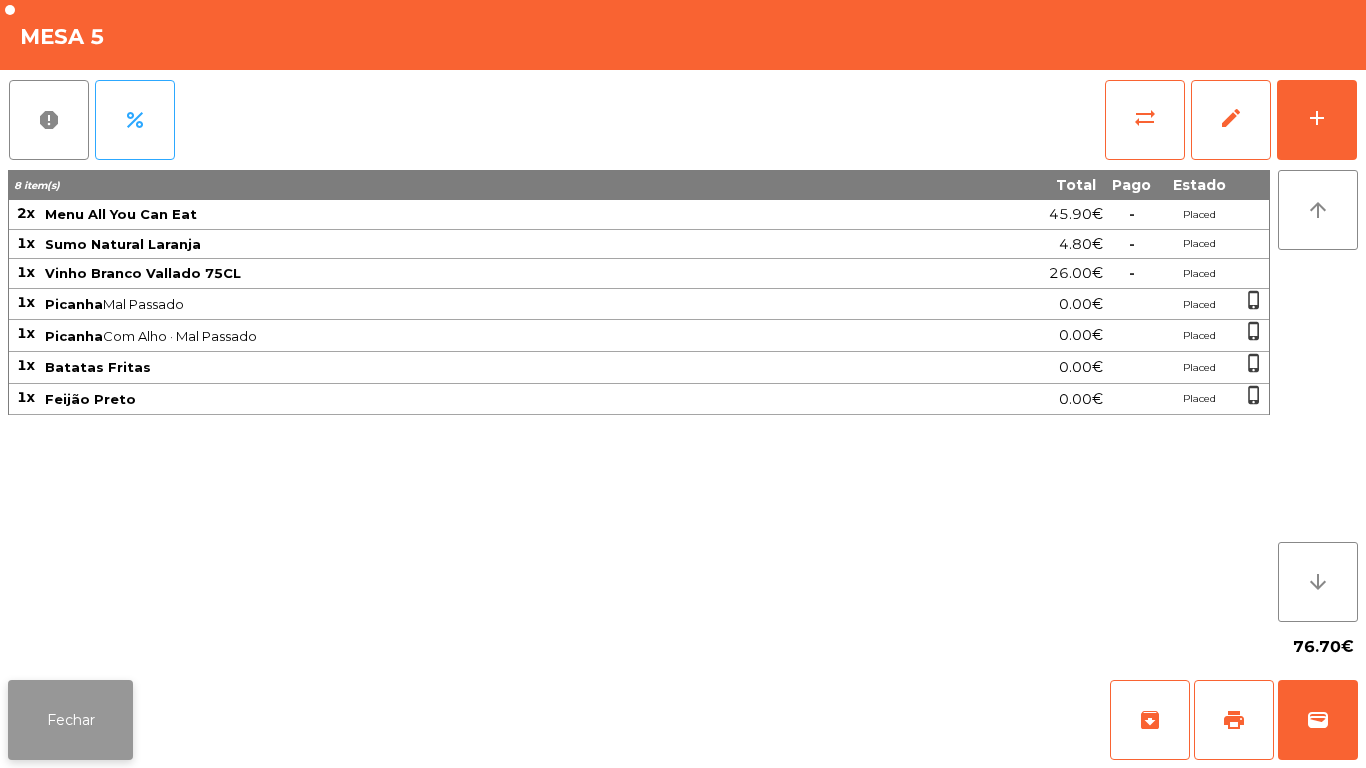 click on "Fechar" 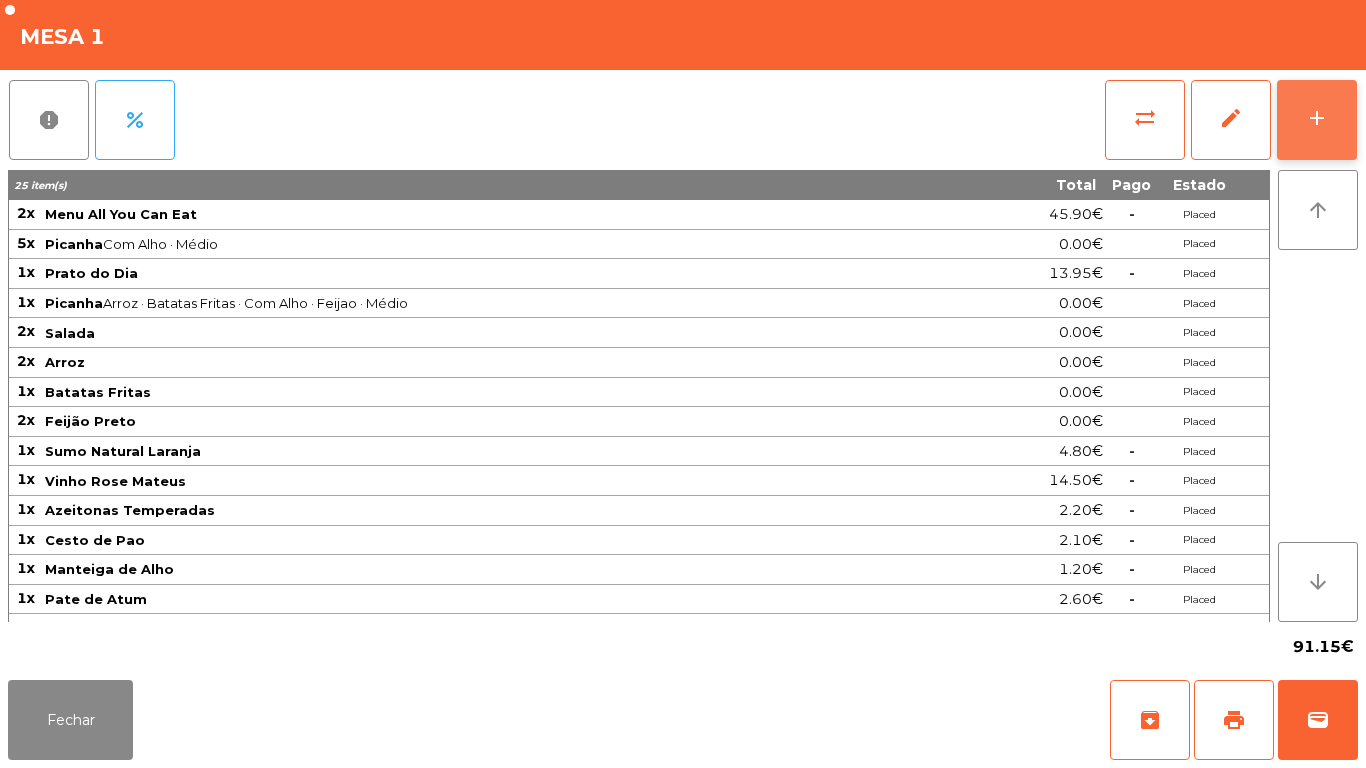 click on "add" 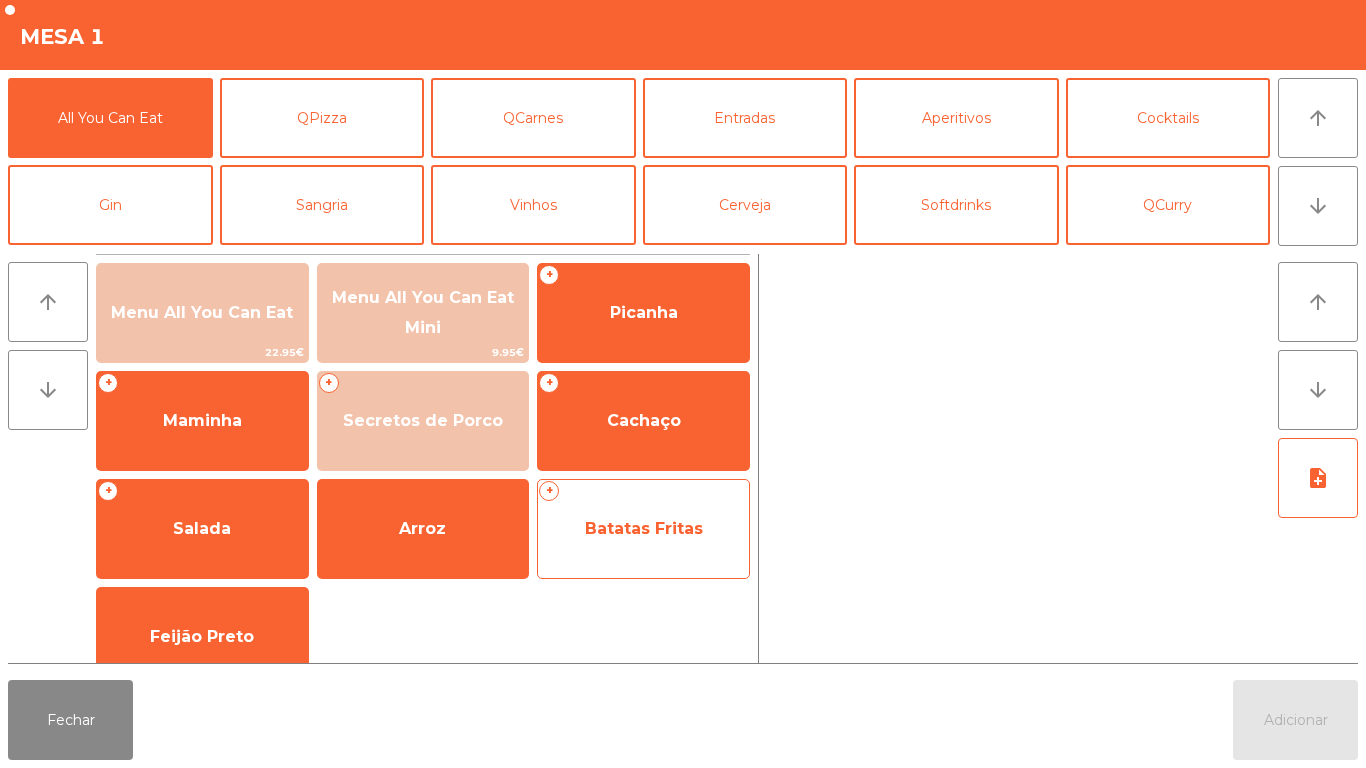 click on "Batatas Fritas" 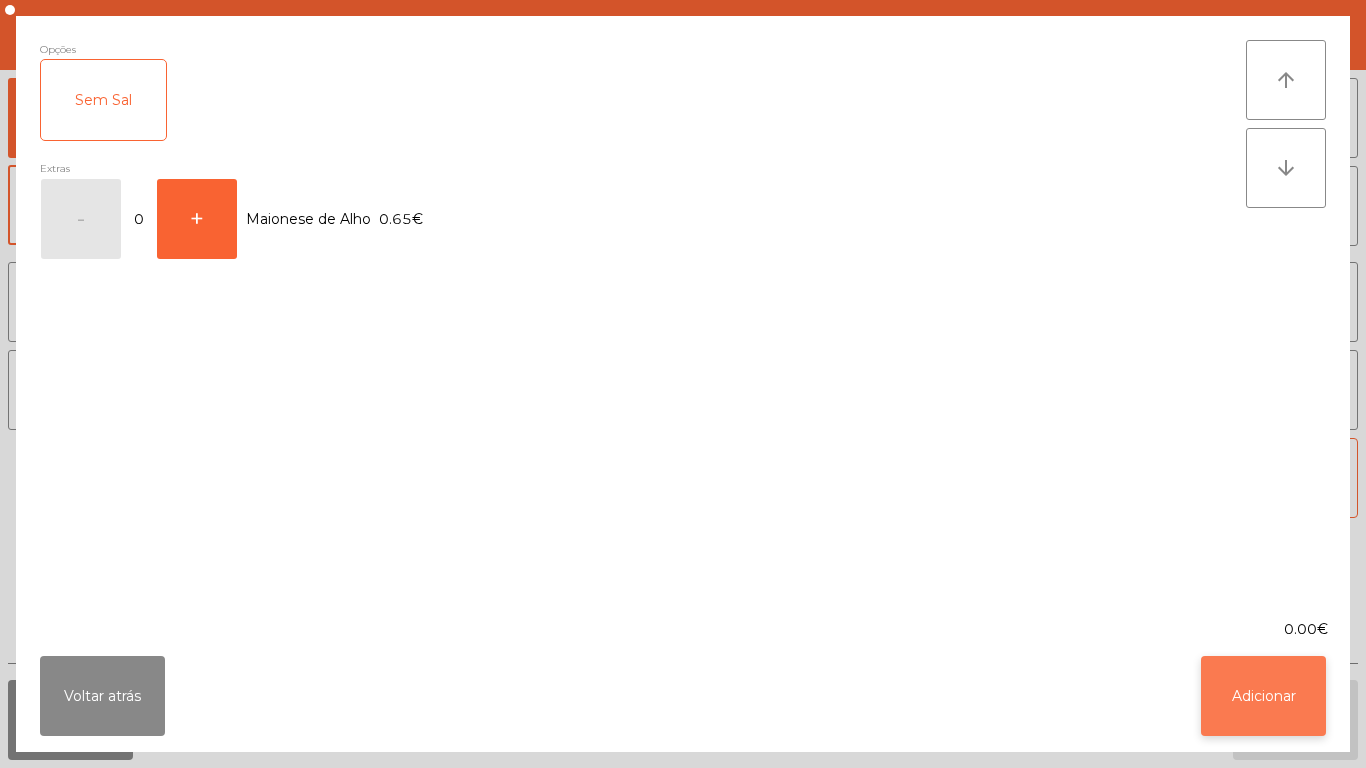 click on "Adicionar" 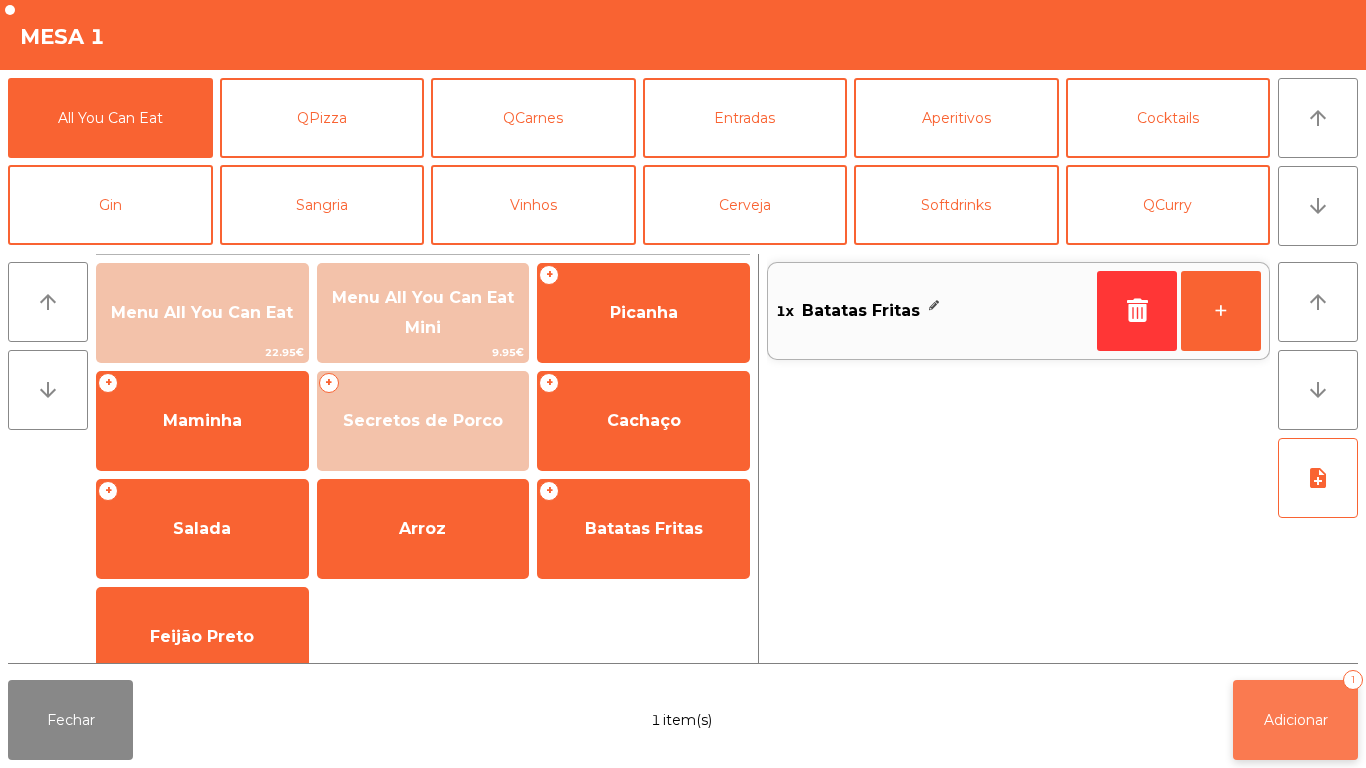 click on "Adicionar" 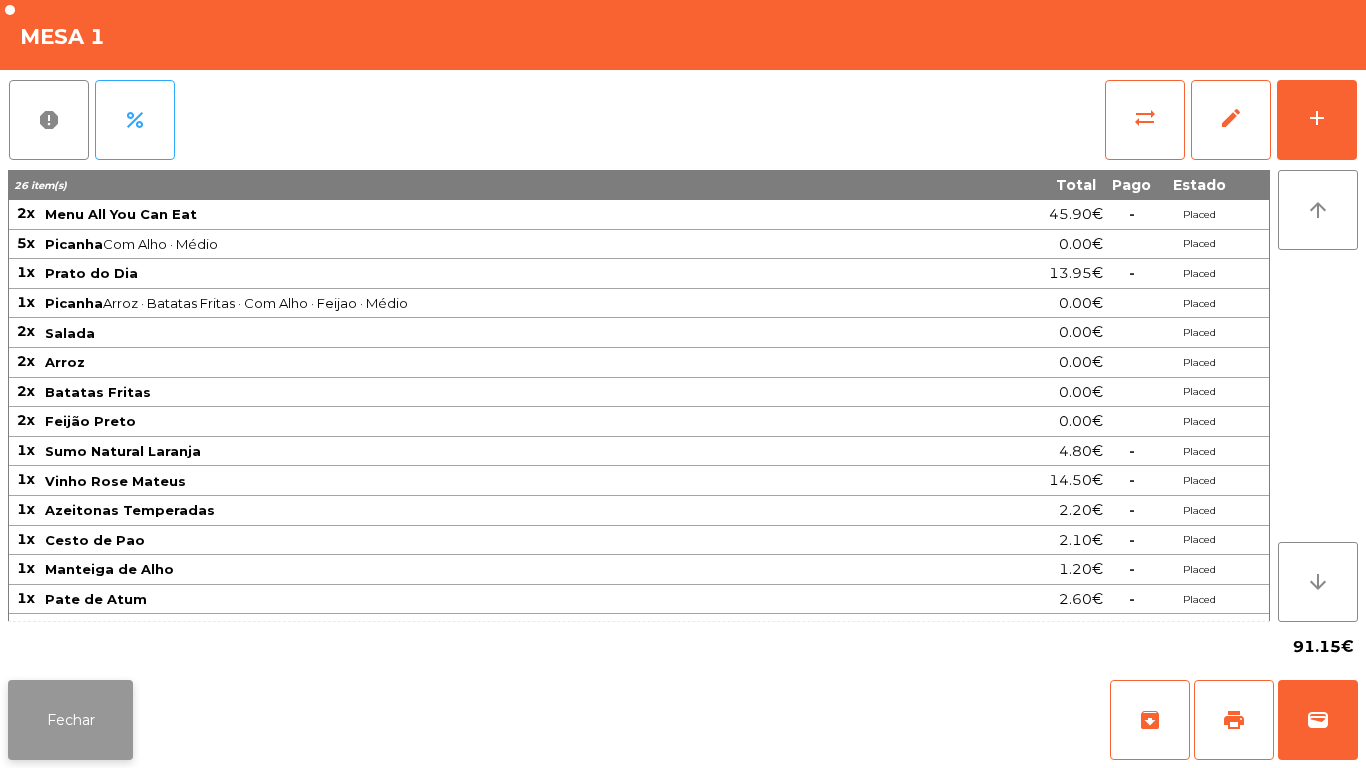 click on "Fechar" 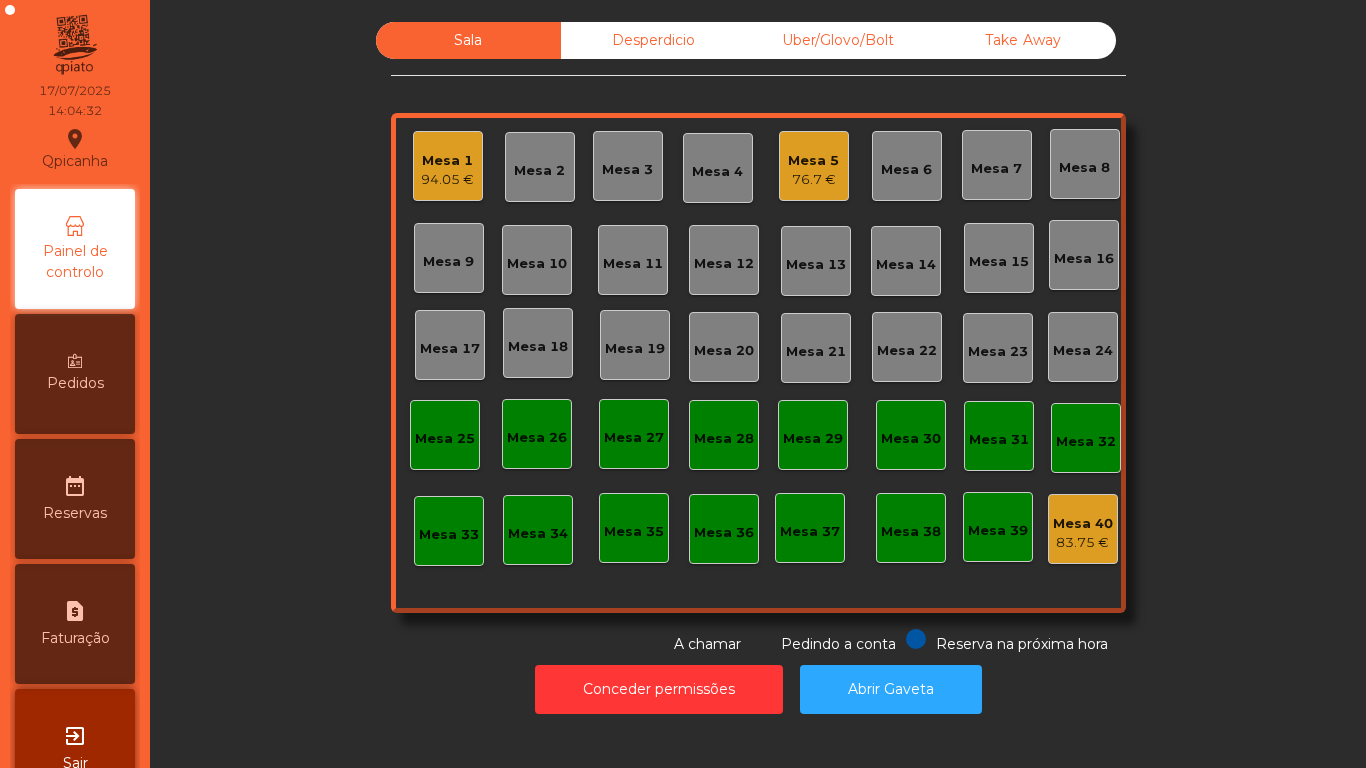 click on "Mesa 1   94.05 €" 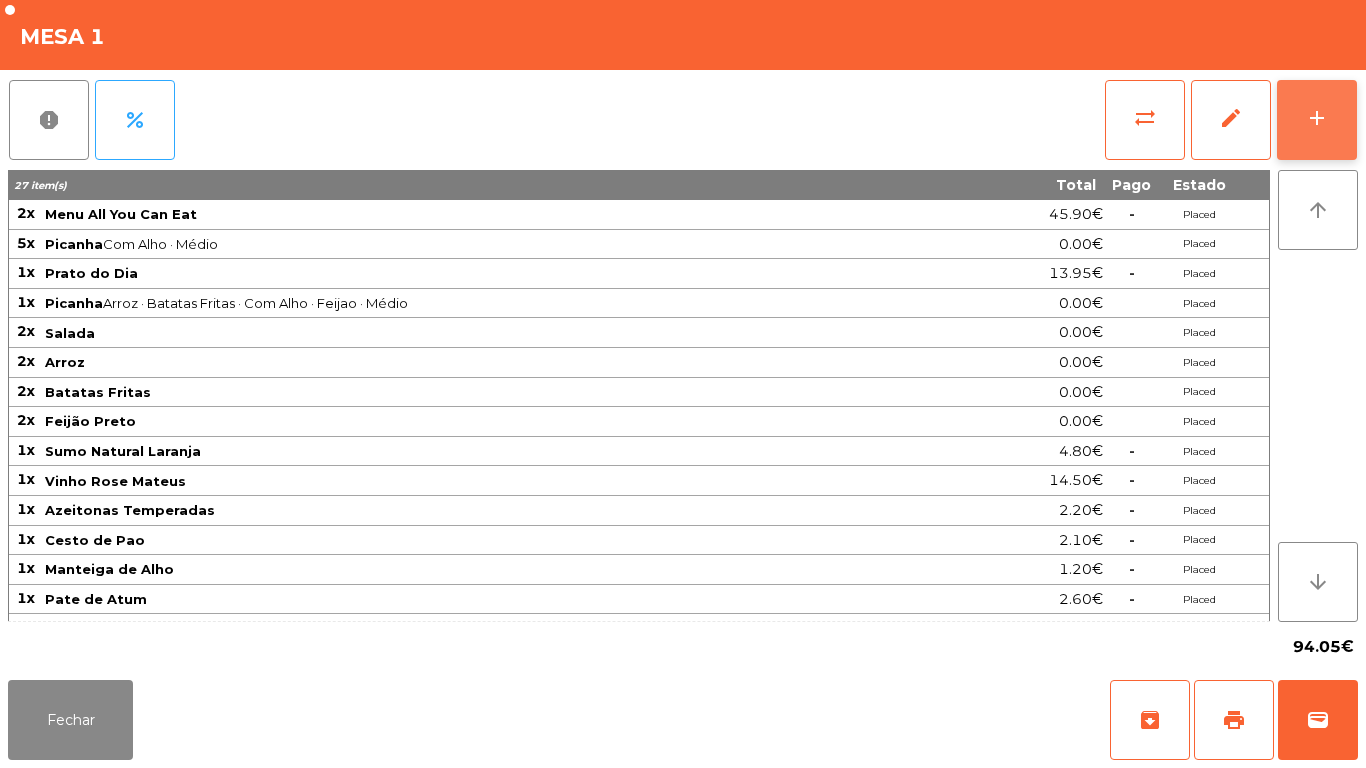 click on "add" 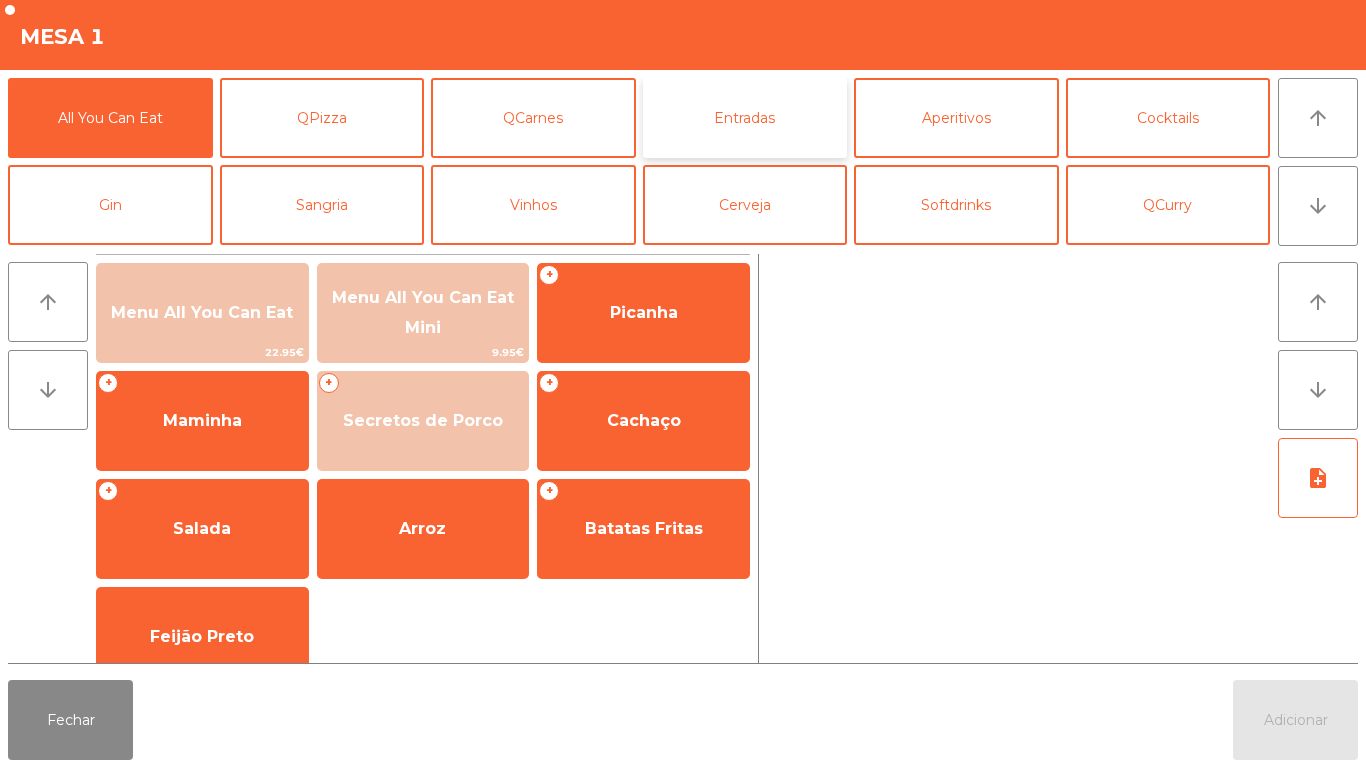 click on "Entradas" 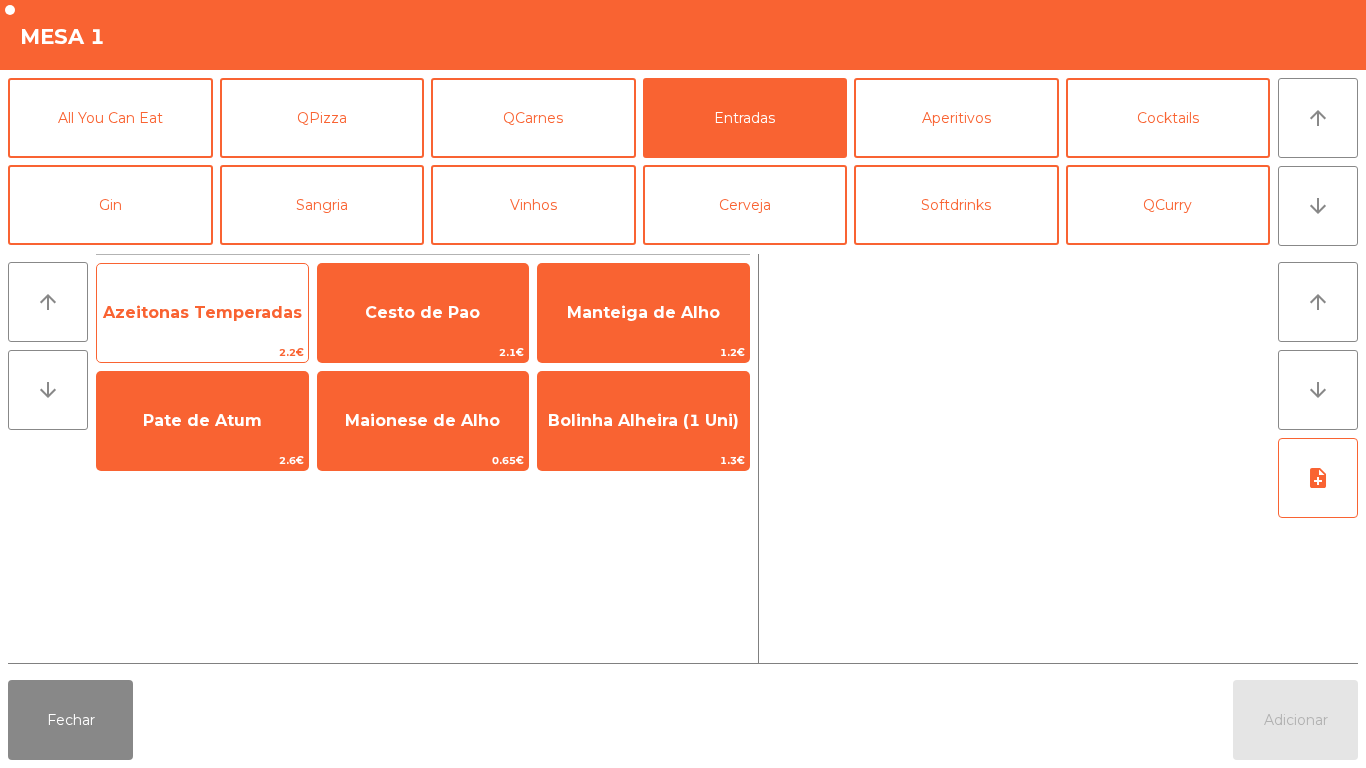click on "Azeitonas Temperadas" 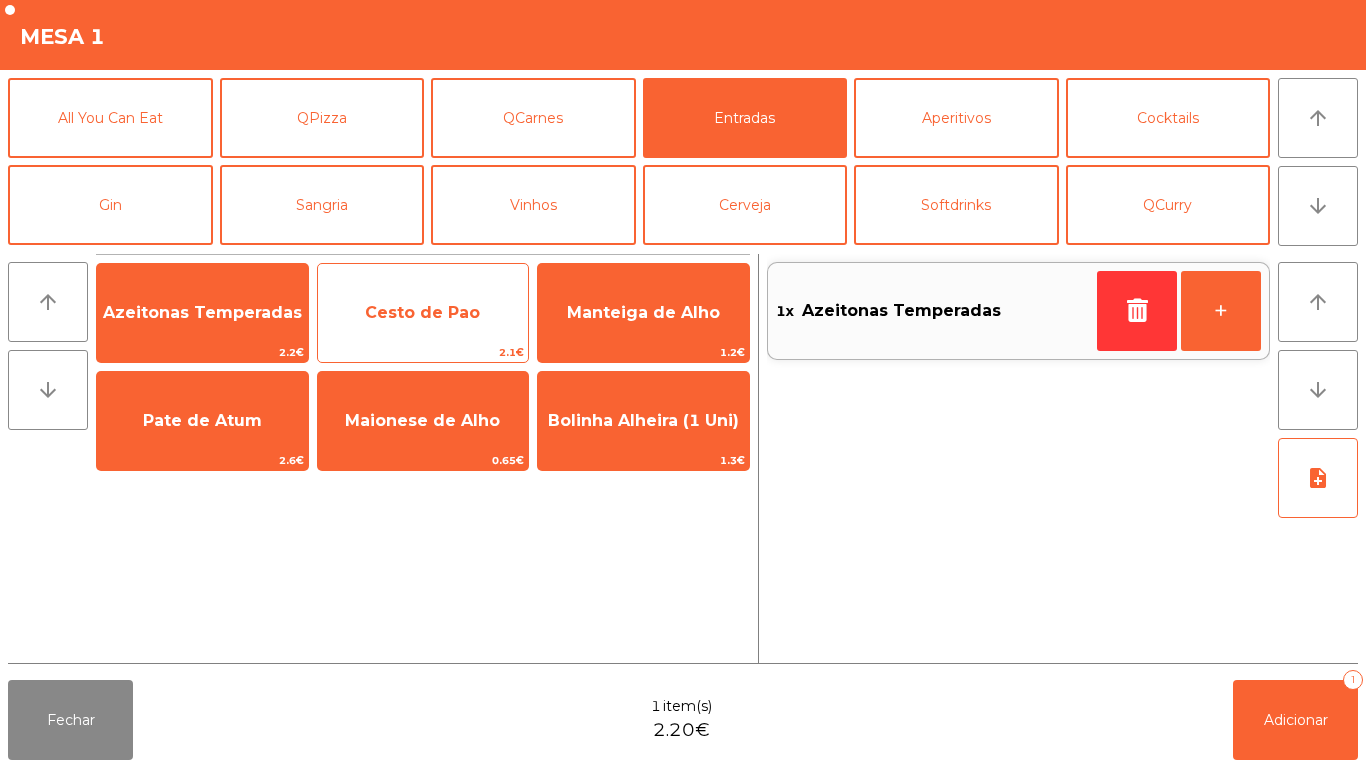 click on "Cesto de Pao" 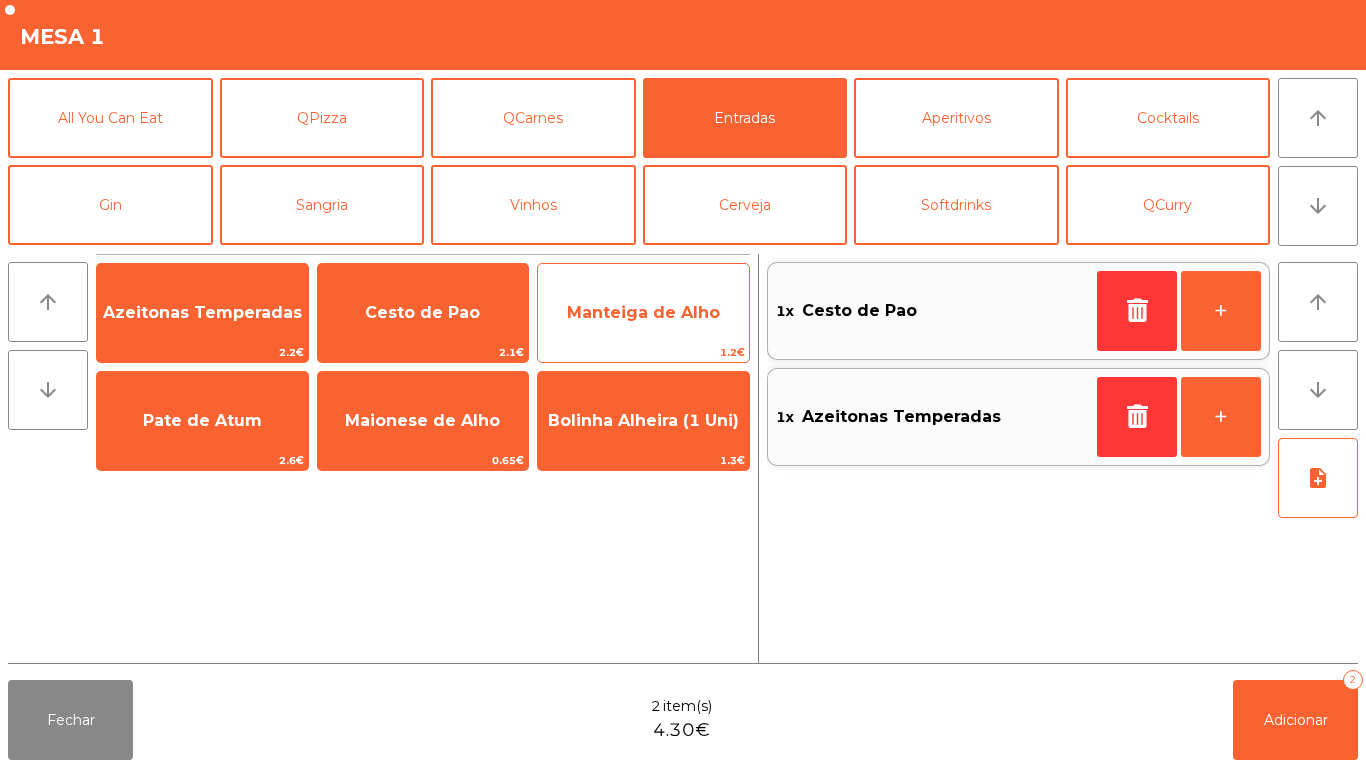 click on "Manteiga de Alho" 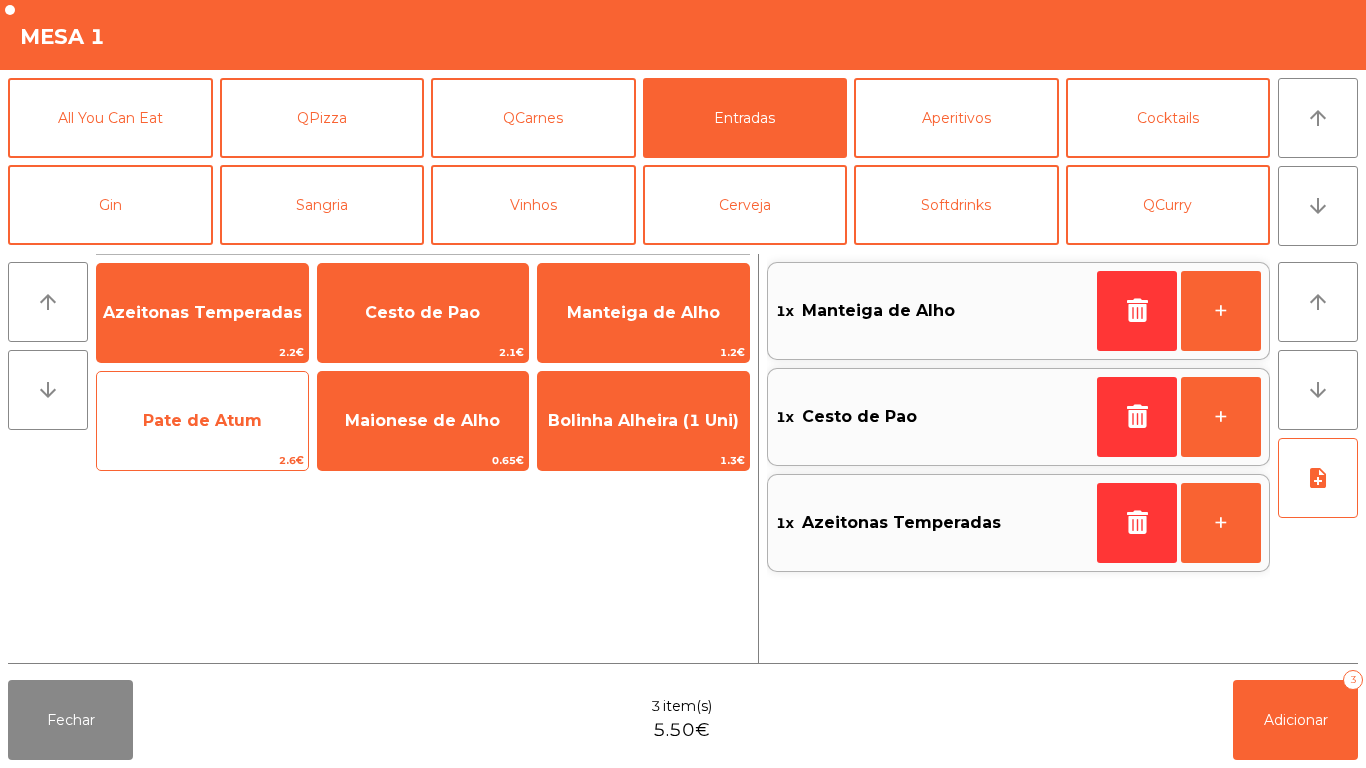 click on "Pate de Atum" 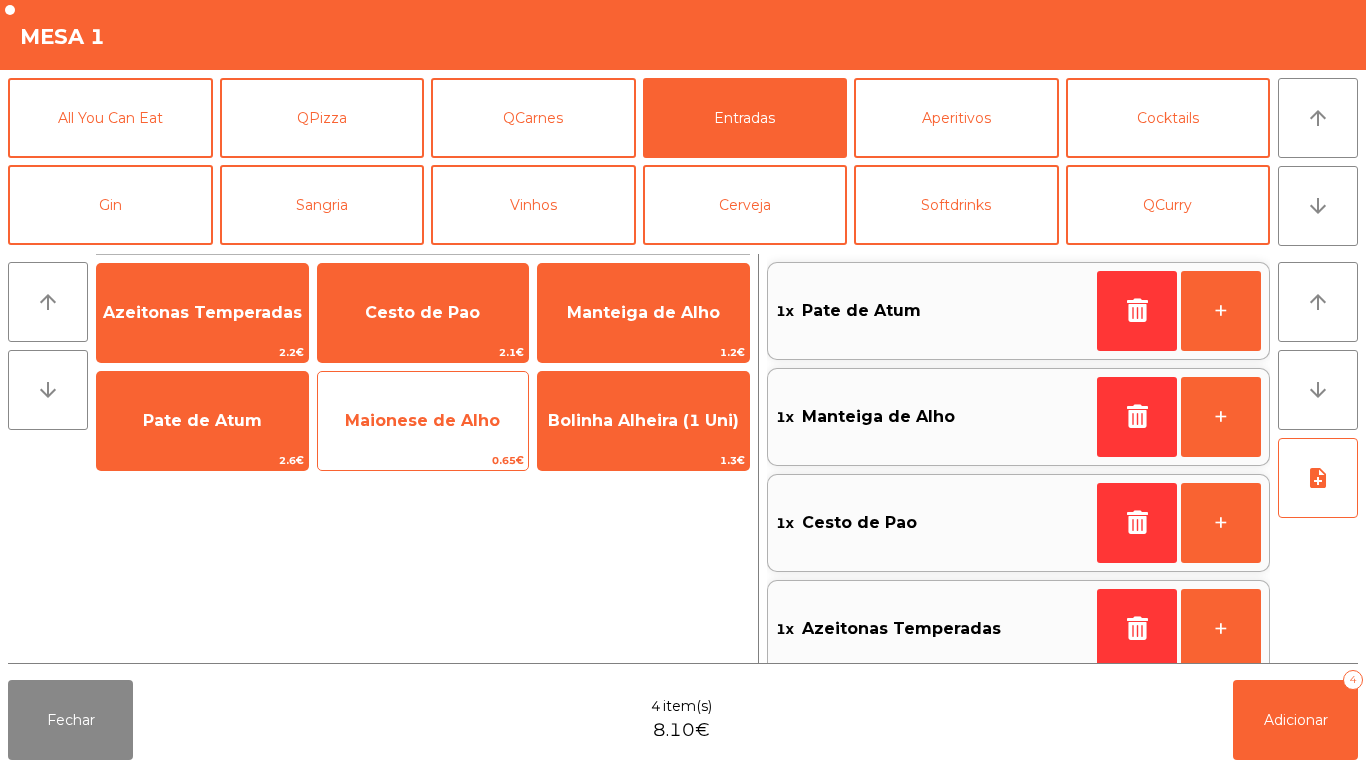 click on "Maionese de Alho" 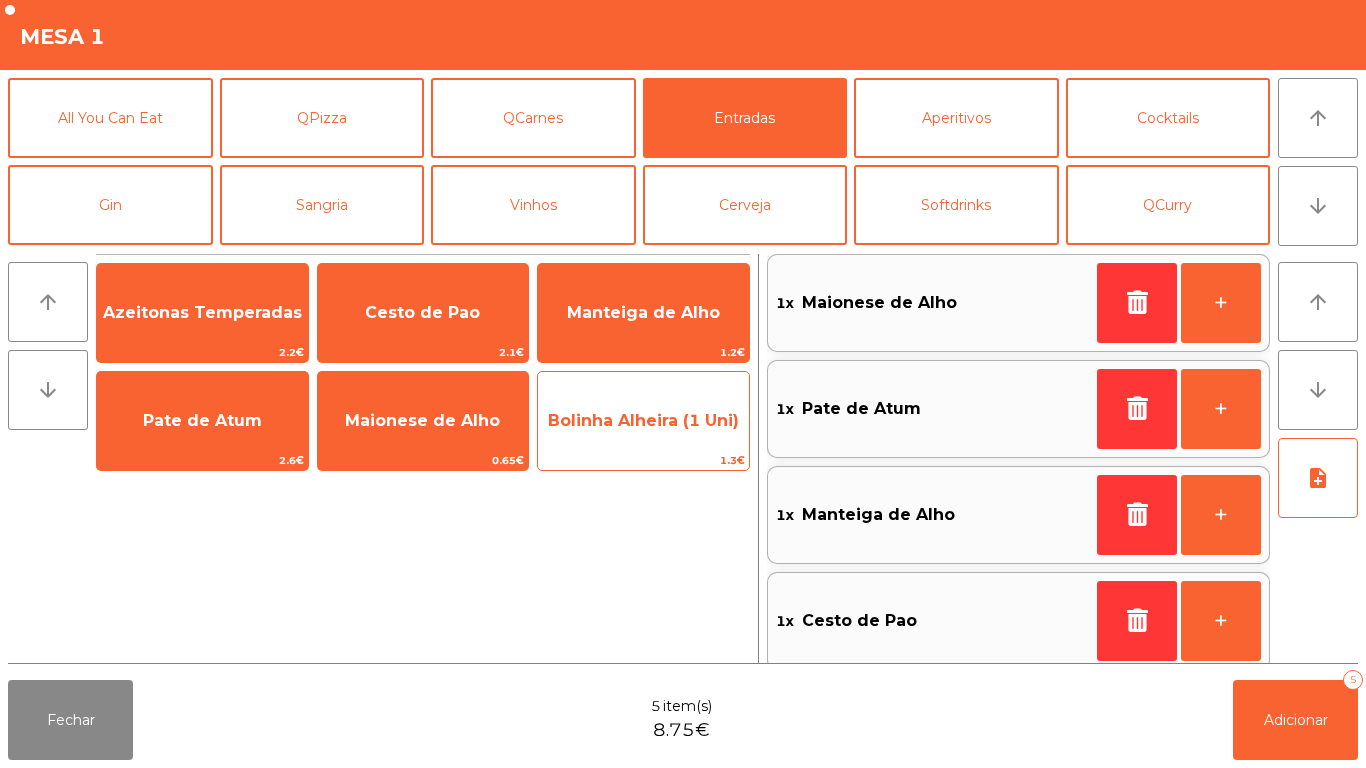 click on "1.3€" 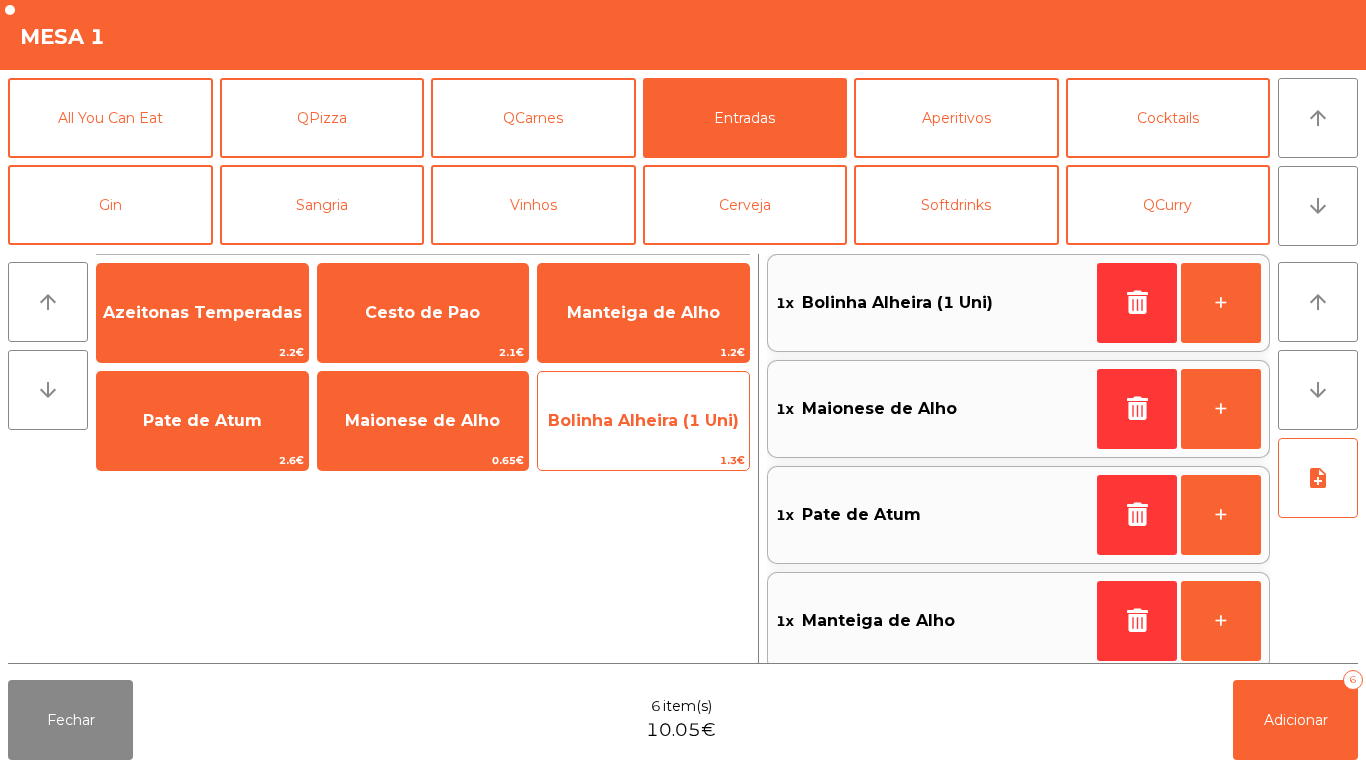 click on "1.3€" 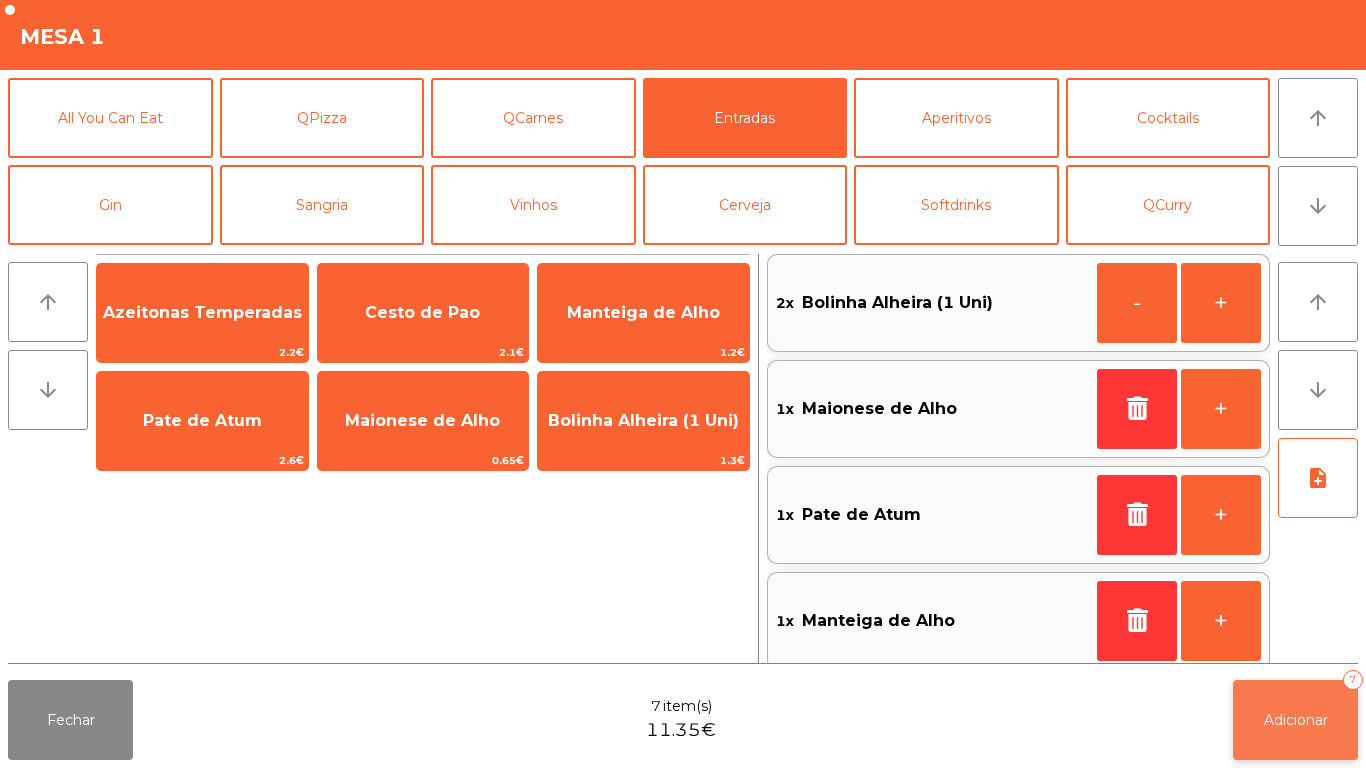 click on "Adicionar   7" 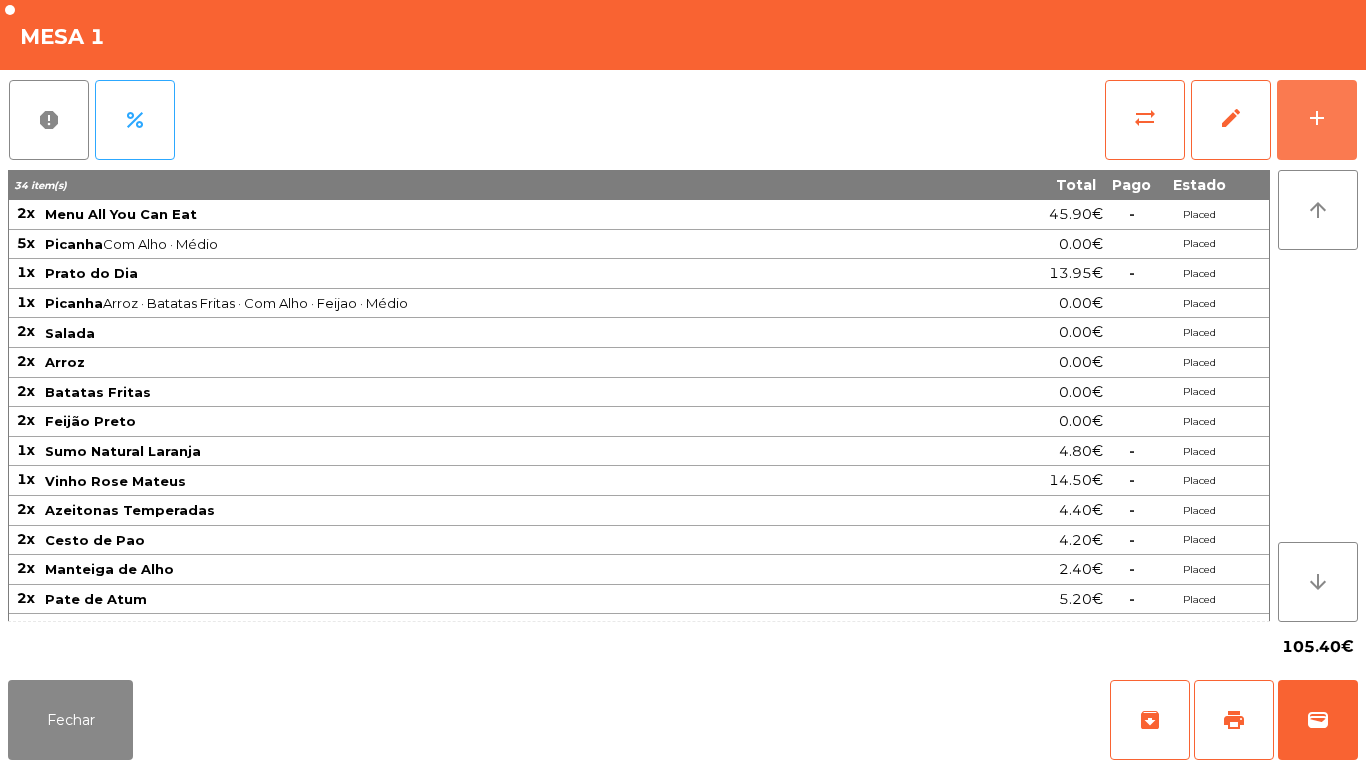 scroll, scrollTop: 82, scrollLeft: 0, axis: vertical 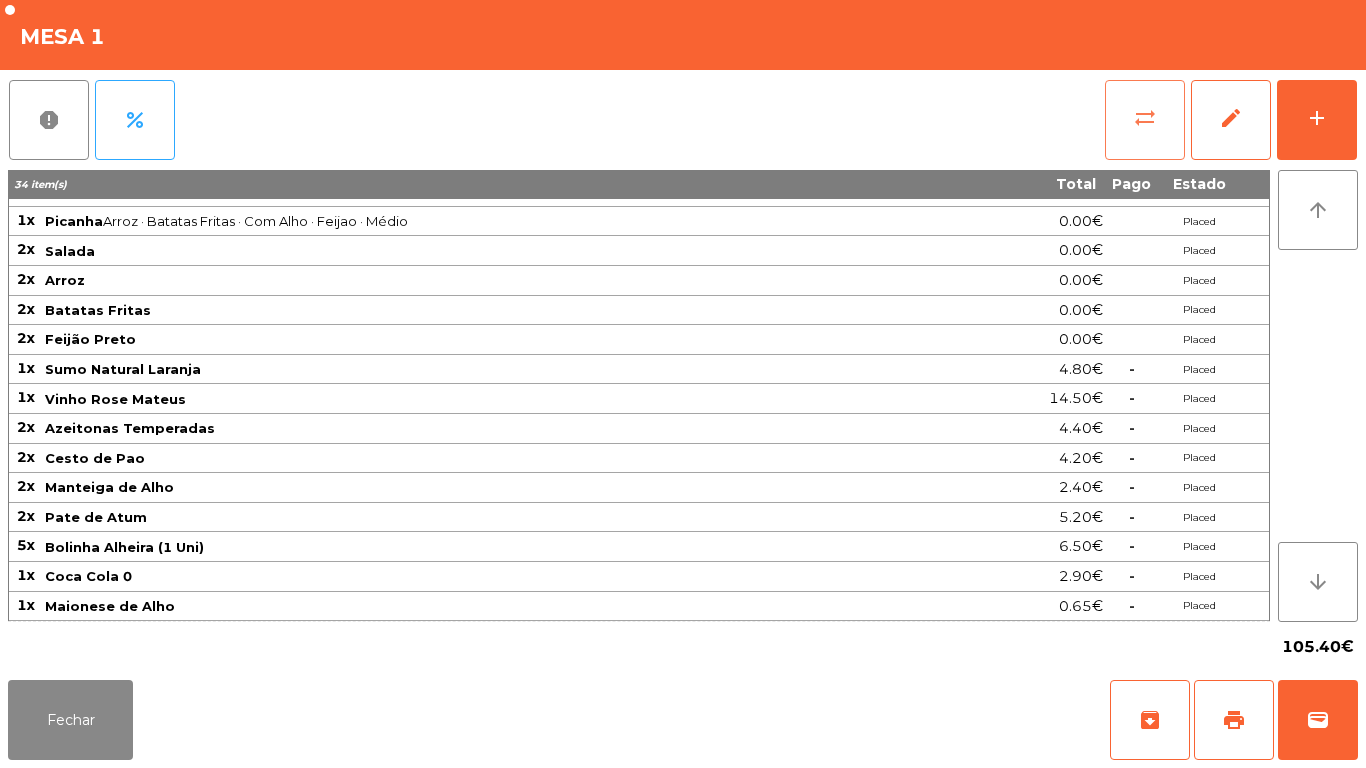 click on "sync_alt" 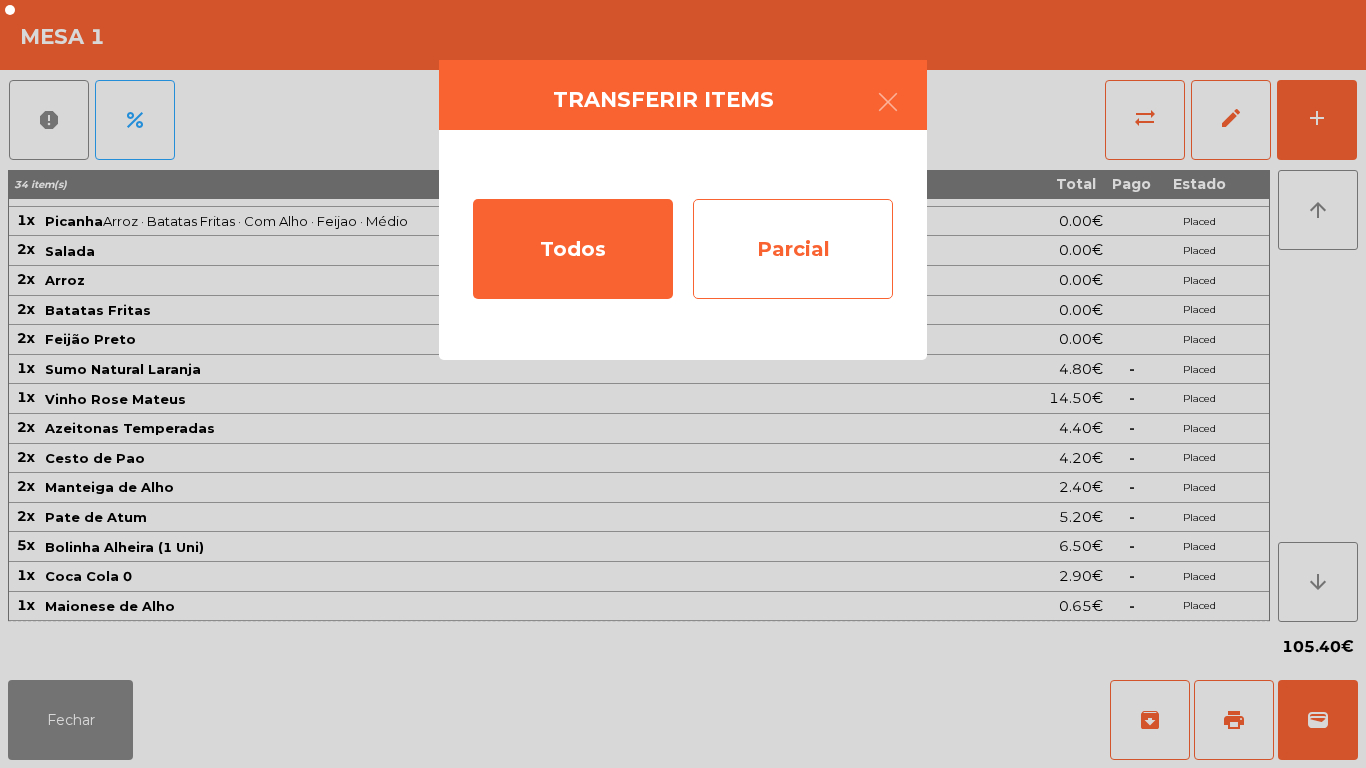 click on "Parcial" 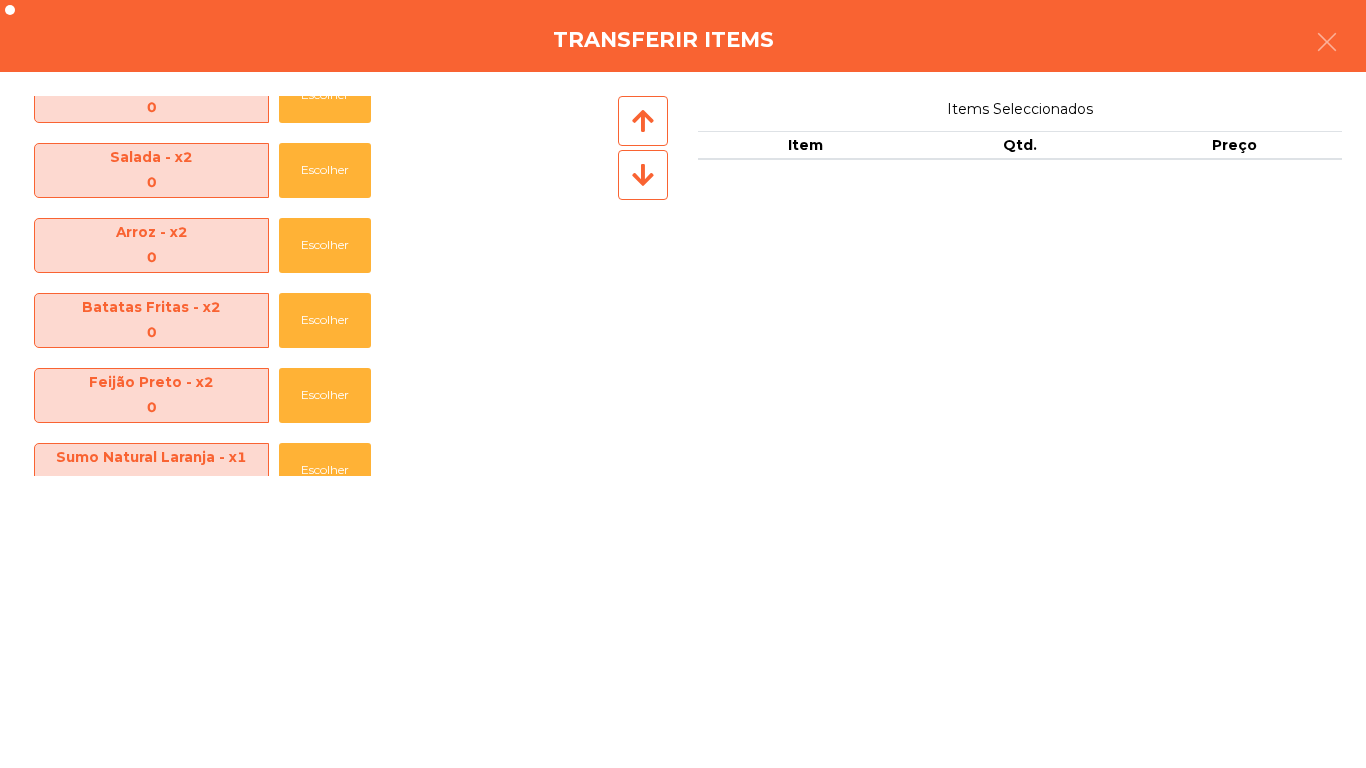 scroll, scrollTop: 895, scrollLeft: 0, axis: vertical 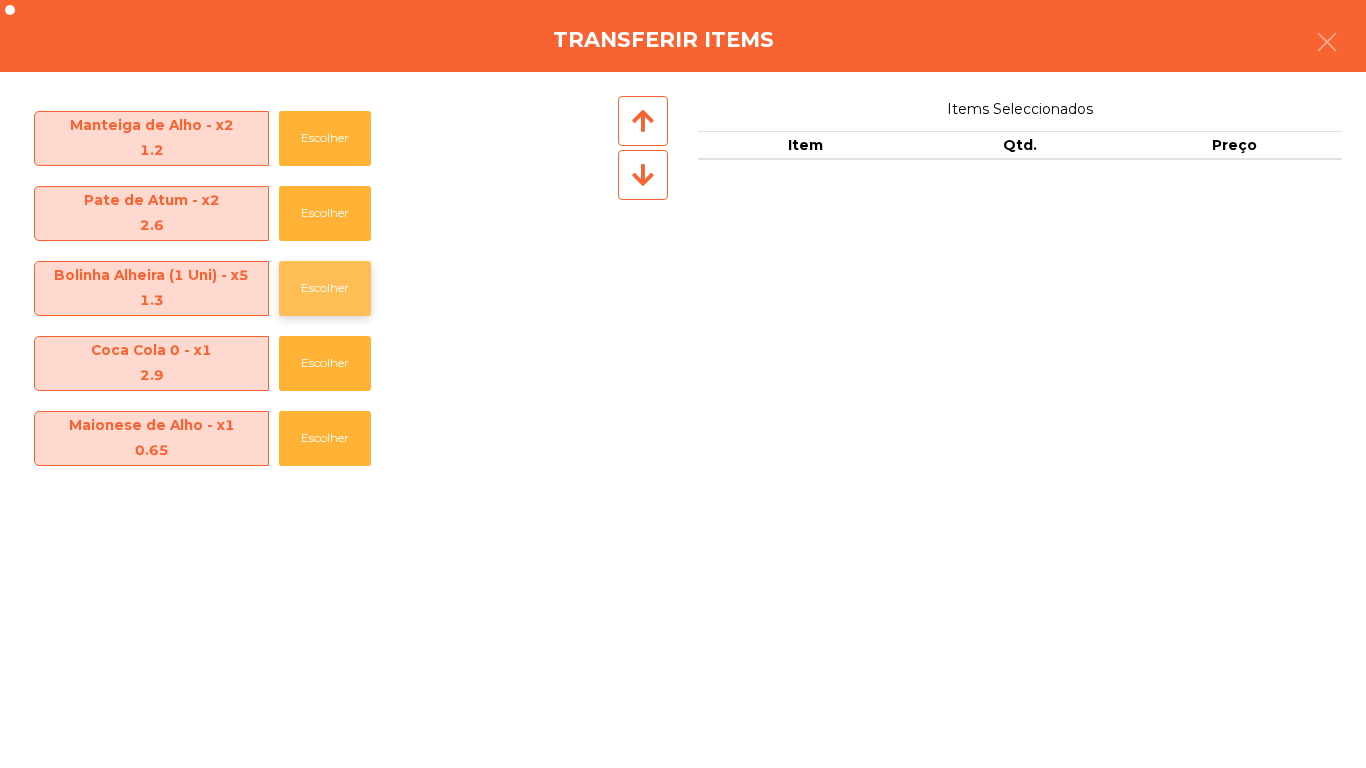 click on "Escolher" 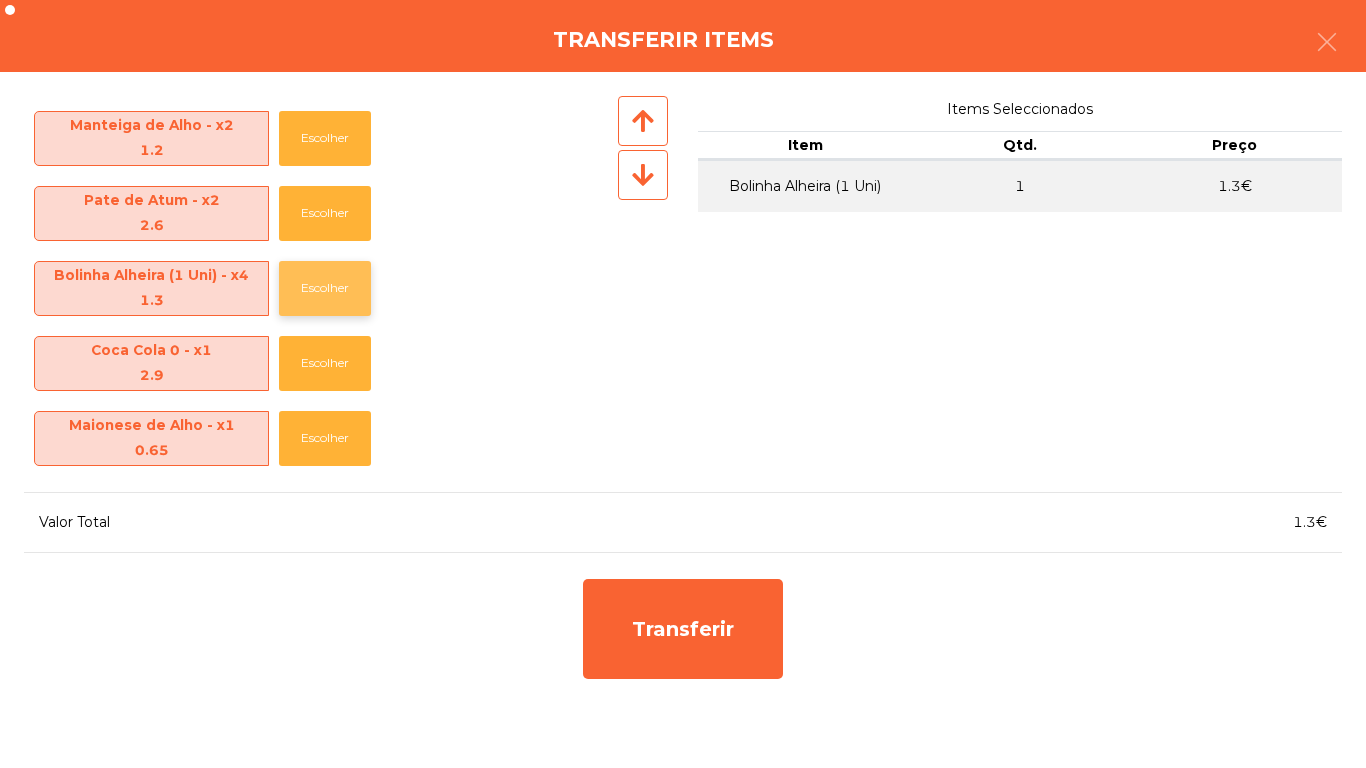 click on "Escolher" 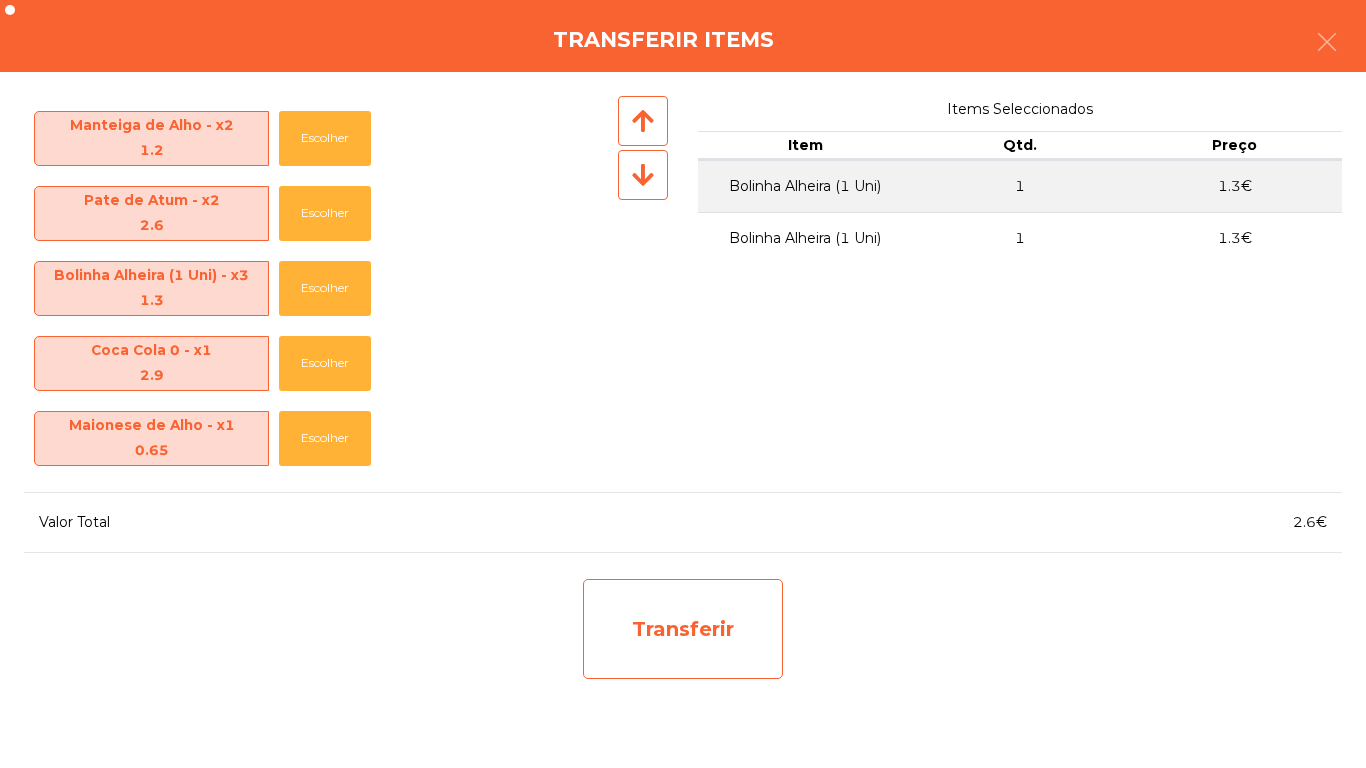 click on "Transferir" 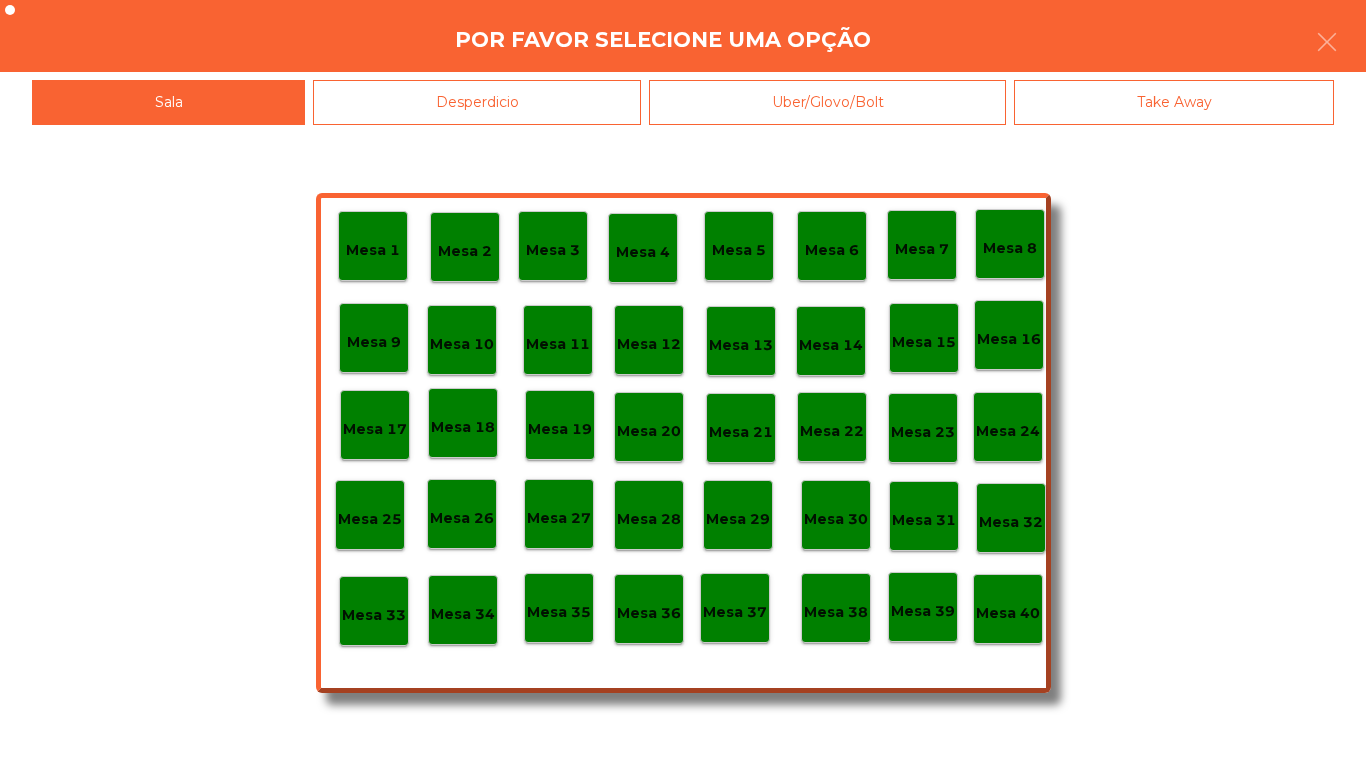 click on "Desperdicio" 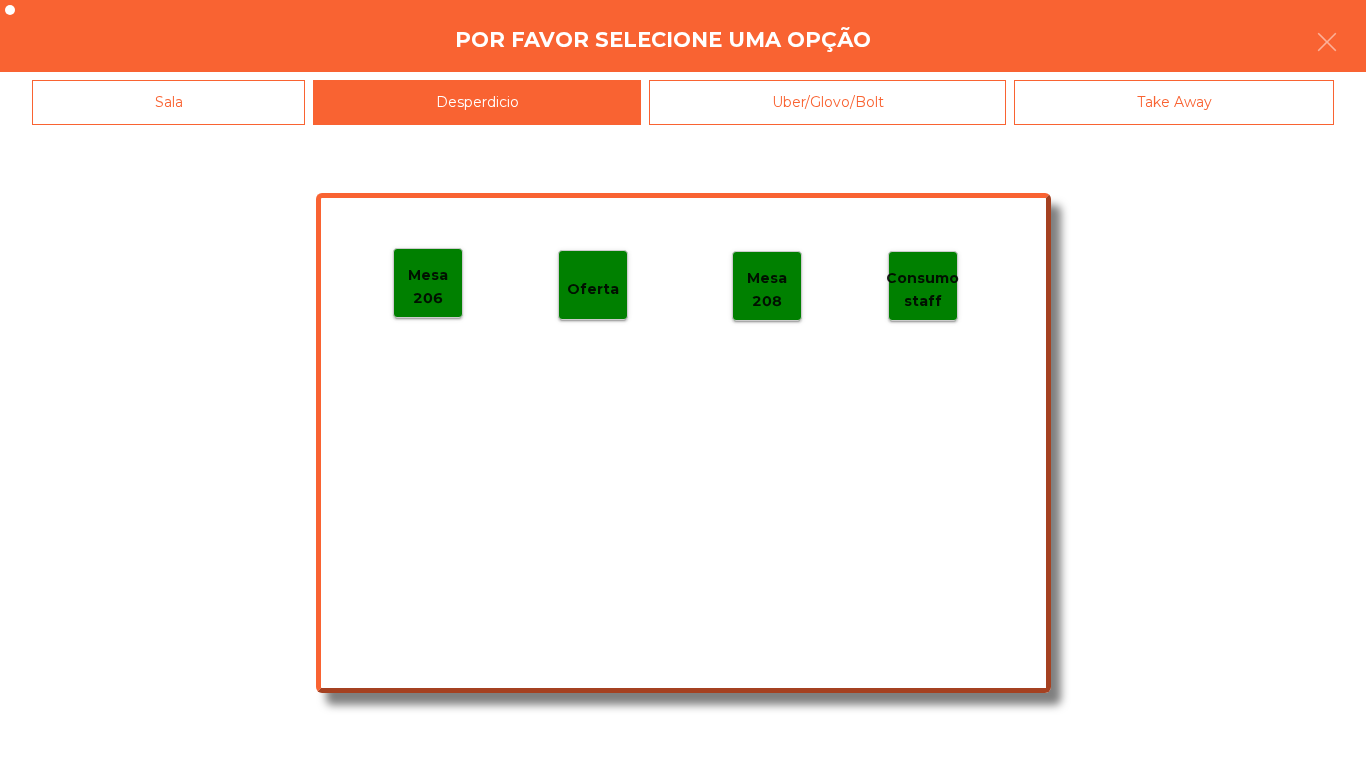 click on "Mesa 206" 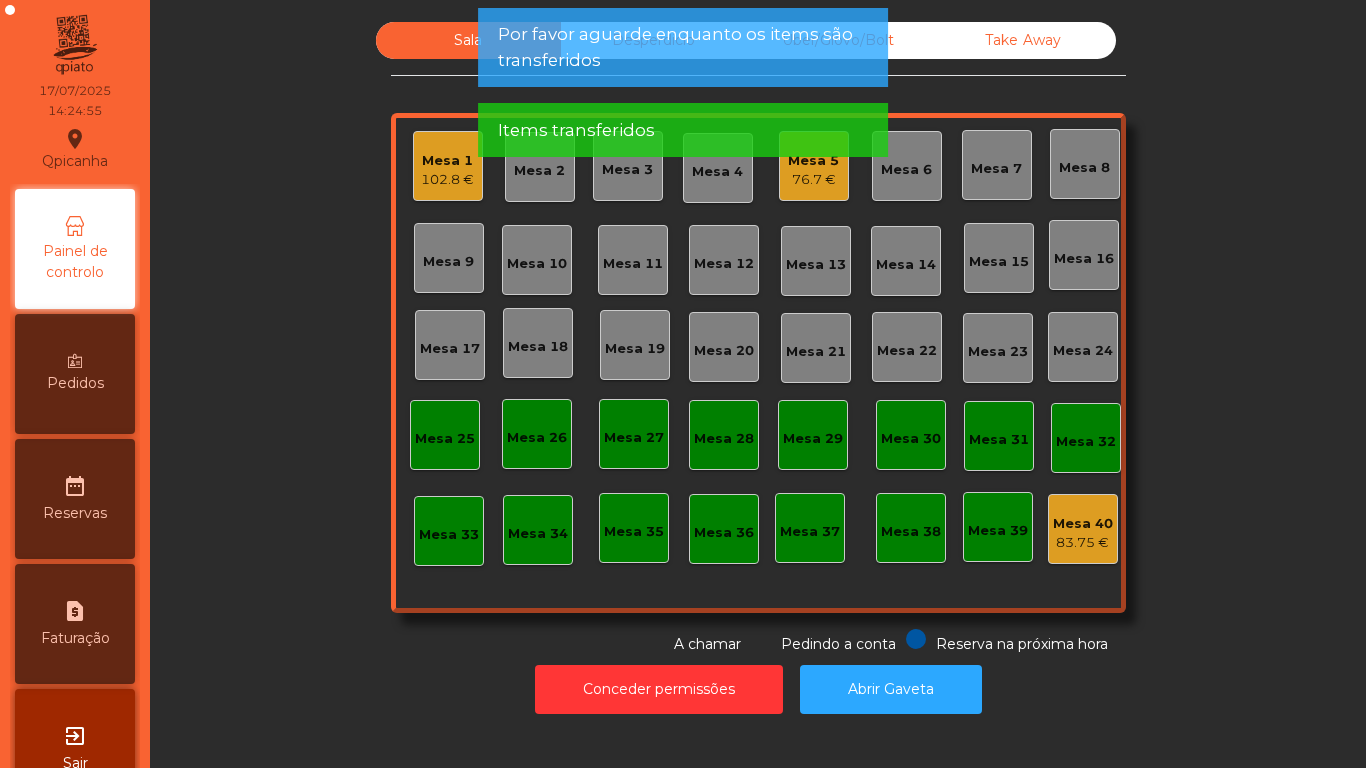 click on "Por favor aguarde enquanto os items são transferidos" 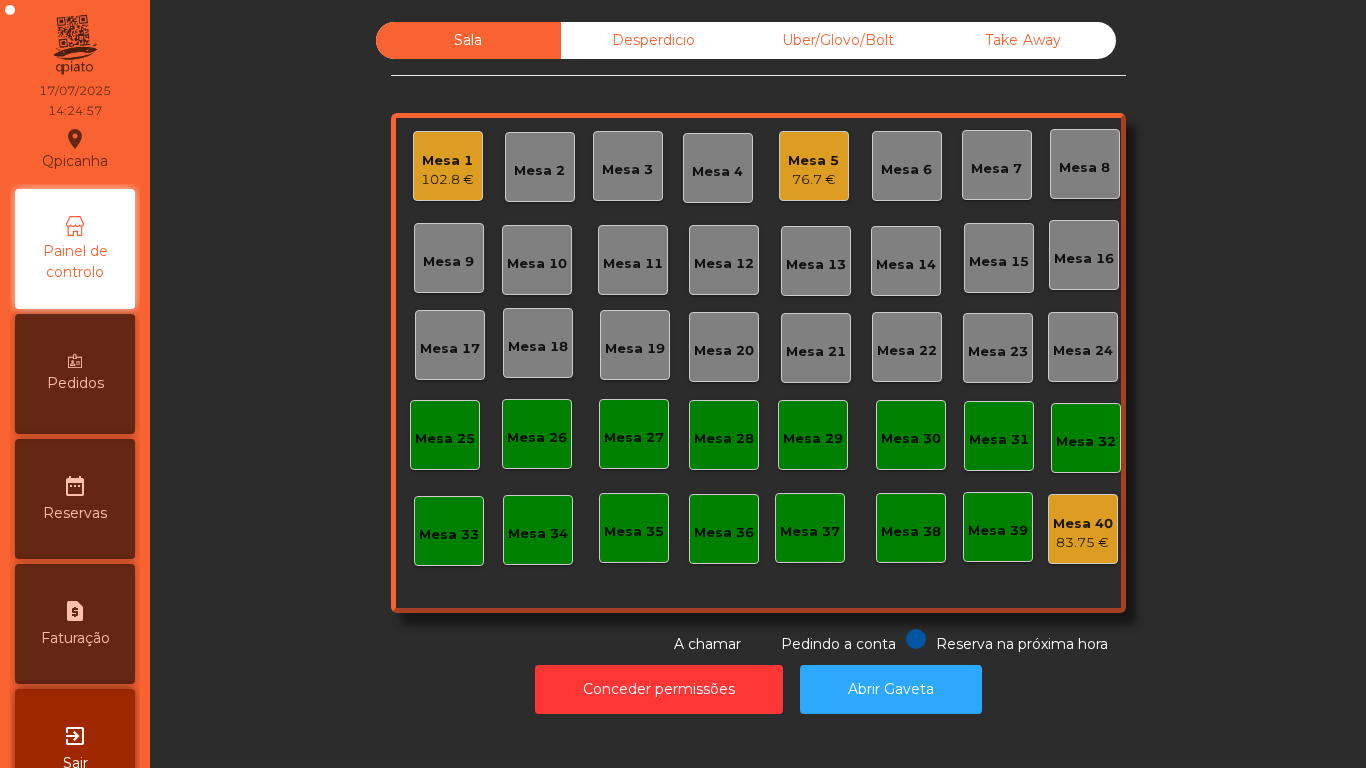click on "Mesa 1" 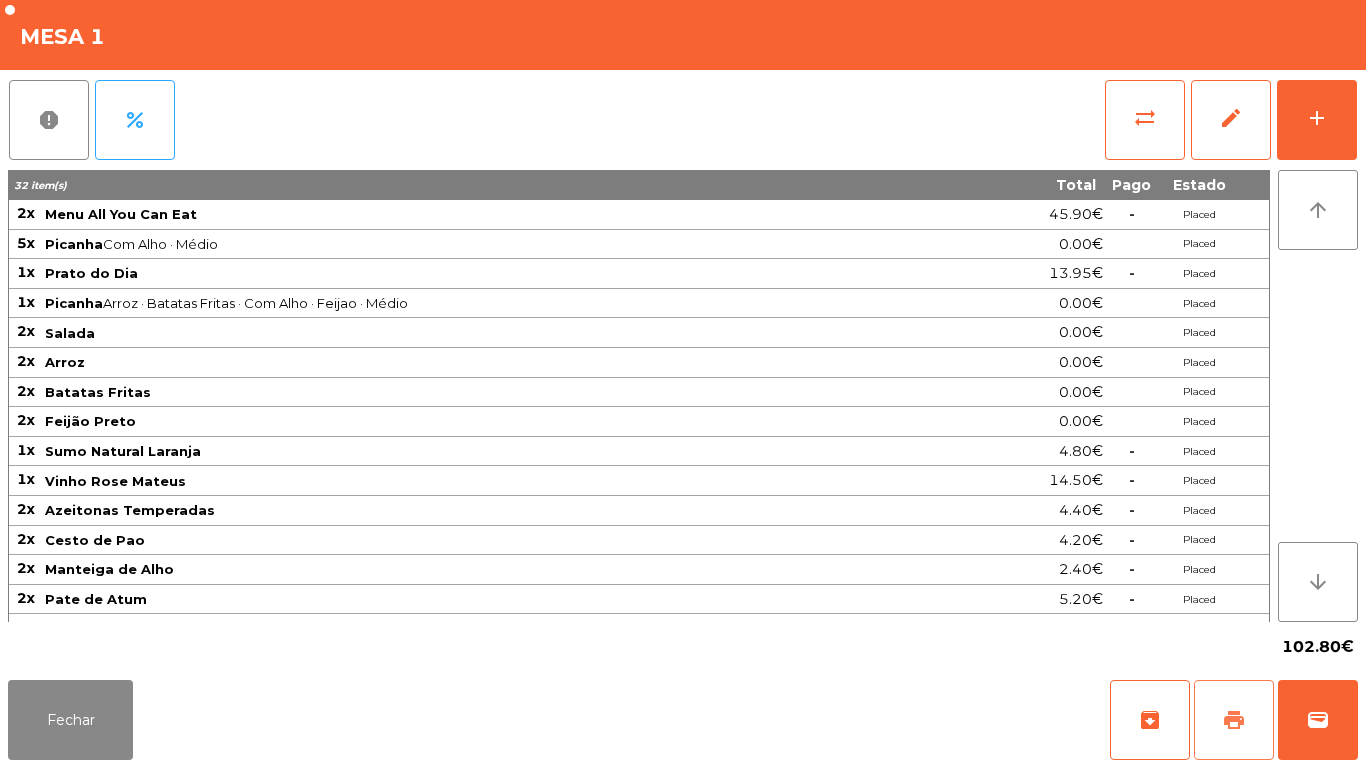 click on "print" 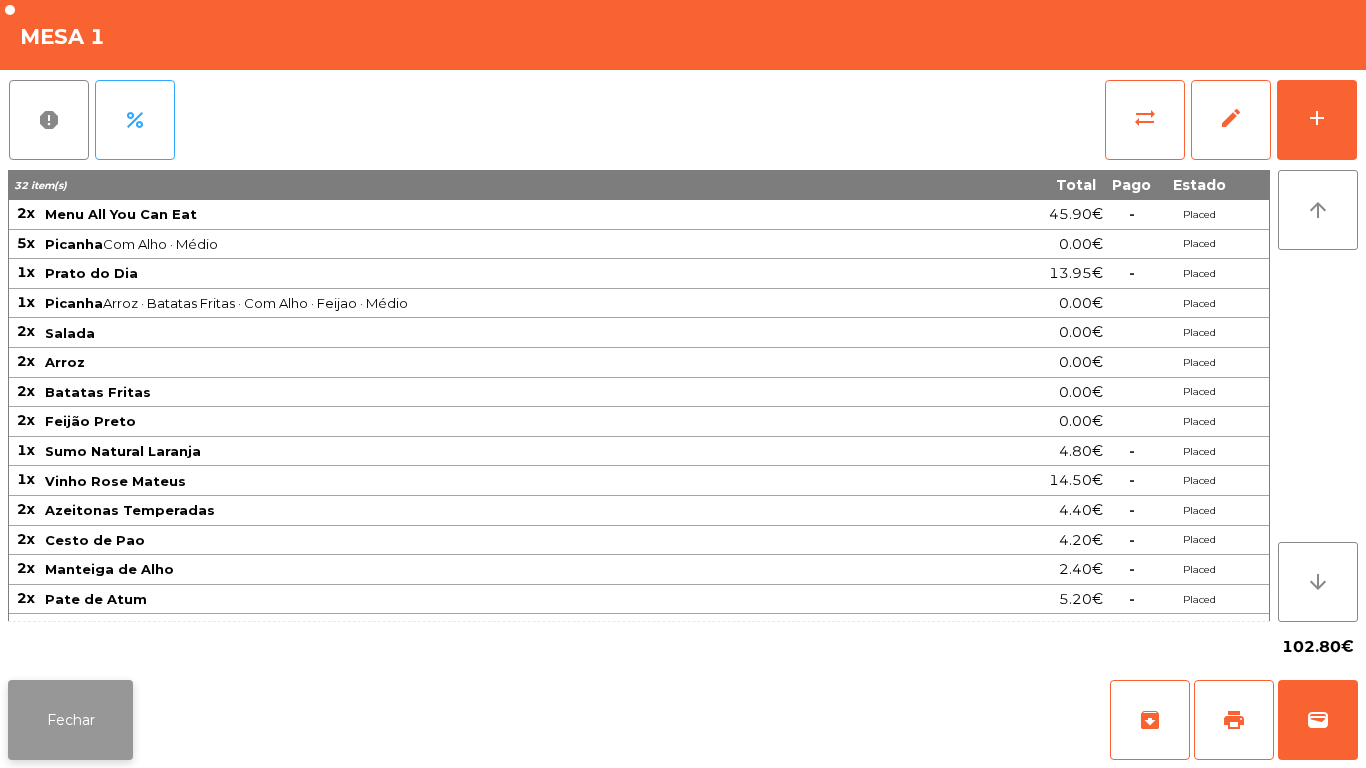 click on "Fechar" 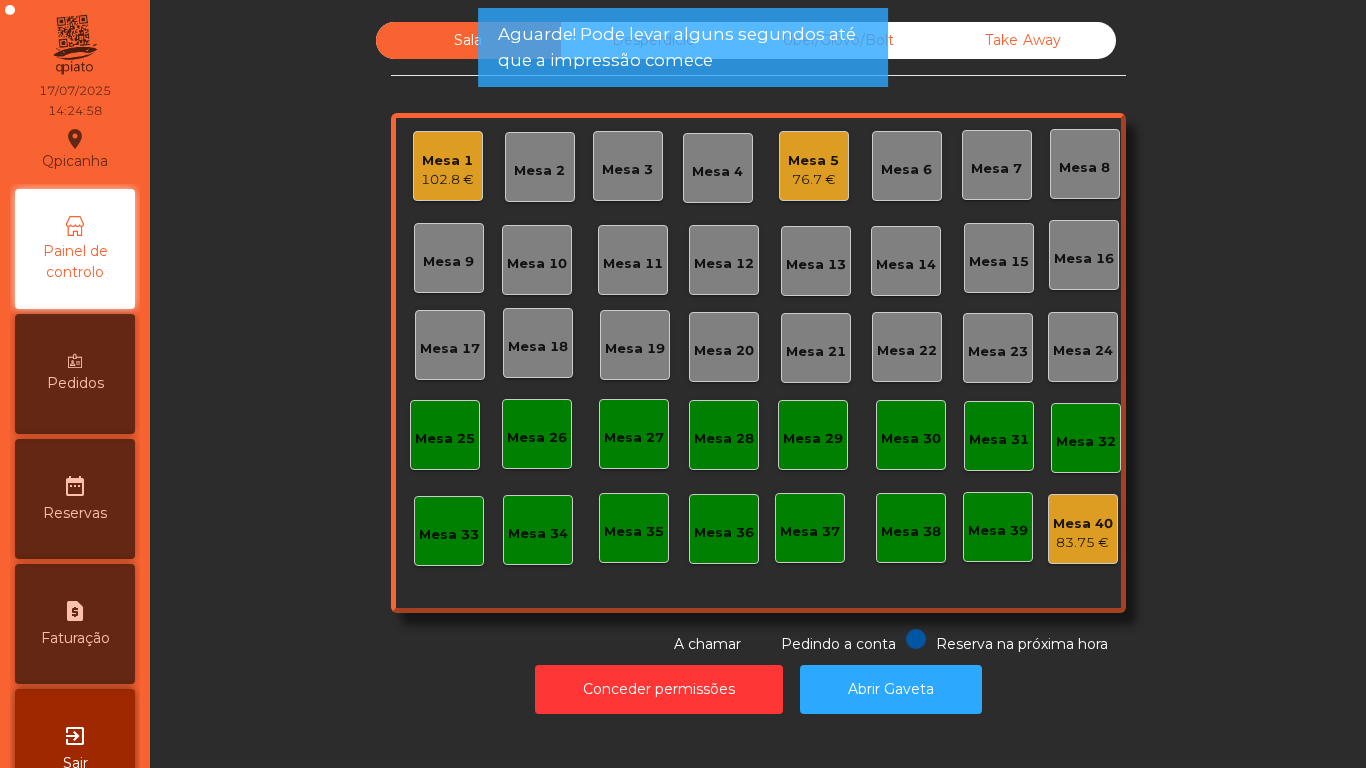 click on "Aguarde! Pode levar alguns segundos até que a impressão comece" 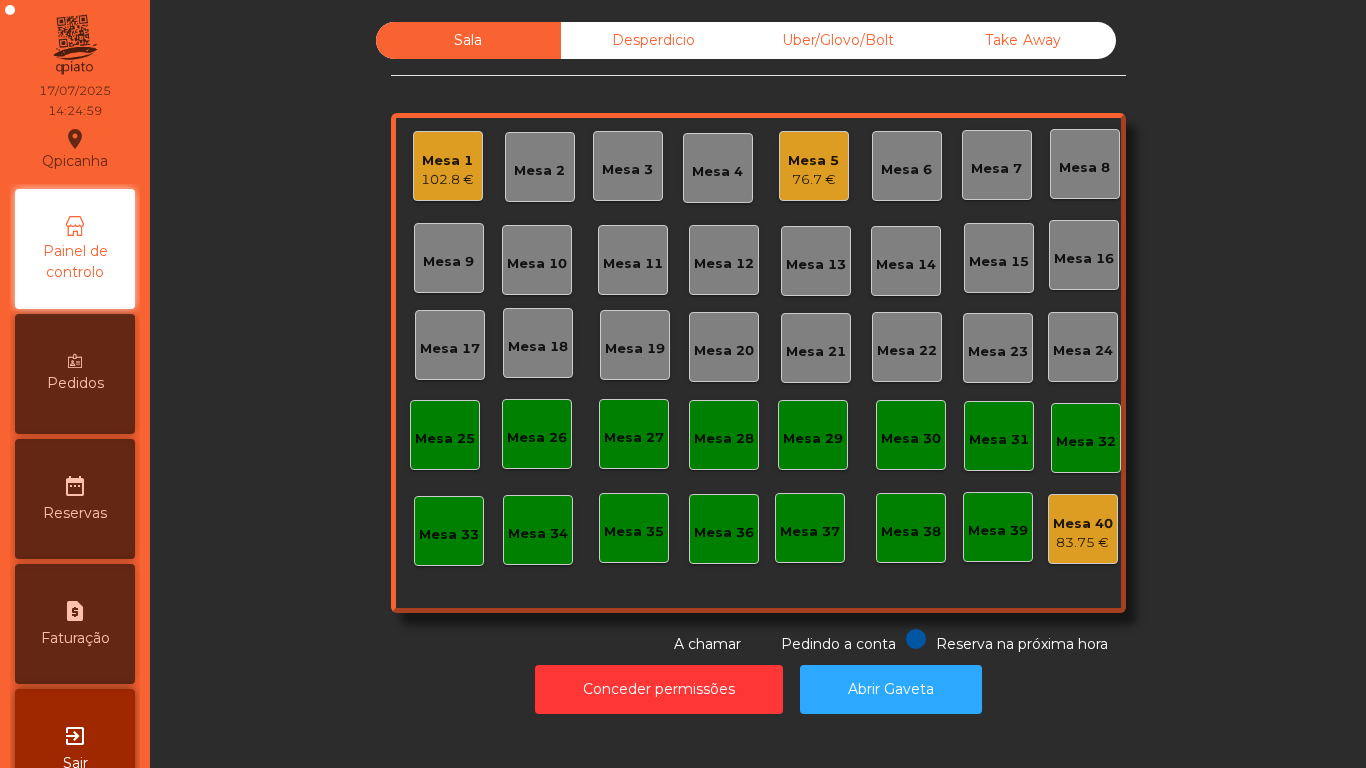 click on "Desperdicio" 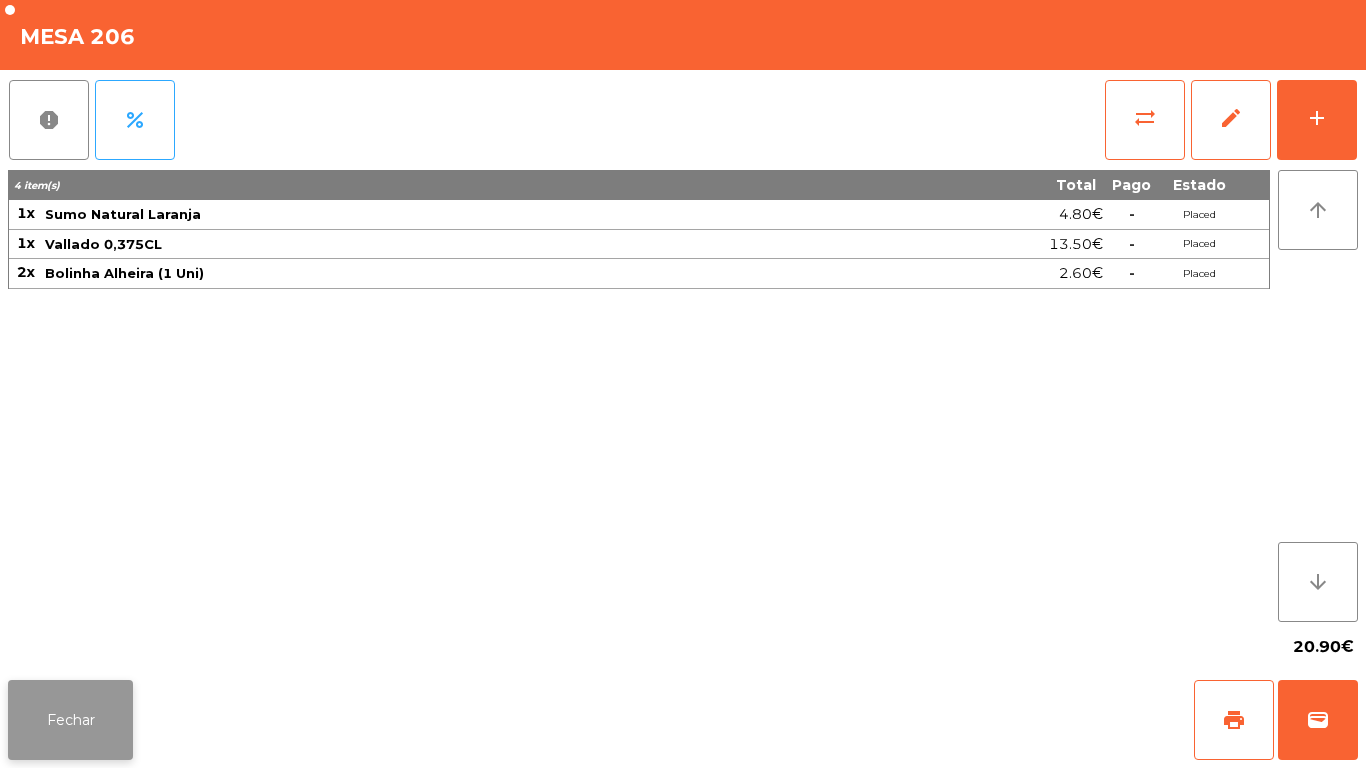click on "Fechar" 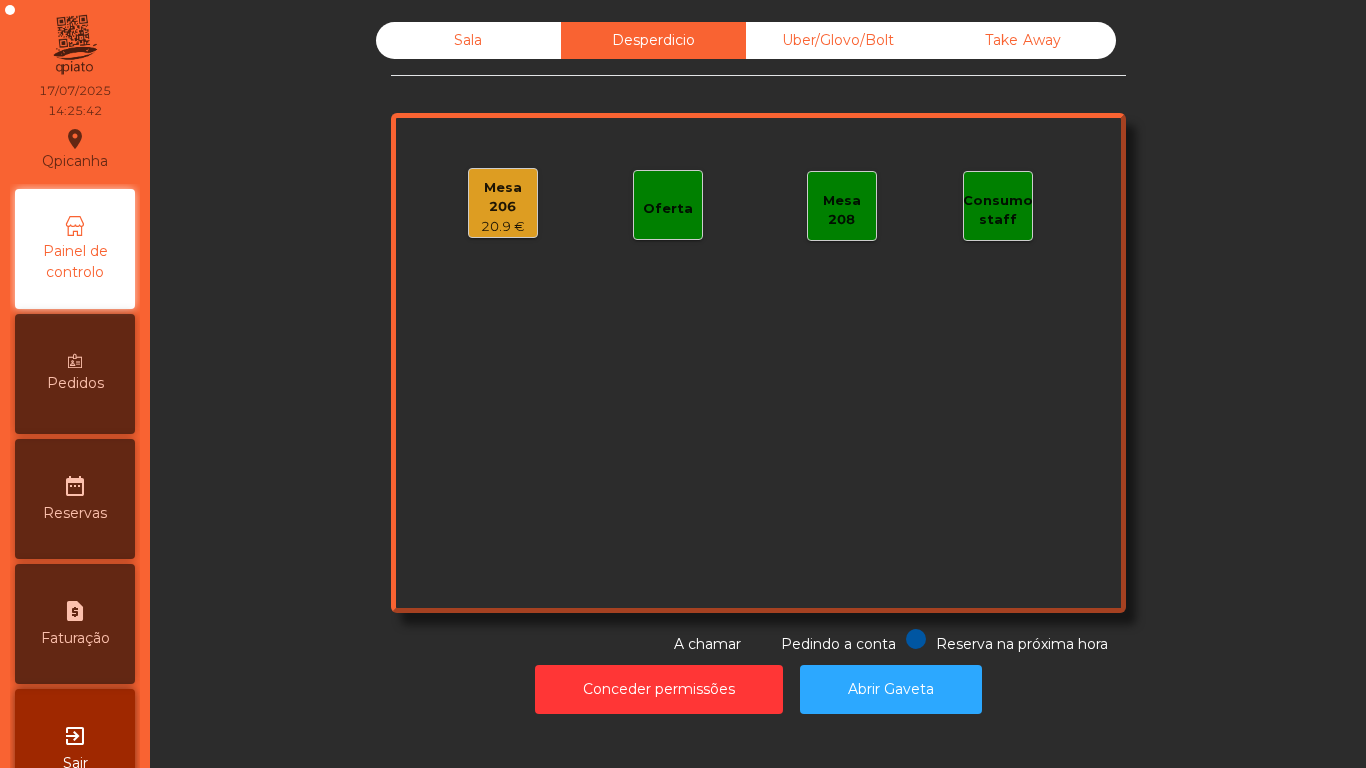 click on "Sala" 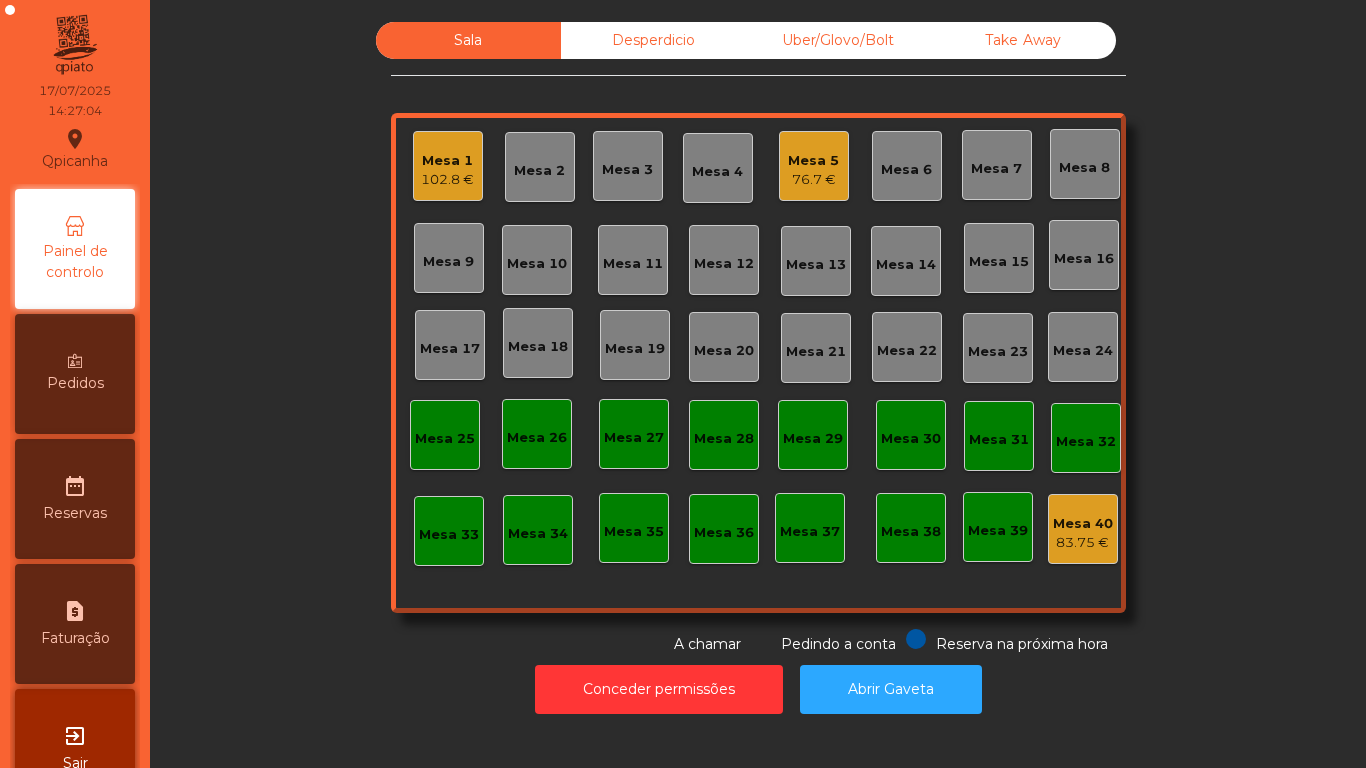 click on "Mesa 1   102.8 €" 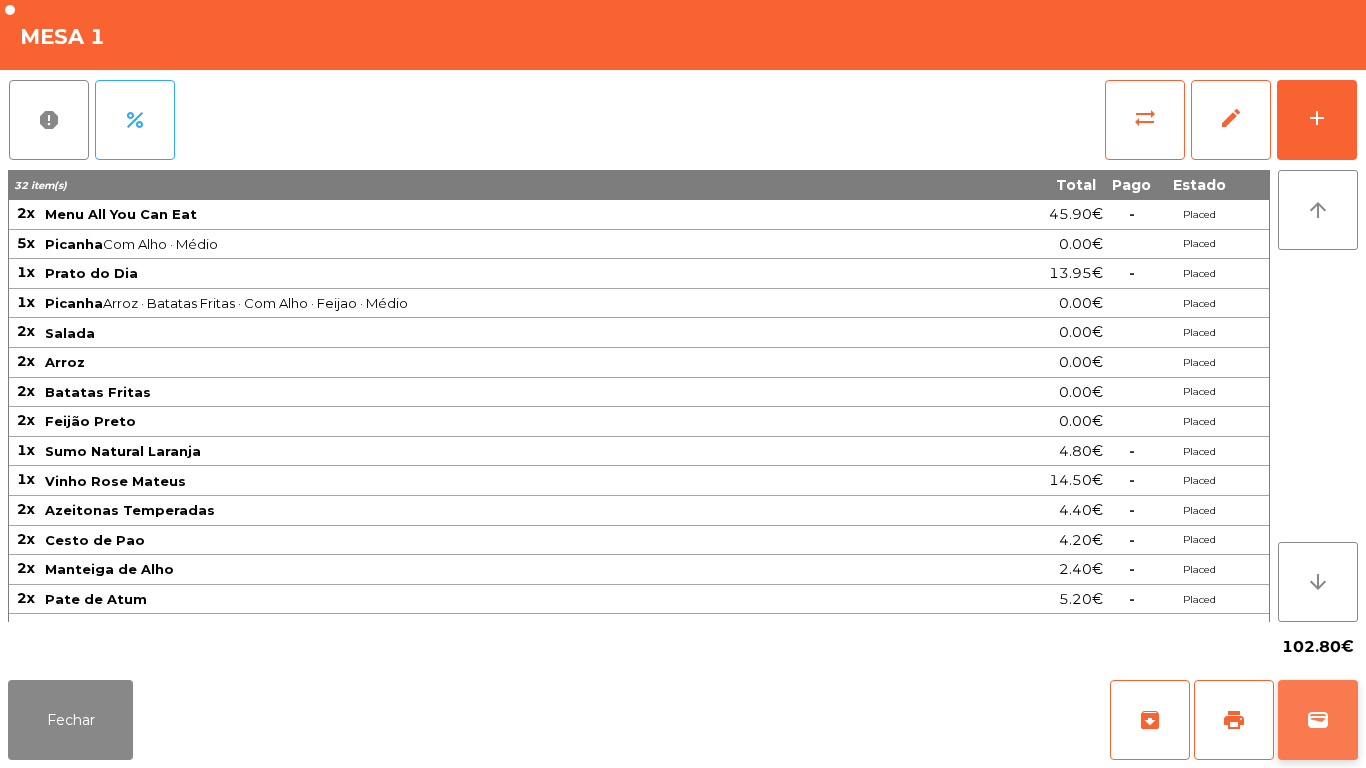 click on "wallet" 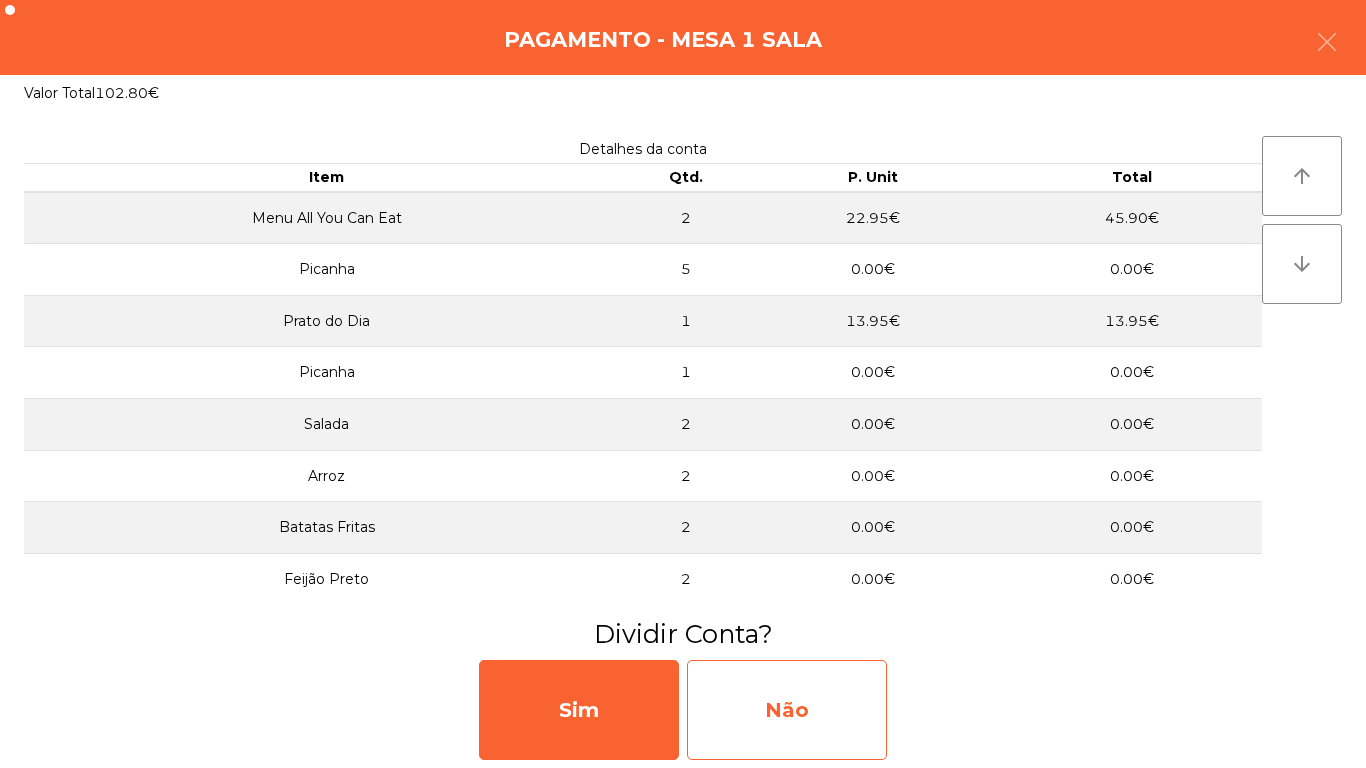 click on "Não" 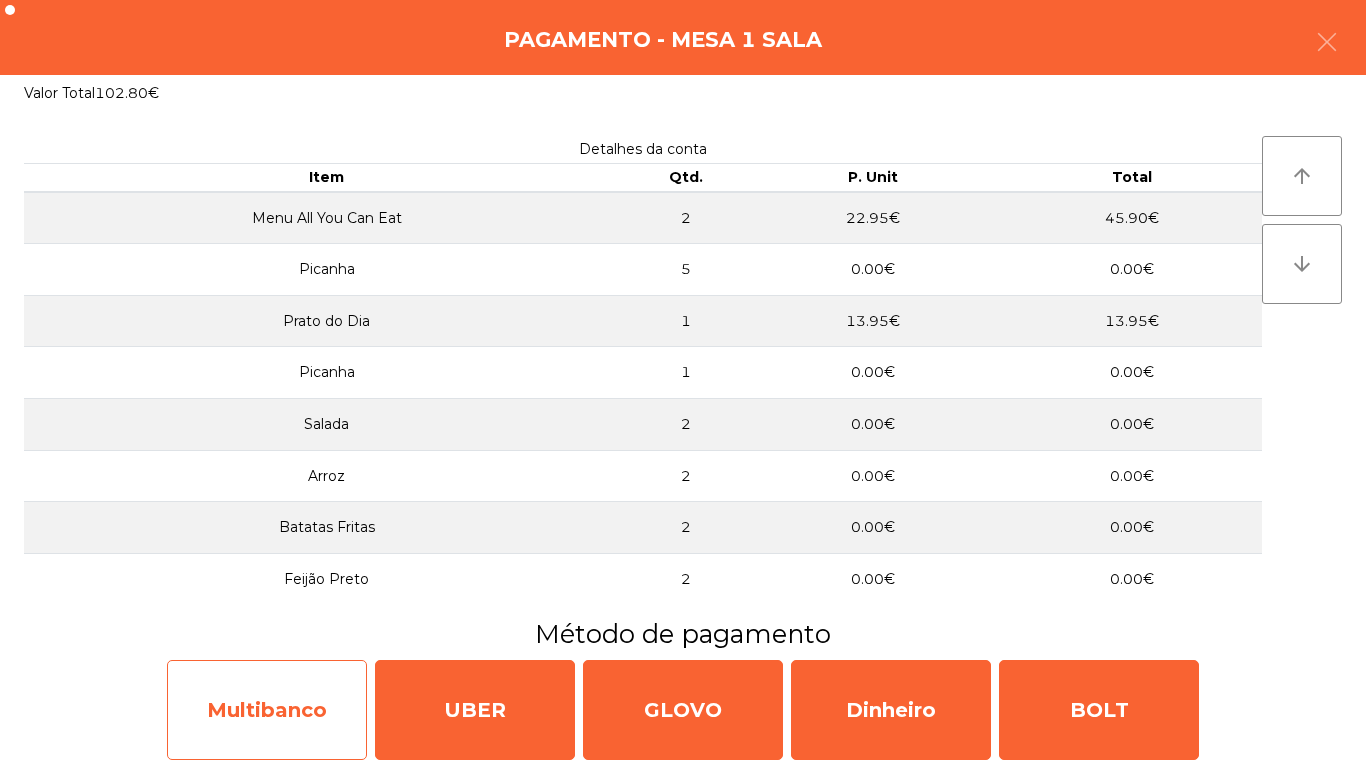 click on "Multibanco" 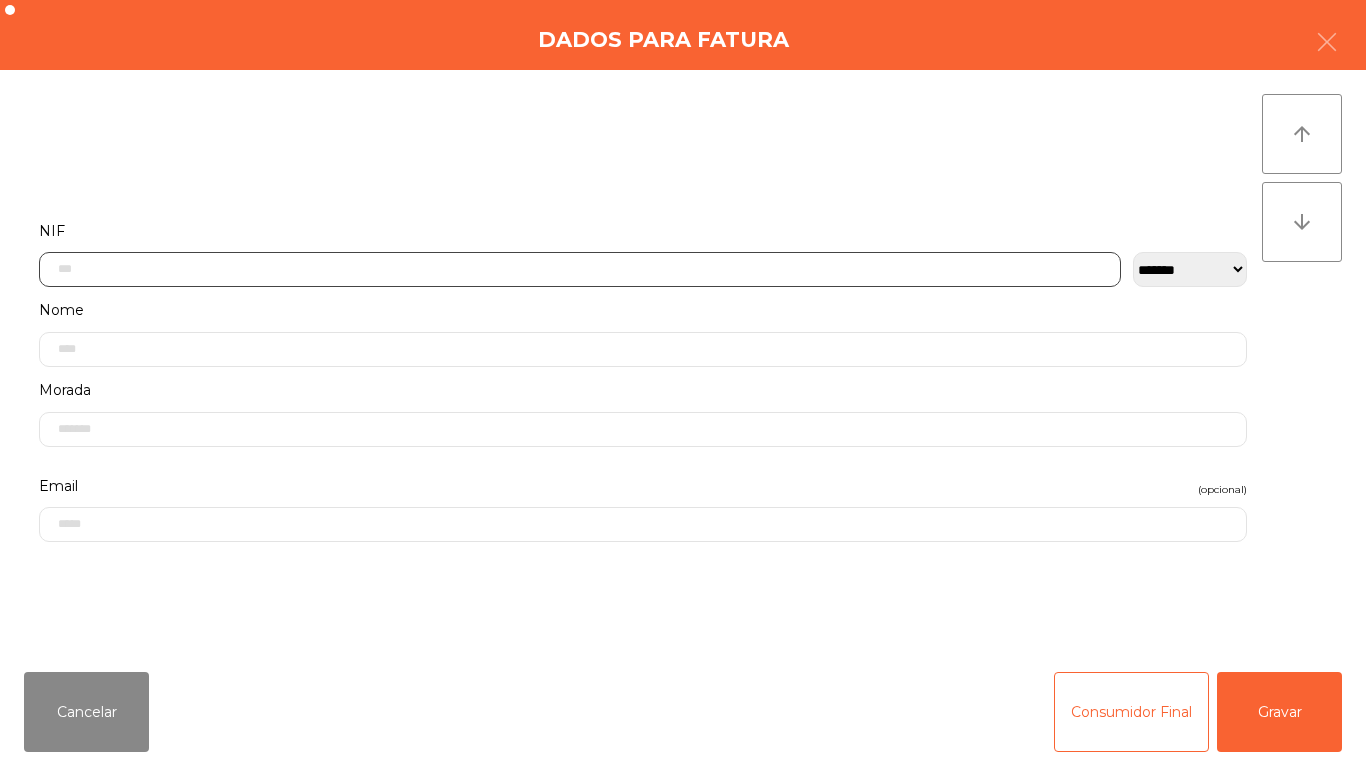 click 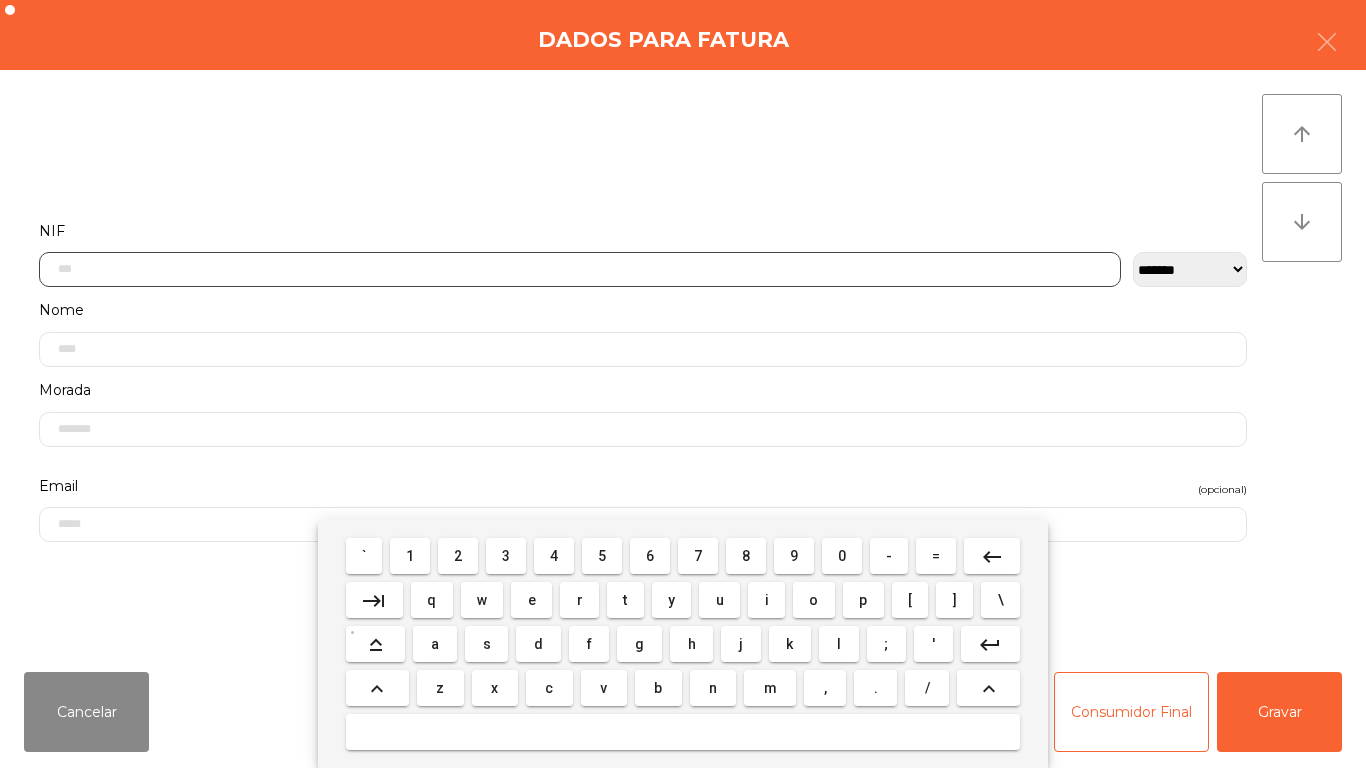 scroll, scrollTop: 122, scrollLeft: 0, axis: vertical 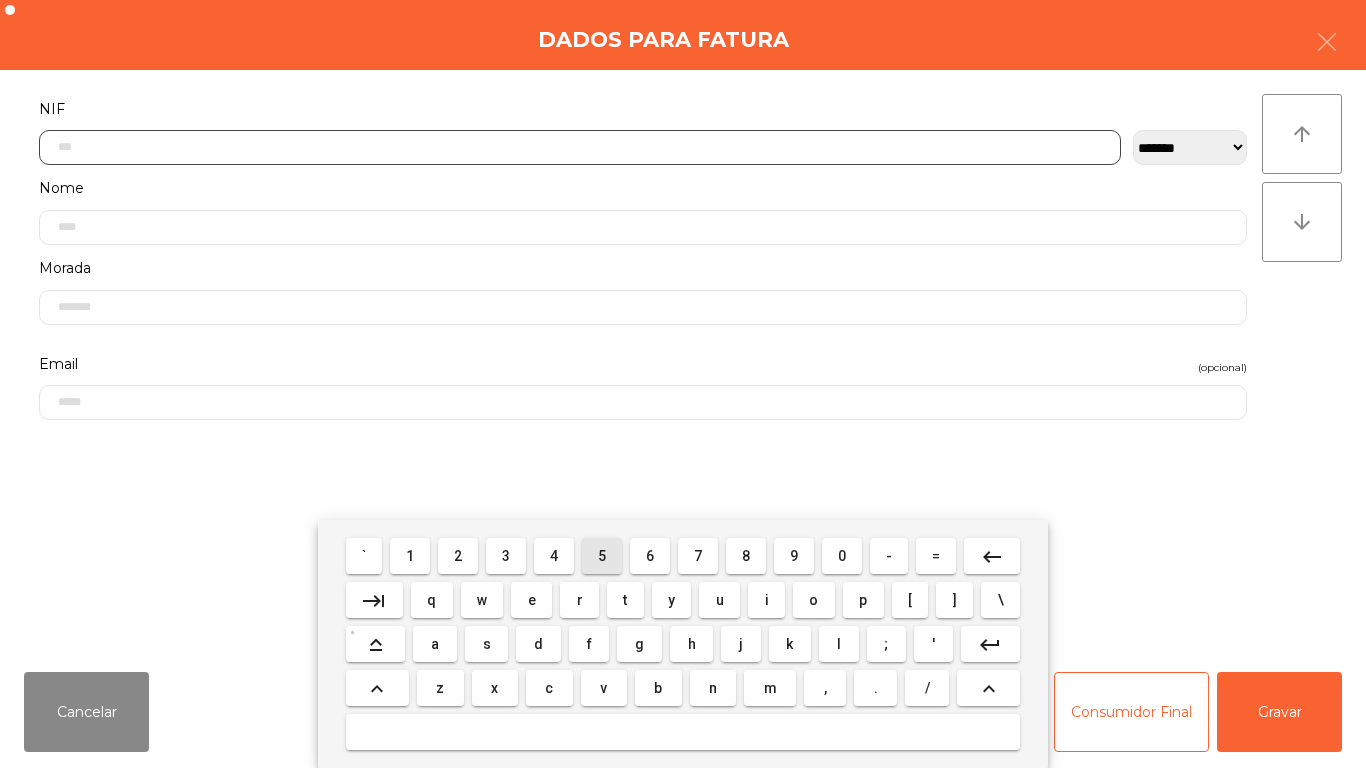 click on "5" at bounding box center [602, 556] 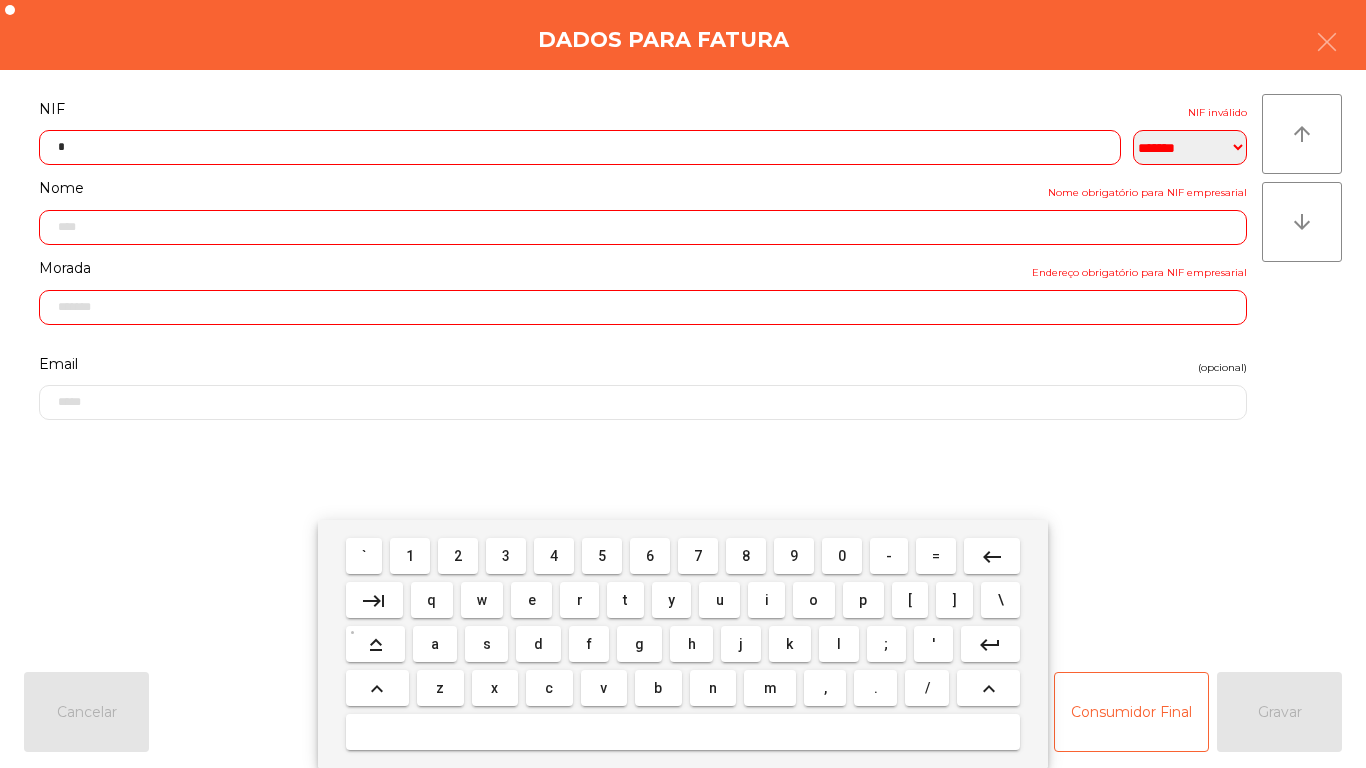 click on "0" at bounding box center [842, 556] 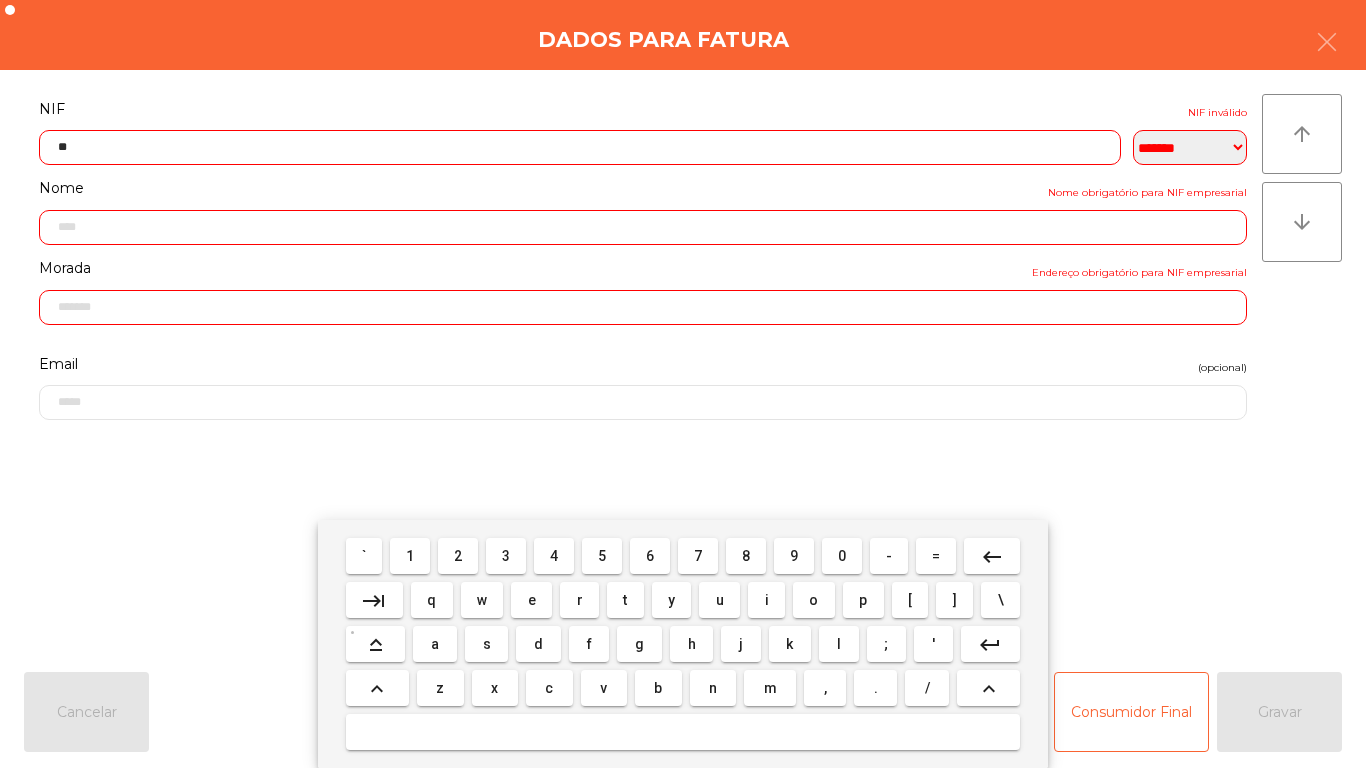 click on "3" at bounding box center [506, 556] 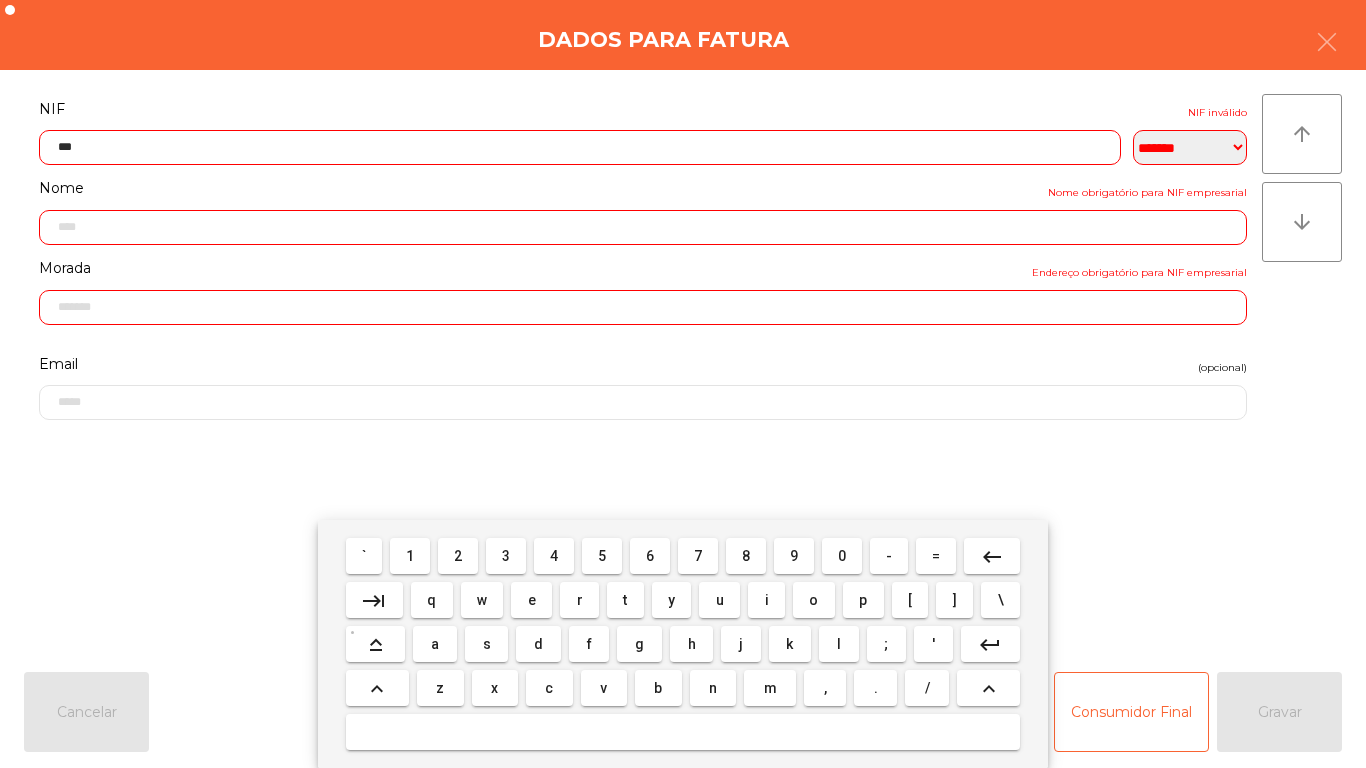 click on "9" at bounding box center [794, 556] 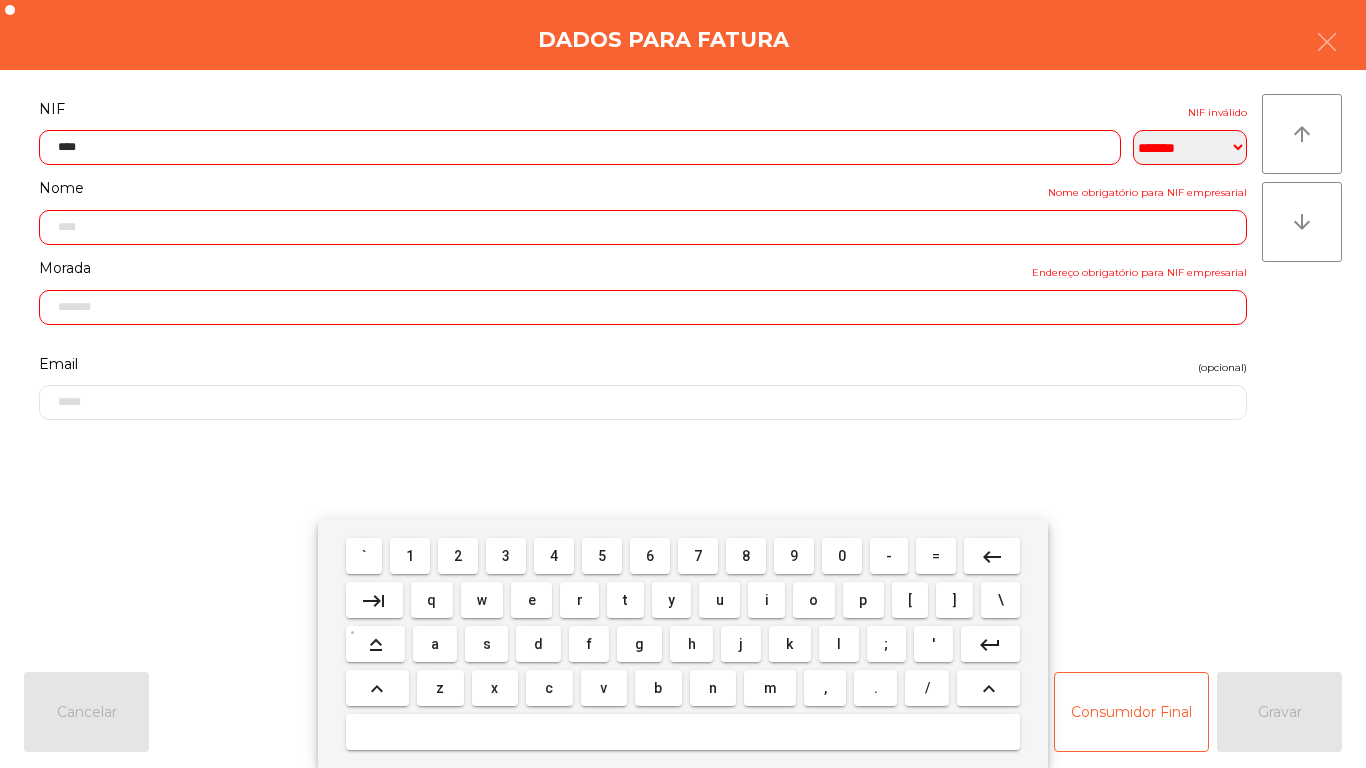 click on "4" at bounding box center [554, 556] 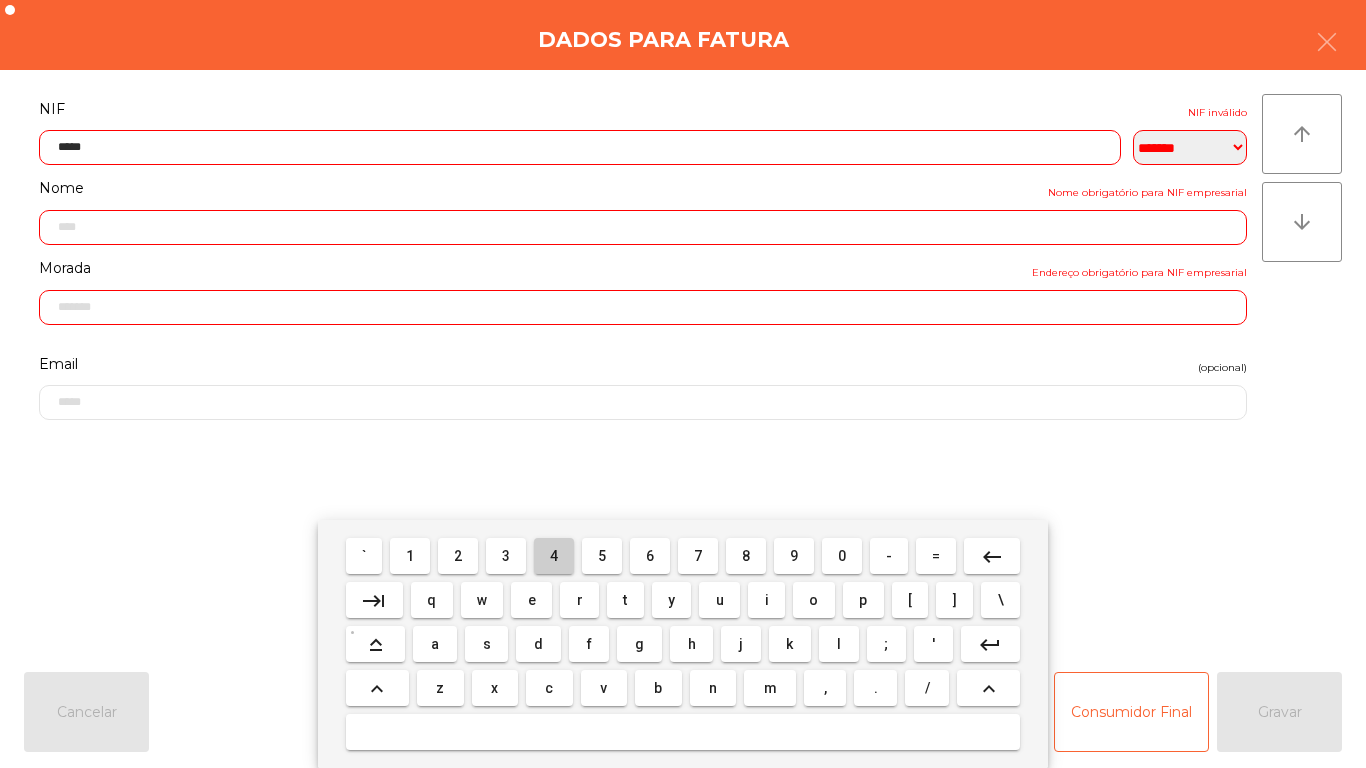 click on "4" at bounding box center [554, 556] 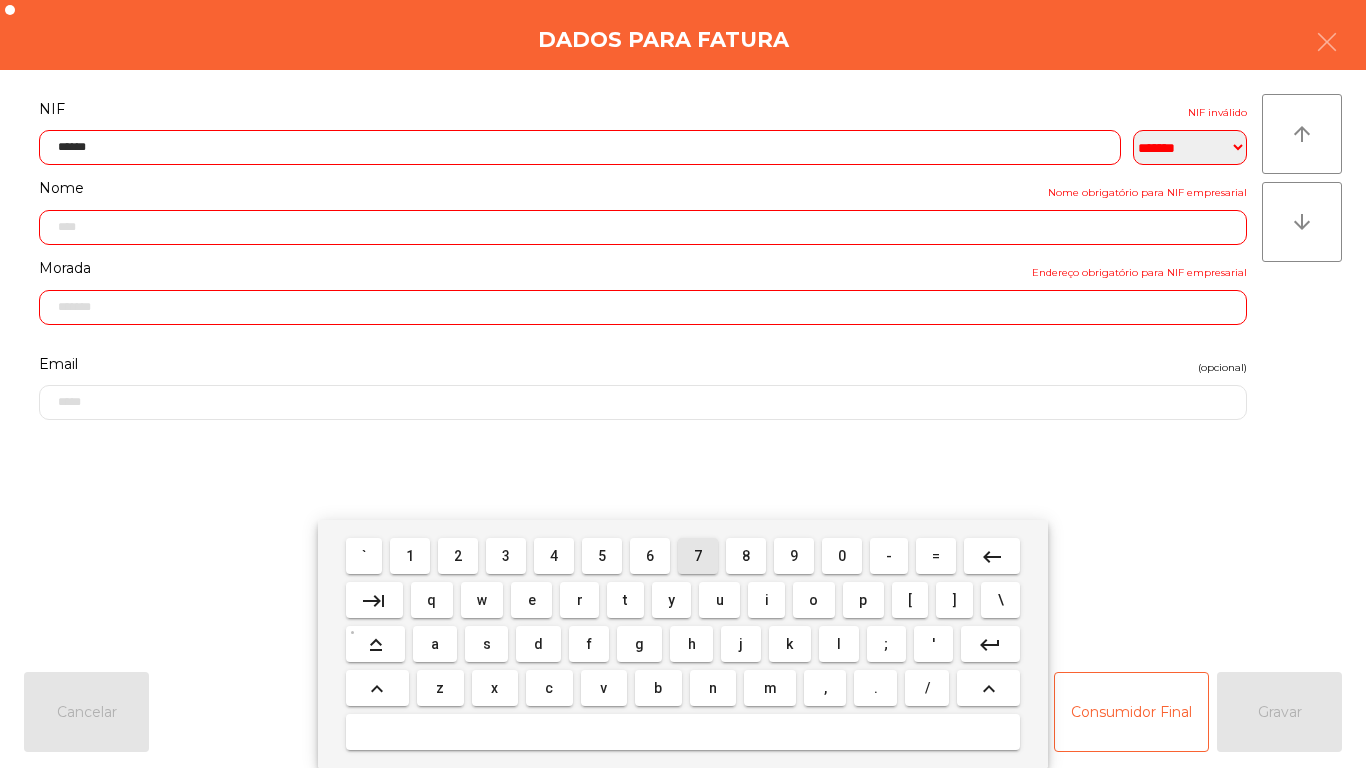 click on "7" at bounding box center (698, 556) 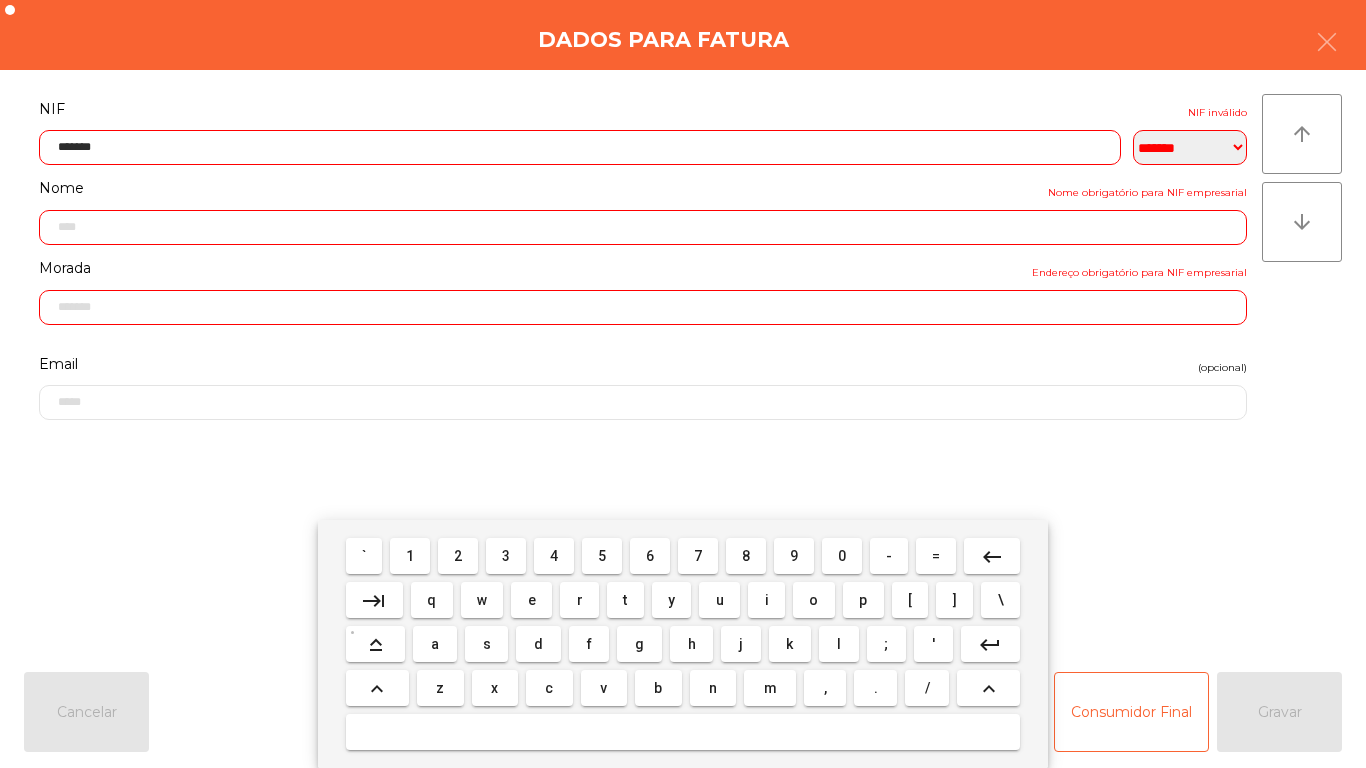 click on "4" at bounding box center (554, 556) 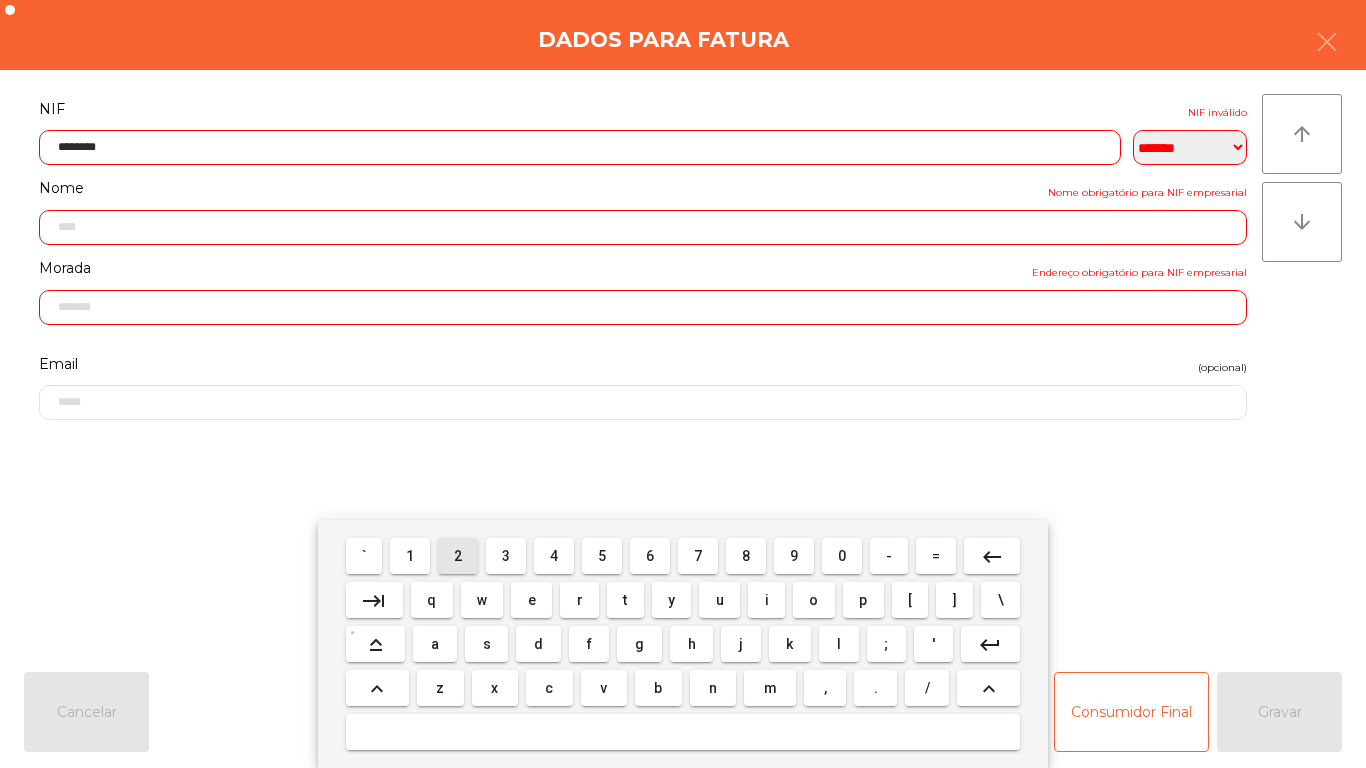 click on "2" at bounding box center (458, 556) 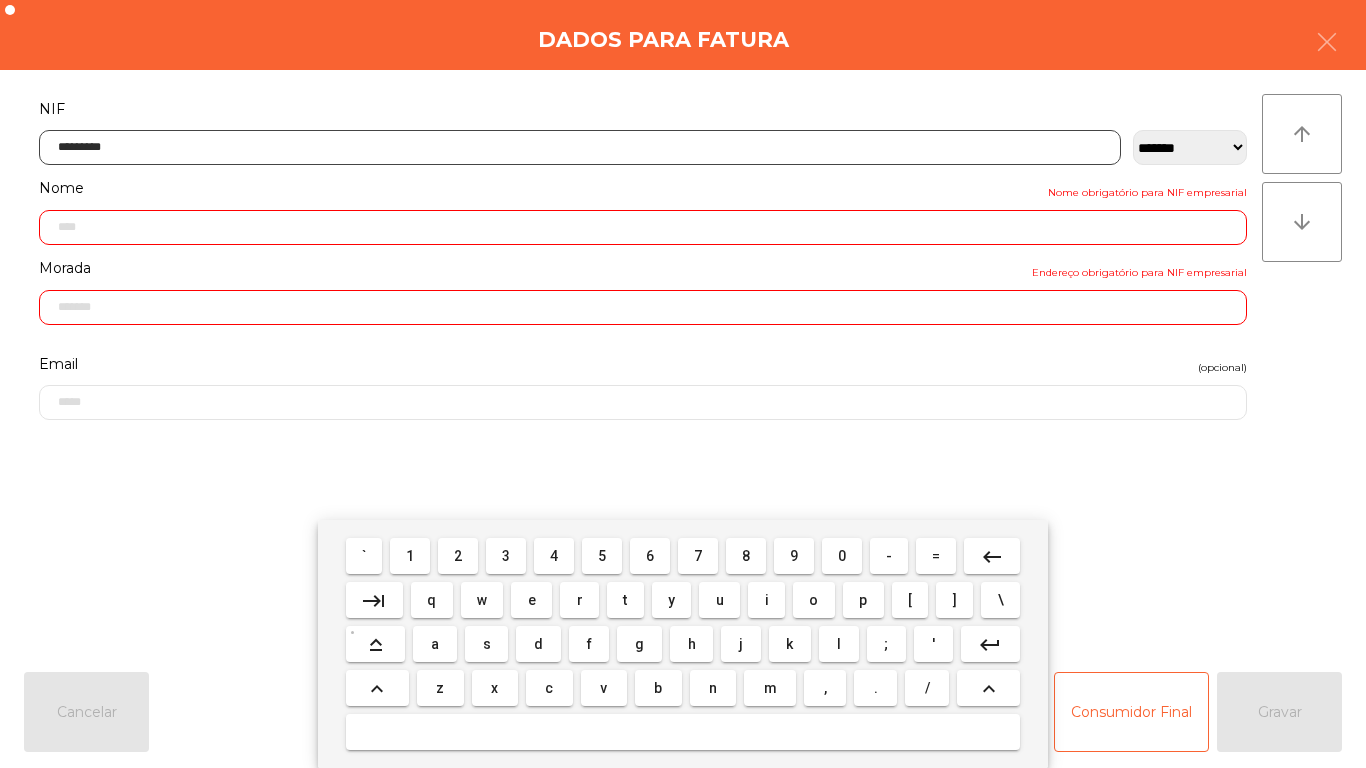 type on "**********" 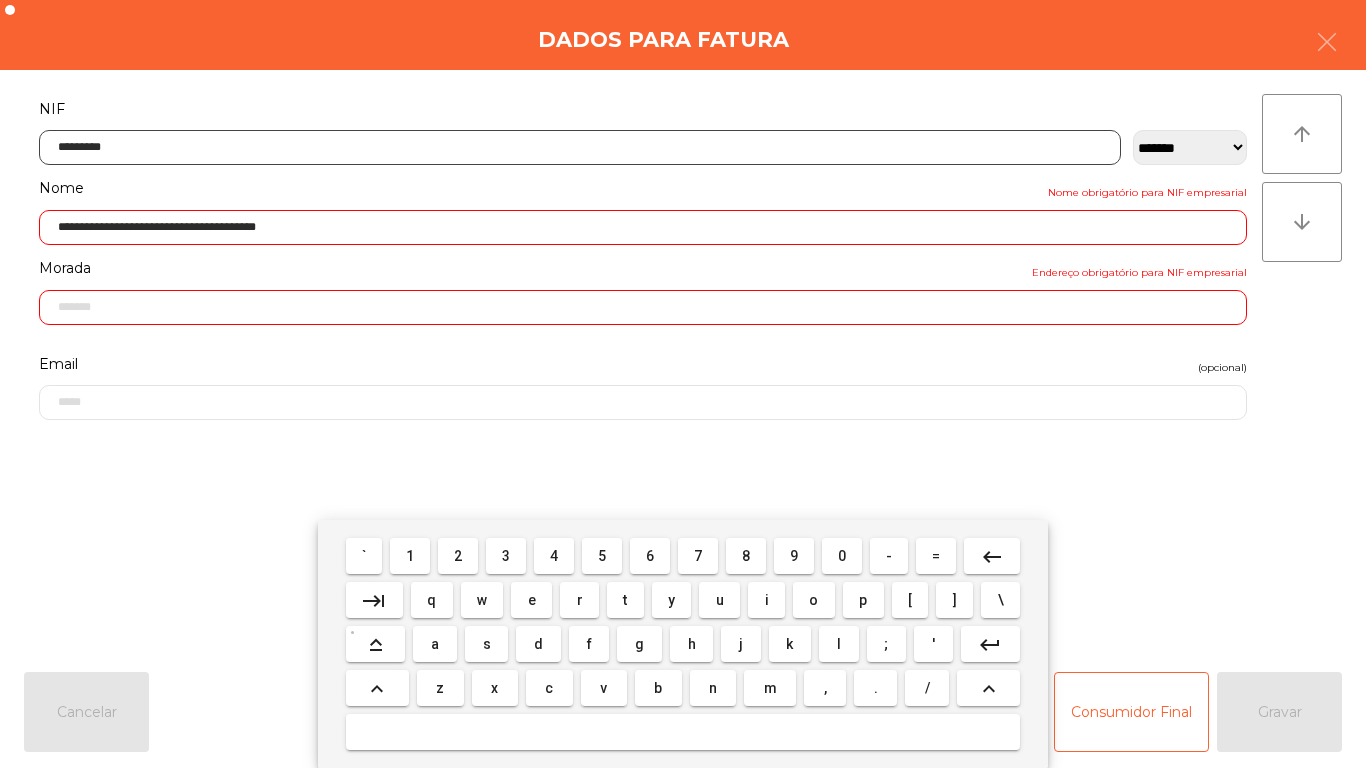type on "**********" 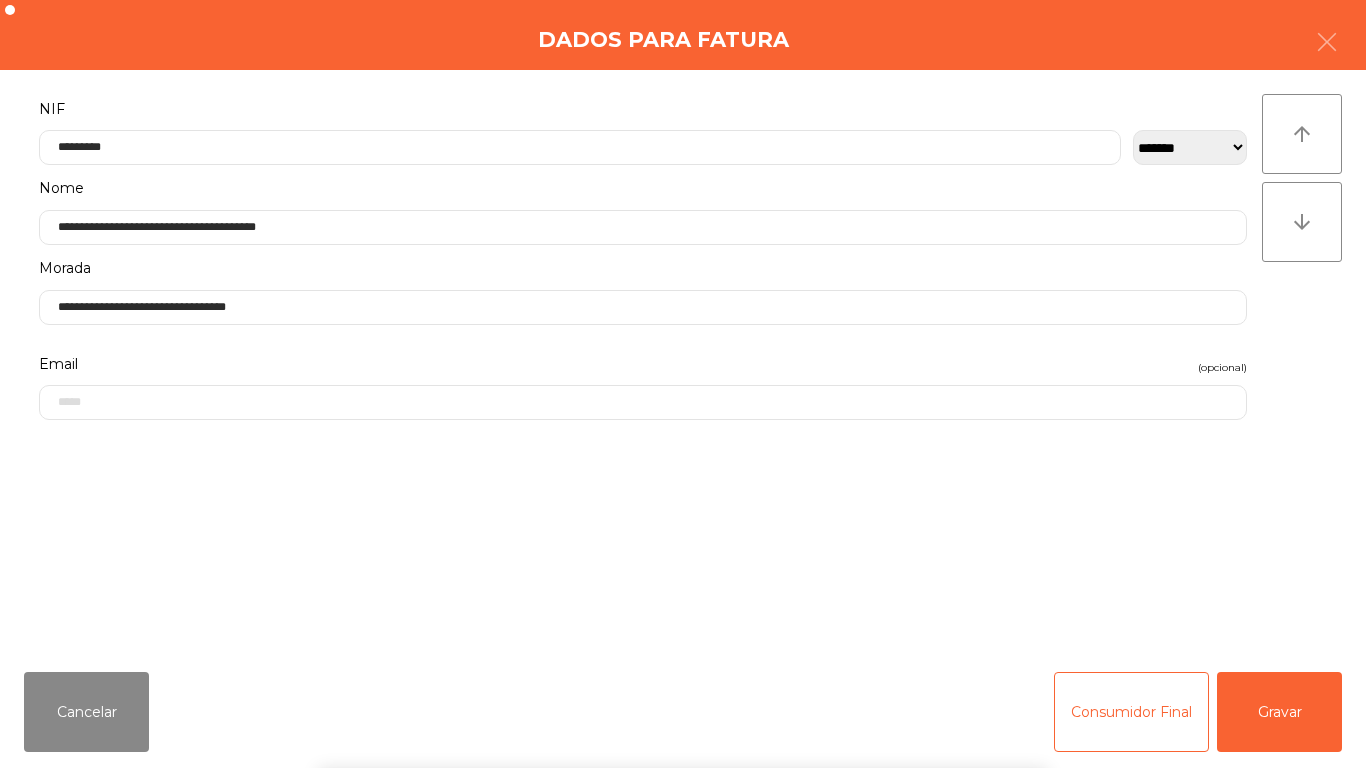 click on "` 1 2 3 4 5 6 7 8 9 0 - = keyboard_backspace keyboard_tab q w e r t y u i o p [ ] \ keyboard_capslock a s d f g h j k l ; ' keyboard_return keyboard_arrow_up z x c v b n m , . / keyboard_arrow_up" at bounding box center [683, 644] 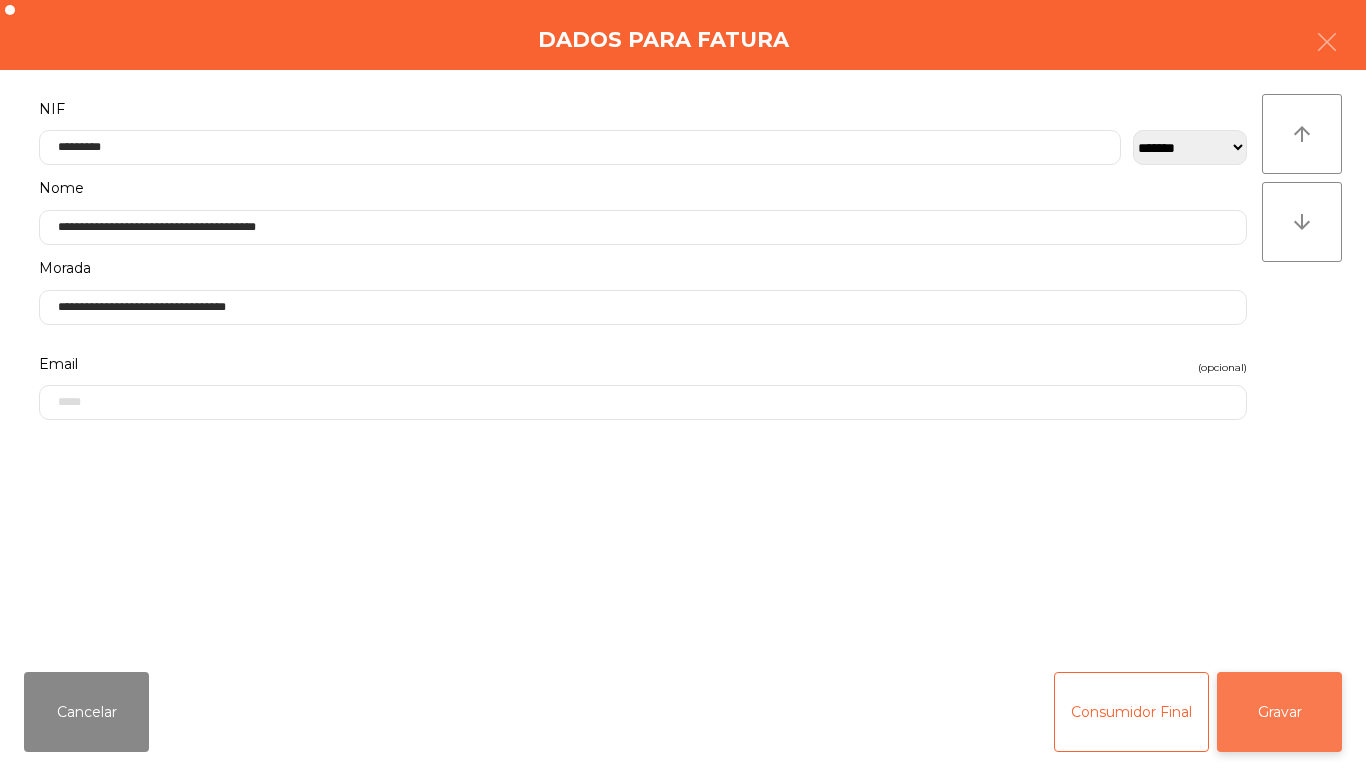 click on "Gravar" 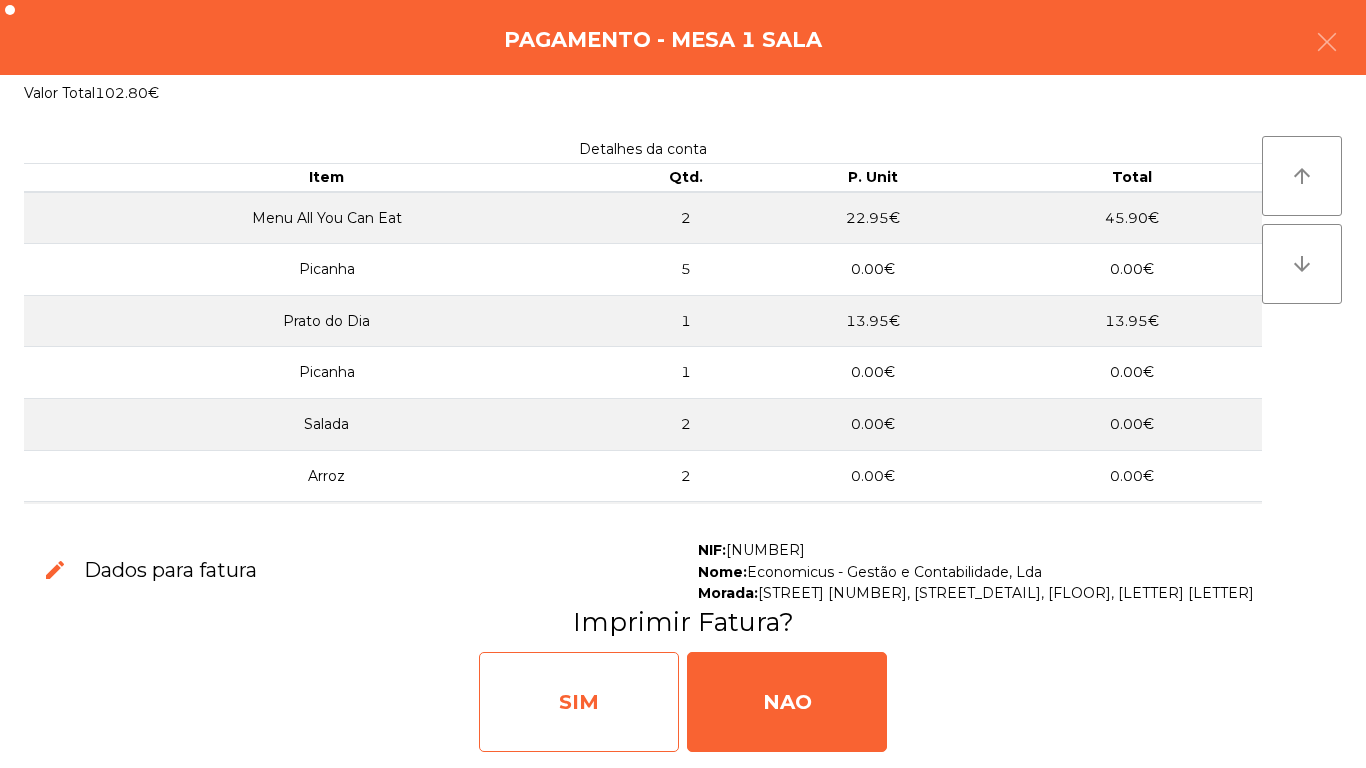 click on "SIM" 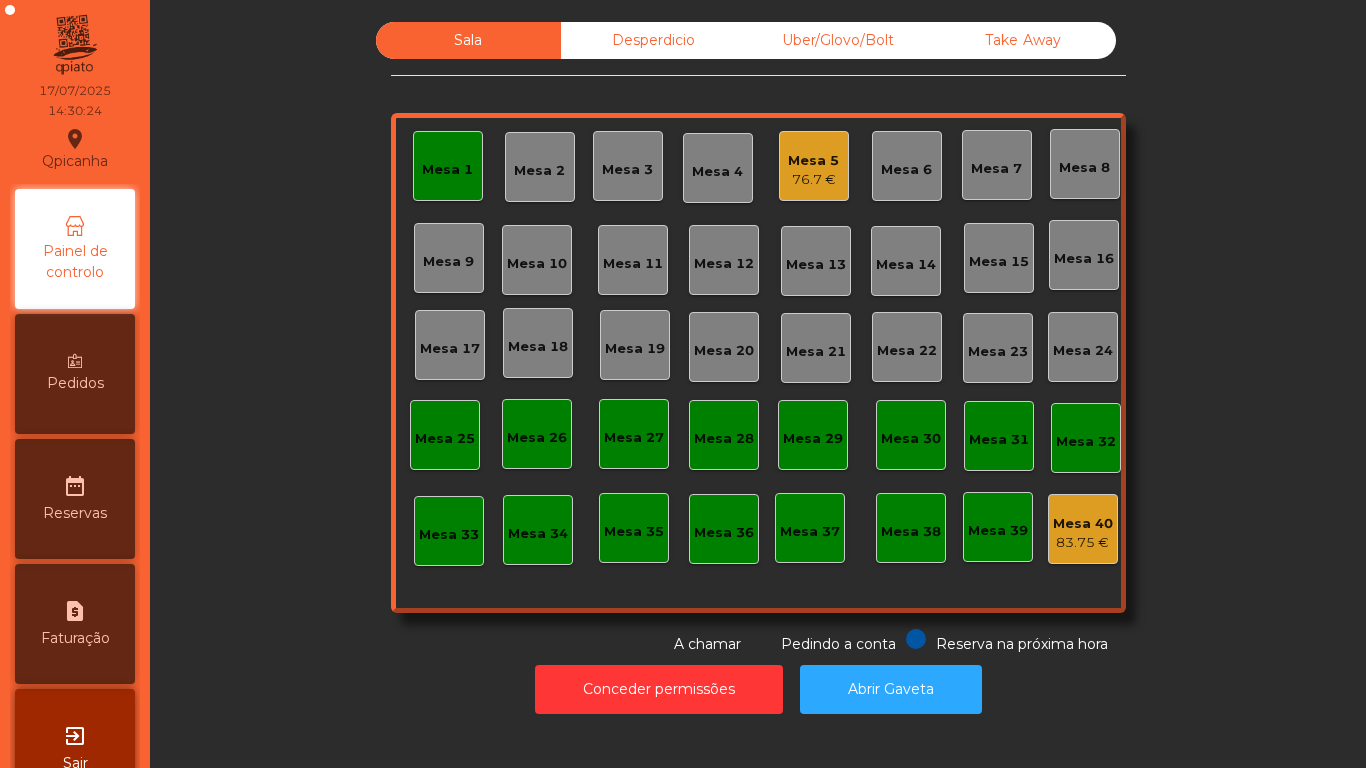 click on "Mesa 1" 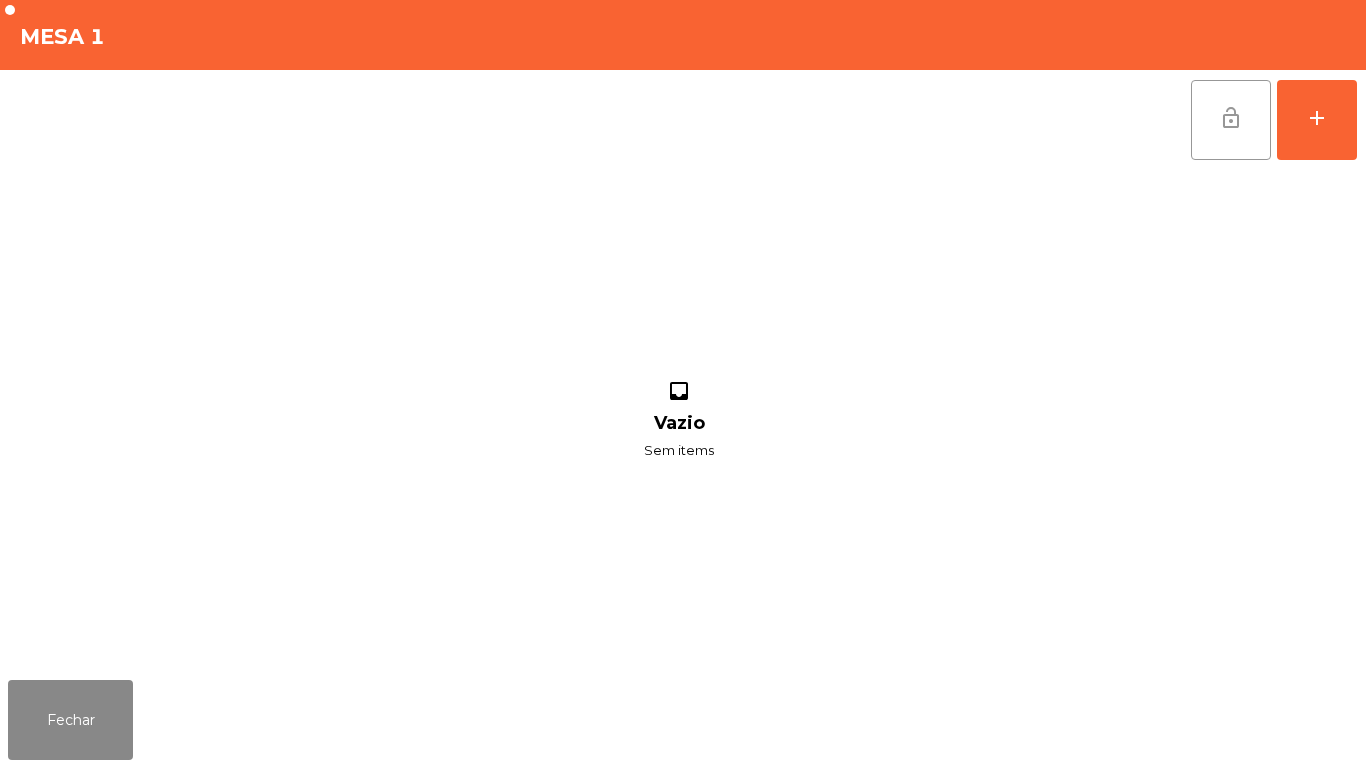 click on "lock_open" 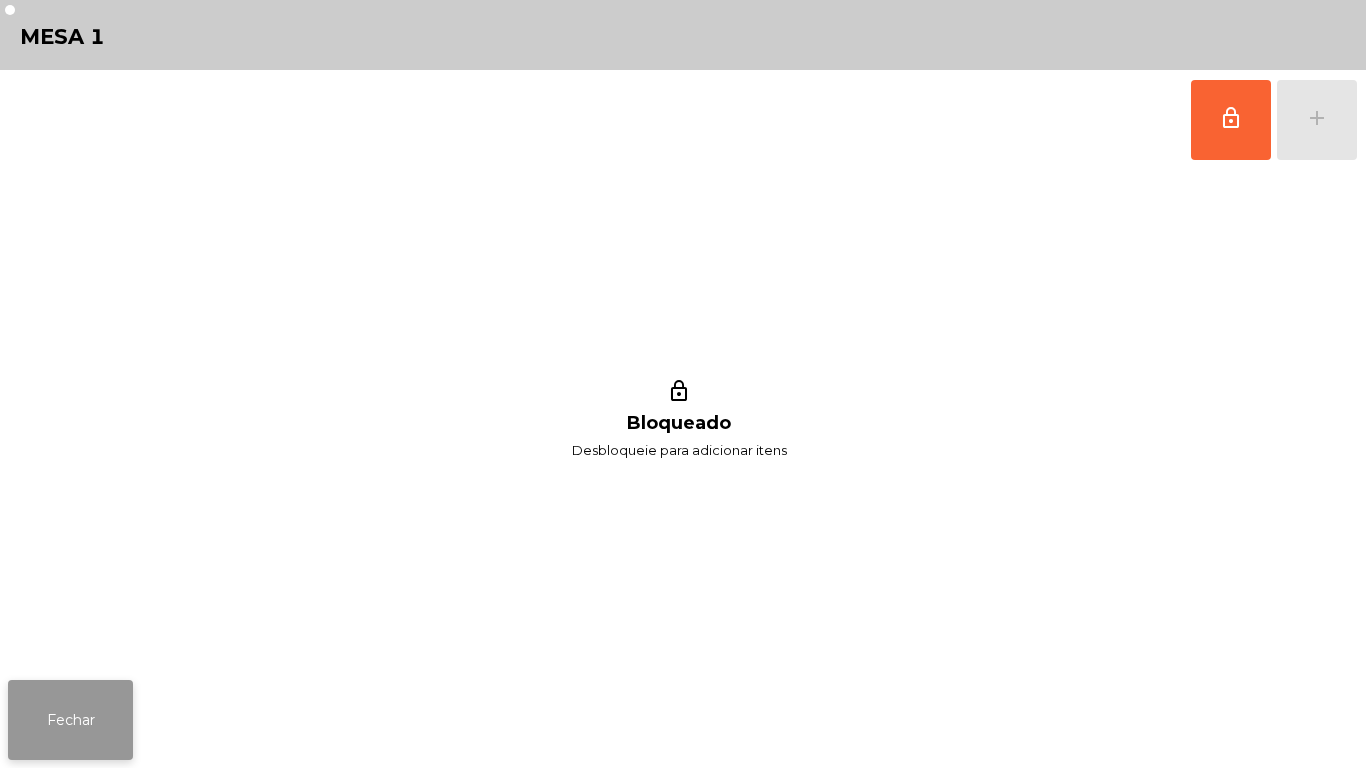 click on "Fechar" 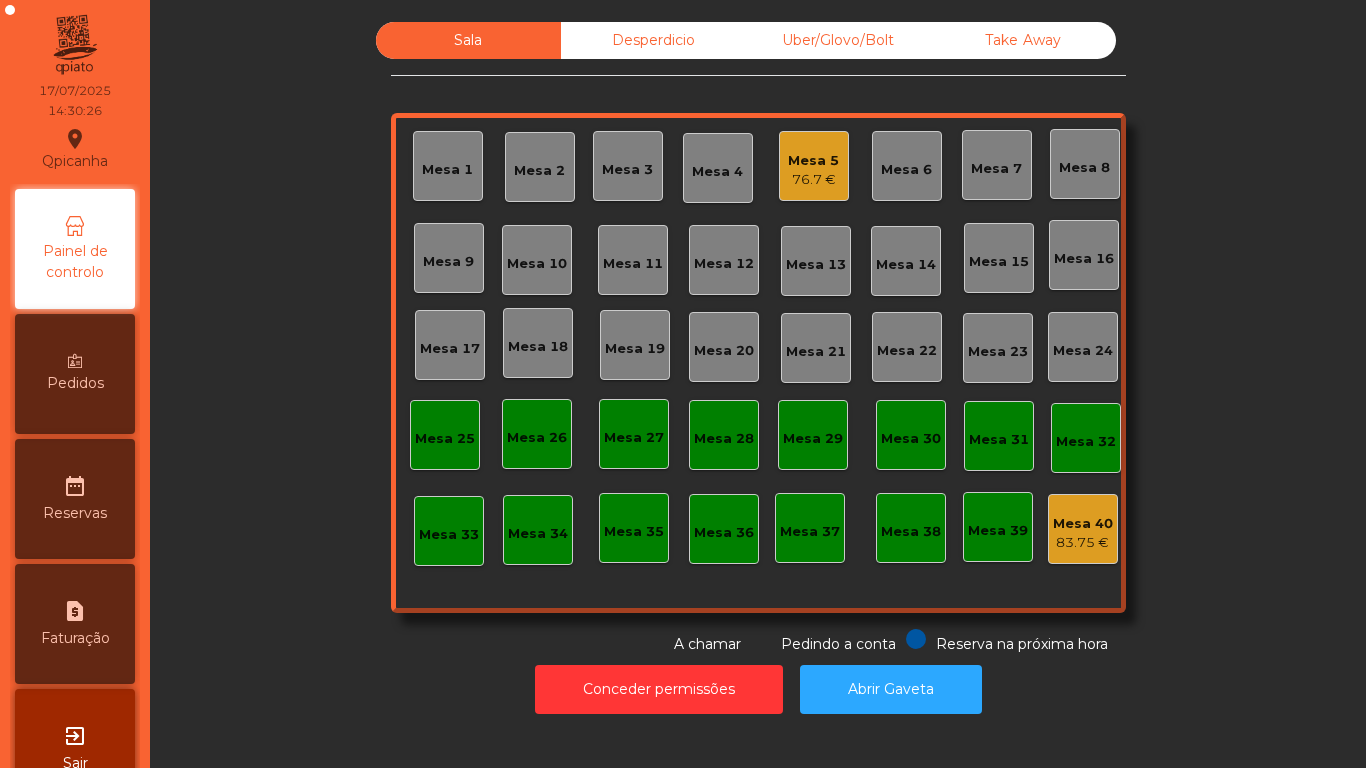 click on "Mesa 5" 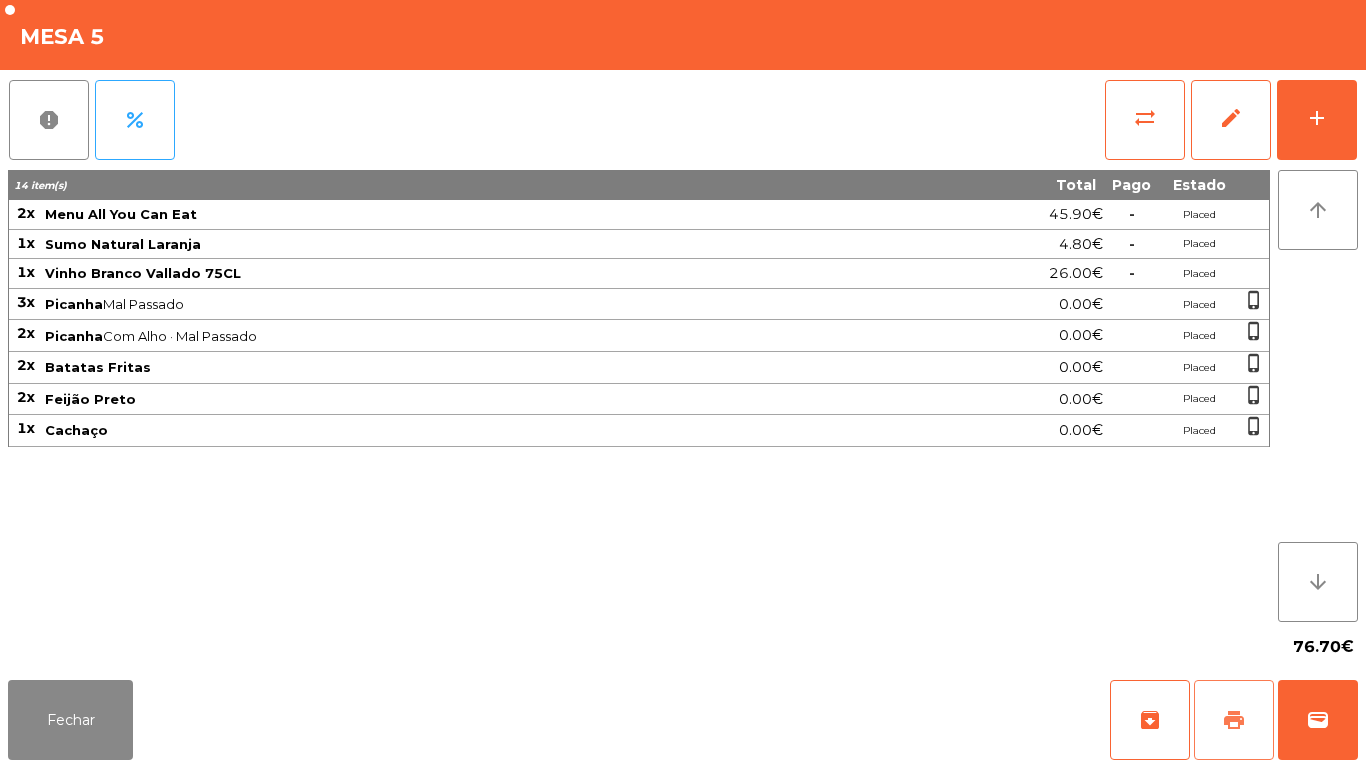 click on "print" 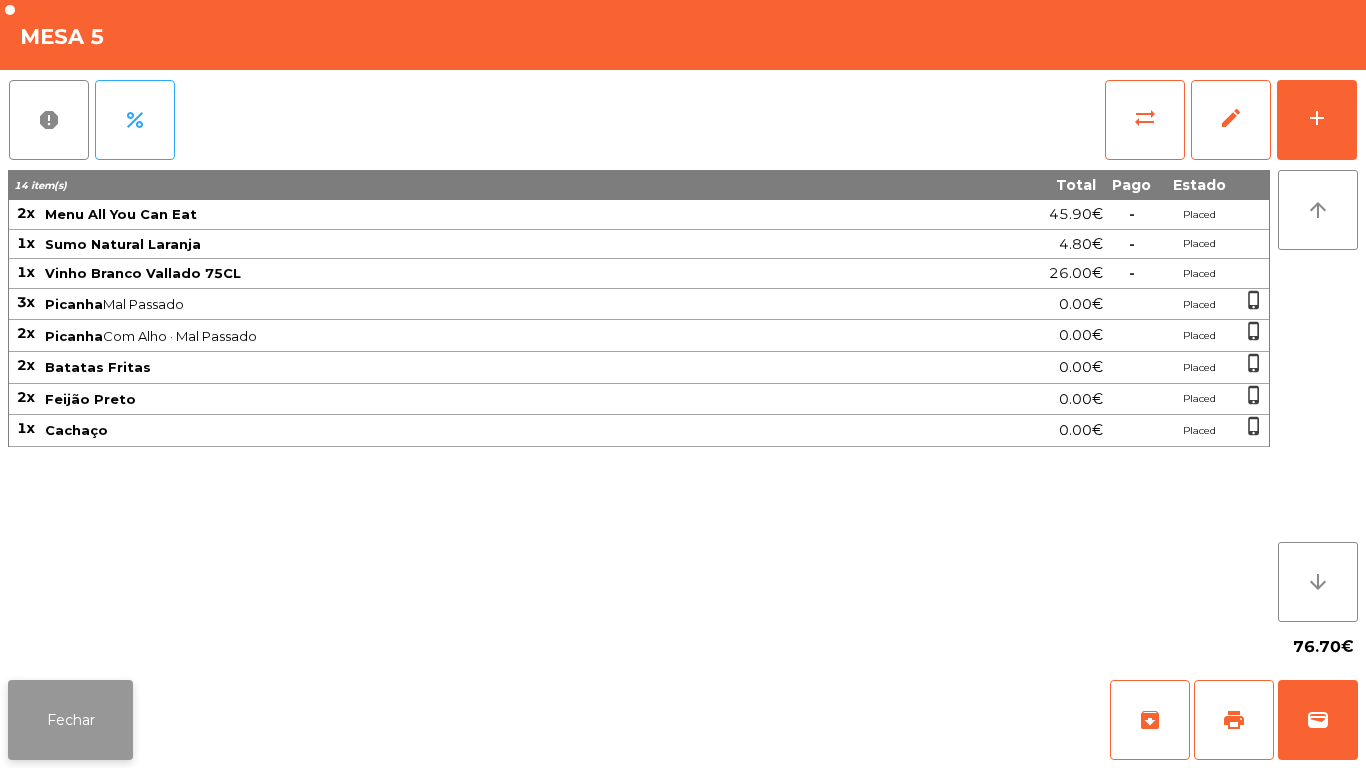 click on "Fechar" 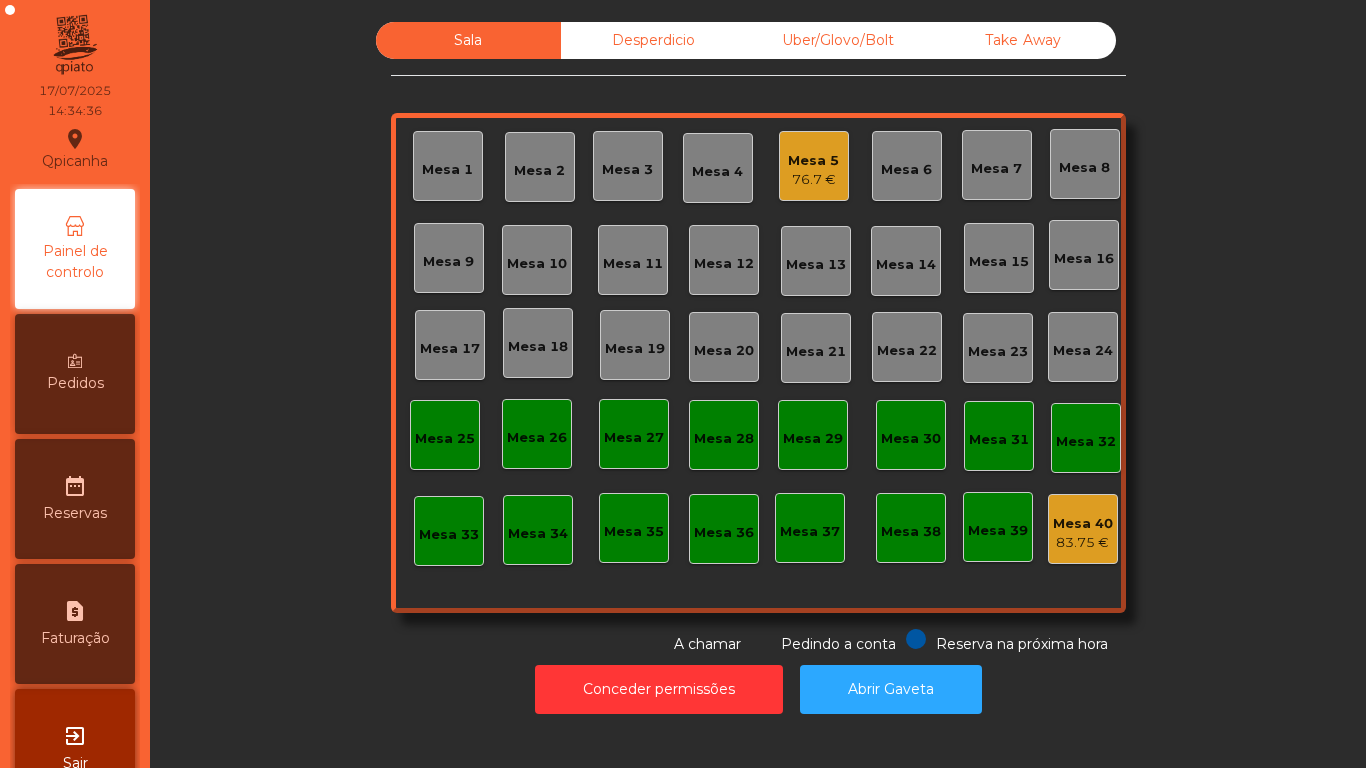 click on "76.7 €" 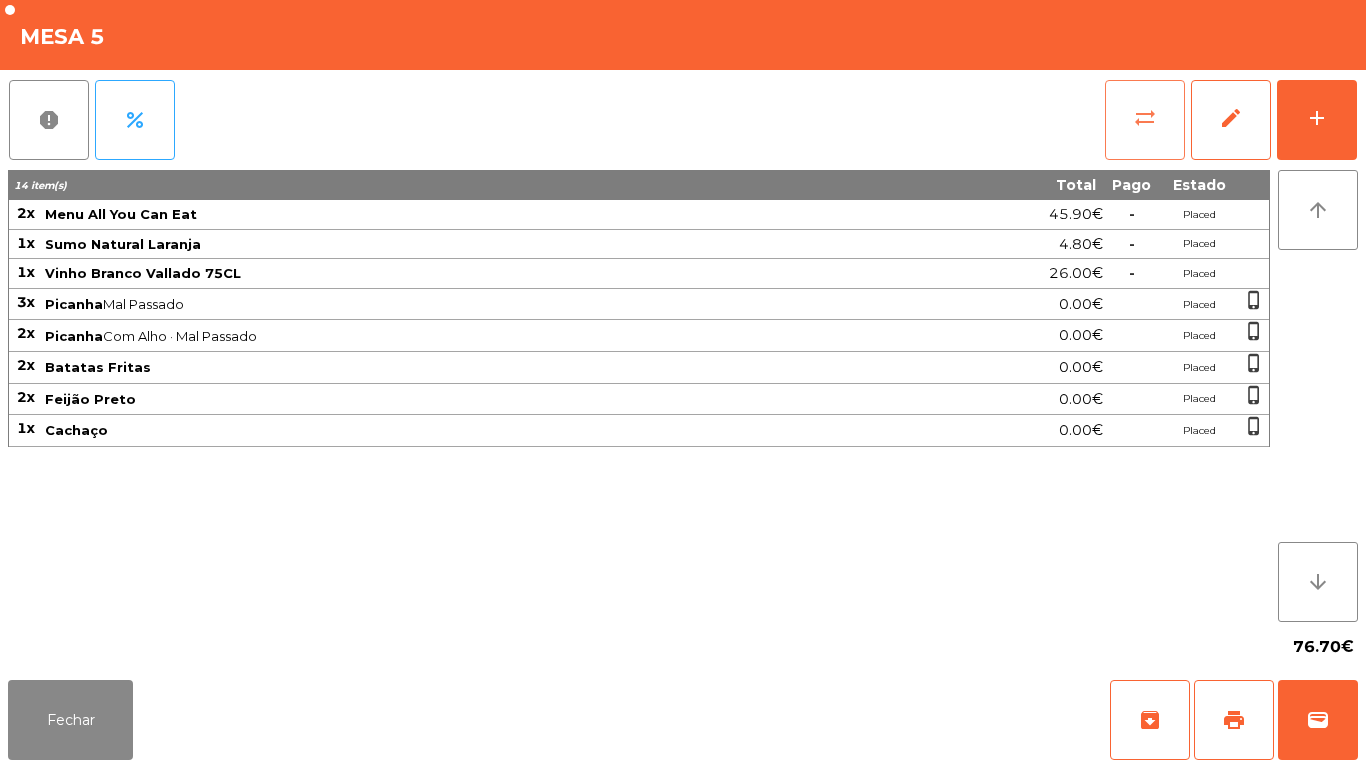 click on "sync_alt" 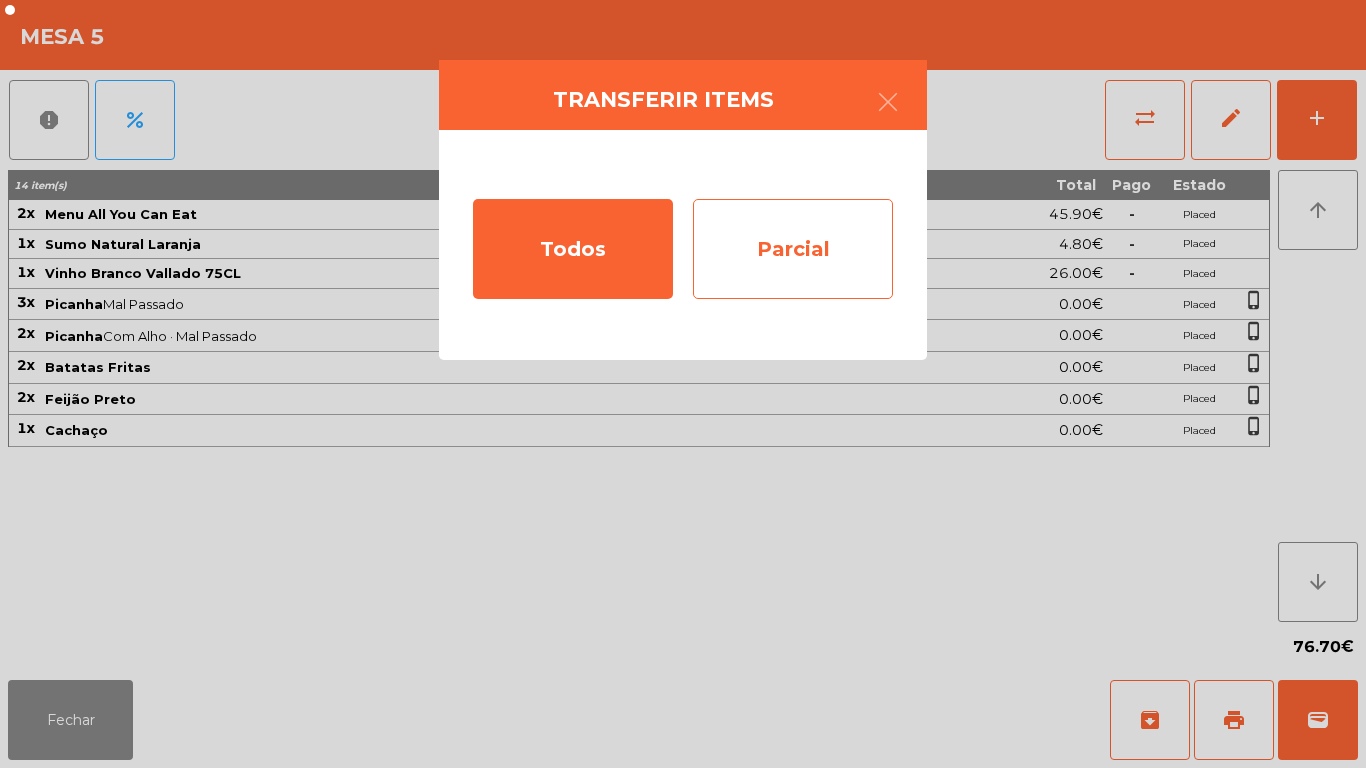 click on "Parcial" 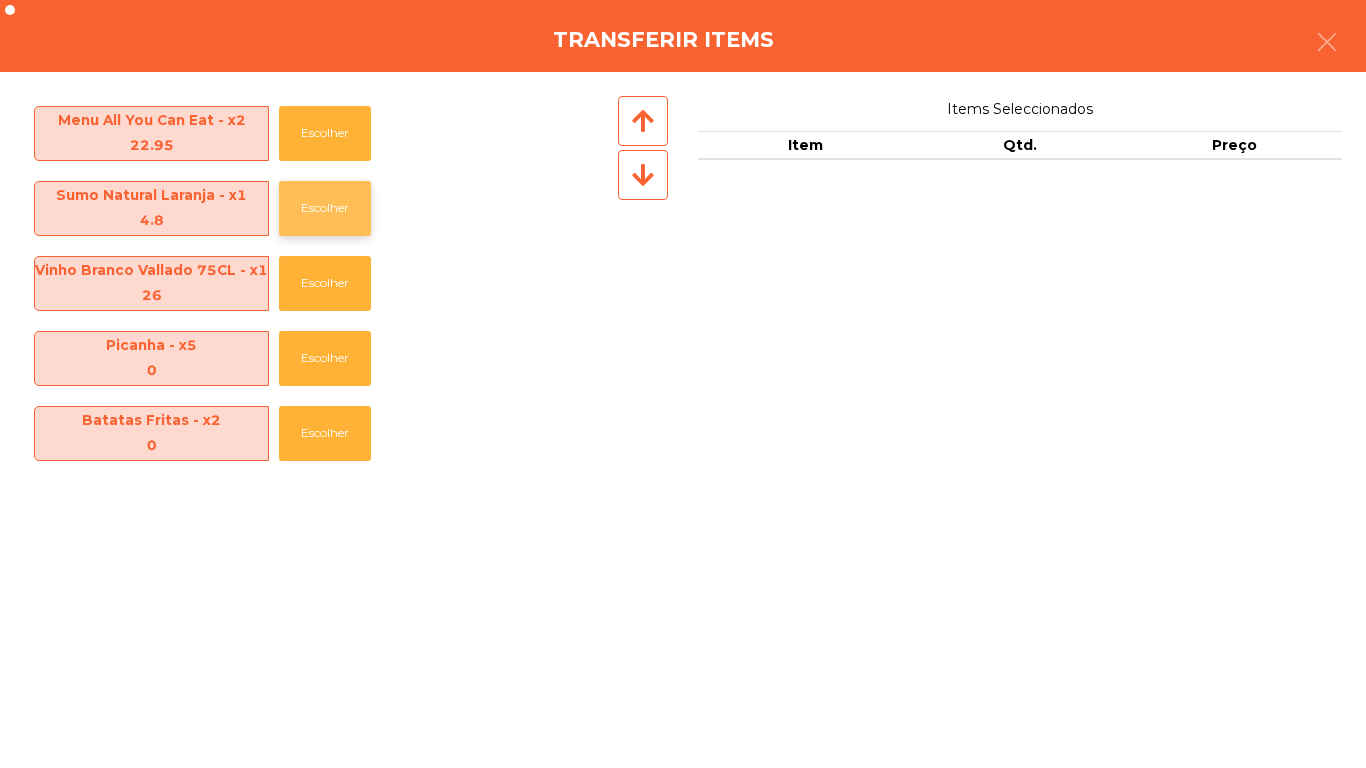 click on "Escolher" 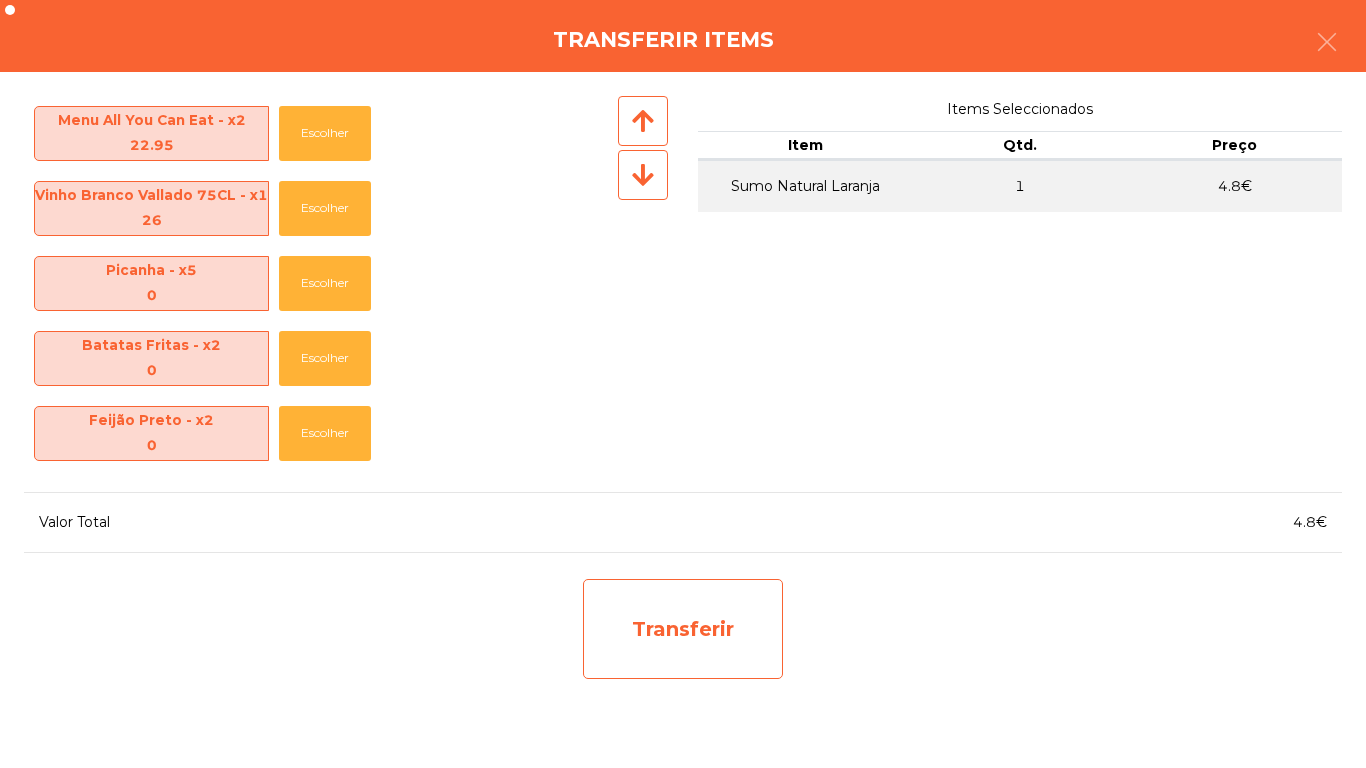 click on "Transferir" 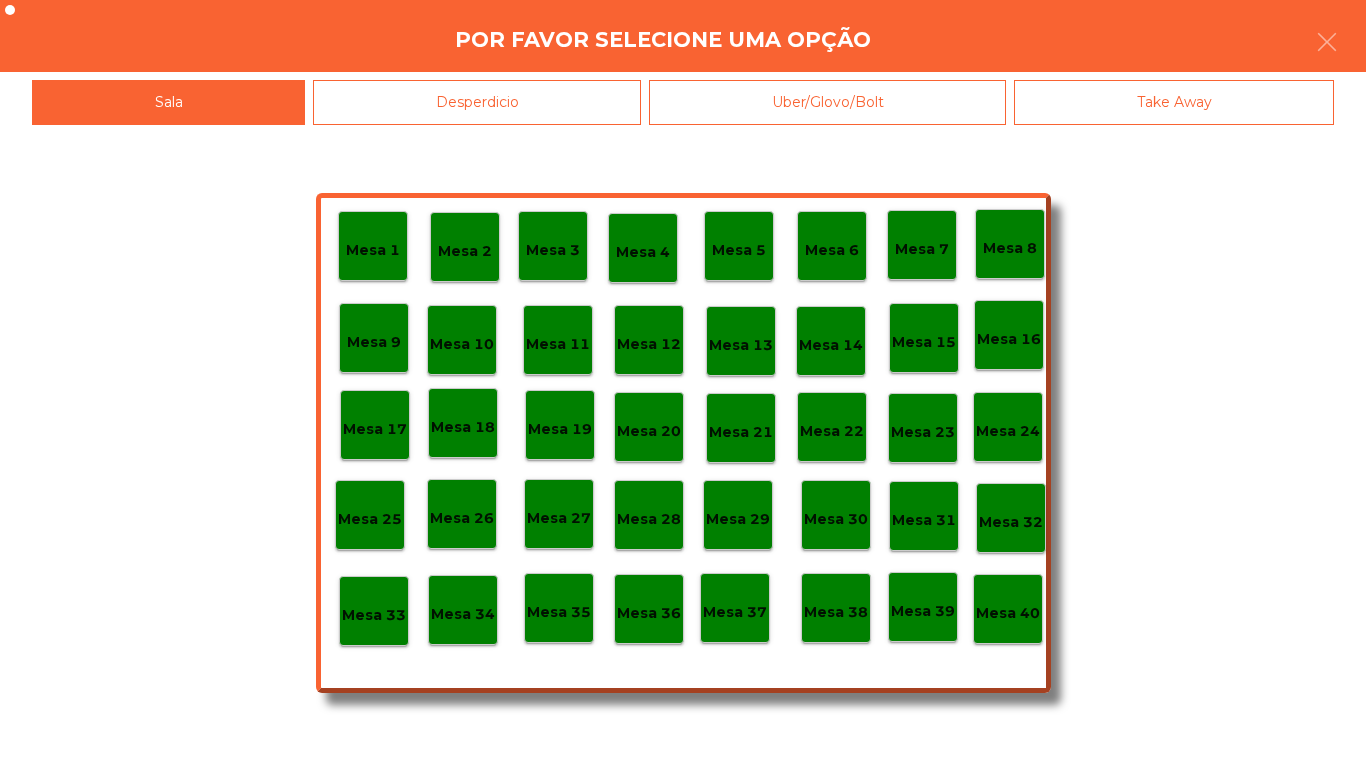 click on "Desperdicio" 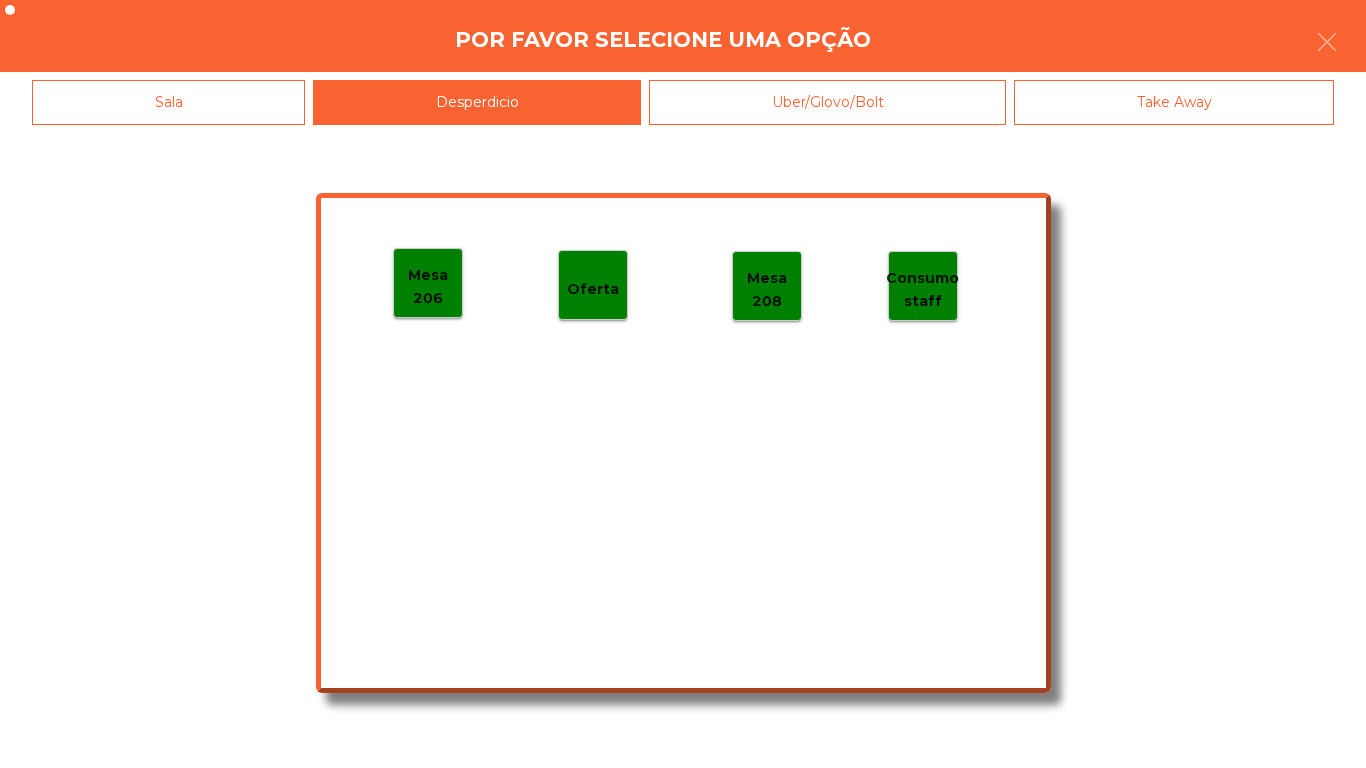 click on "Mesa 206" 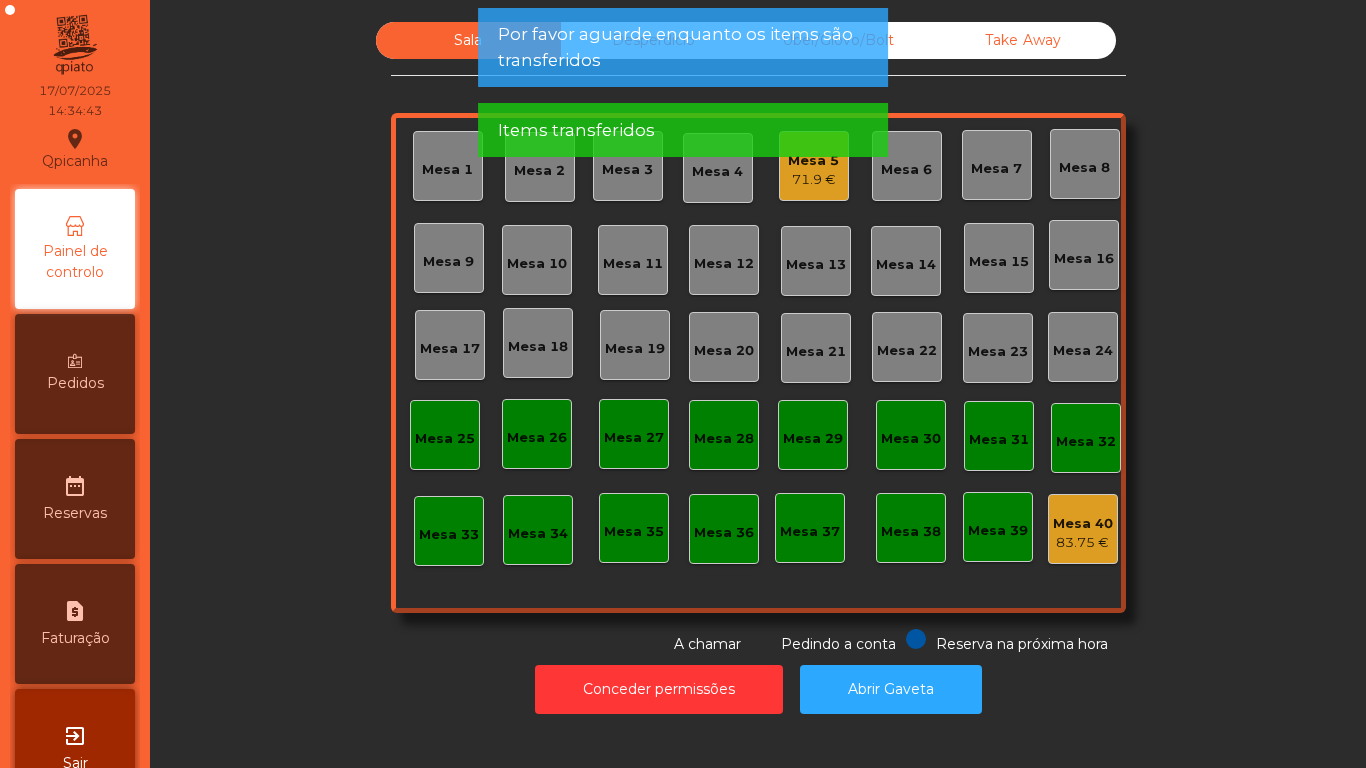 click on "Mesa 5   71.9 €" 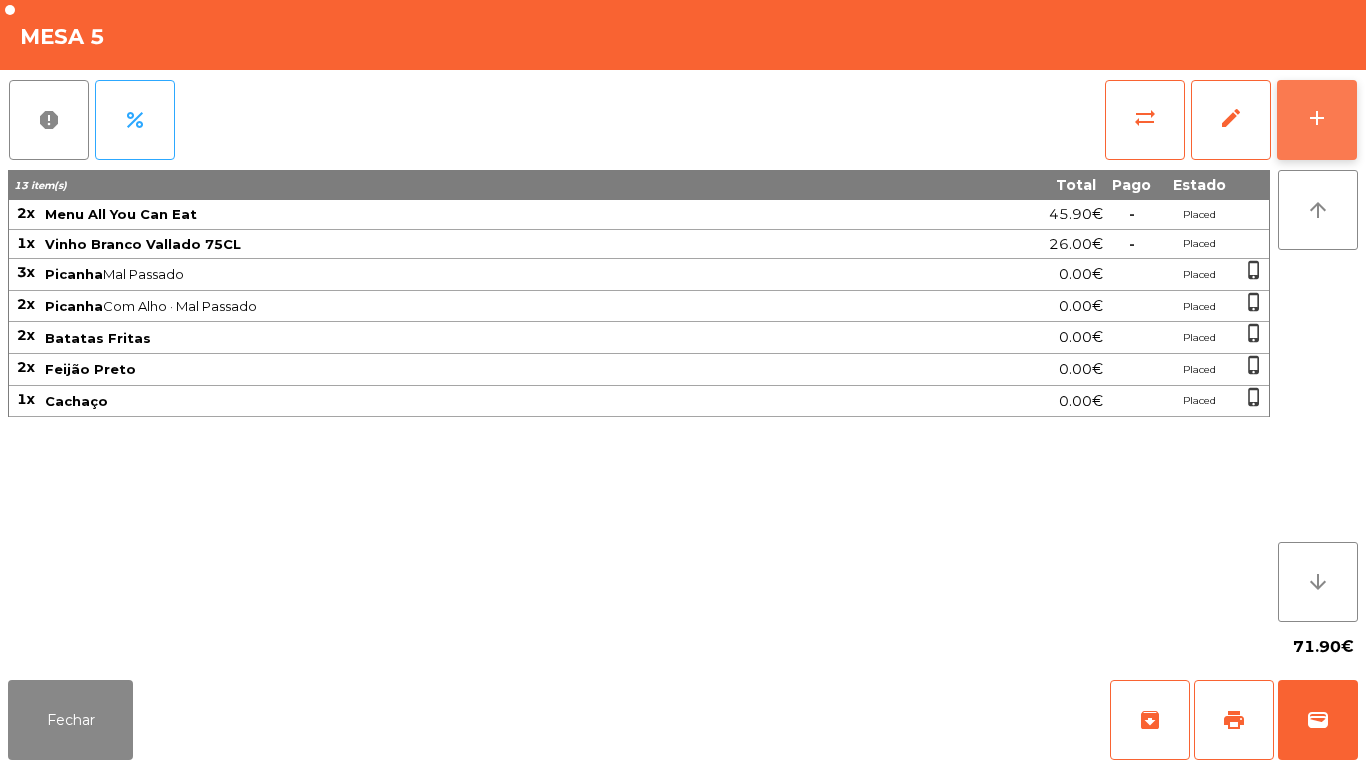 click on "add" 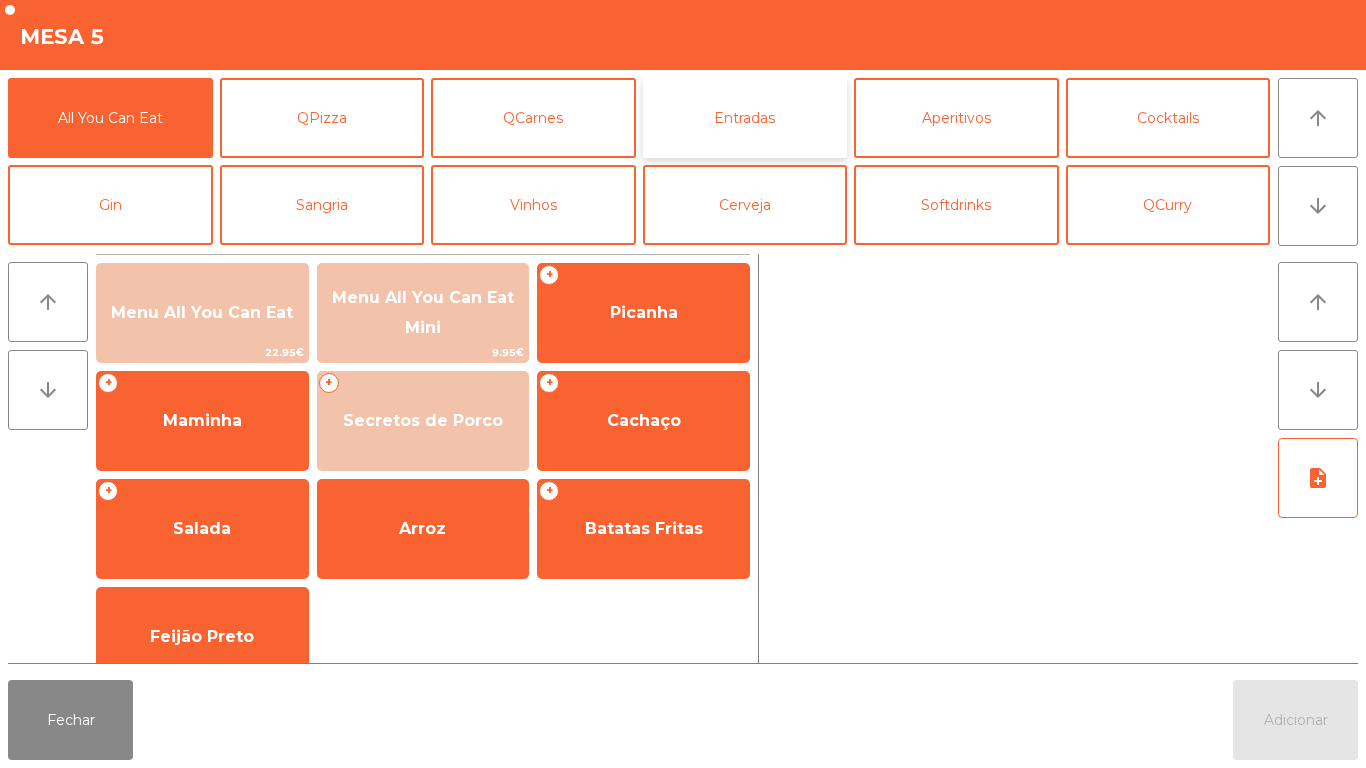 click on "Entradas" 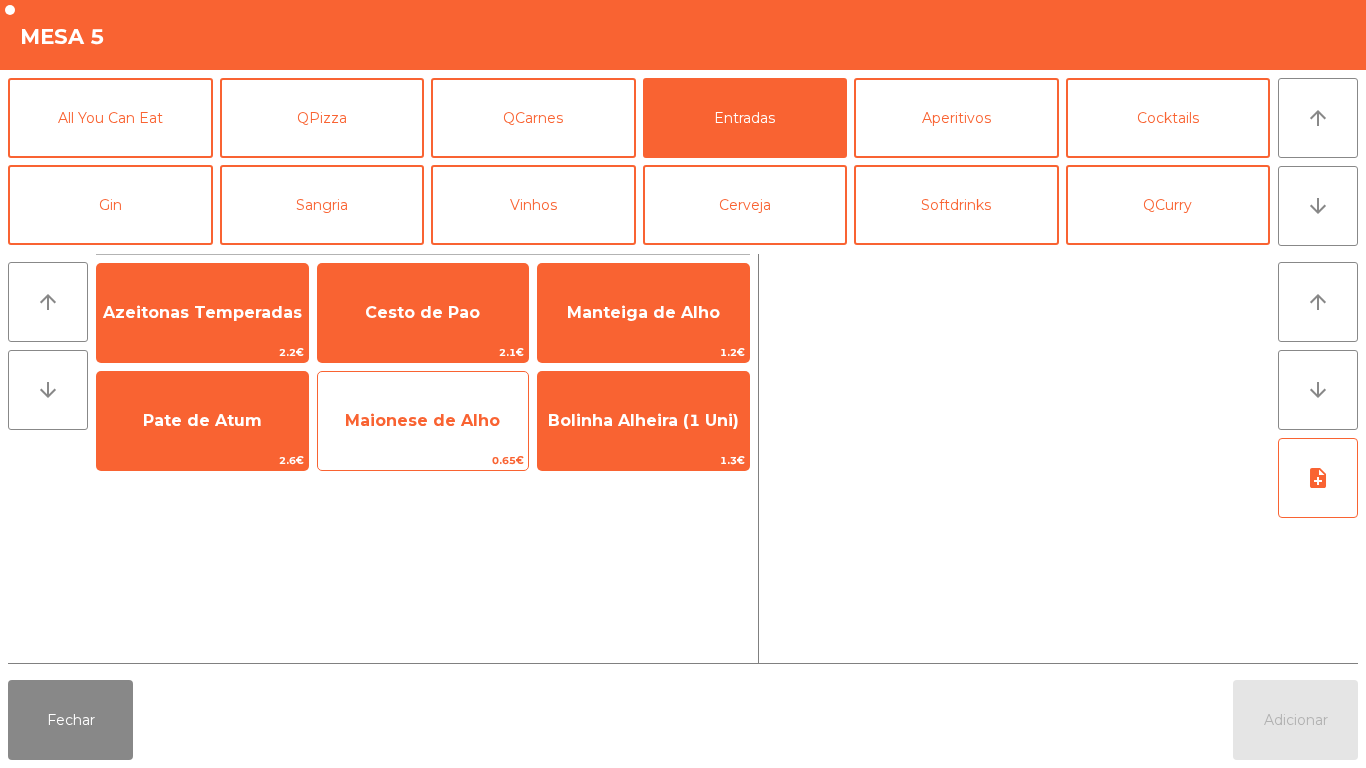 click on "Maionese de Alho" 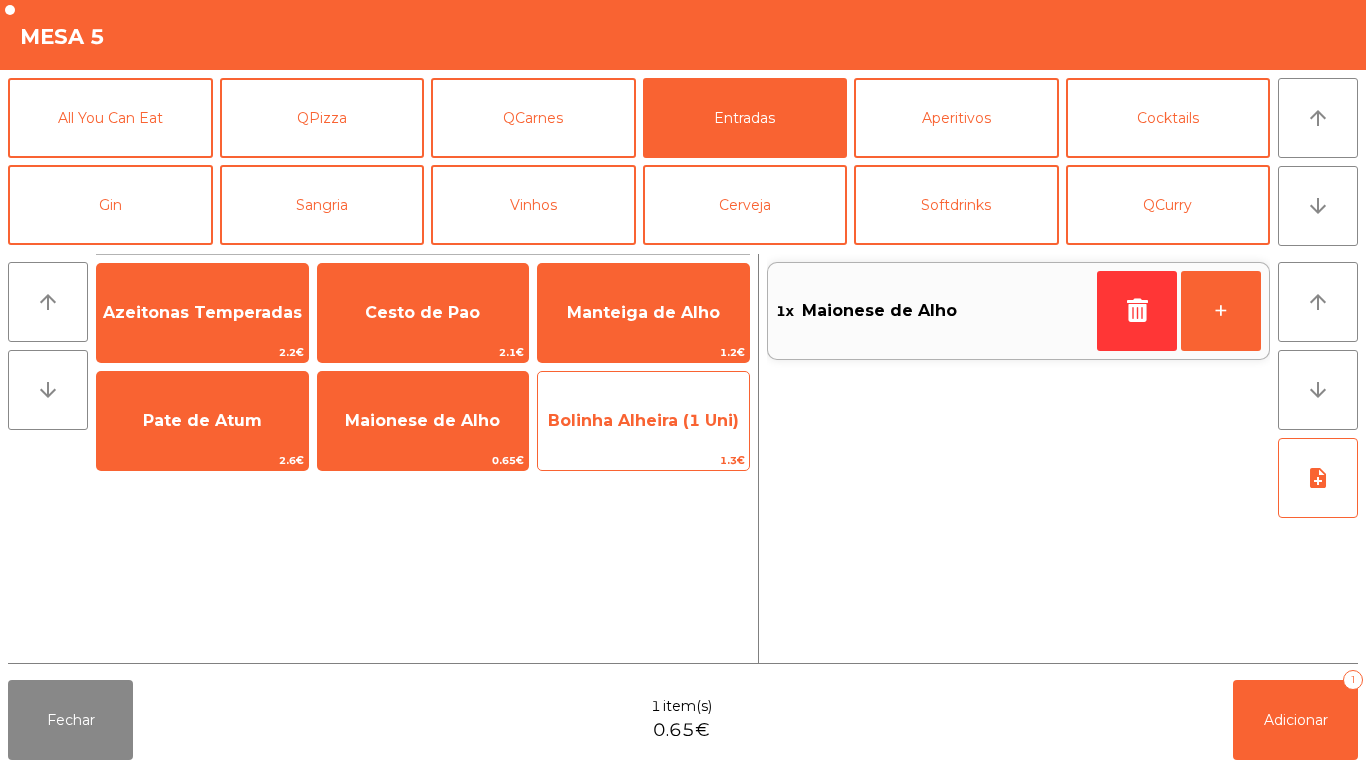 click on "Bolinha Alheira (1 Uni)" 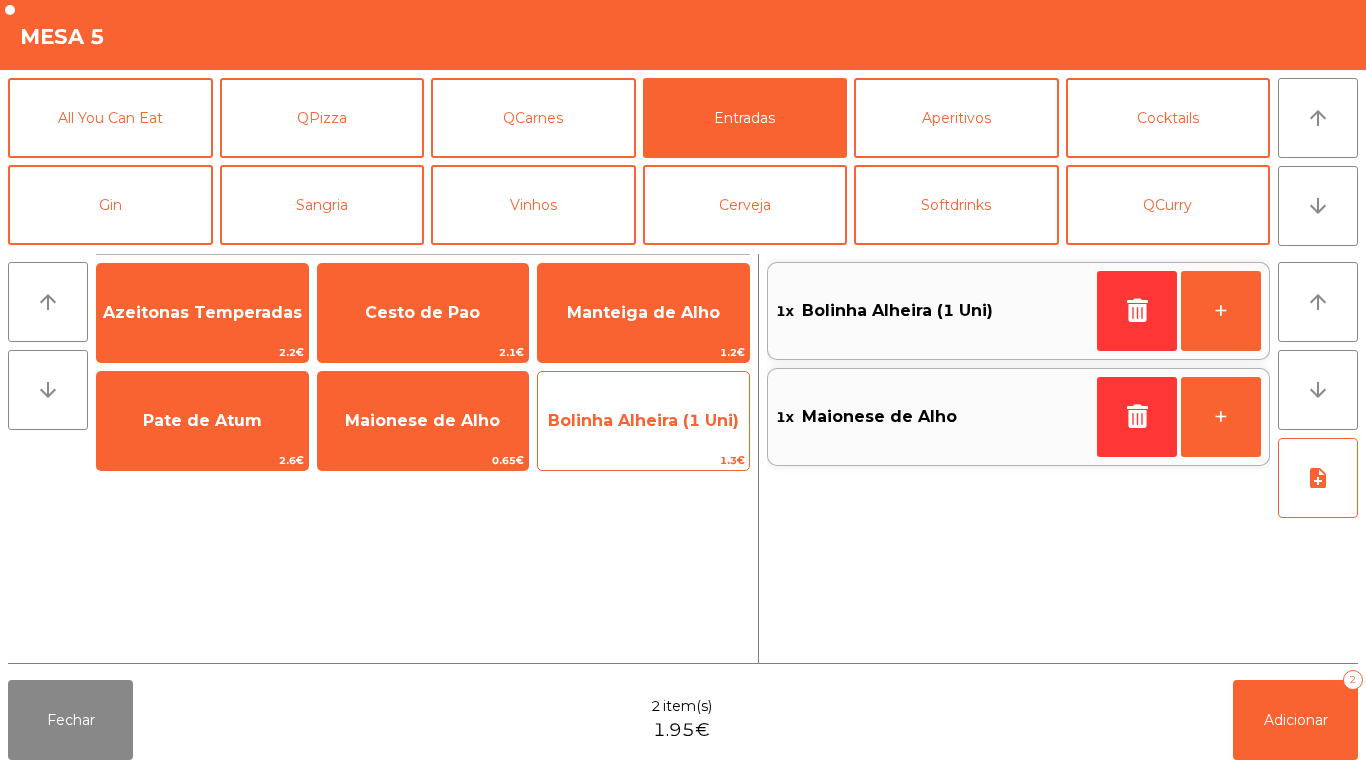 click on "Bolinha Alheira (1 Uni)" 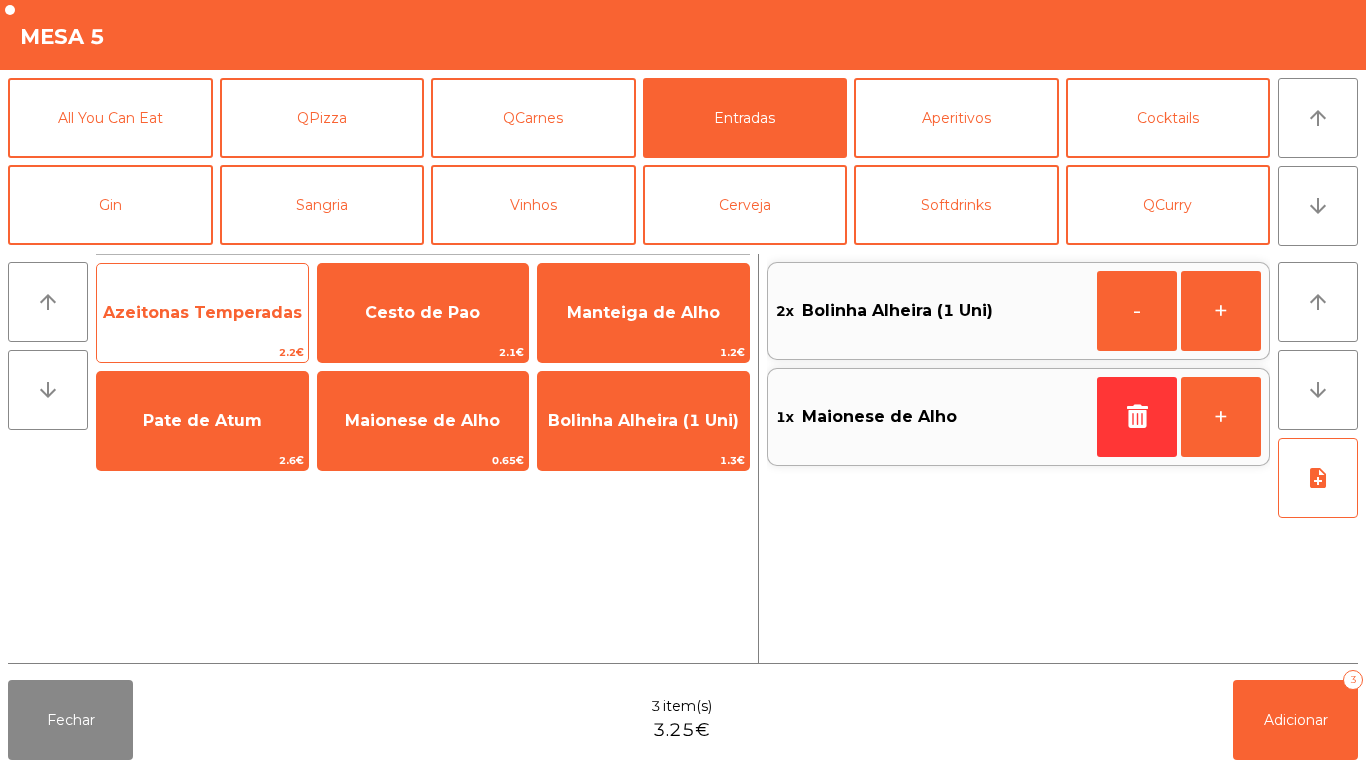 click on "Azeitonas Temperadas" 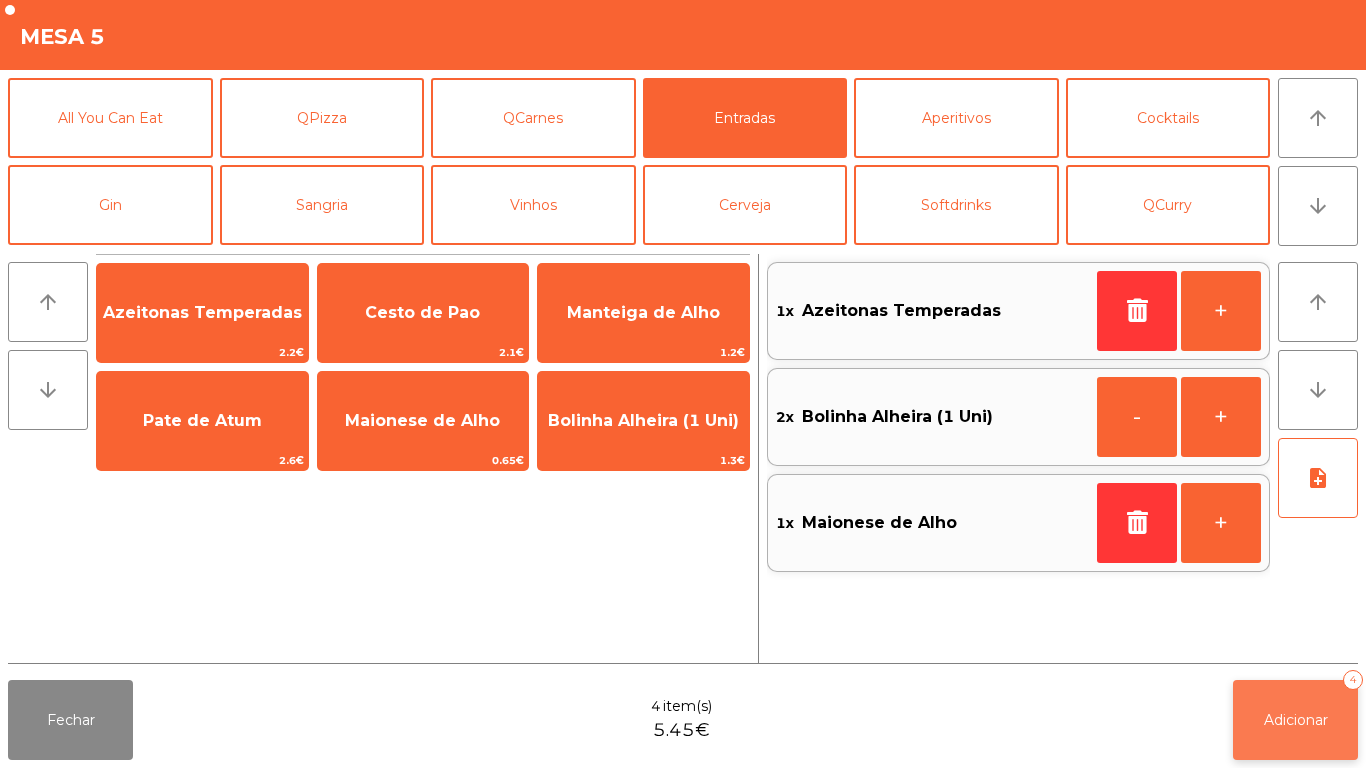 click on "Adicionar   4" 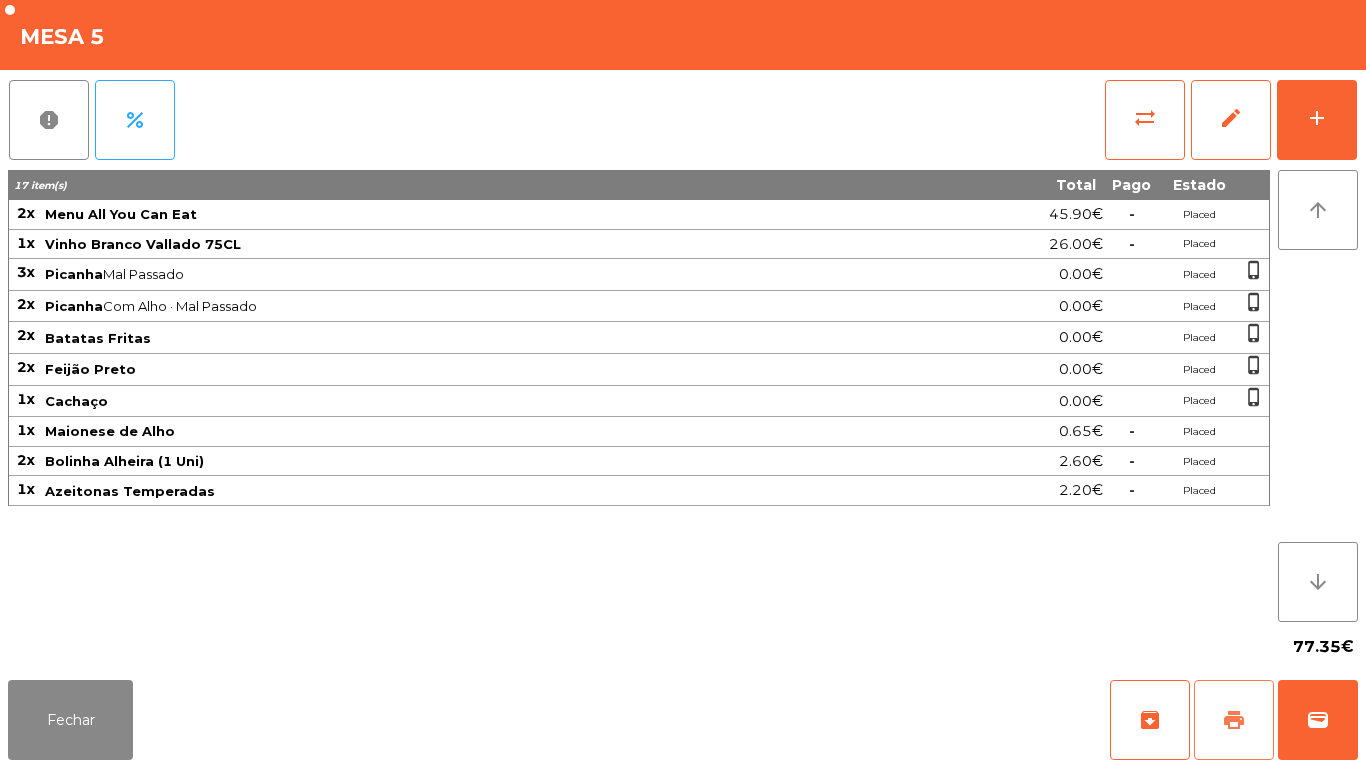 click on "print" 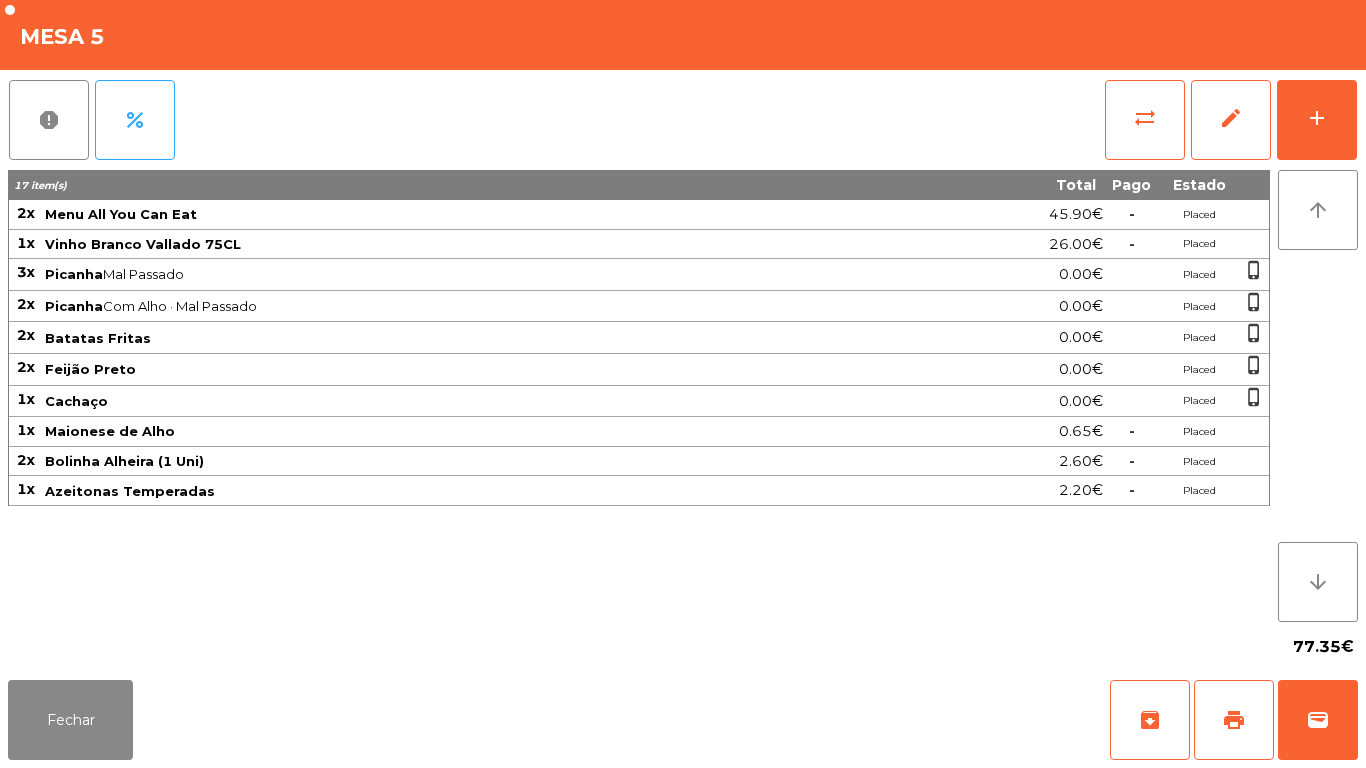 scroll, scrollTop: 0, scrollLeft: 0, axis: both 